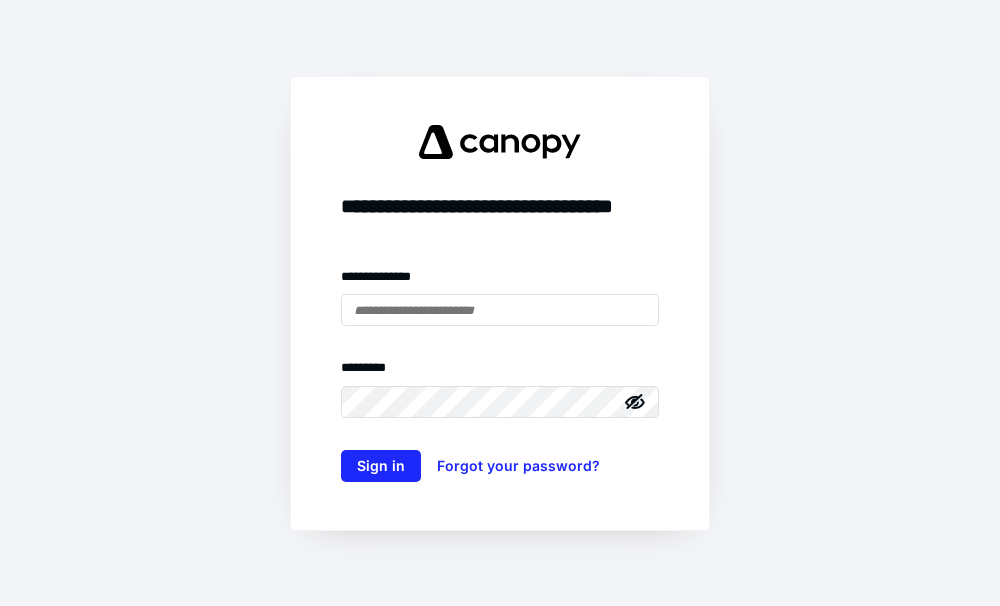 scroll, scrollTop: 0, scrollLeft: 0, axis: both 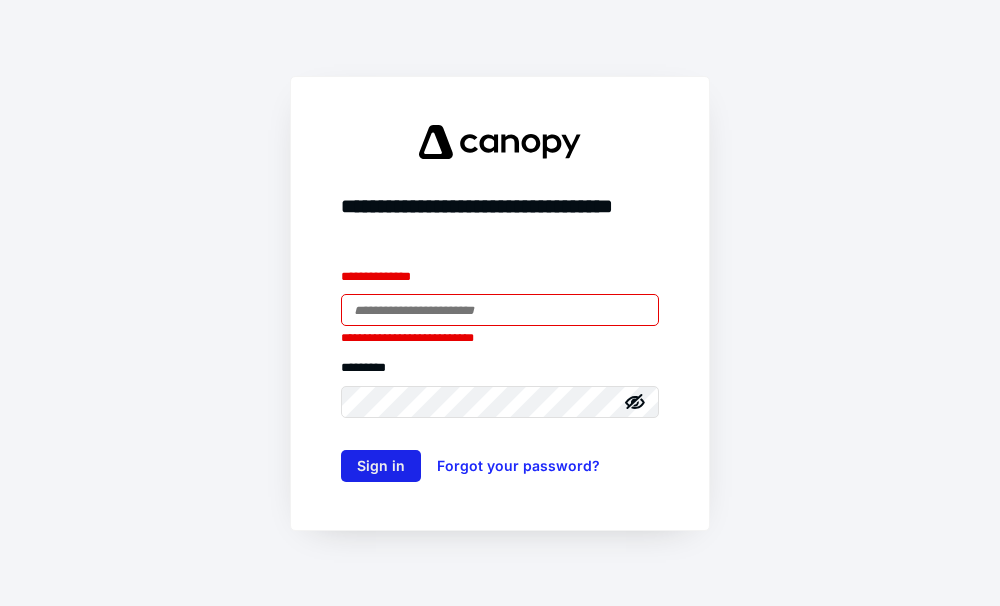 type on "**********" 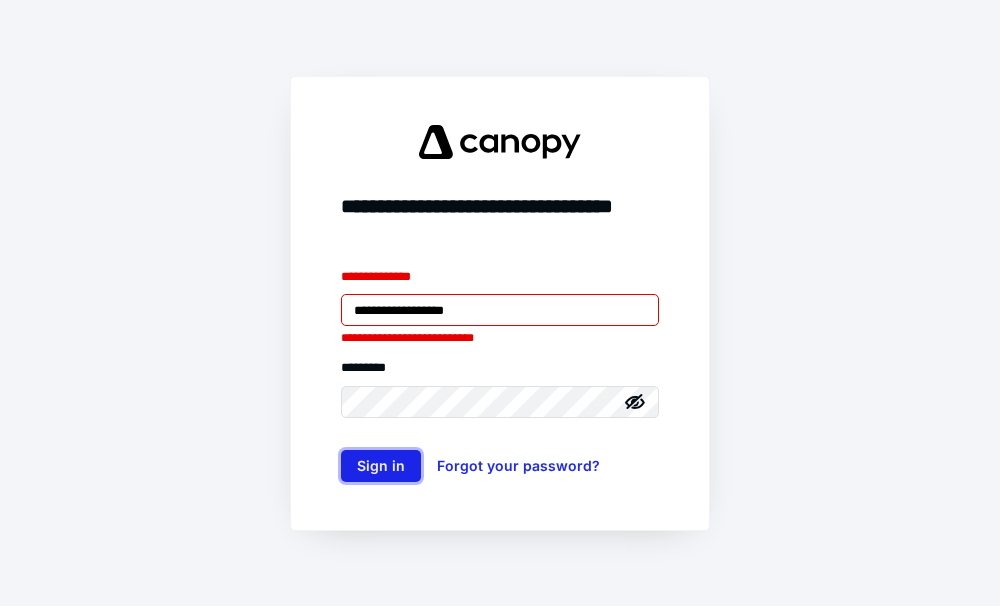 click on "Sign in" at bounding box center (381, 466) 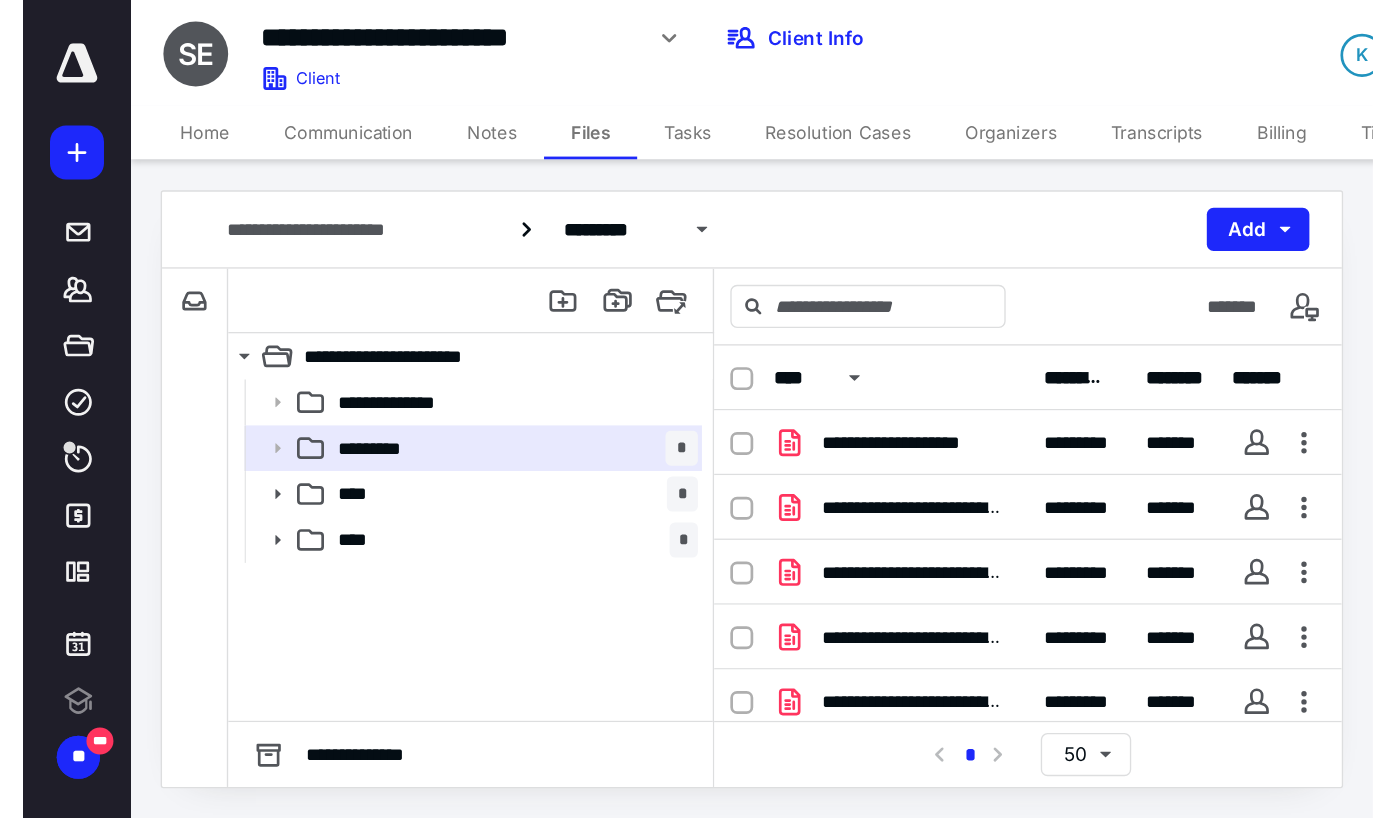 scroll, scrollTop: 0, scrollLeft: 0, axis: both 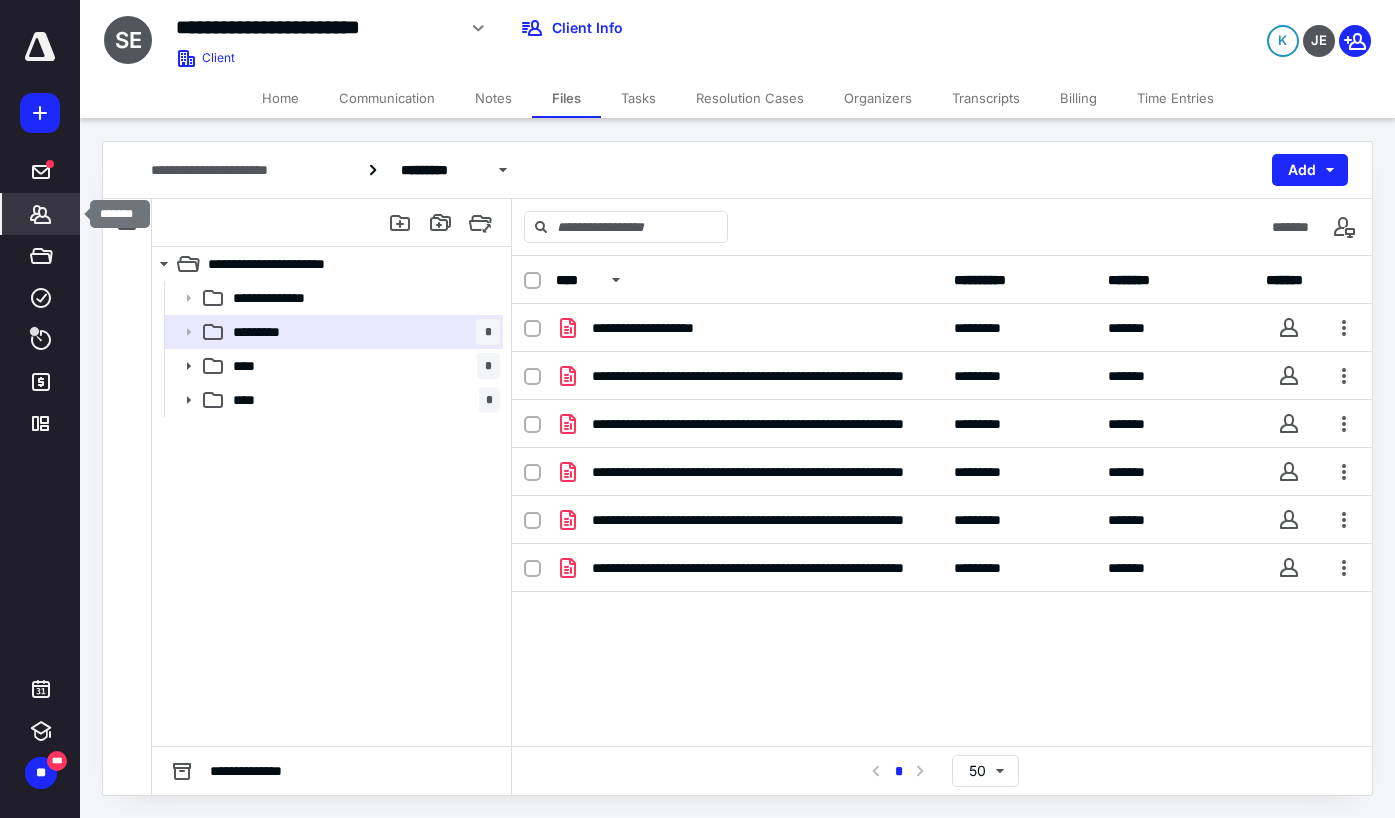 click 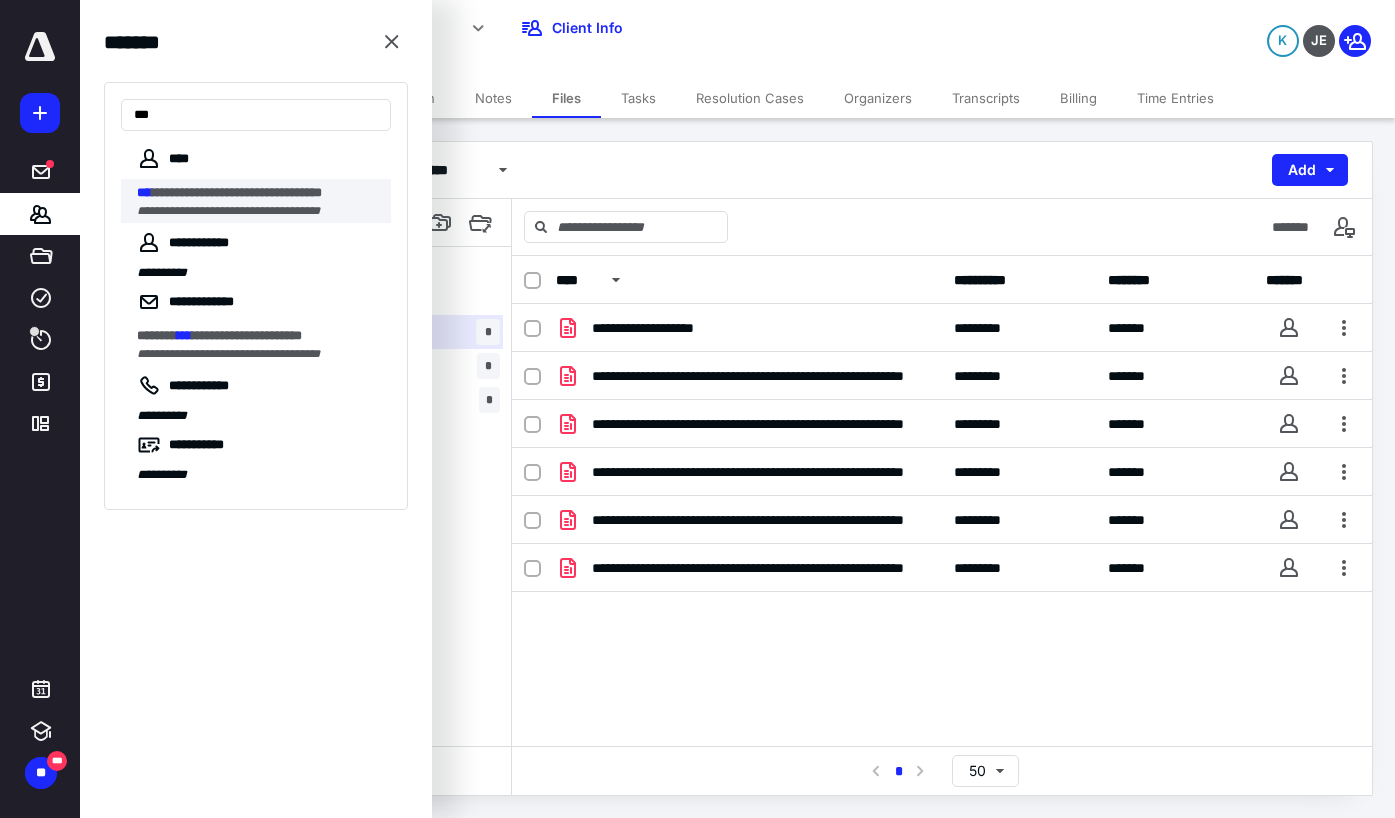 type on "***" 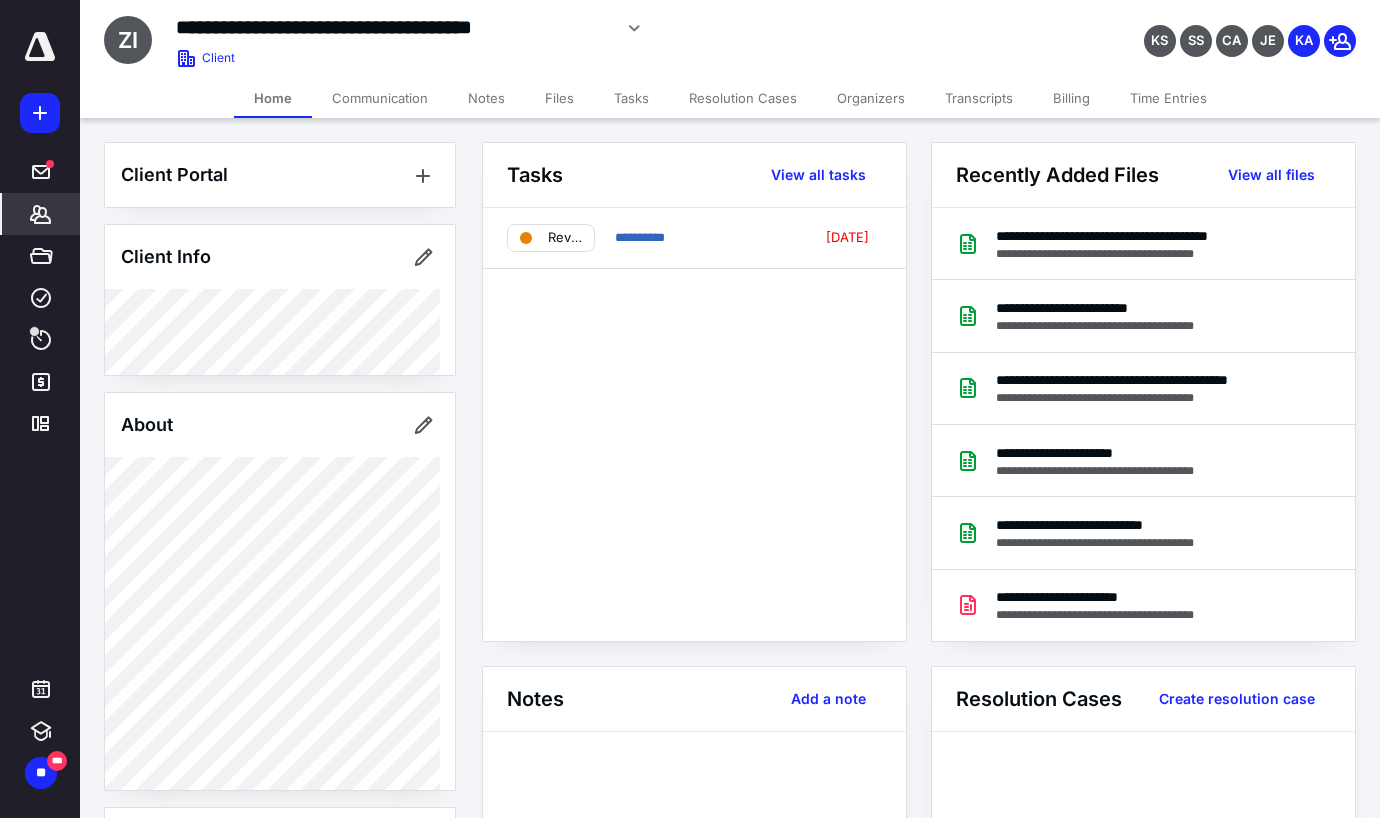 click on "Files" at bounding box center [559, 98] 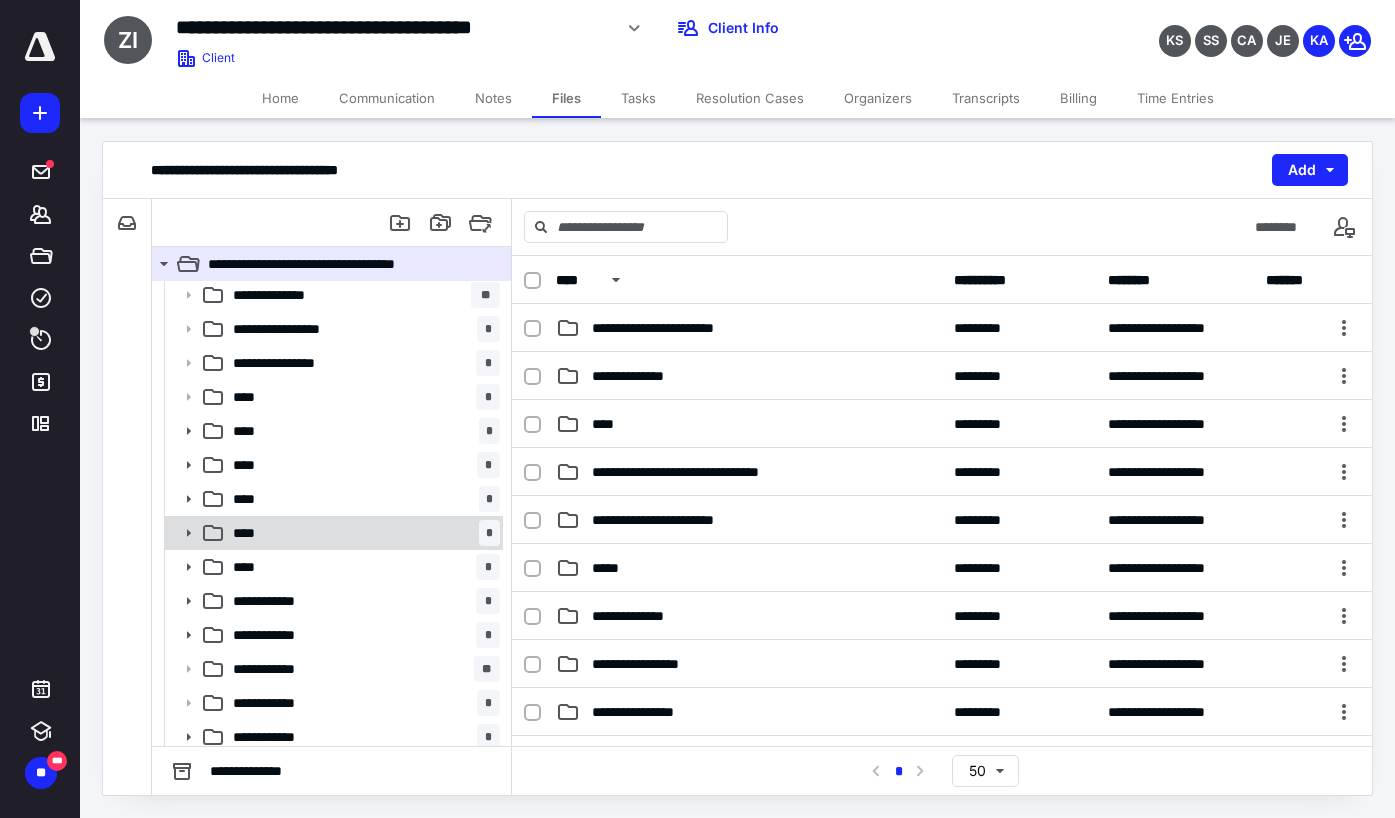 scroll, scrollTop: 249, scrollLeft: 0, axis: vertical 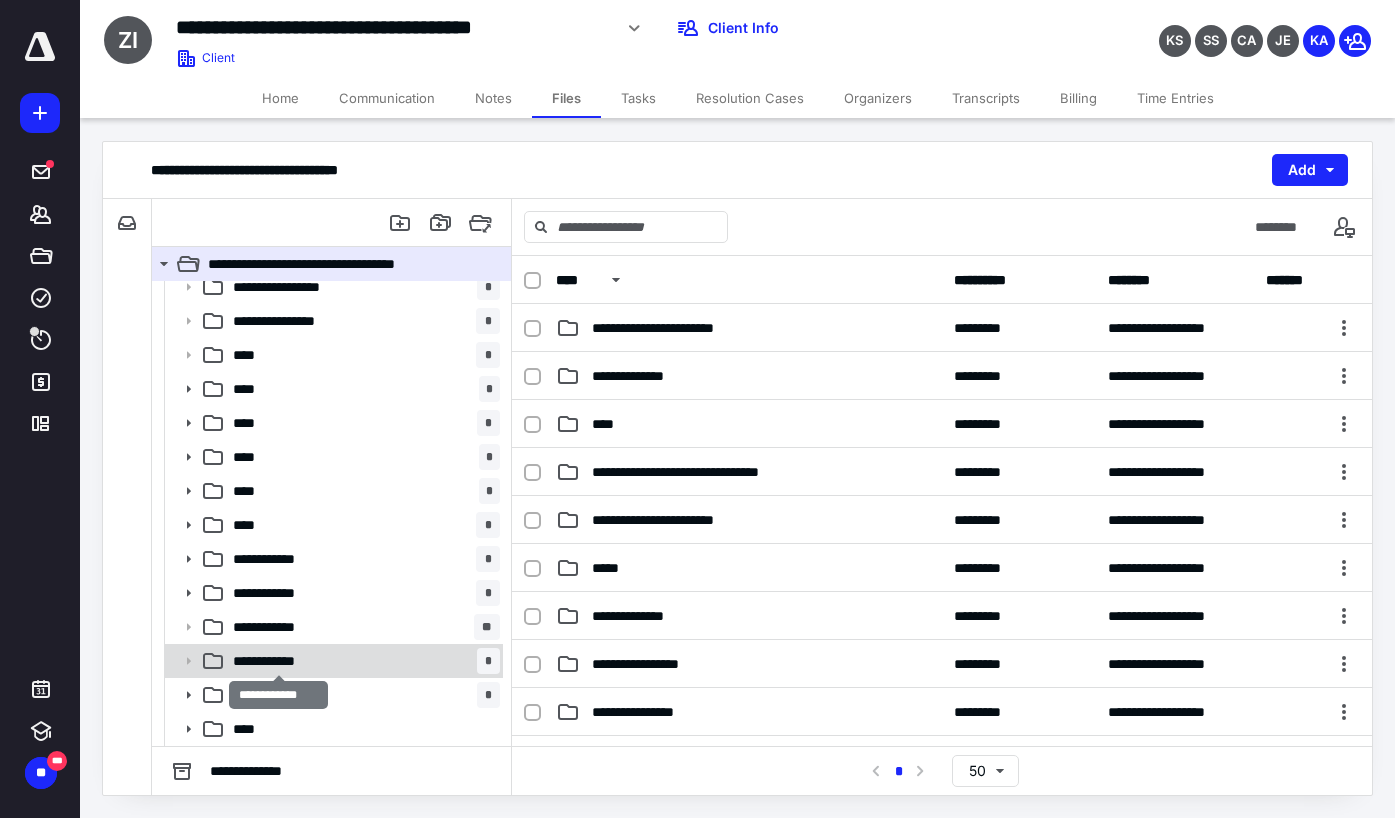 click on "**********" at bounding box center (278, 661) 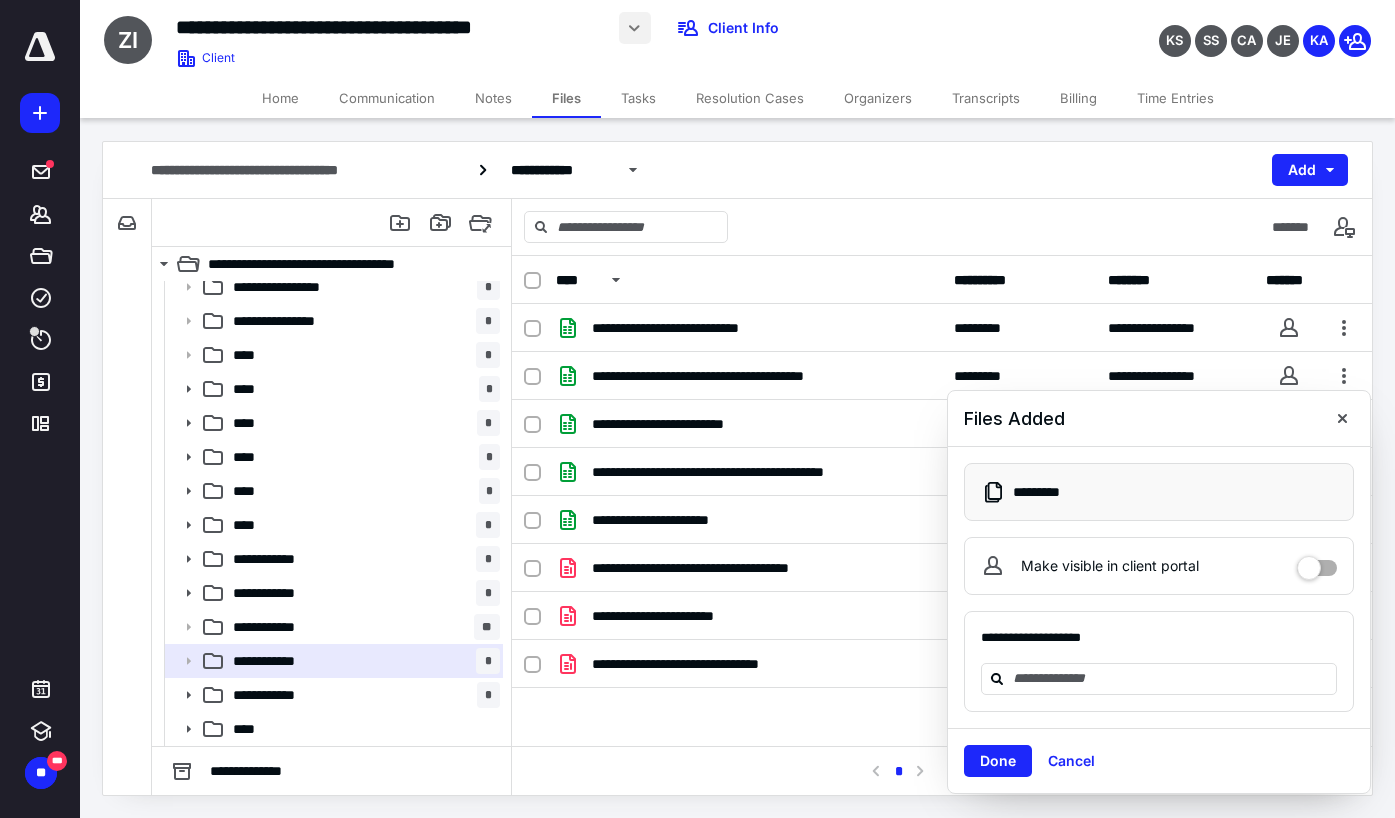 click at bounding box center (635, 28) 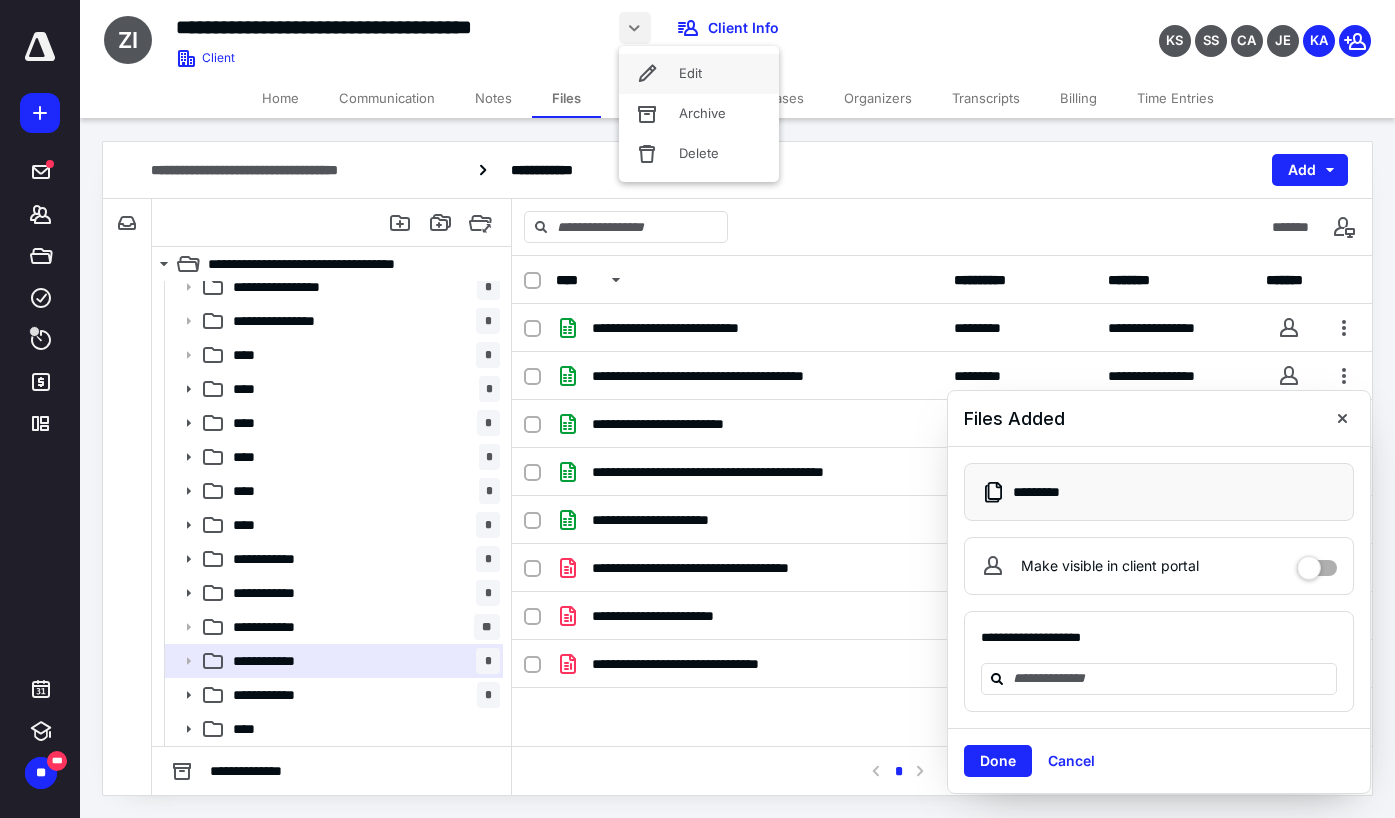 click on "Edit" at bounding box center [699, 74] 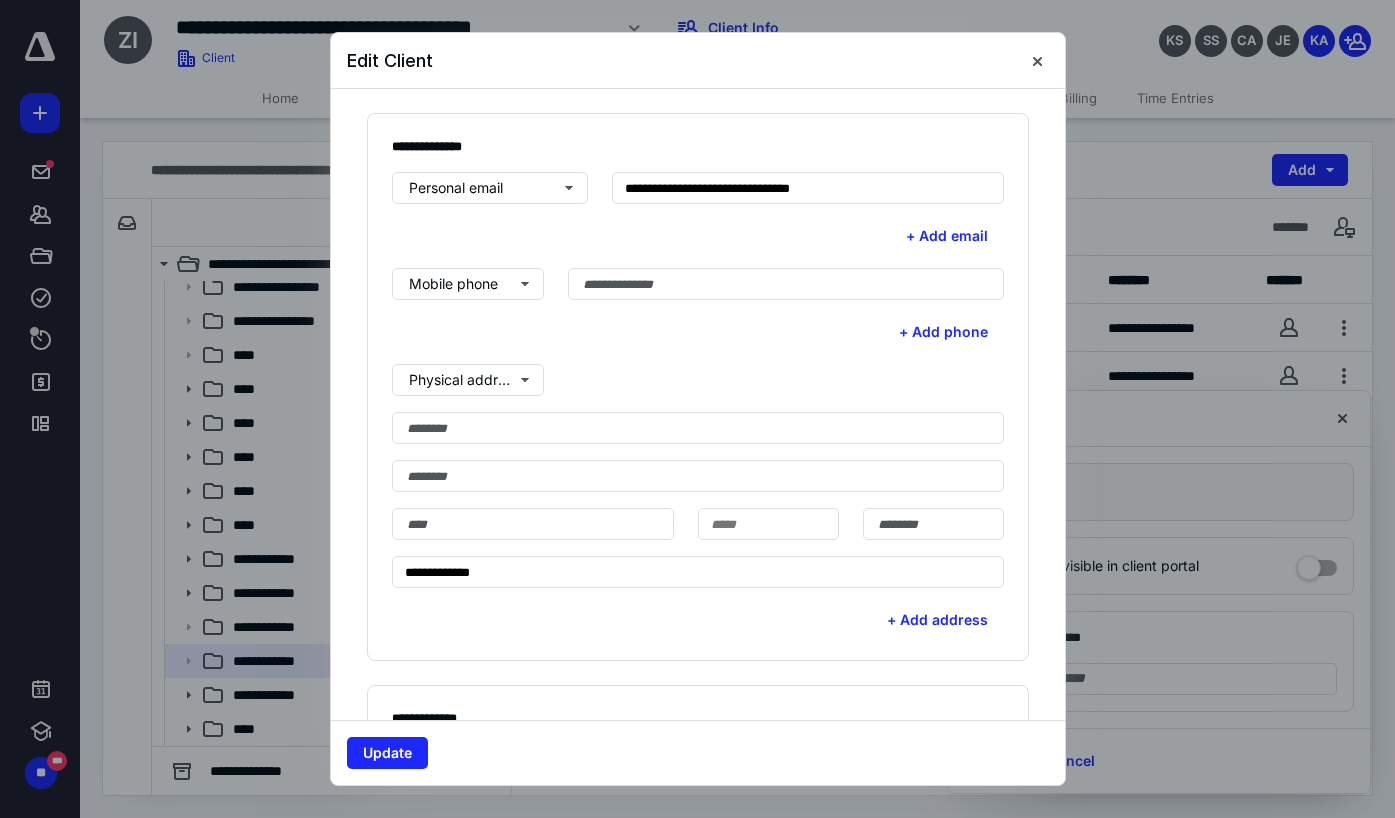 scroll, scrollTop: 400, scrollLeft: 0, axis: vertical 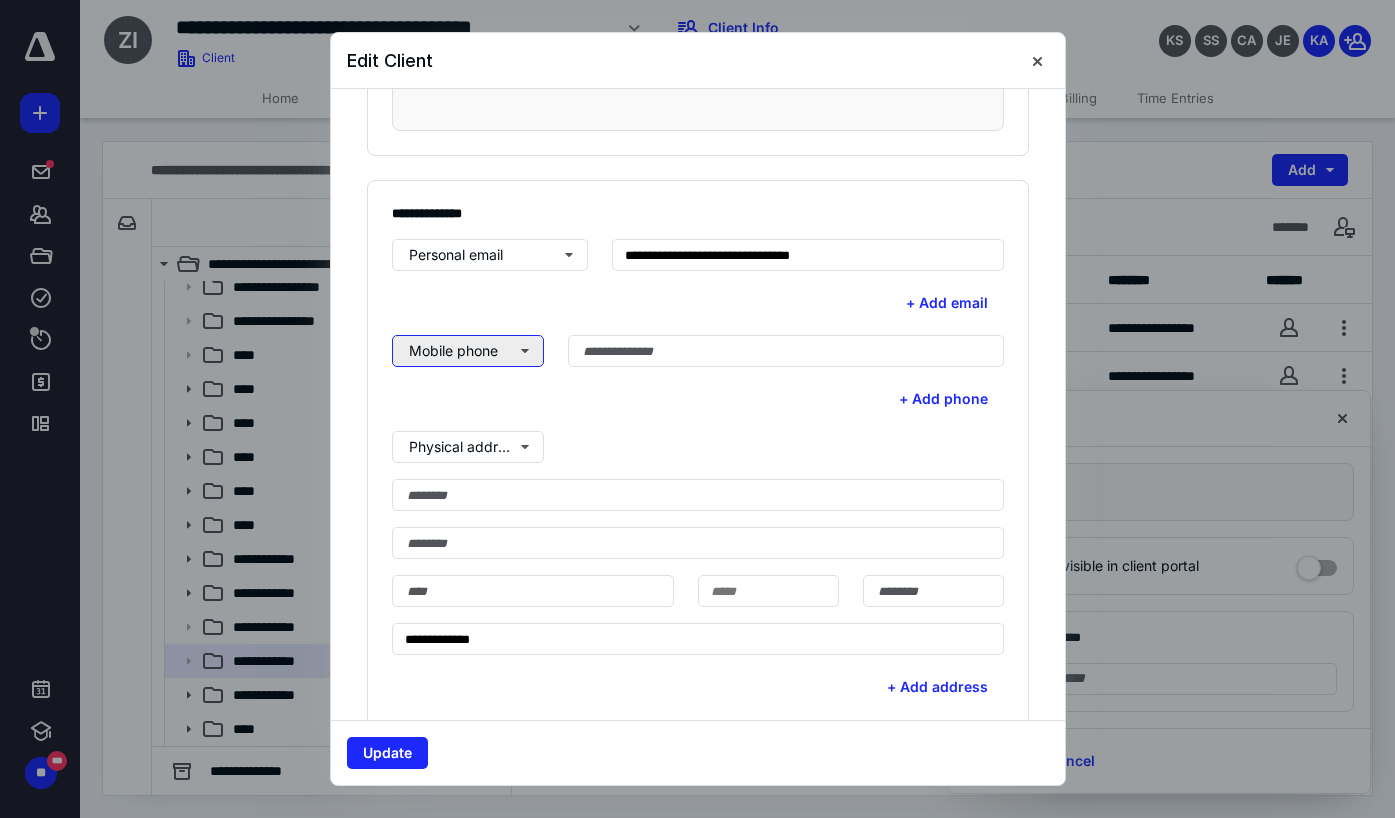 click on "Mobile phone" at bounding box center (468, 351) 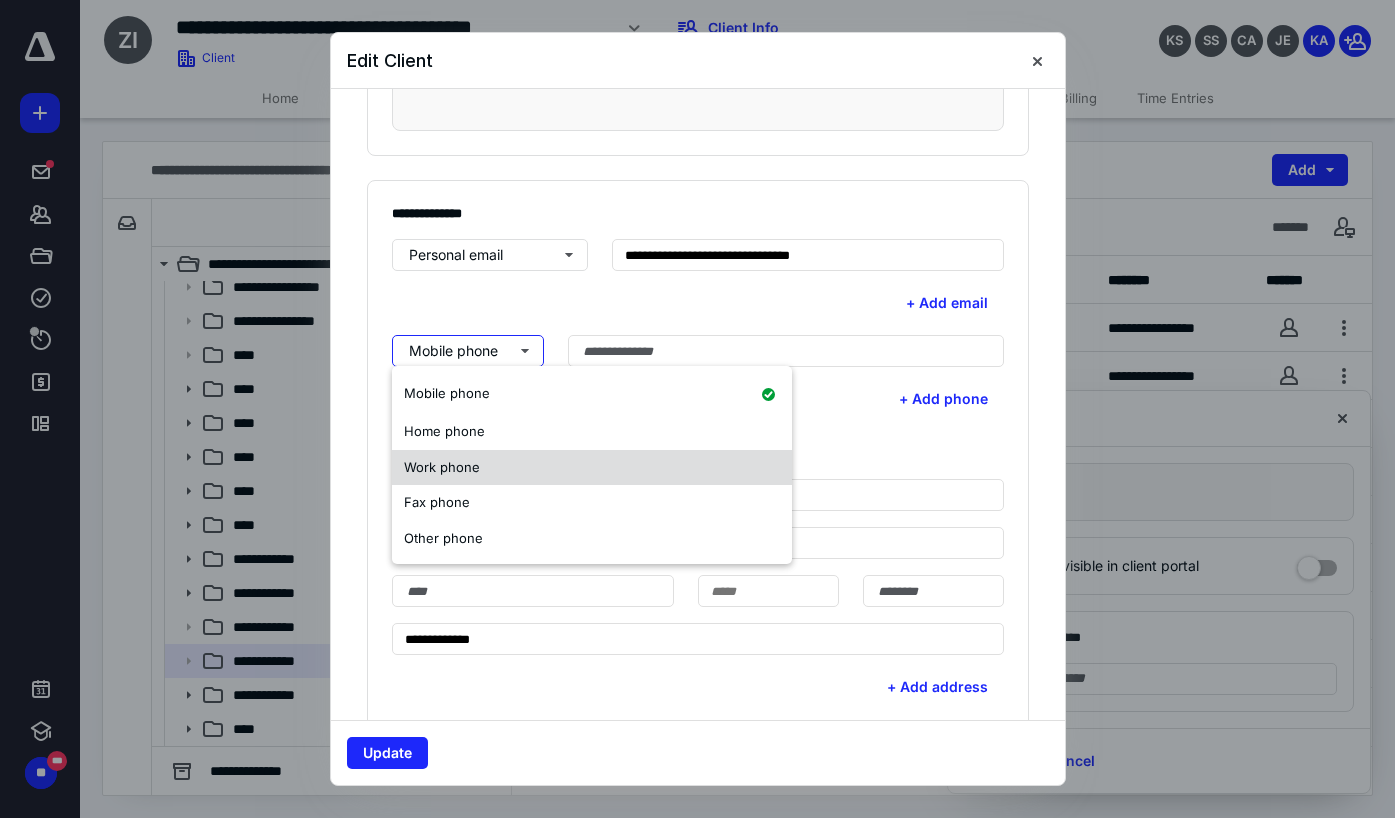 click on "Work phone" at bounding box center [592, 468] 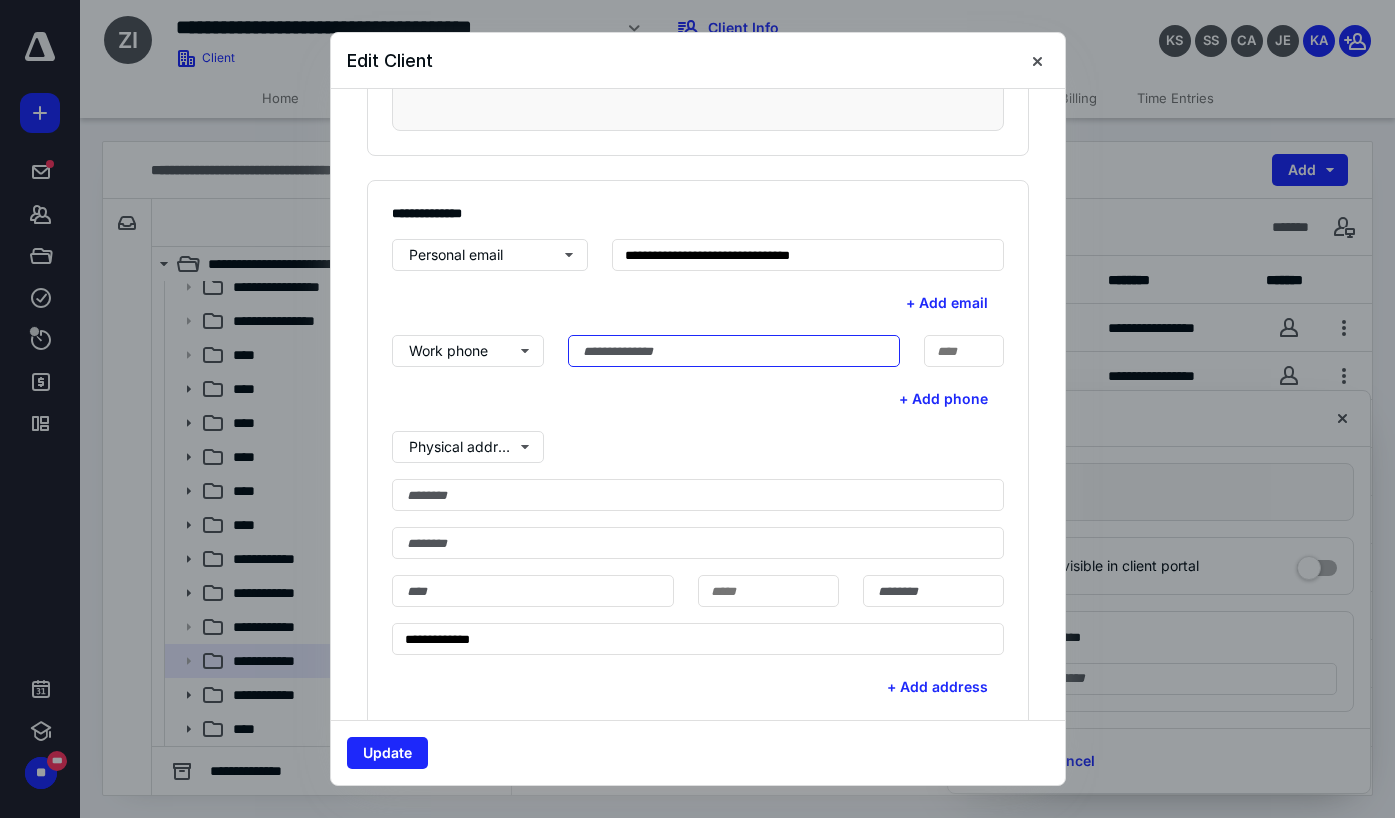 click at bounding box center (734, 351) 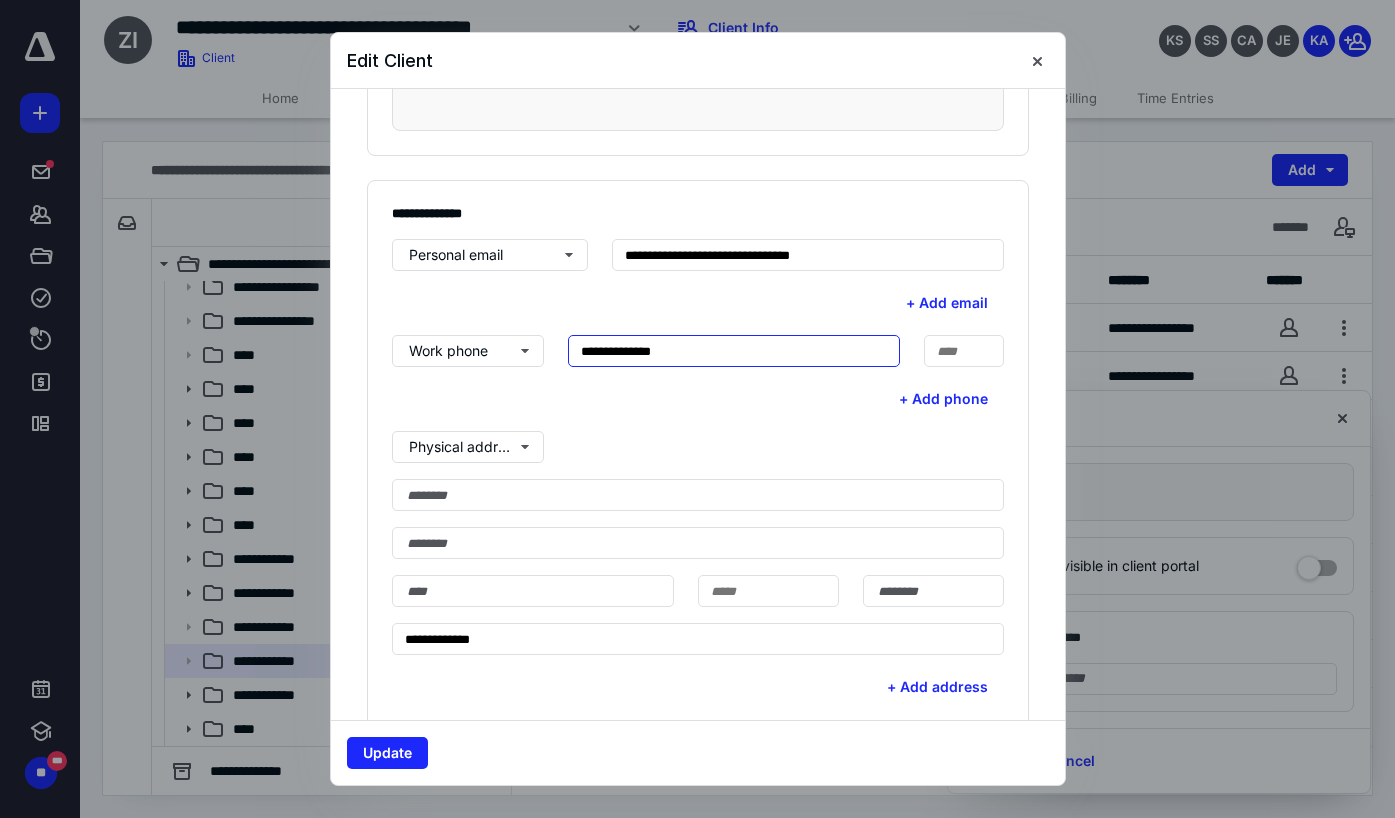 type on "**********" 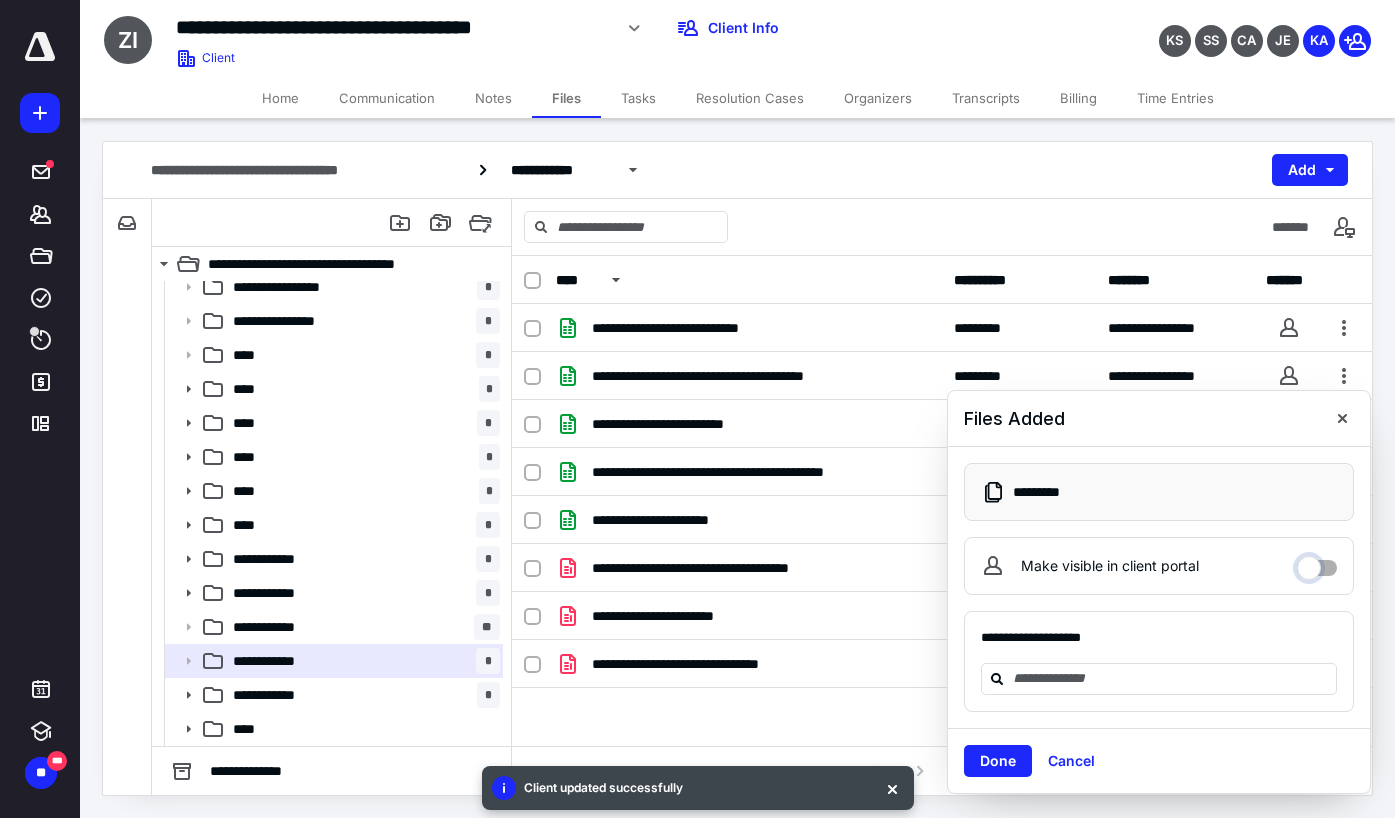 drag, startPoint x: 1322, startPoint y: 561, endPoint x: 1293, endPoint y: 600, distance: 48.60041 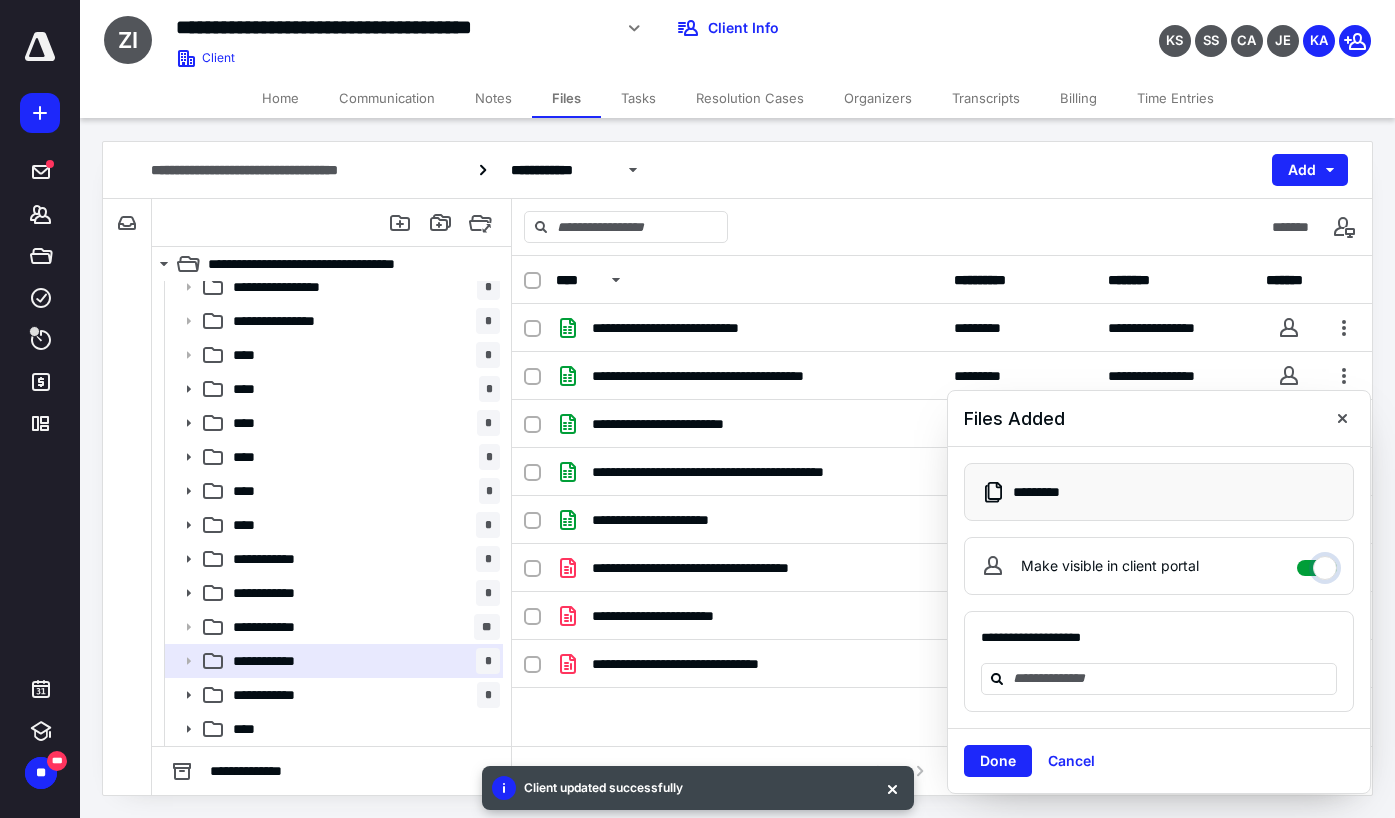 checkbox on "****" 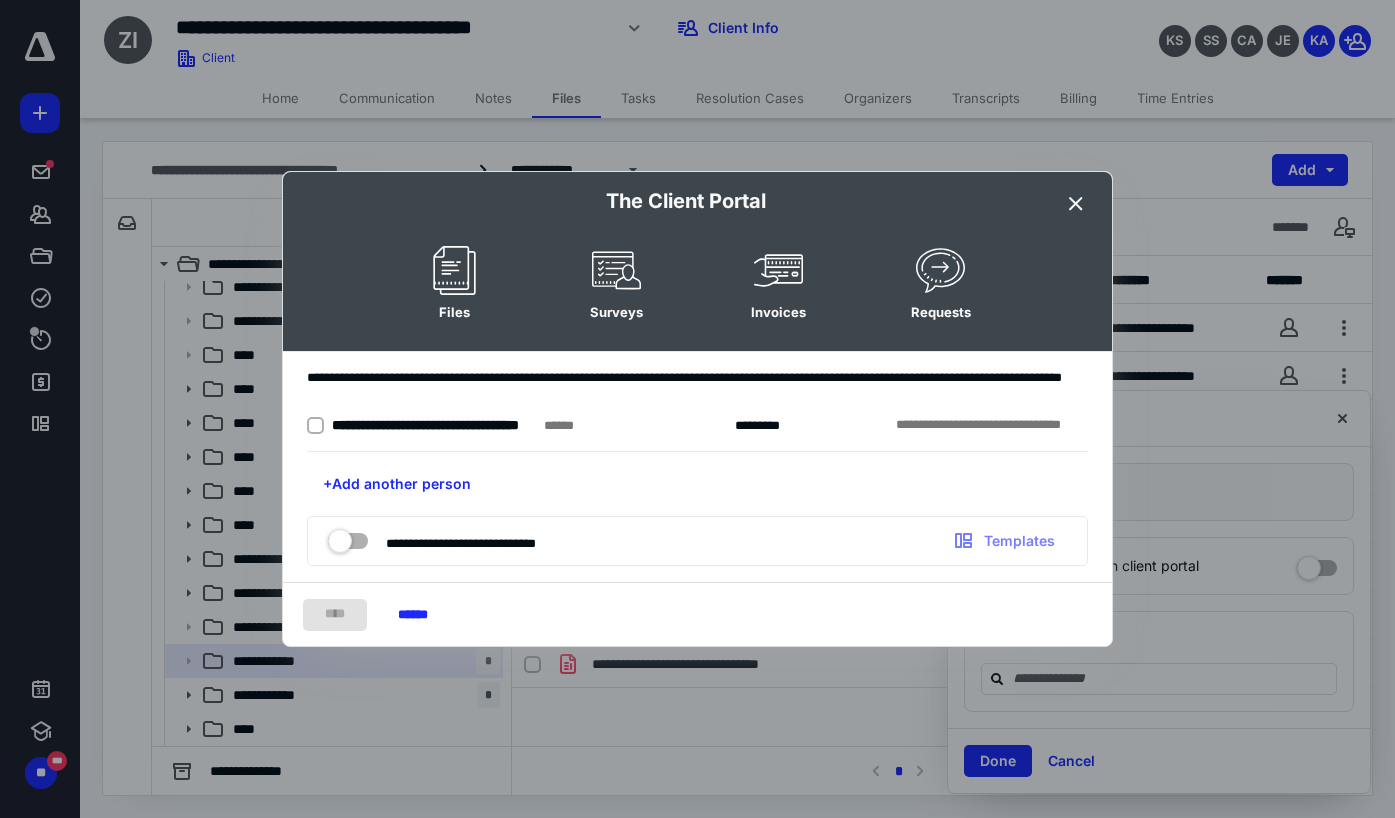 click 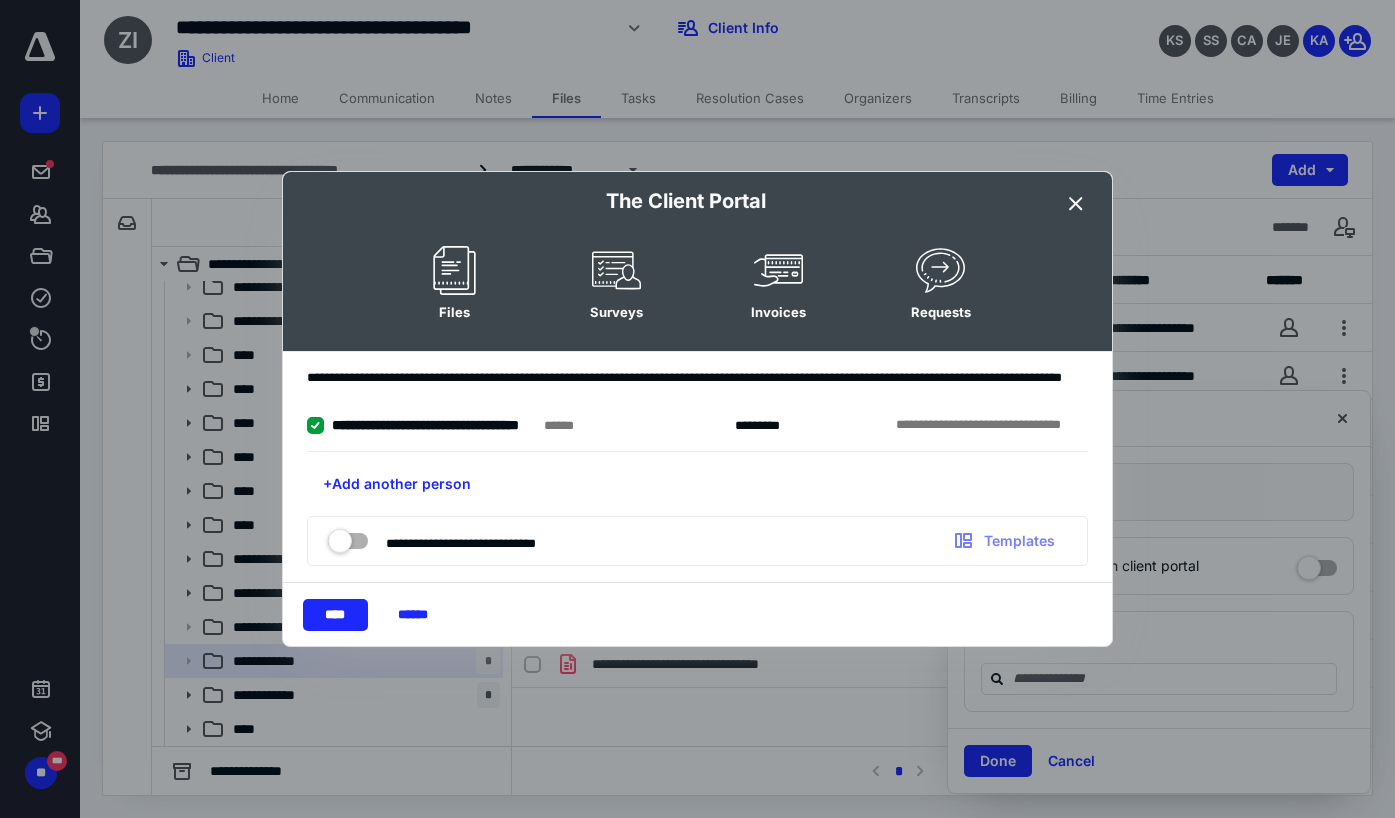 click at bounding box center [348, 537] 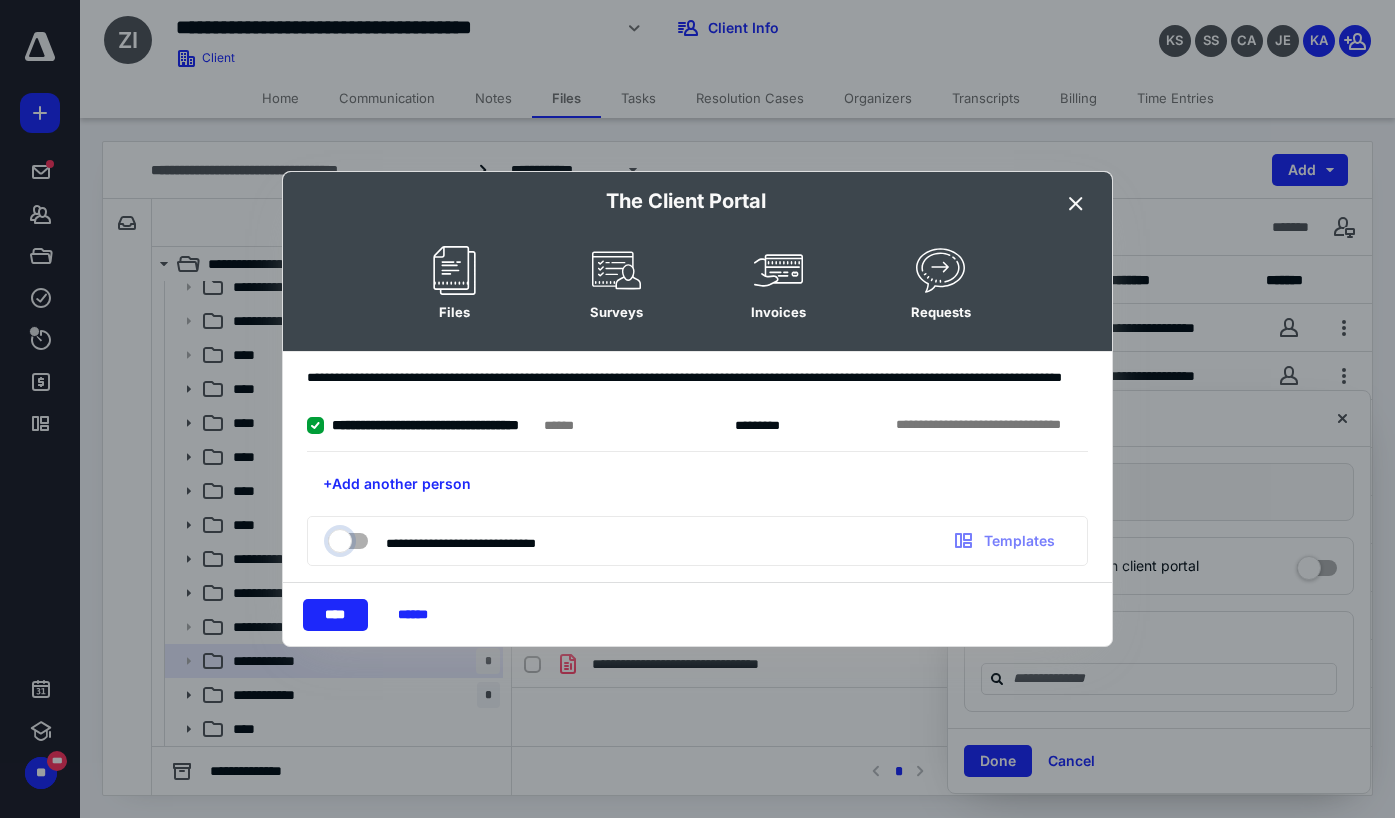 click at bounding box center (338, 538) 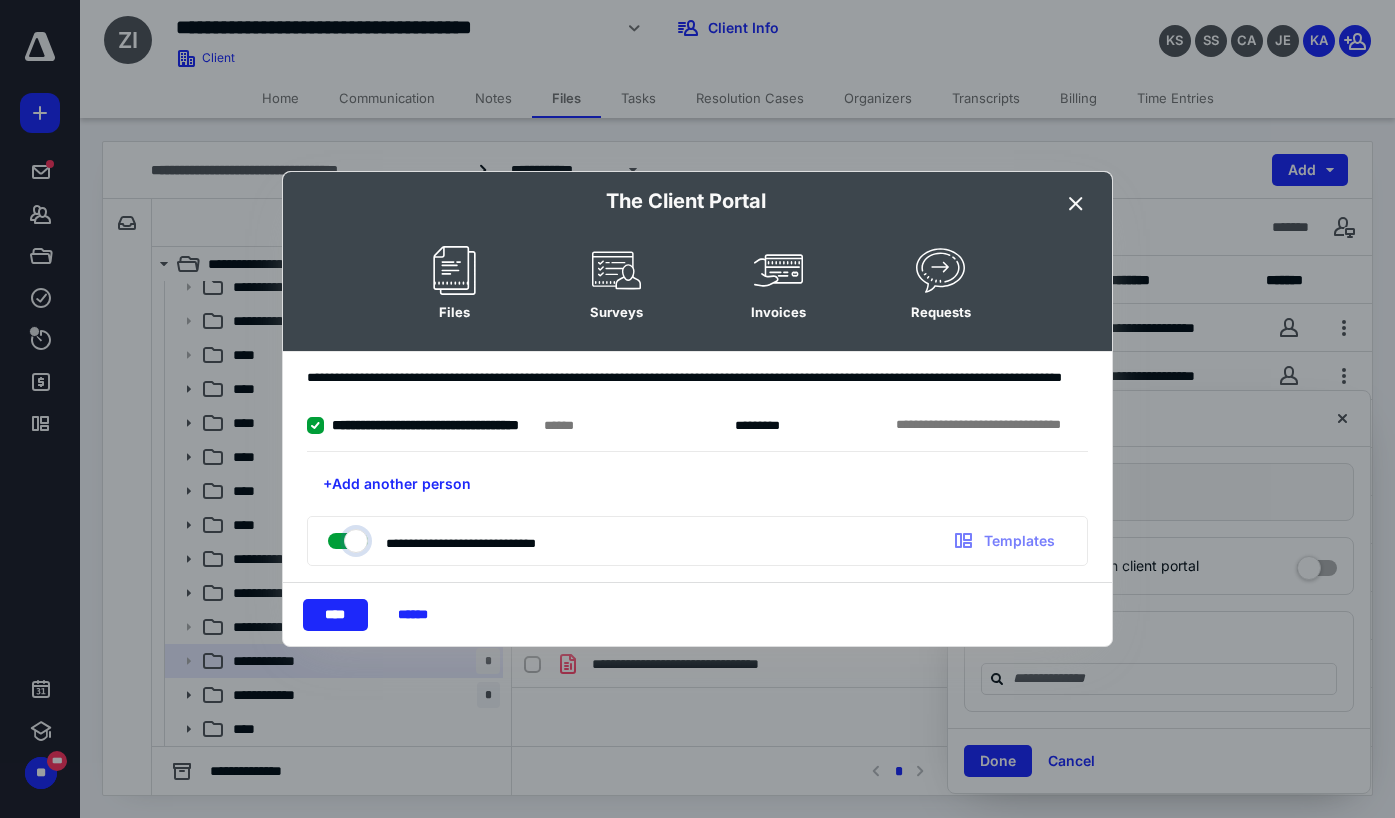 checkbox on "true" 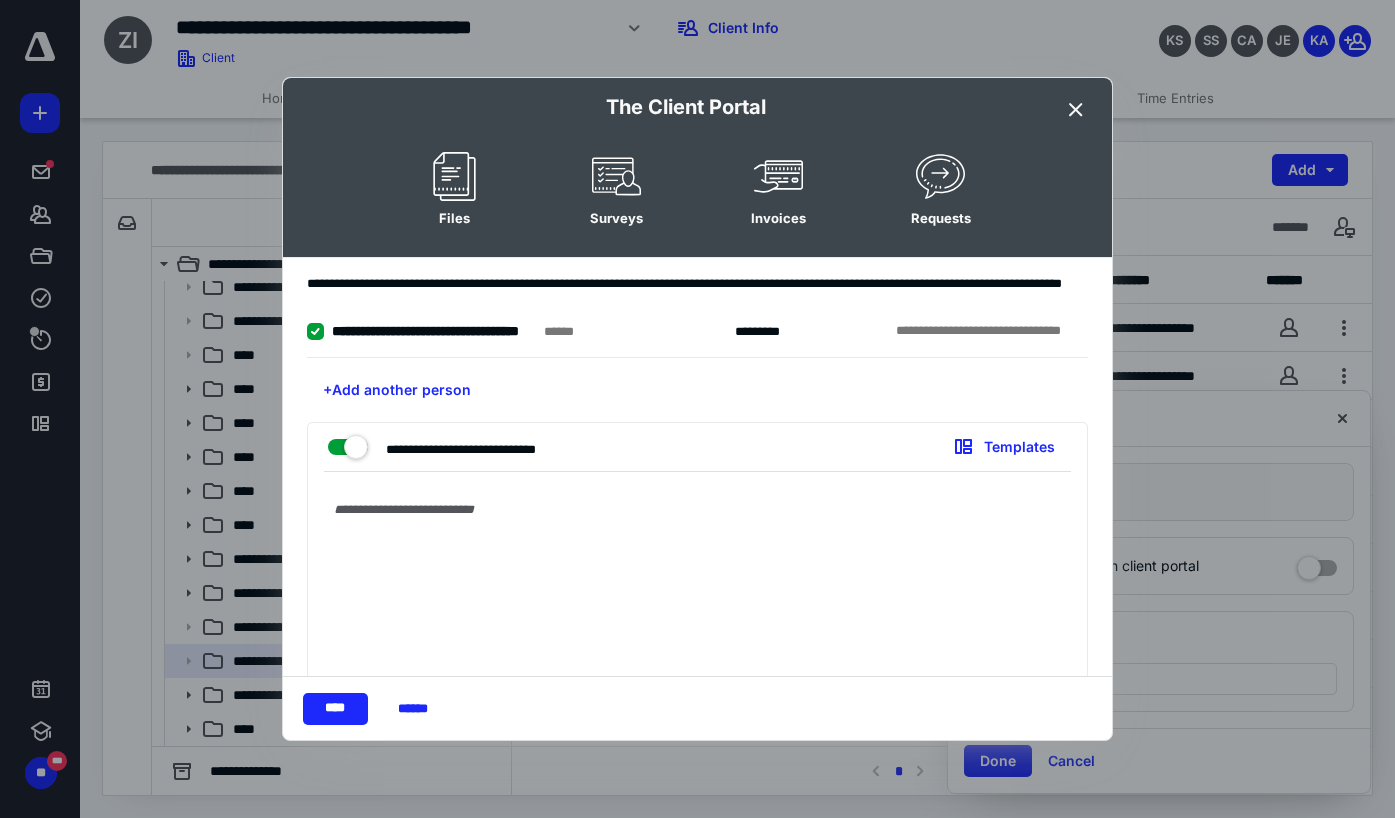 click at bounding box center [697, 580] 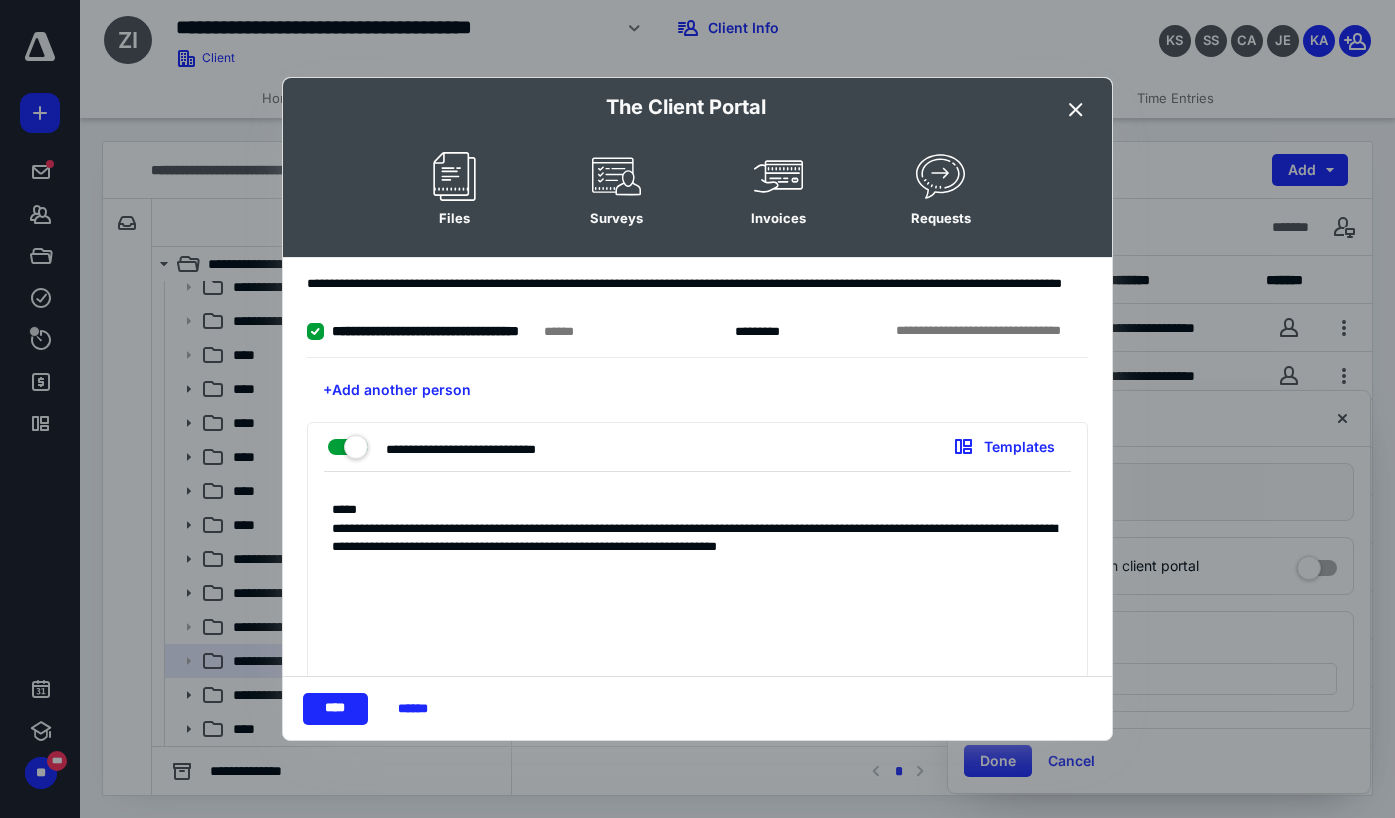 click on "**********" at bounding box center (690, 580) 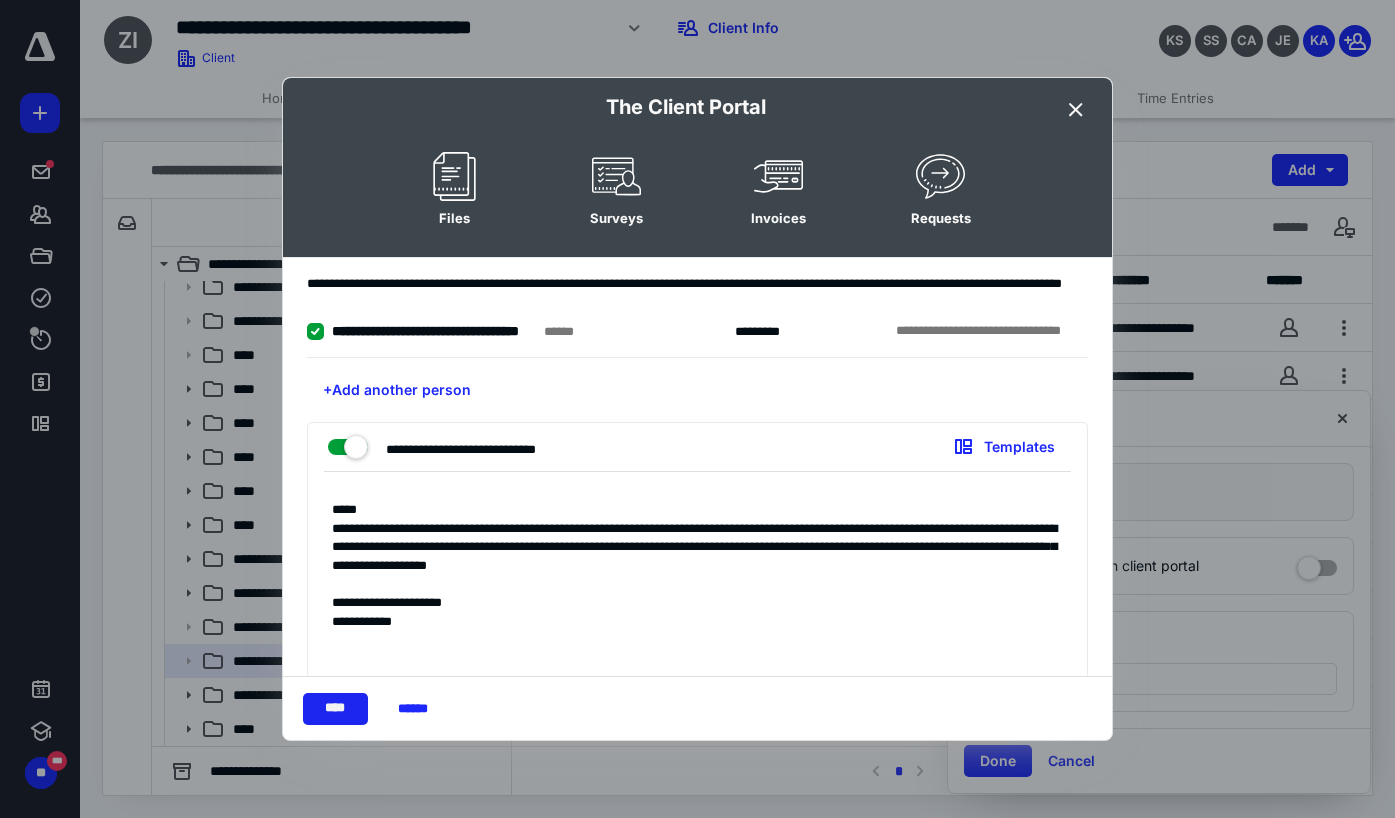 type on "**********" 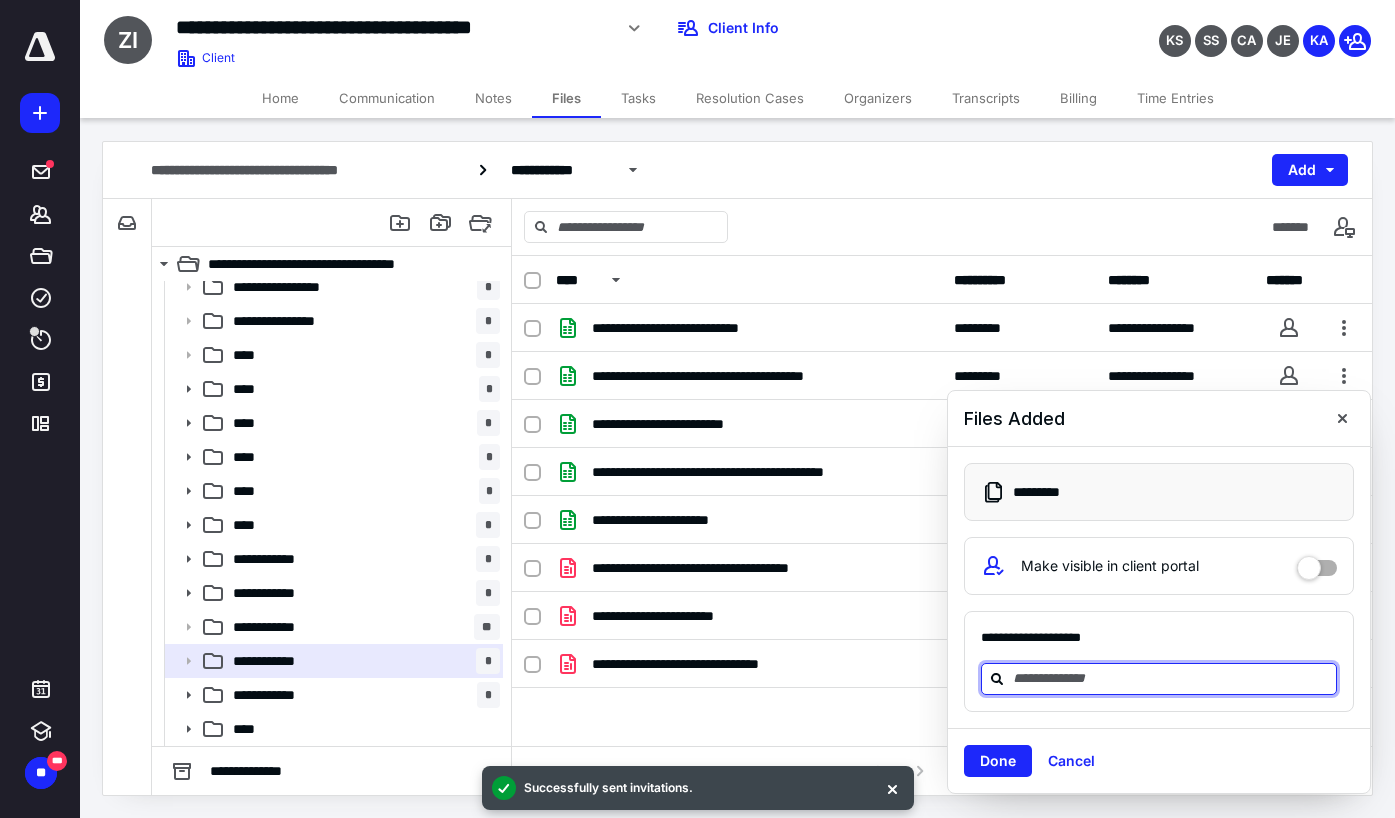 click at bounding box center [1171, 678] 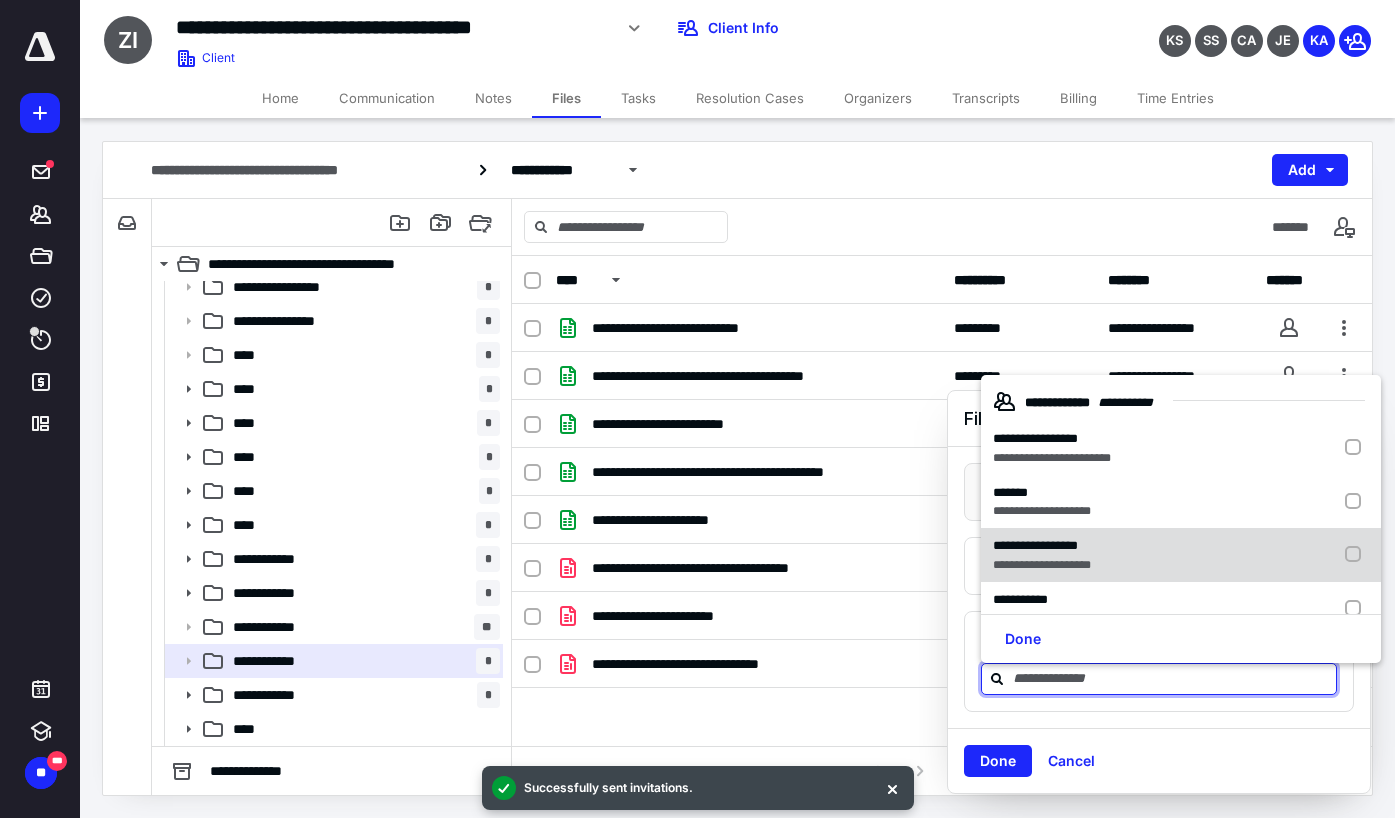 scroll, scrollTop: 29, scrollLeft: 0, axis: vertical 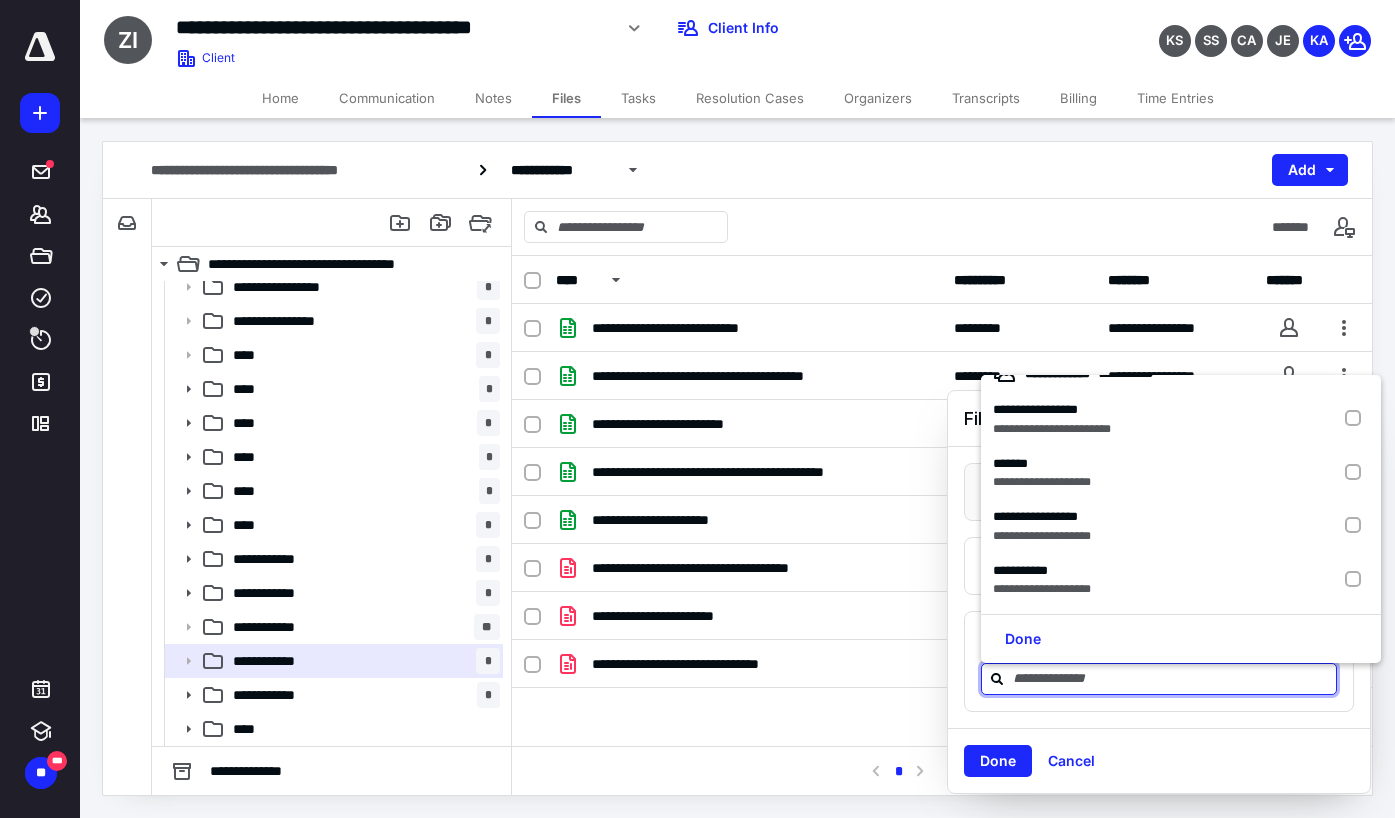 click on "Cancel" at bounding box center (1071, 761) 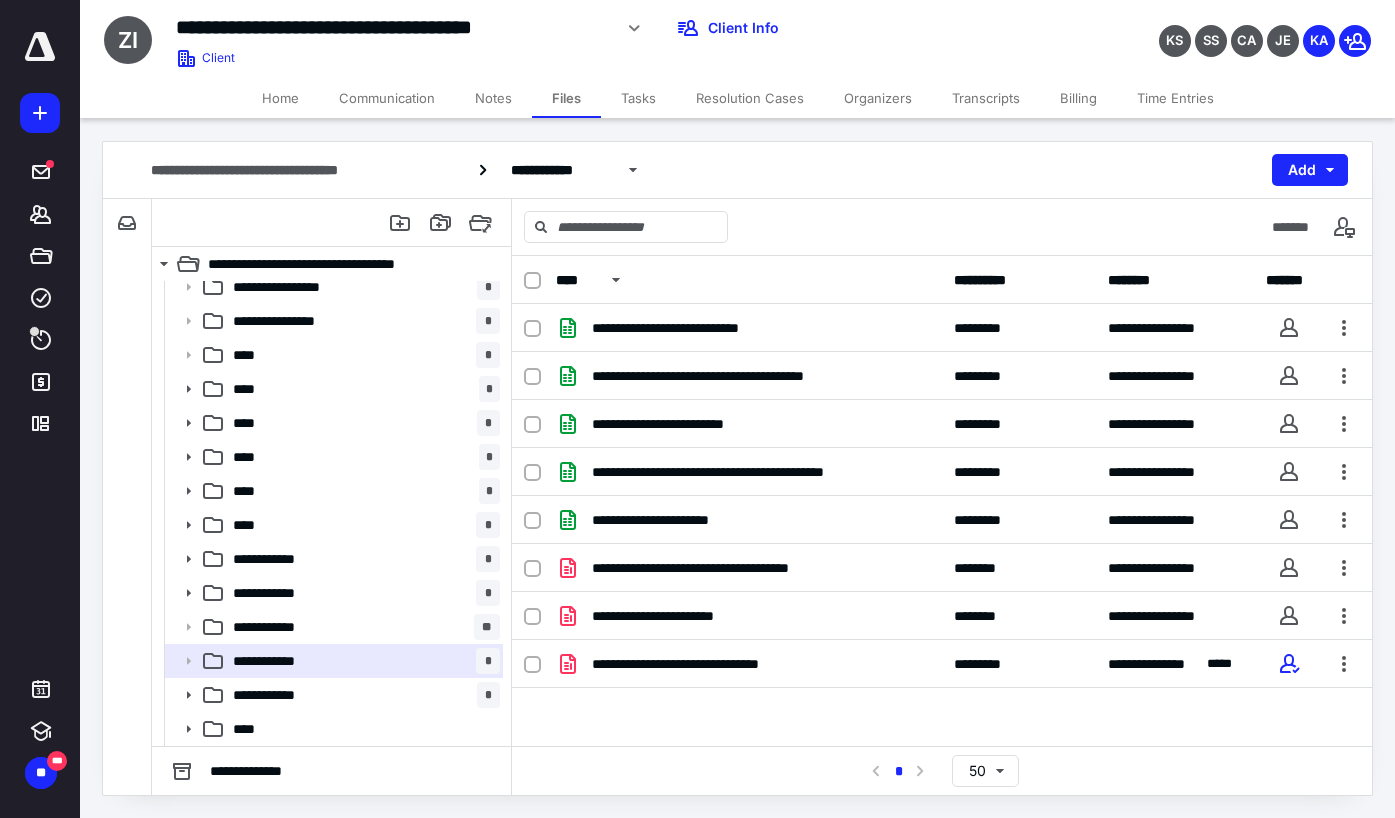 click on "Tasks" at bounding box center [638, 98] 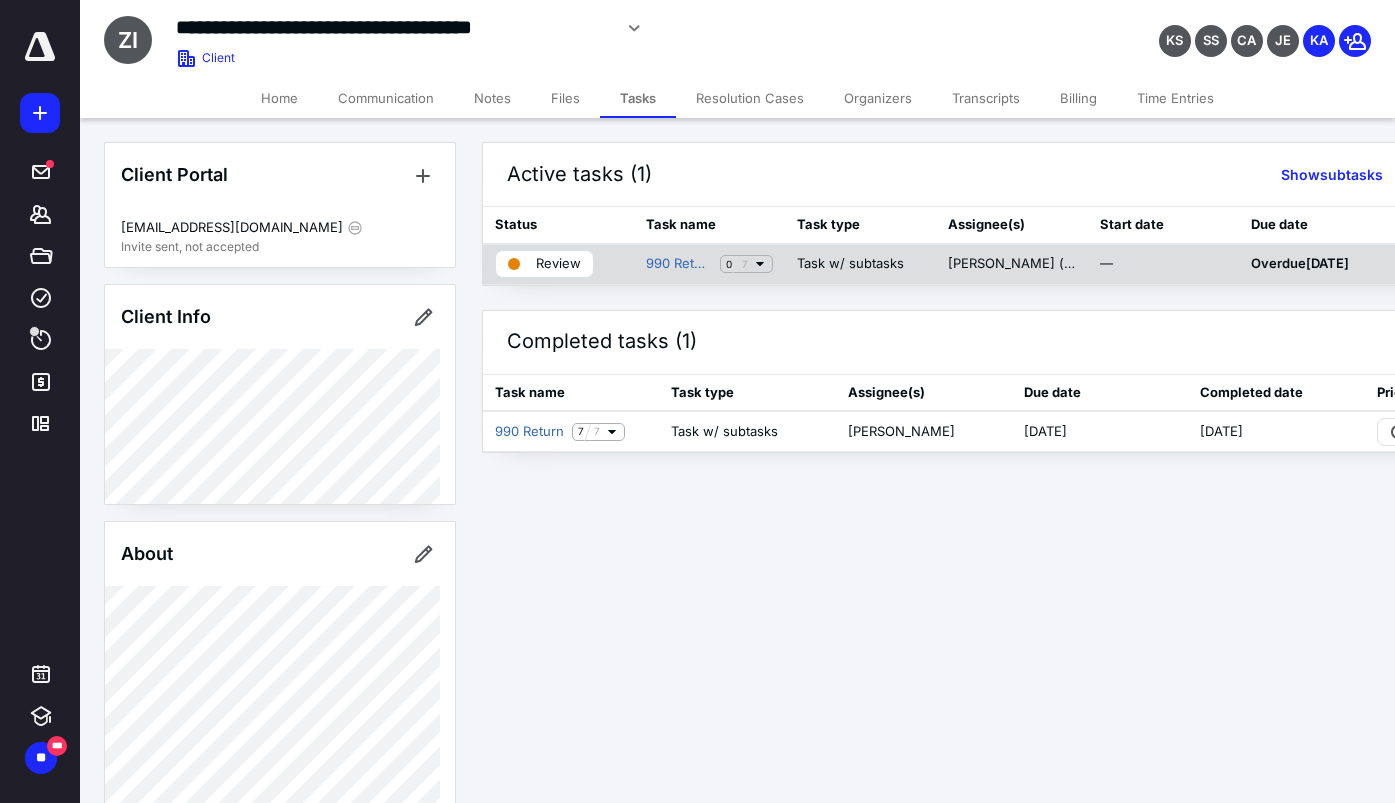 click at bounding box center (514, 264) 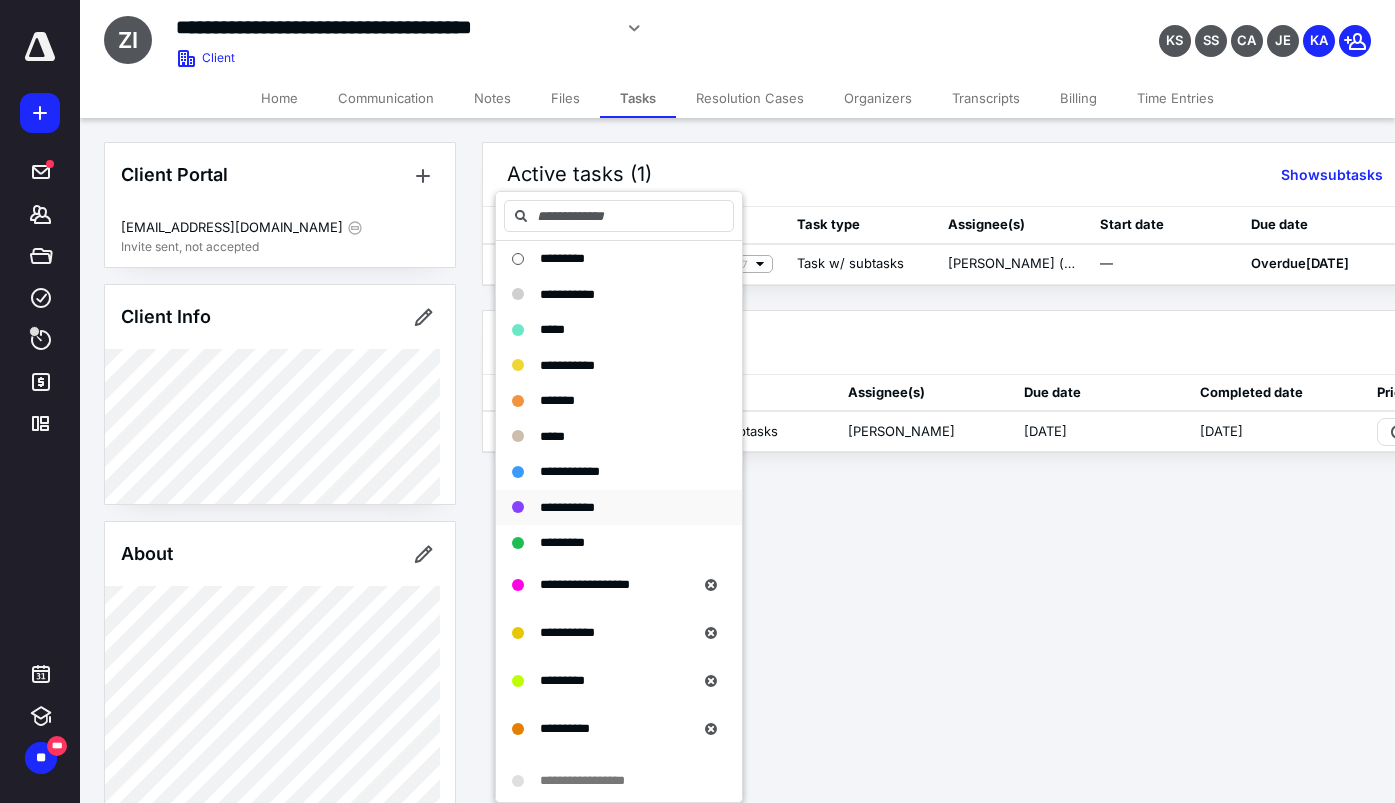 click on "**********" at bounding box center [567, 507] 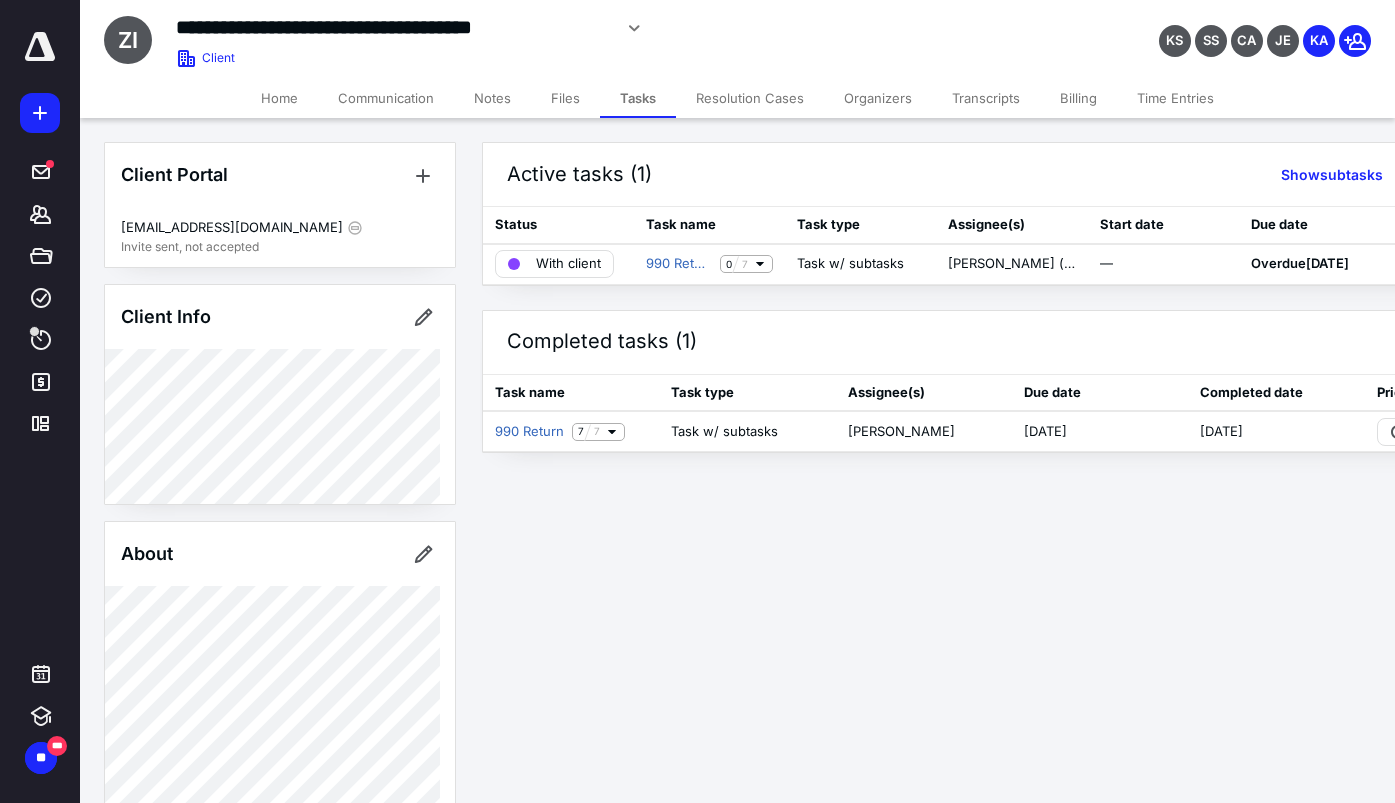 click on "Billing" at bounding box center [1078, 98] 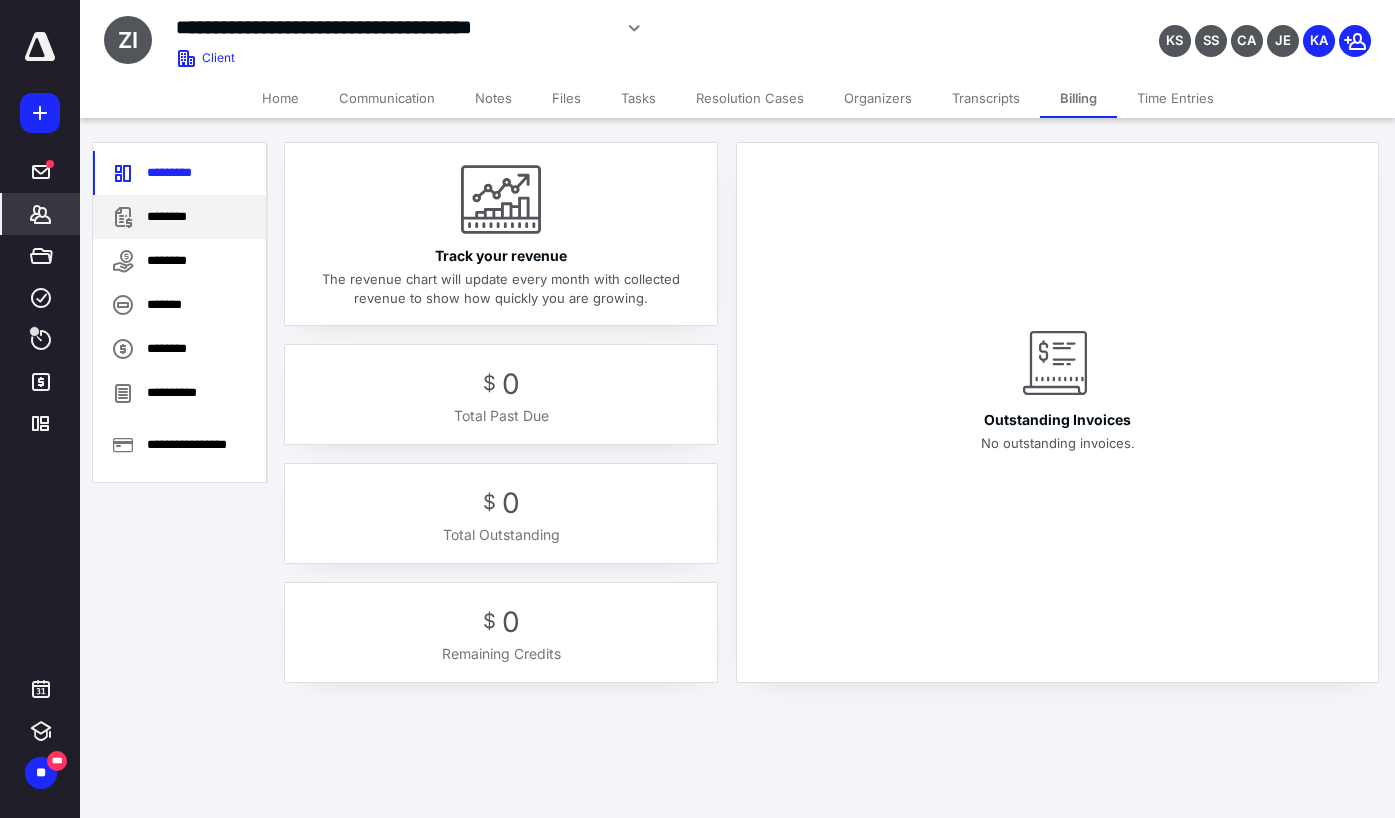 click on "********" at bounding box center [179, 217] 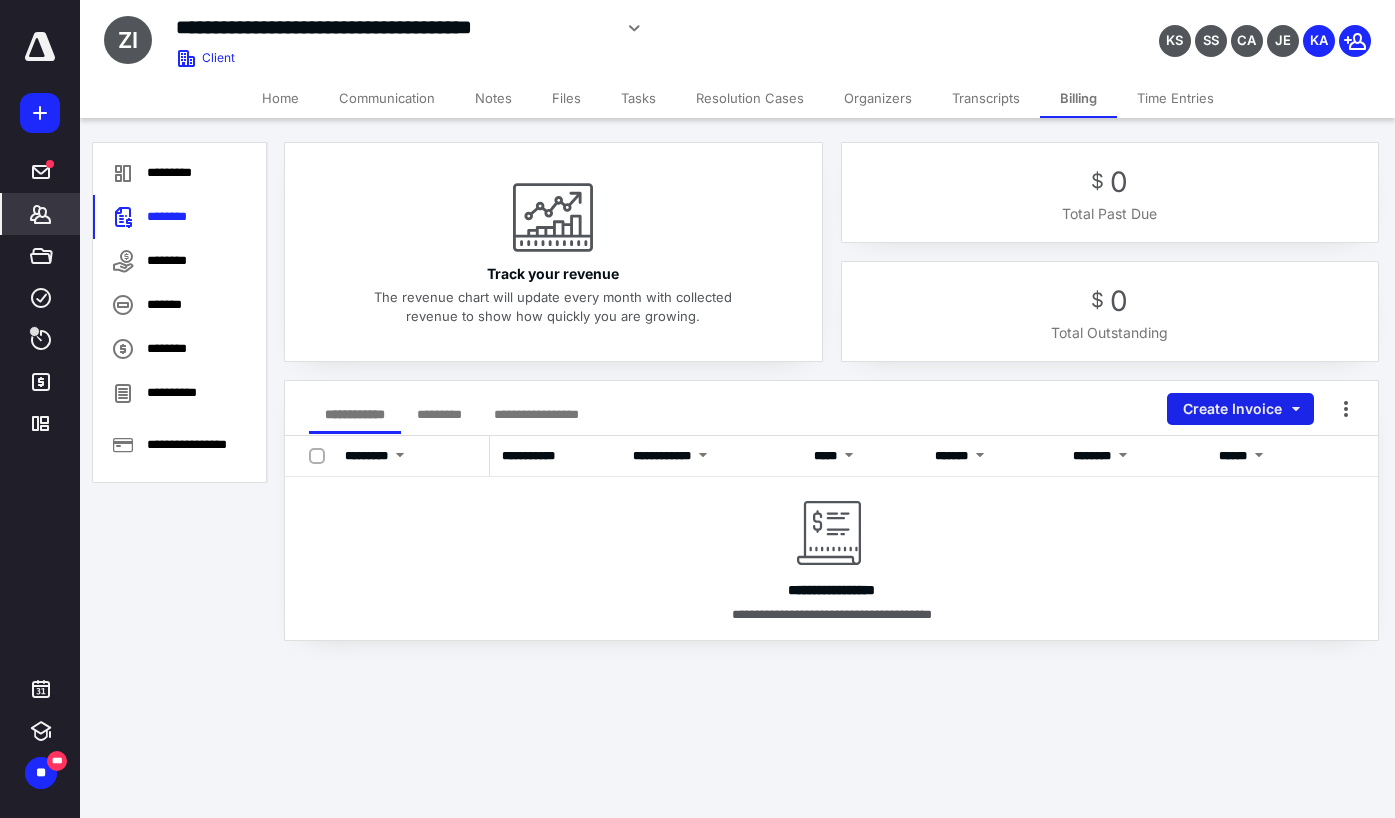 click on "Create Invoice" at bounding box center [1240, 409] 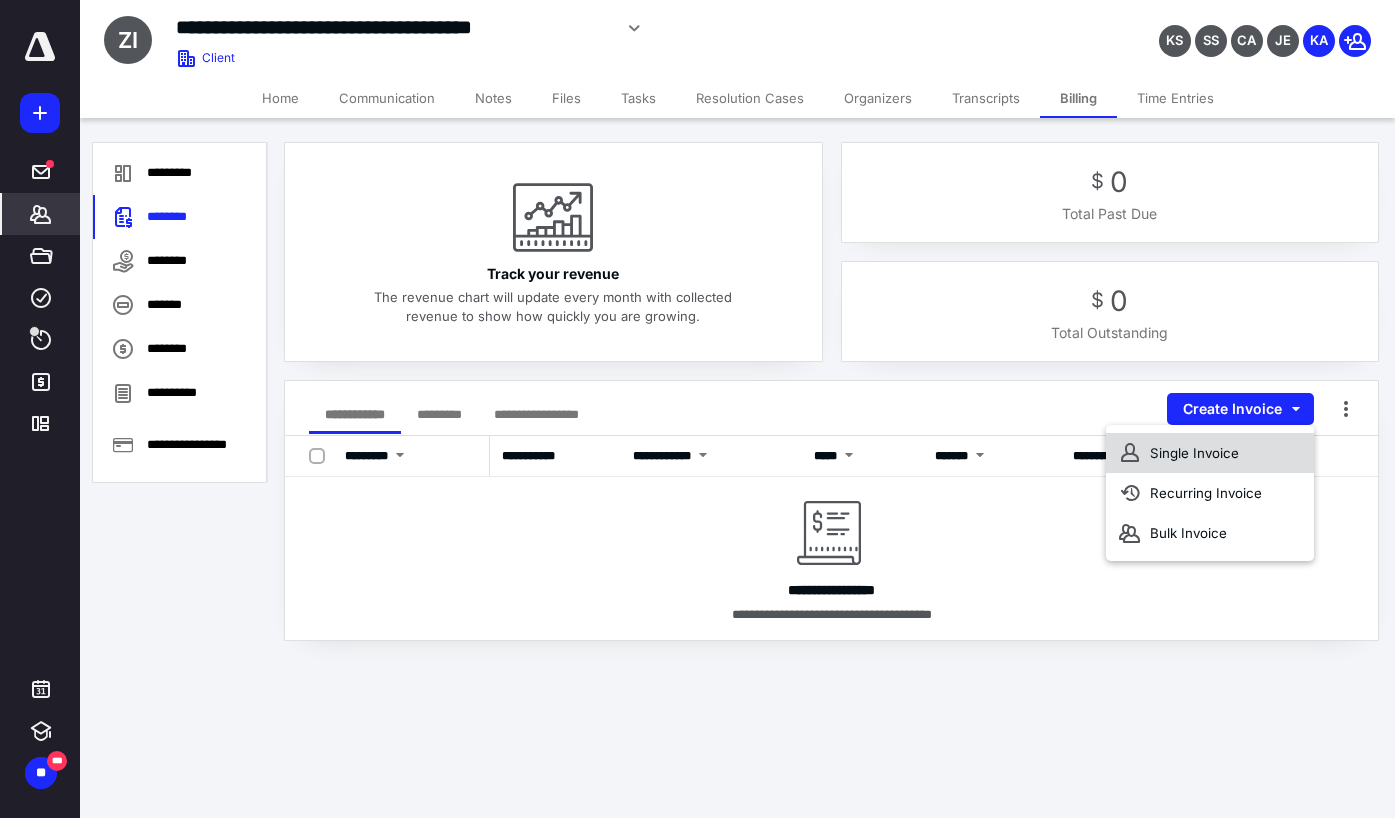 click on "Single Invoice" at bounding box center [1210, 453] 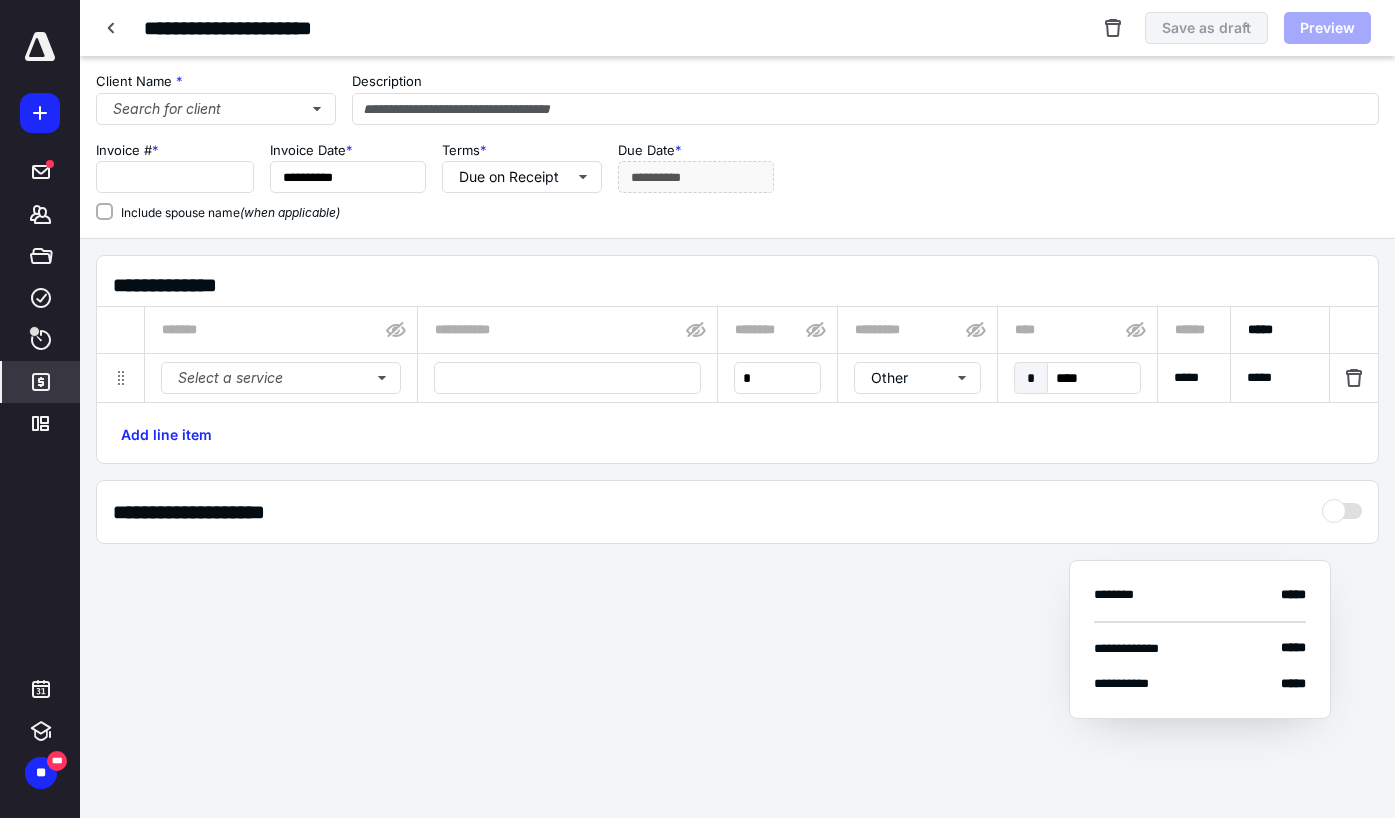 type on "****" 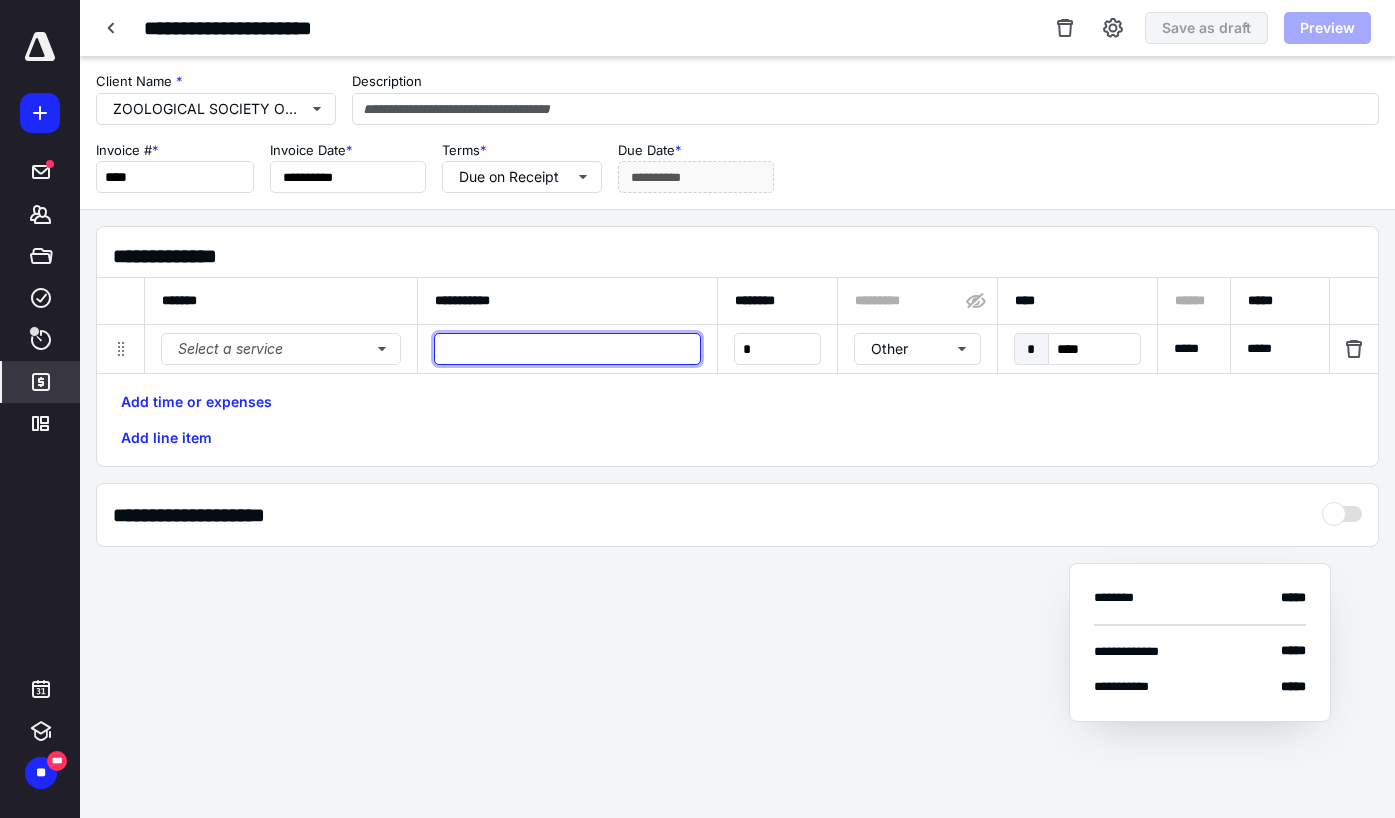 click at bounding box center (567, 349) 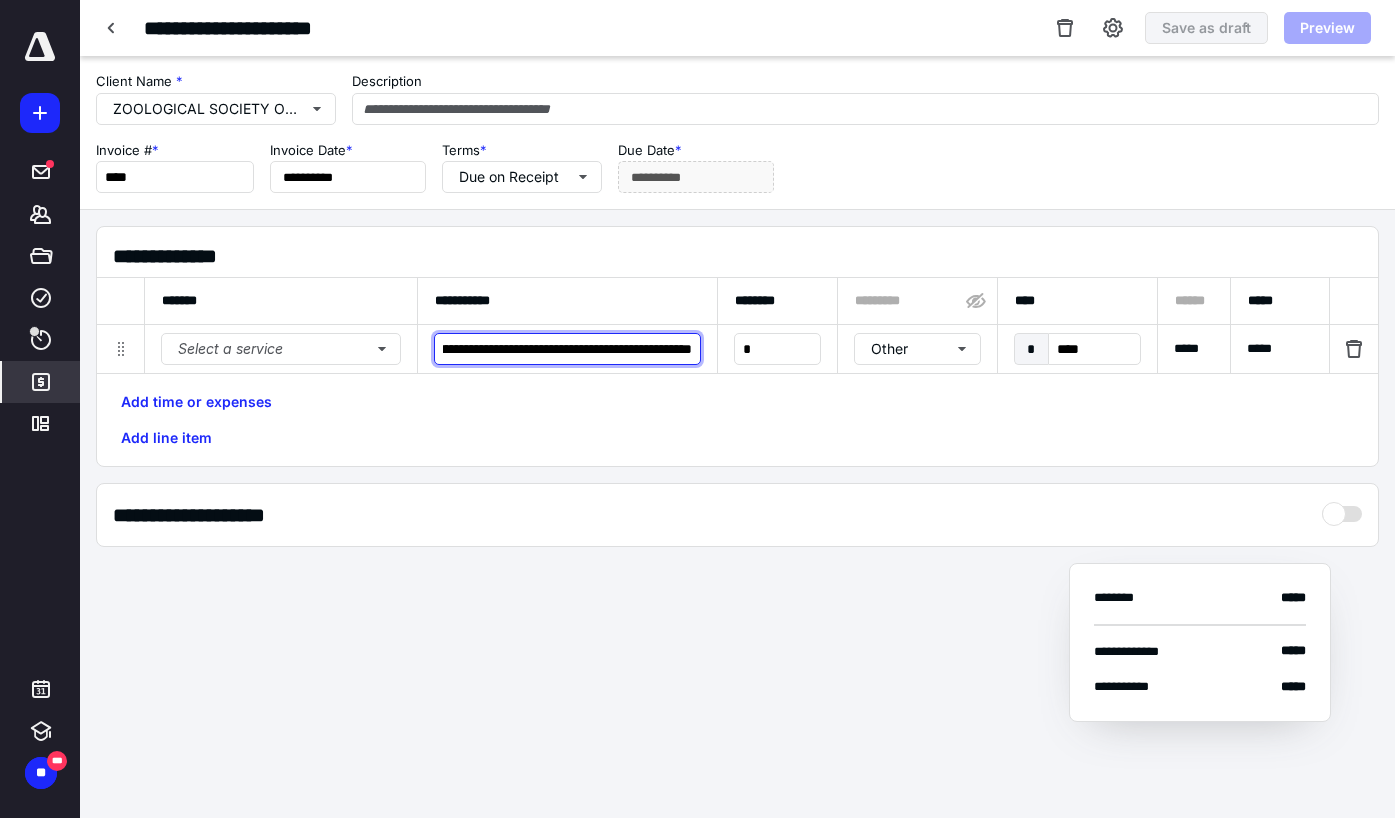 scroll, scrollTop: 0, scrollLeft: 150, axis: horizontal 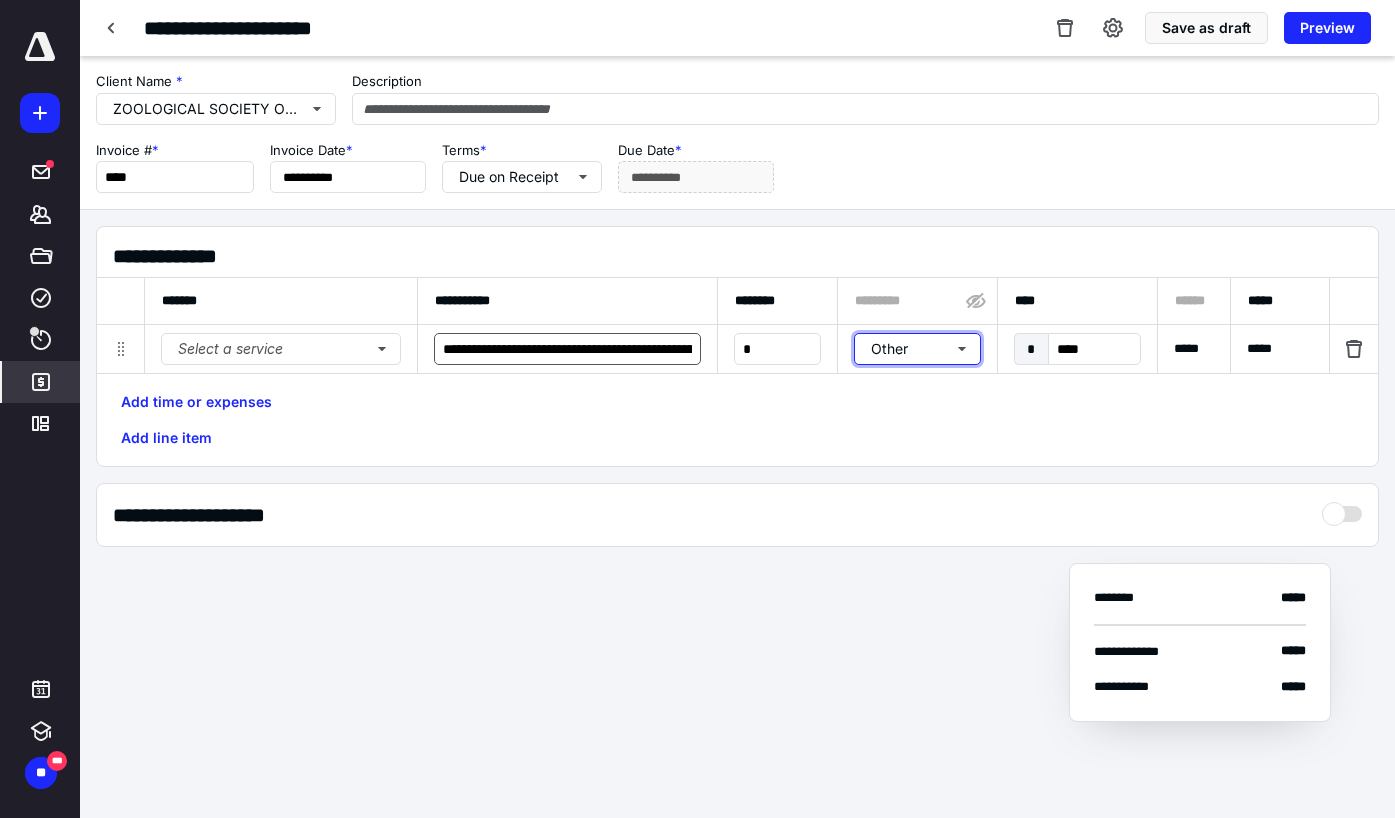 type 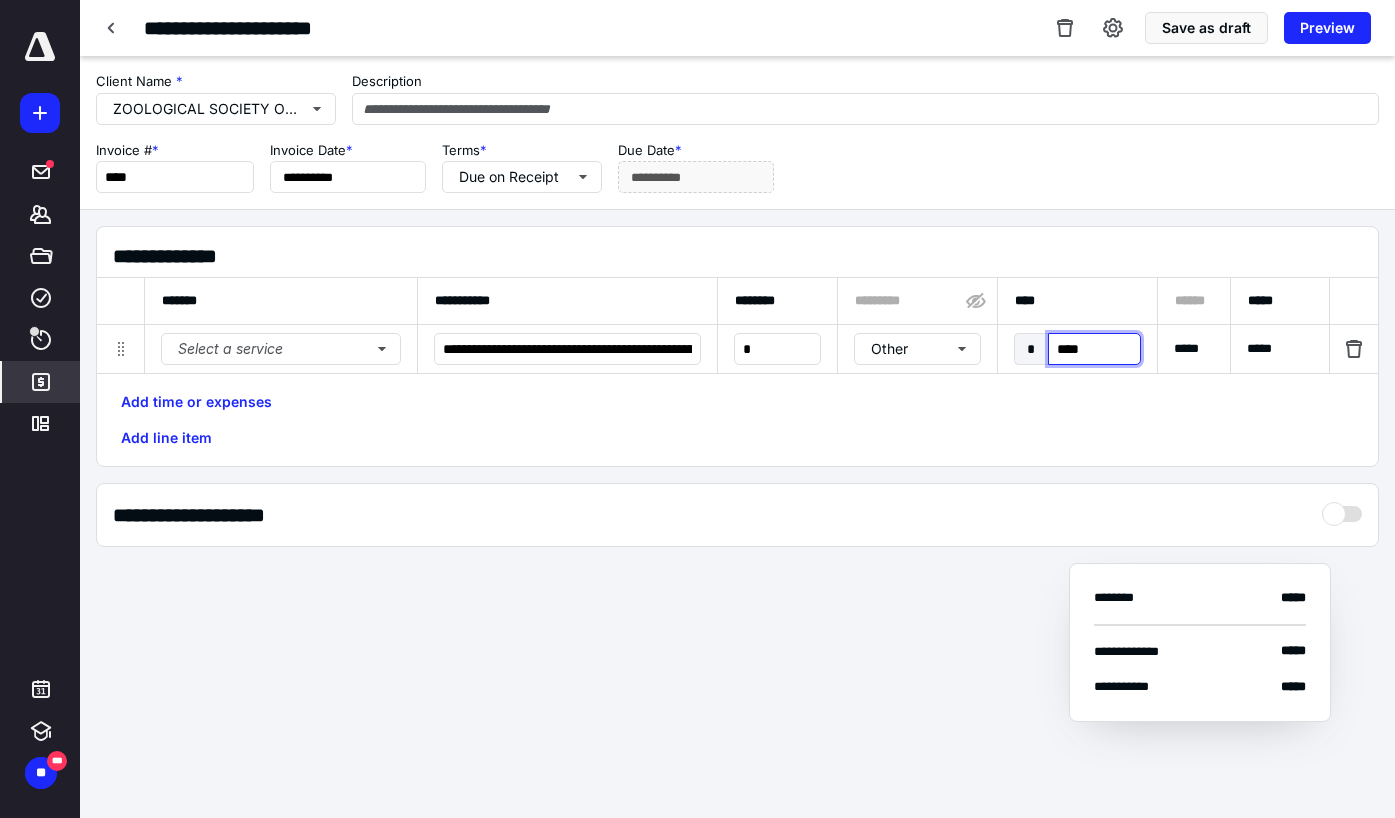click on "****" at bounding box center [1094, 349] 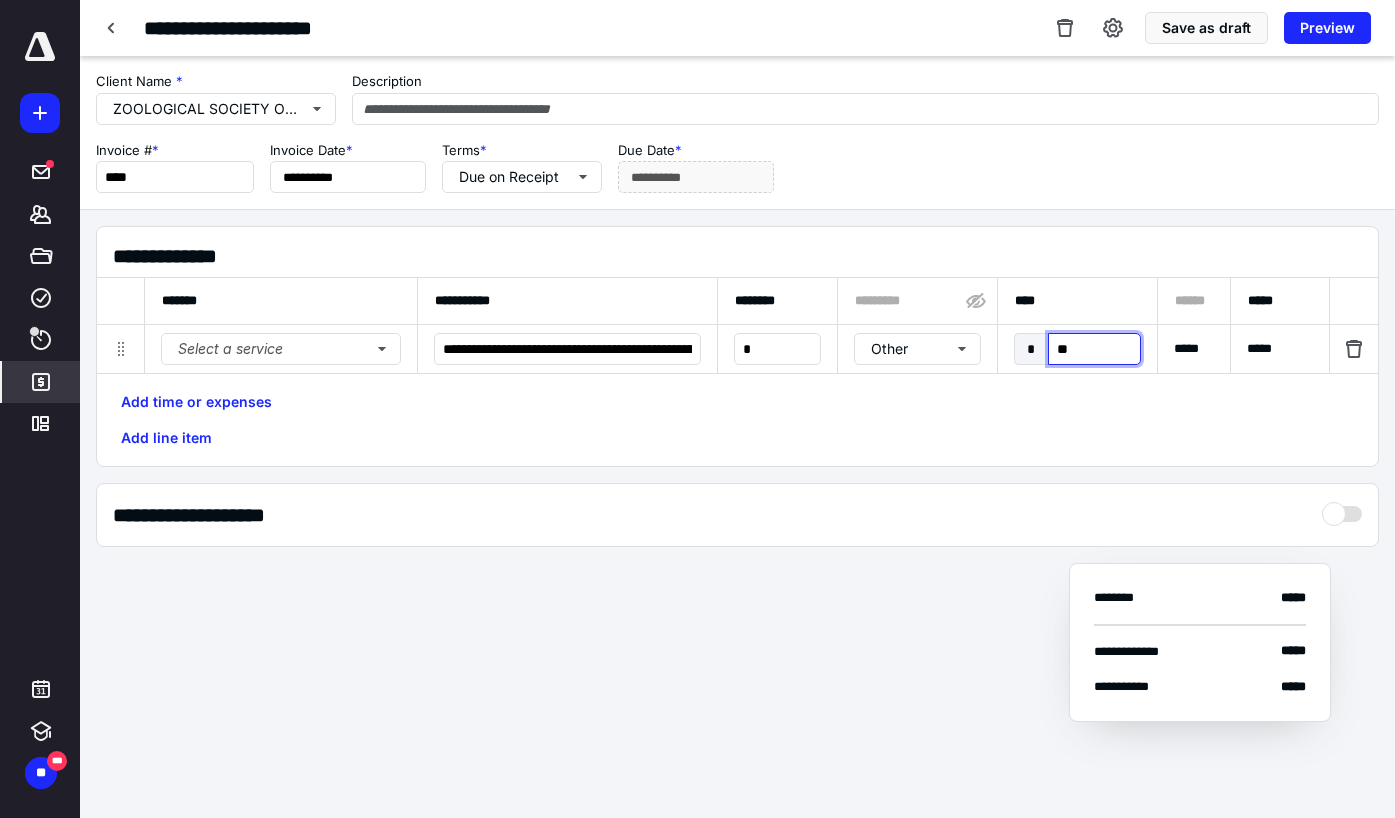 type on "*" 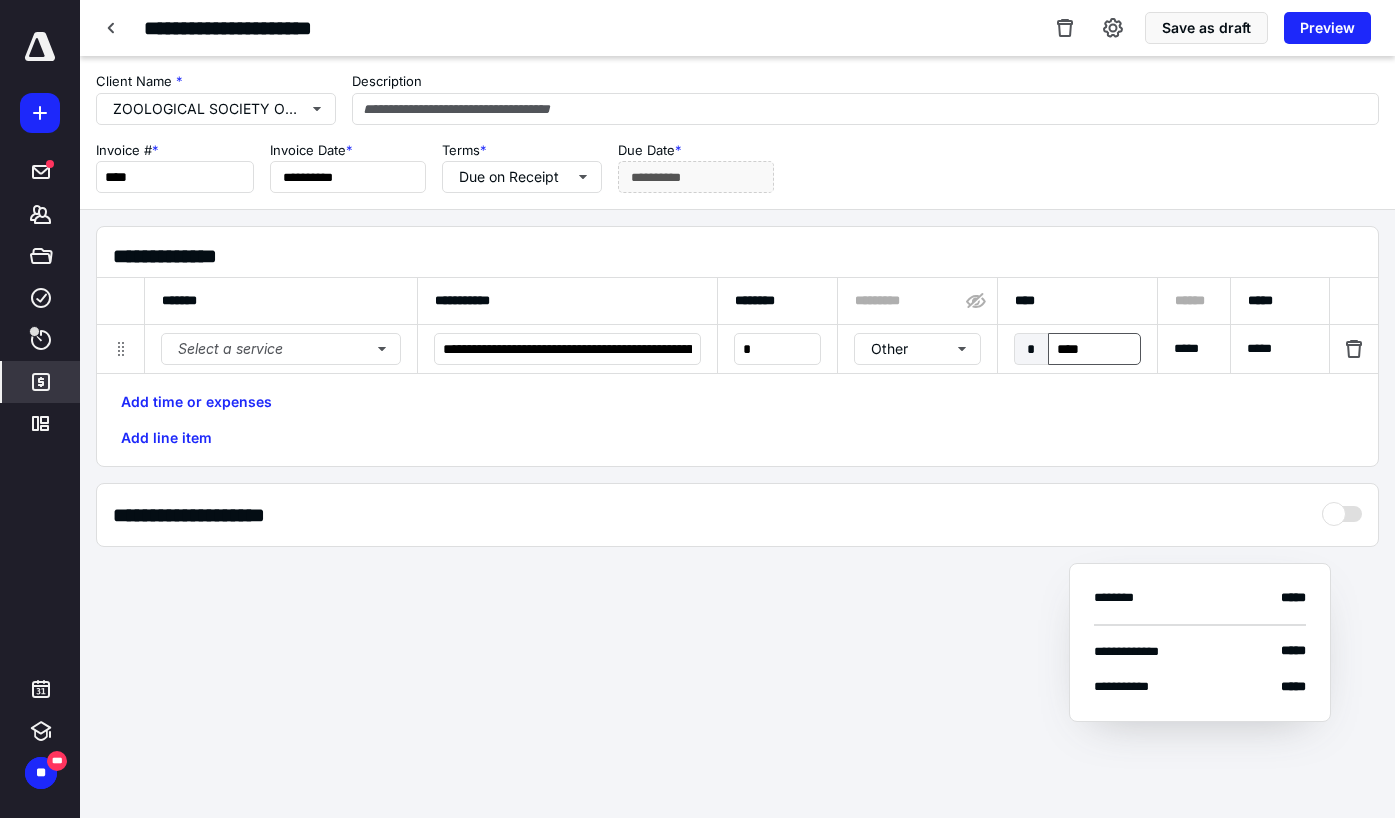 type on "********" 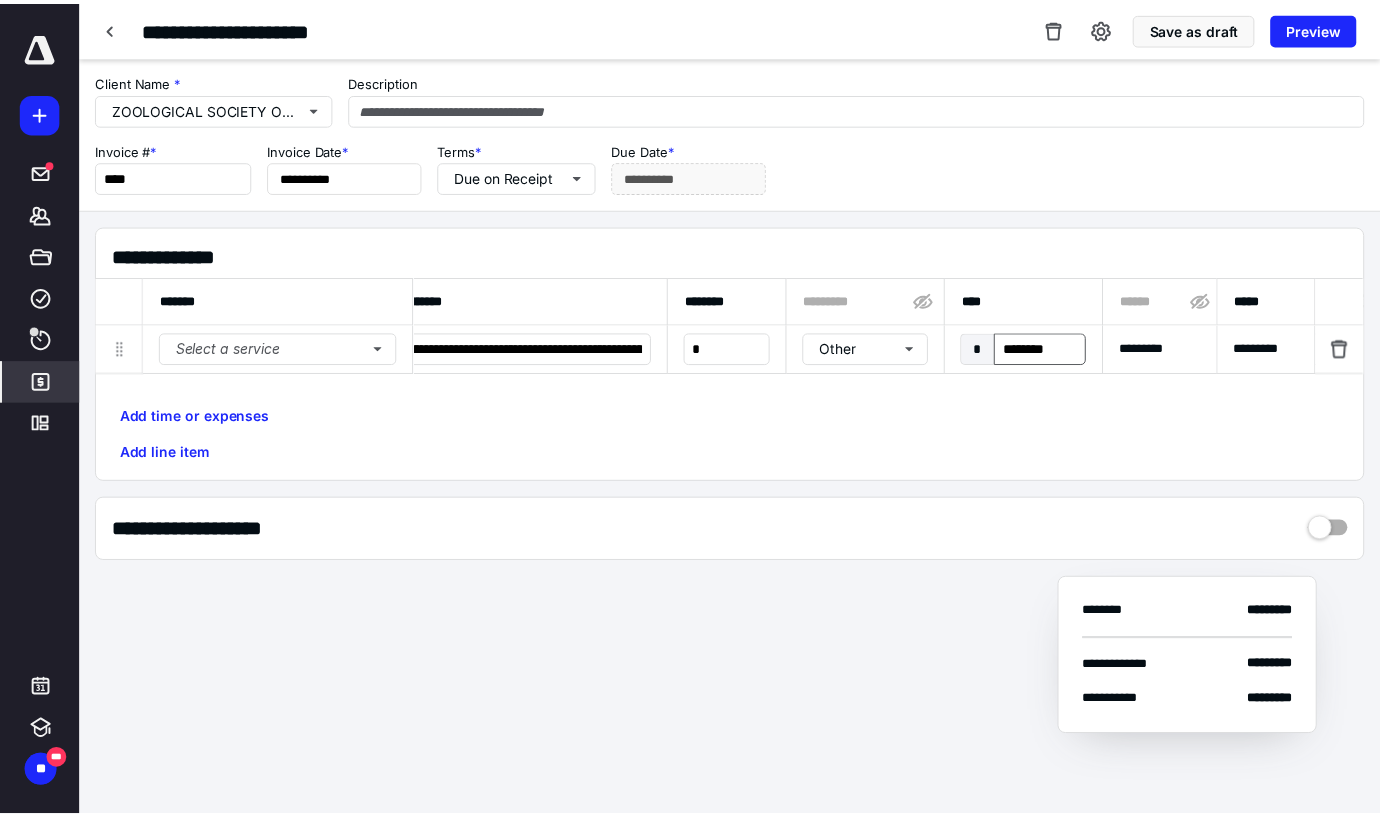 scroll, scrollTop: 0, scrollLeft: 1168, axis: horizontal 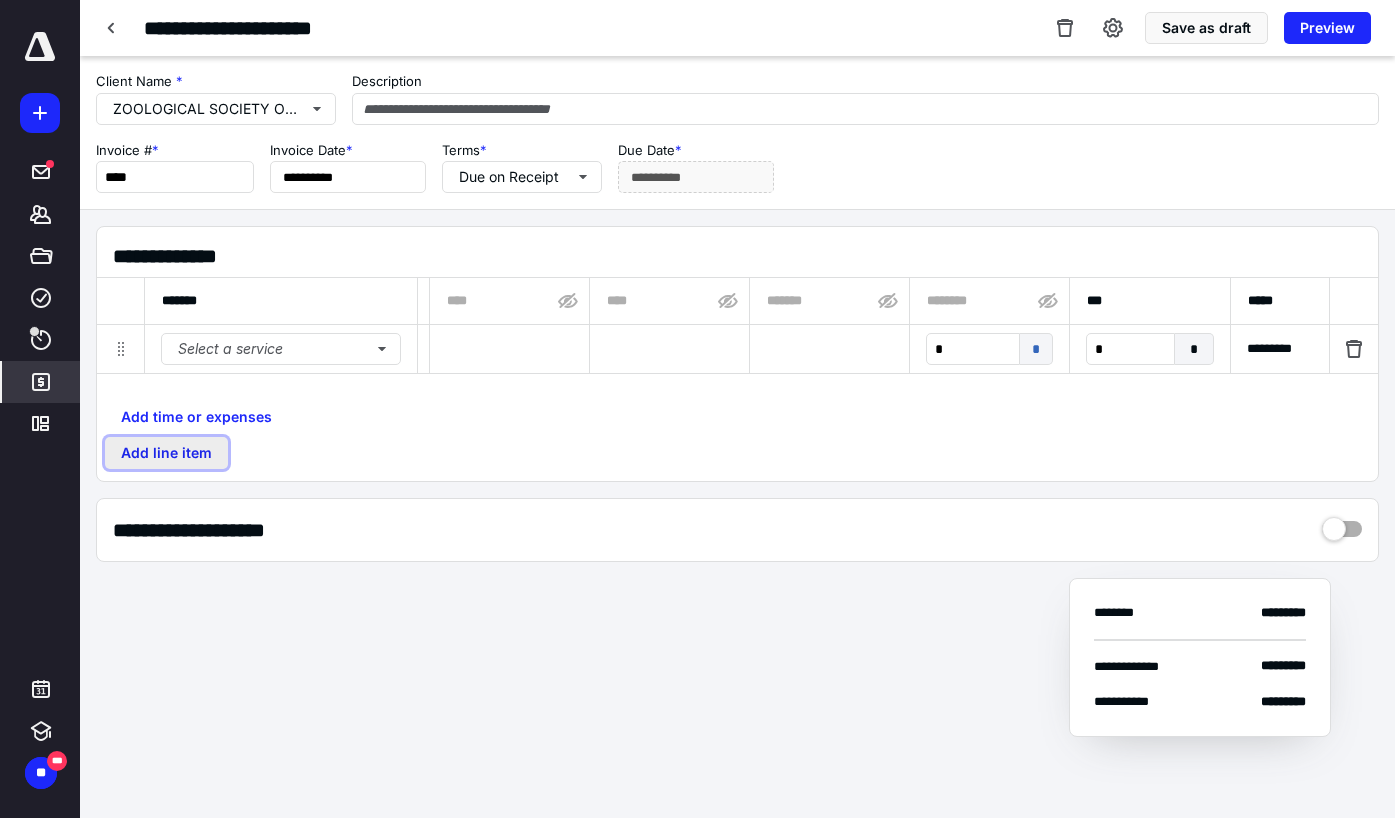click on "Add line item" at bounding box center [166, 453] 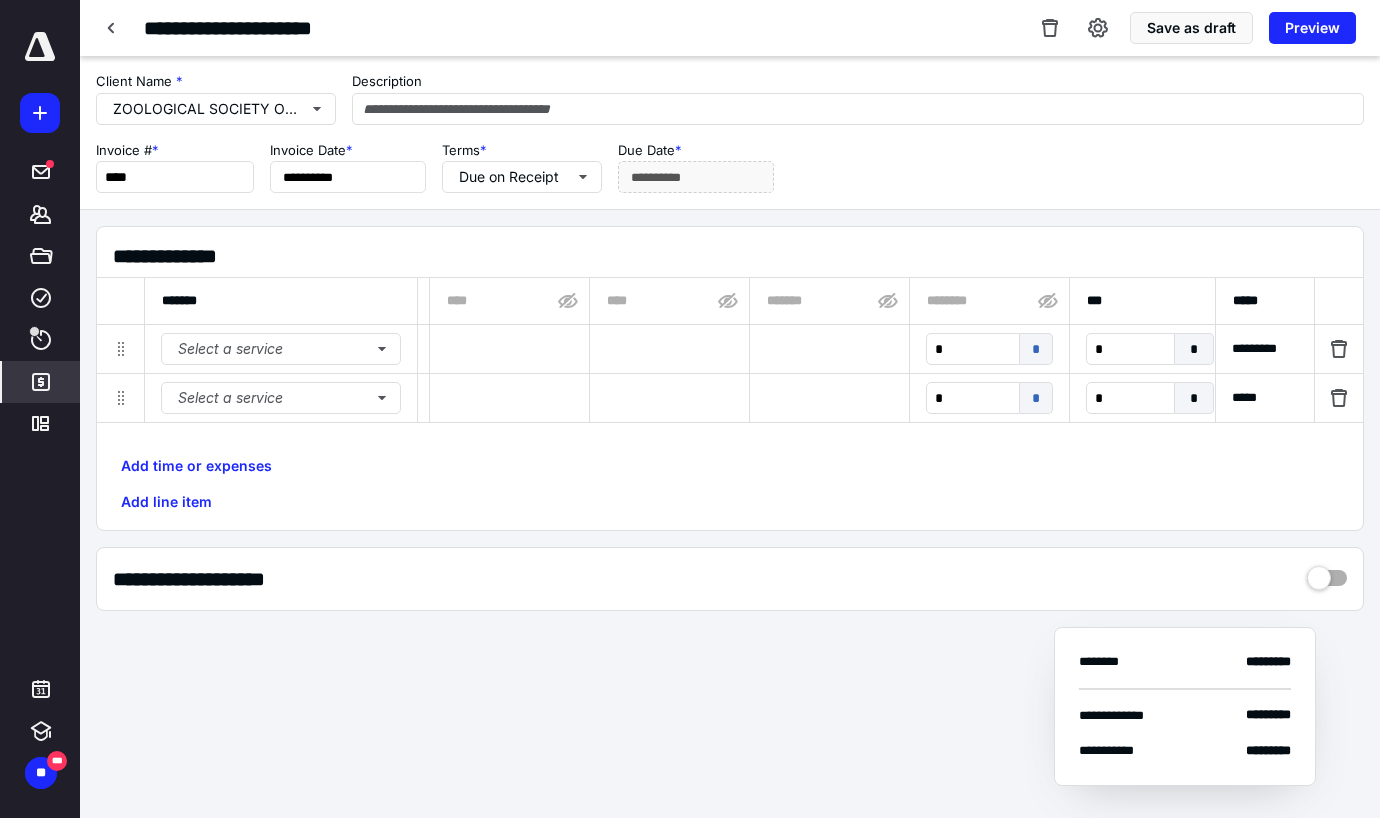 click at bounding box center [509, 349] 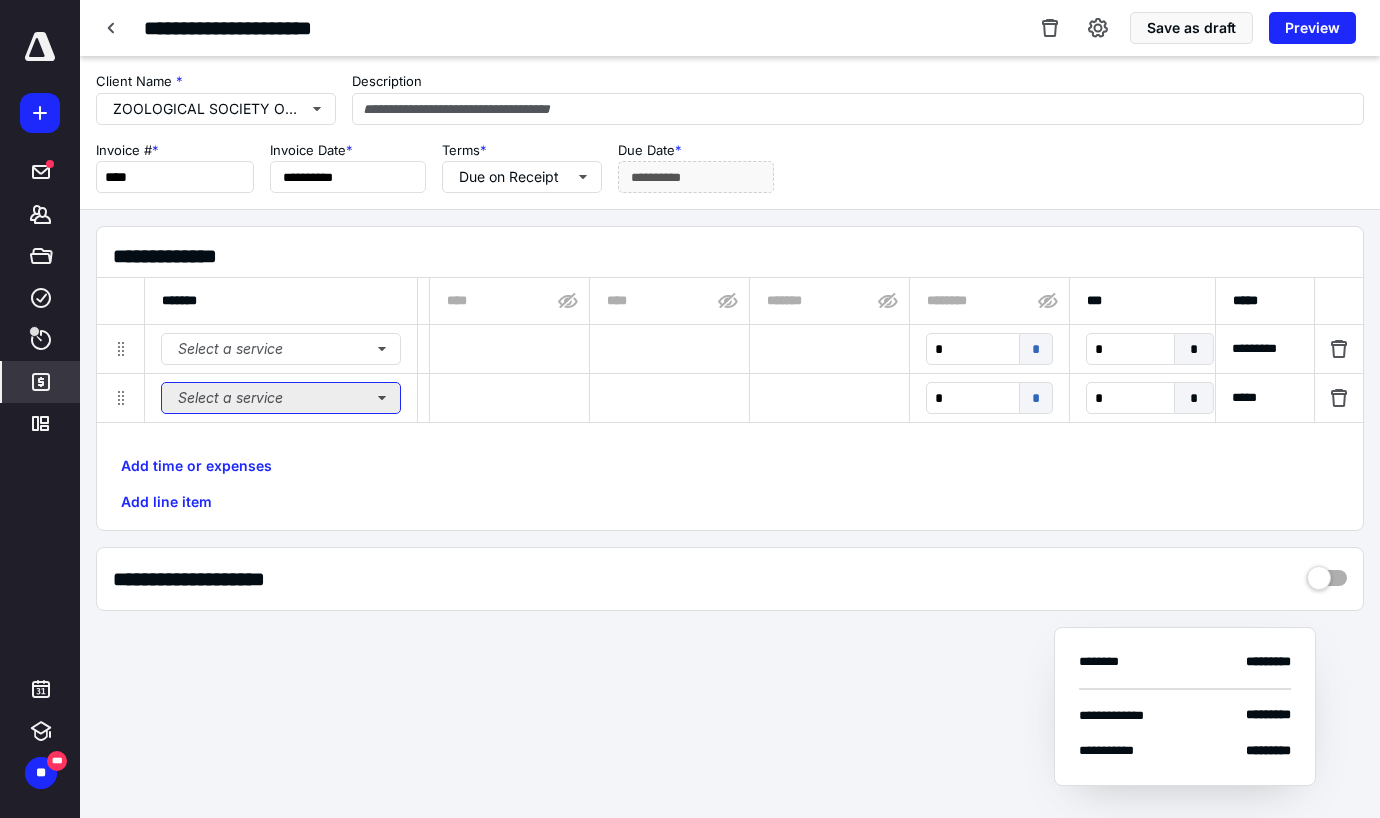 click on "Select a service" at bounding box center (281, 398) 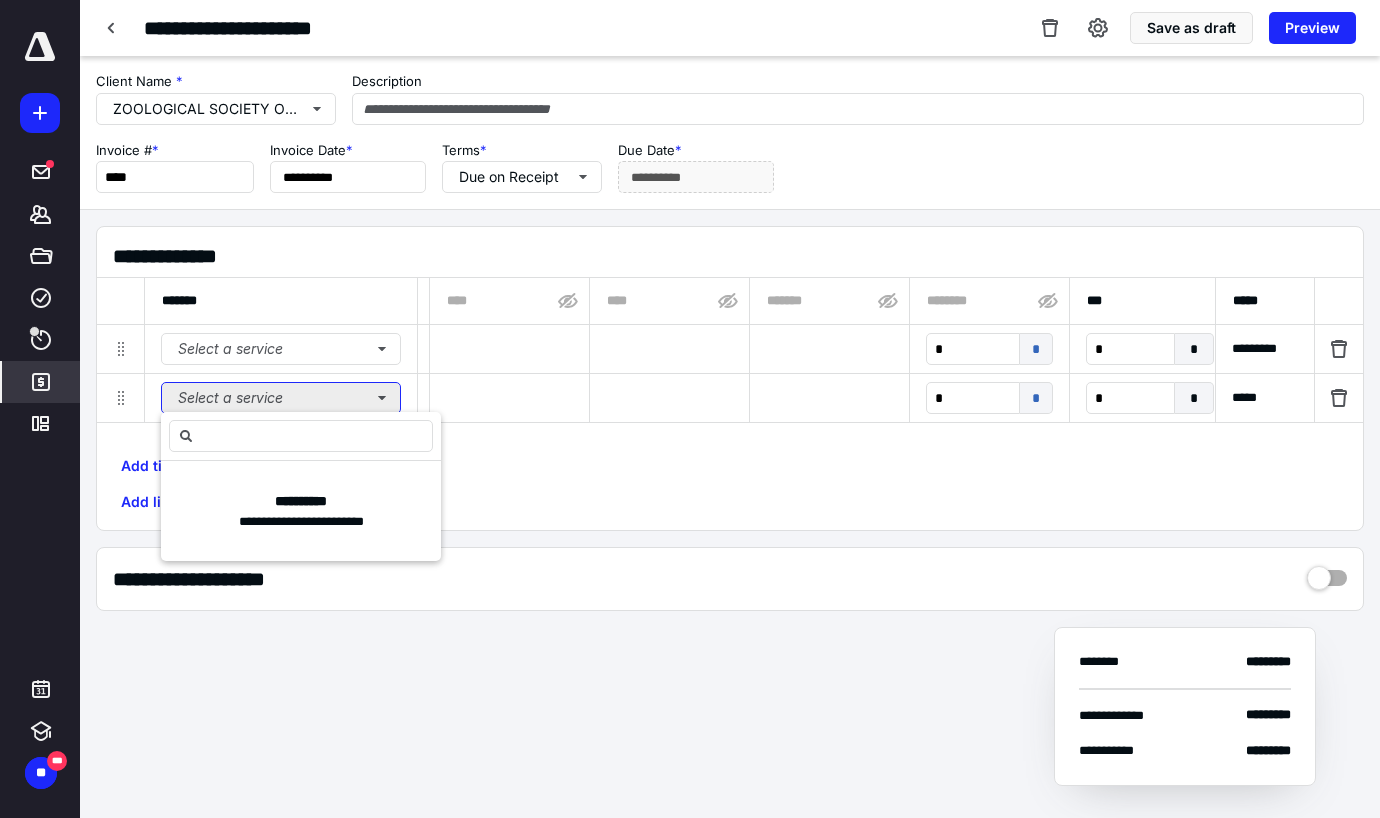 type 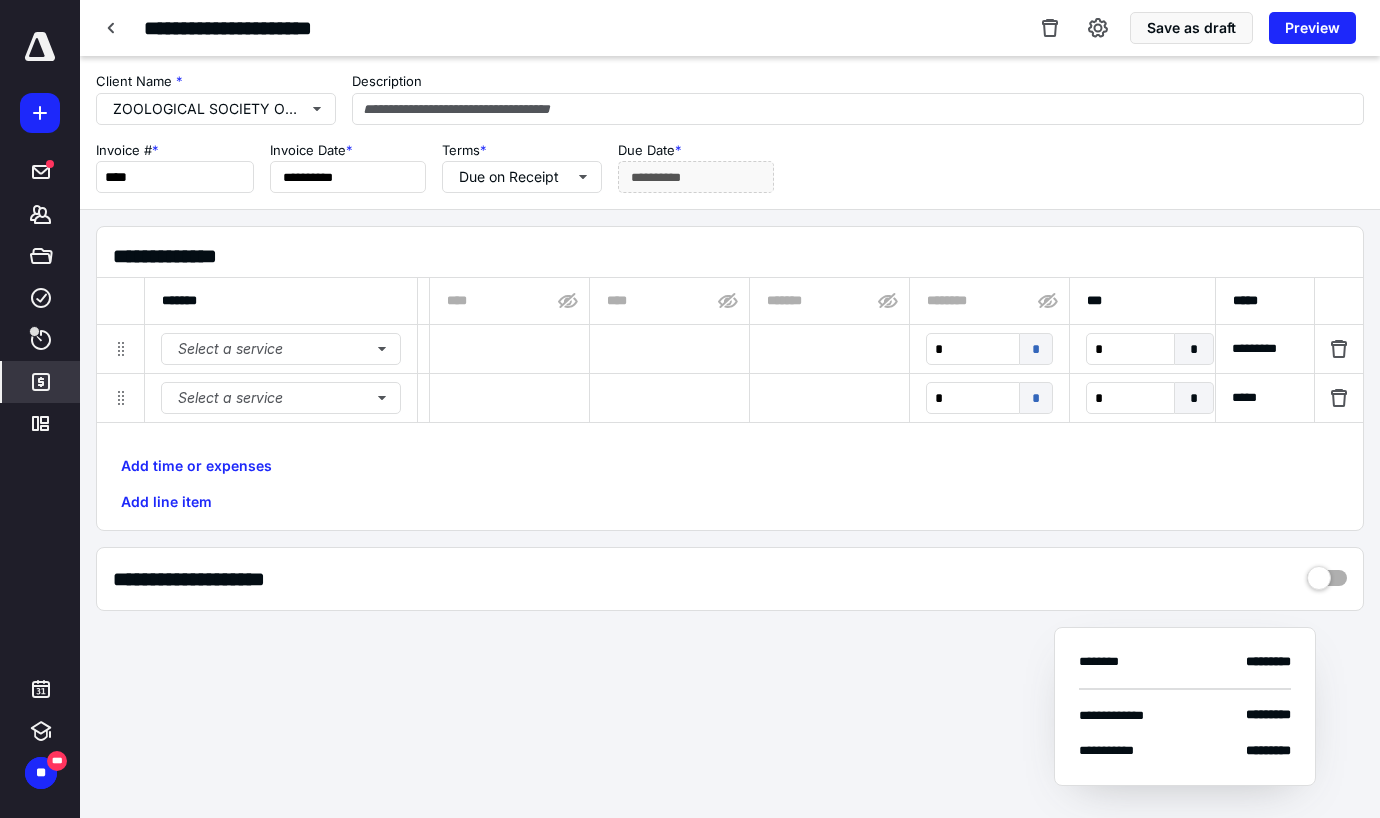 scroll, scrollTop: 0, scrollLeft: 0, axis: both 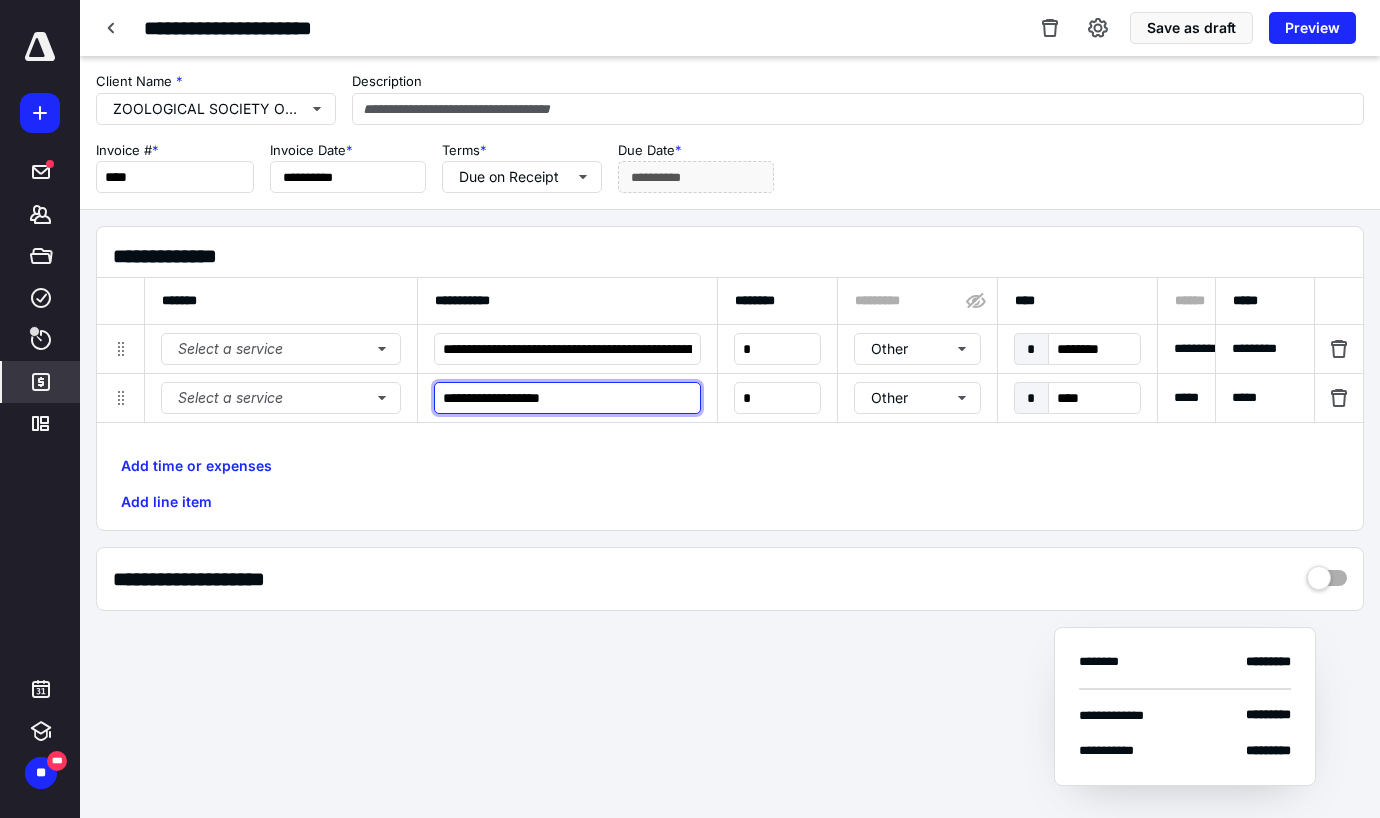 type on "**********" 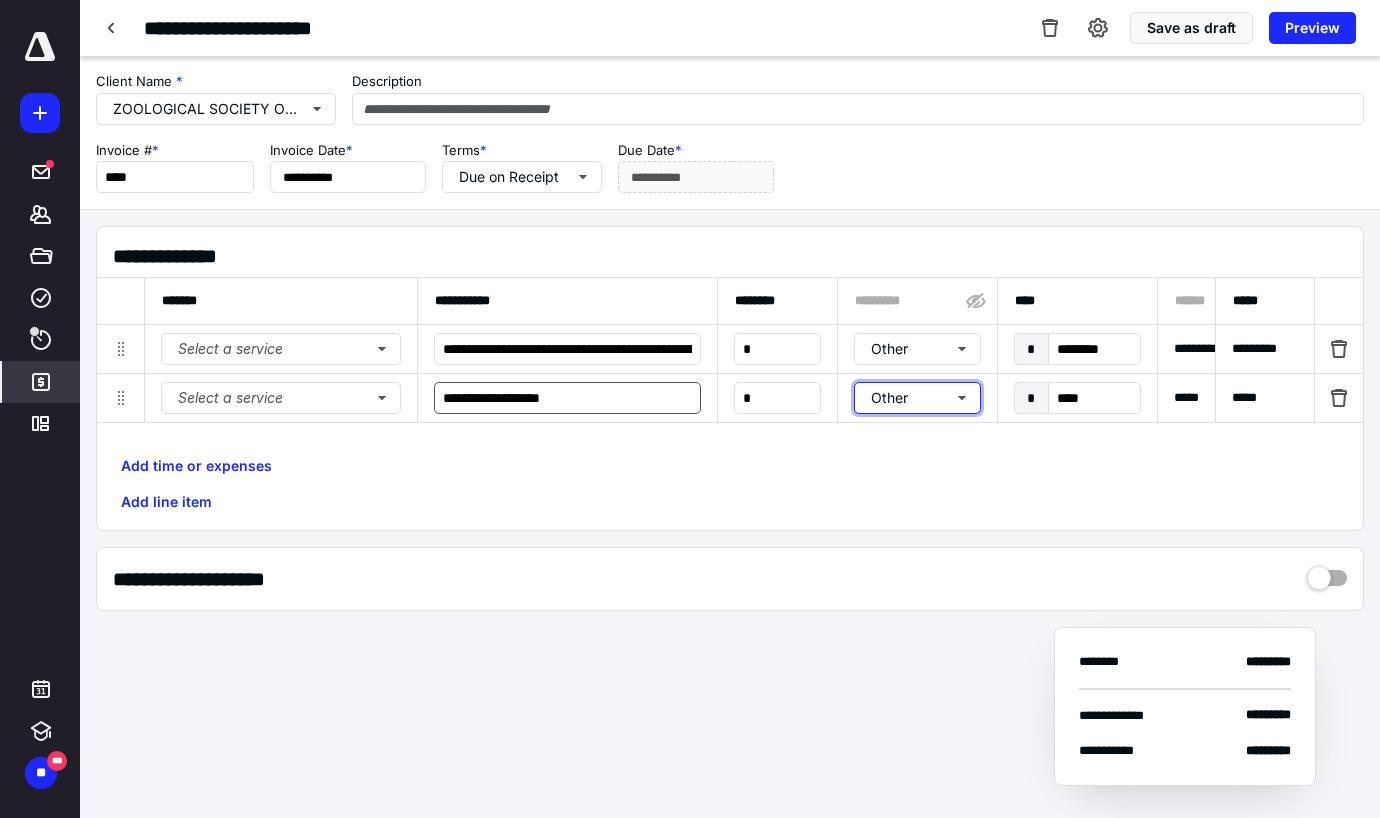 type 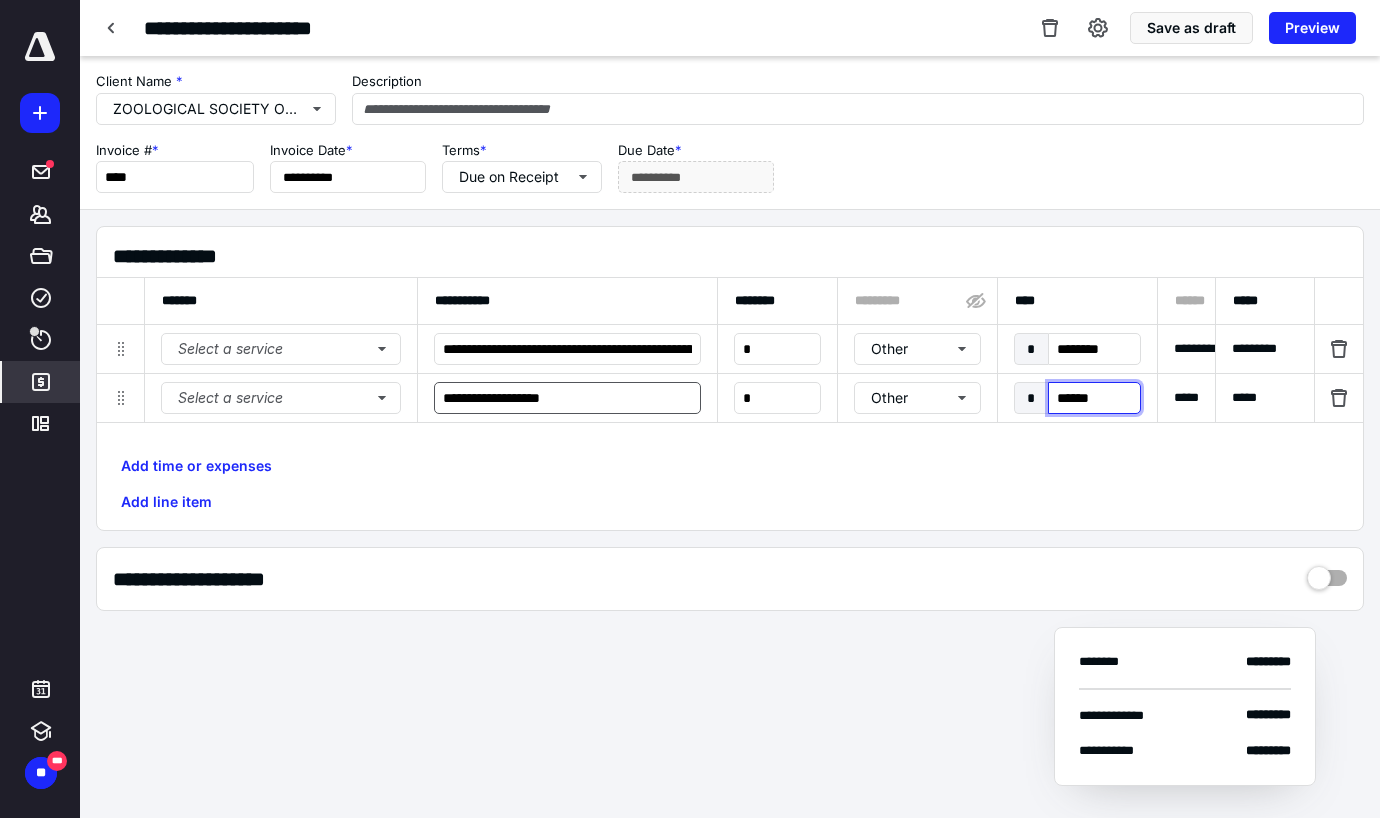 type on "******" 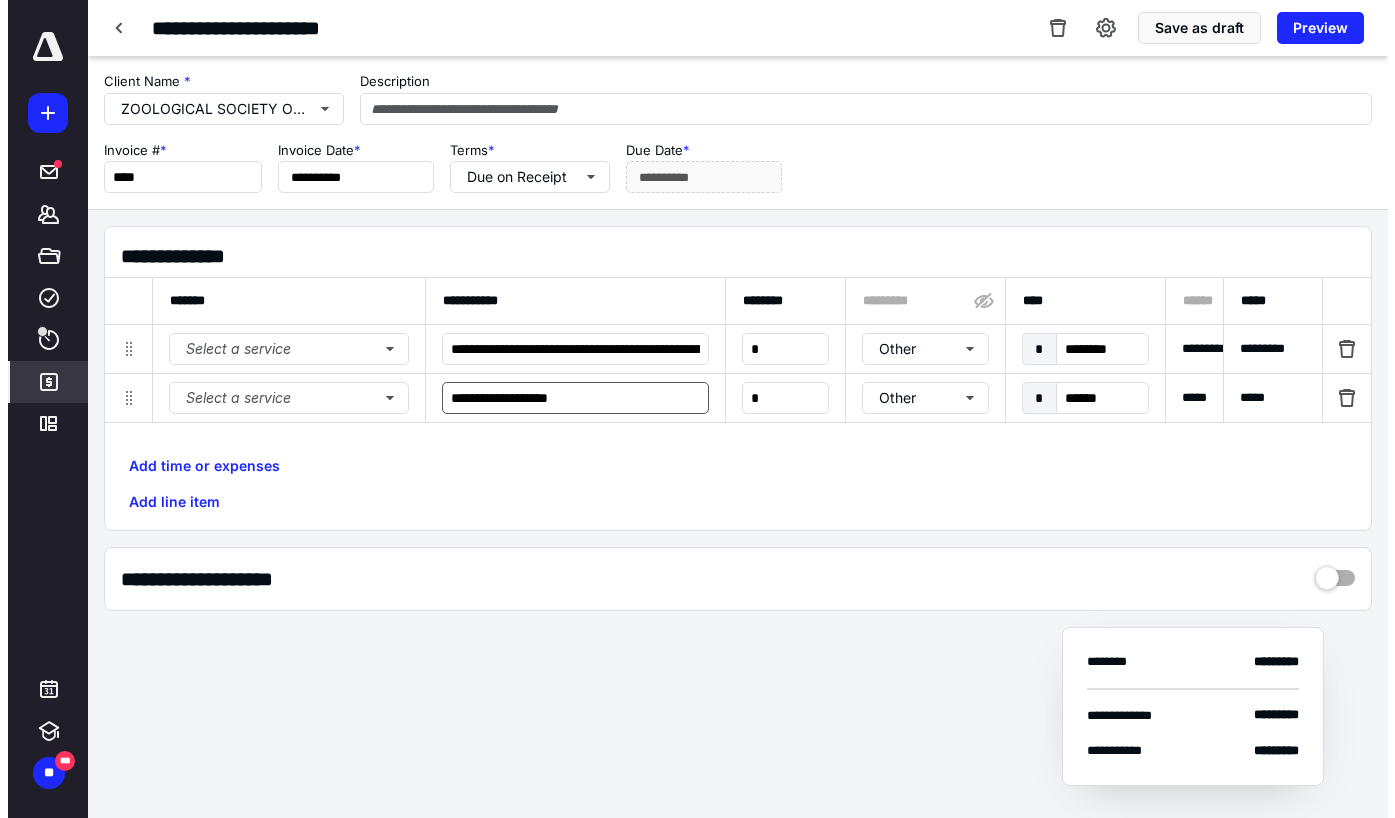 scroll, scrollTop: 0, scrollLeft: 58, axis: horizontal 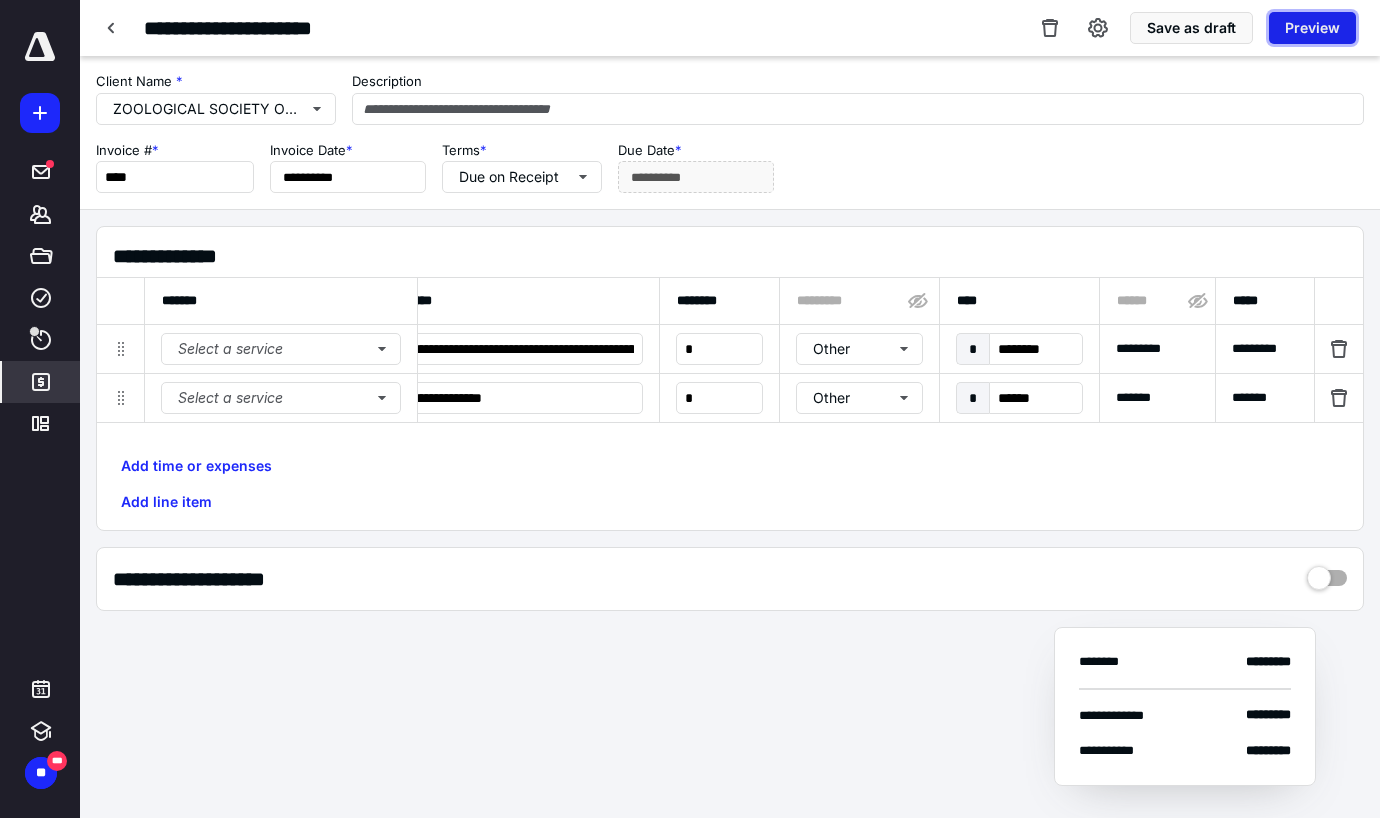 click on "Preview" at bounding box center (1312, 28) 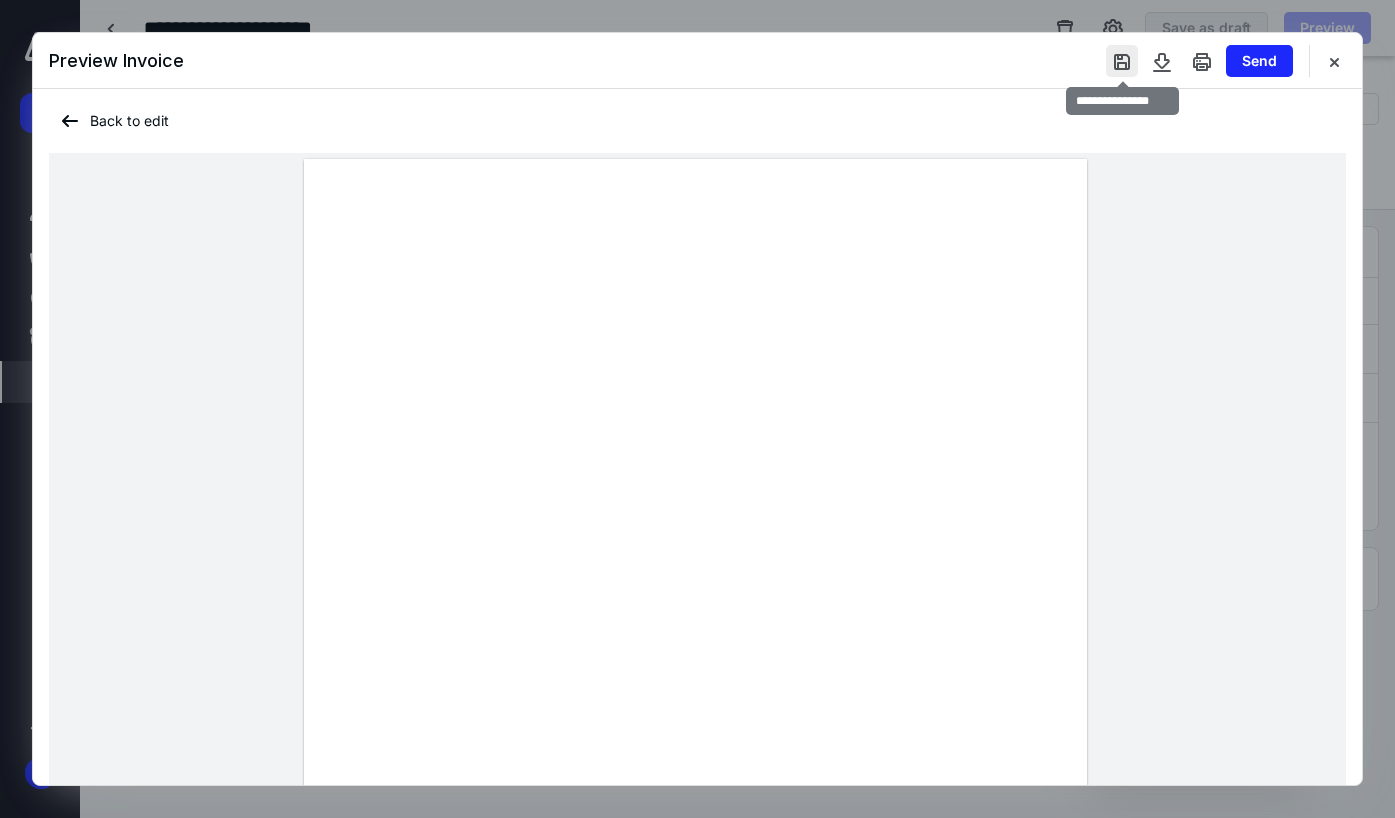 click at bounding box center [1122, 61] 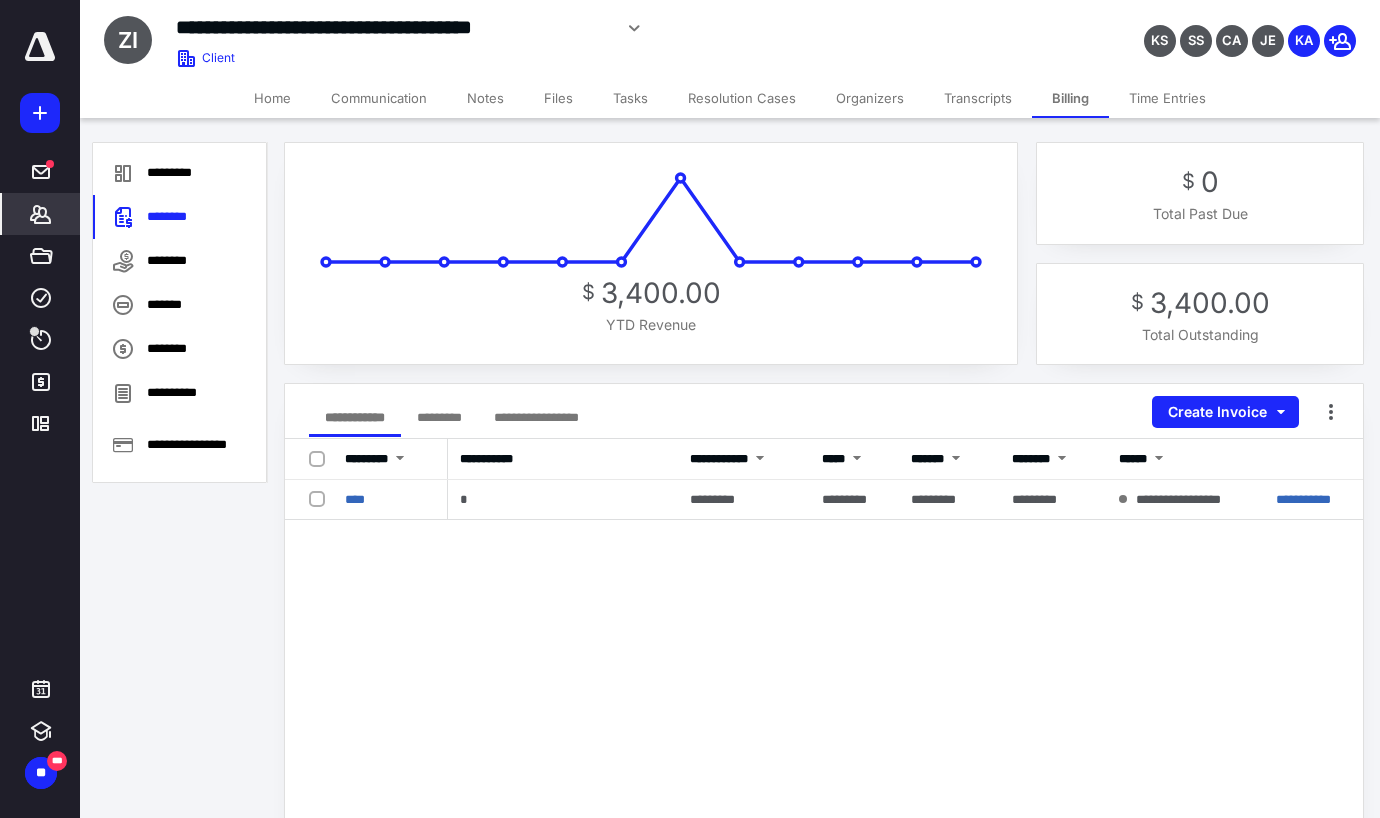 click on "**********" at bounding box center [690, 691] 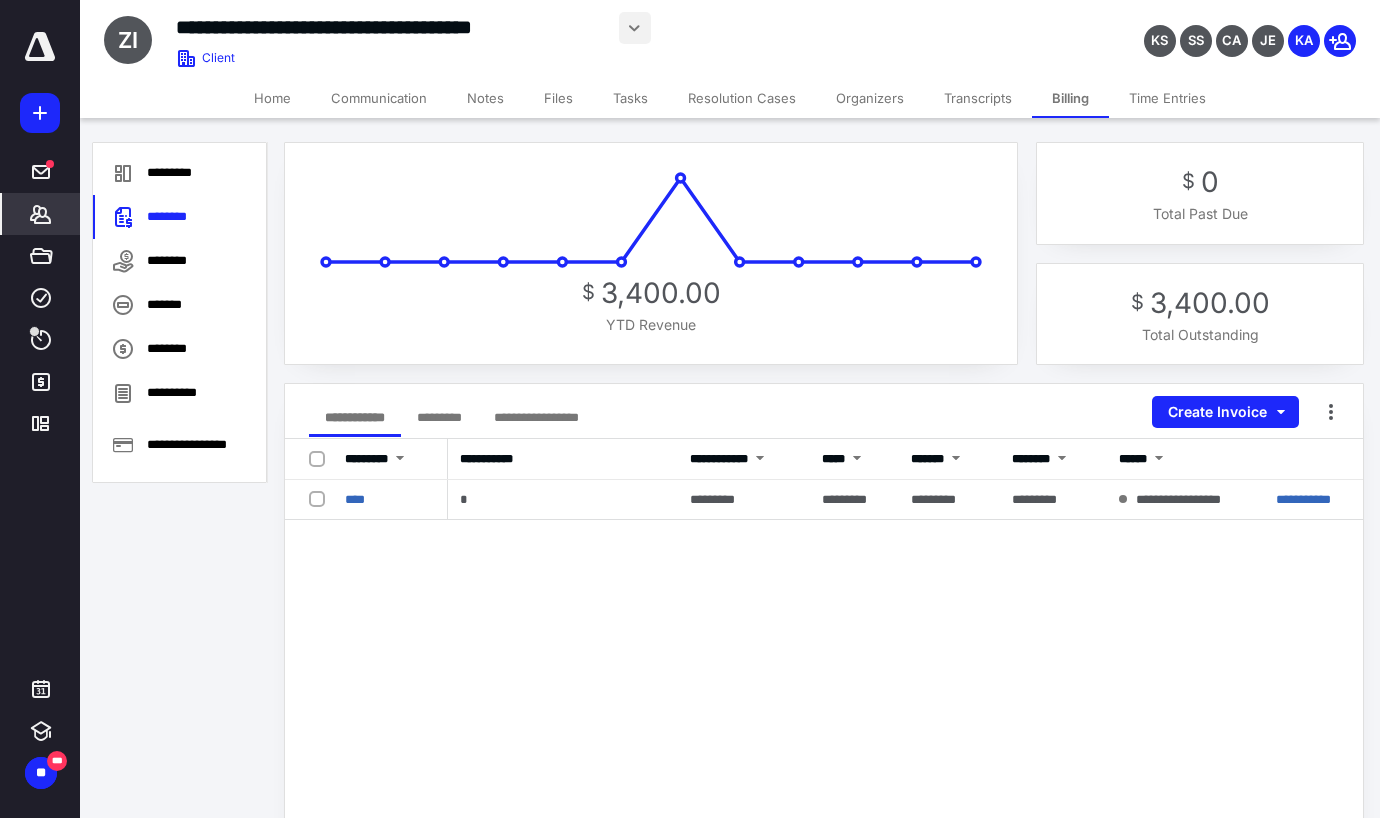 click at bounding box center (635, 28) 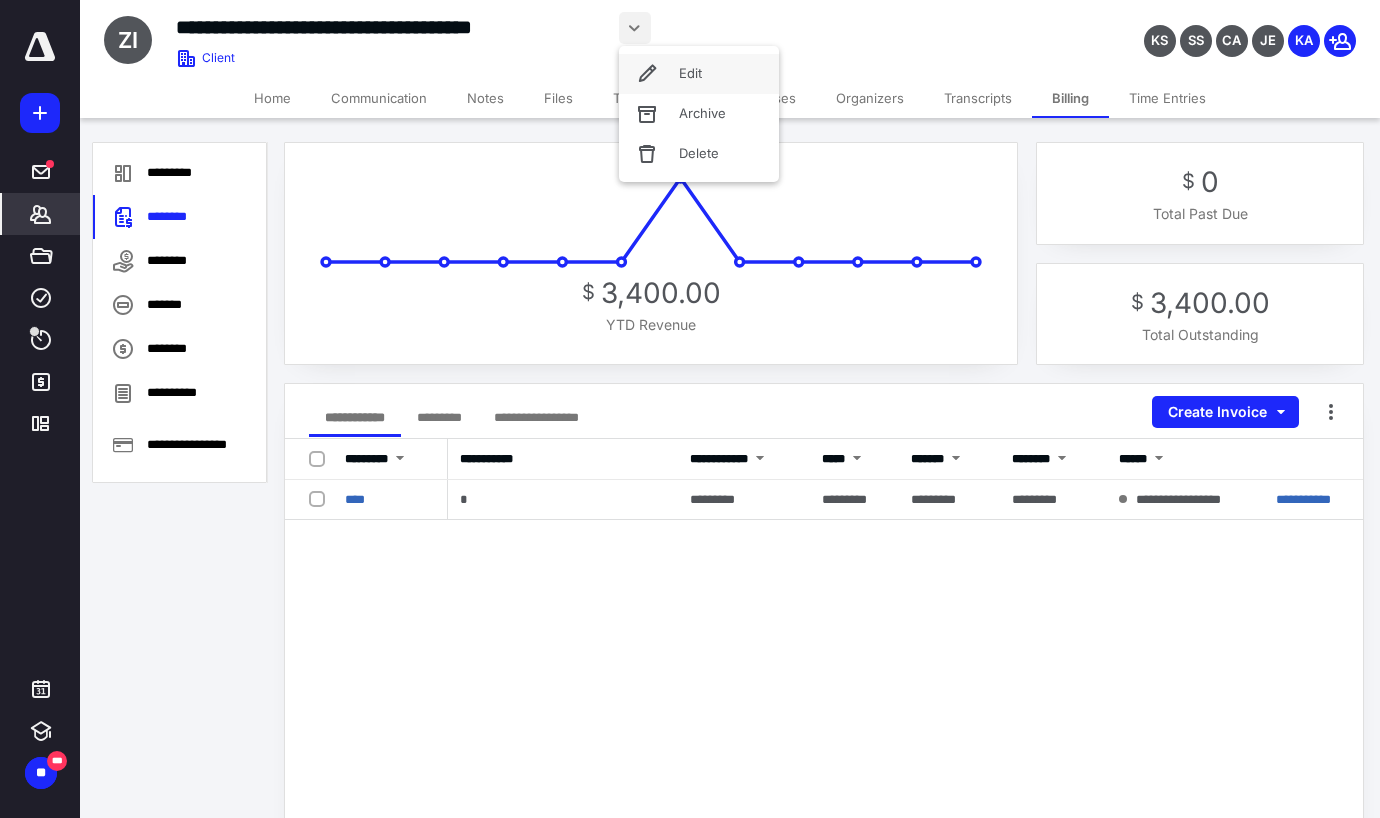 click 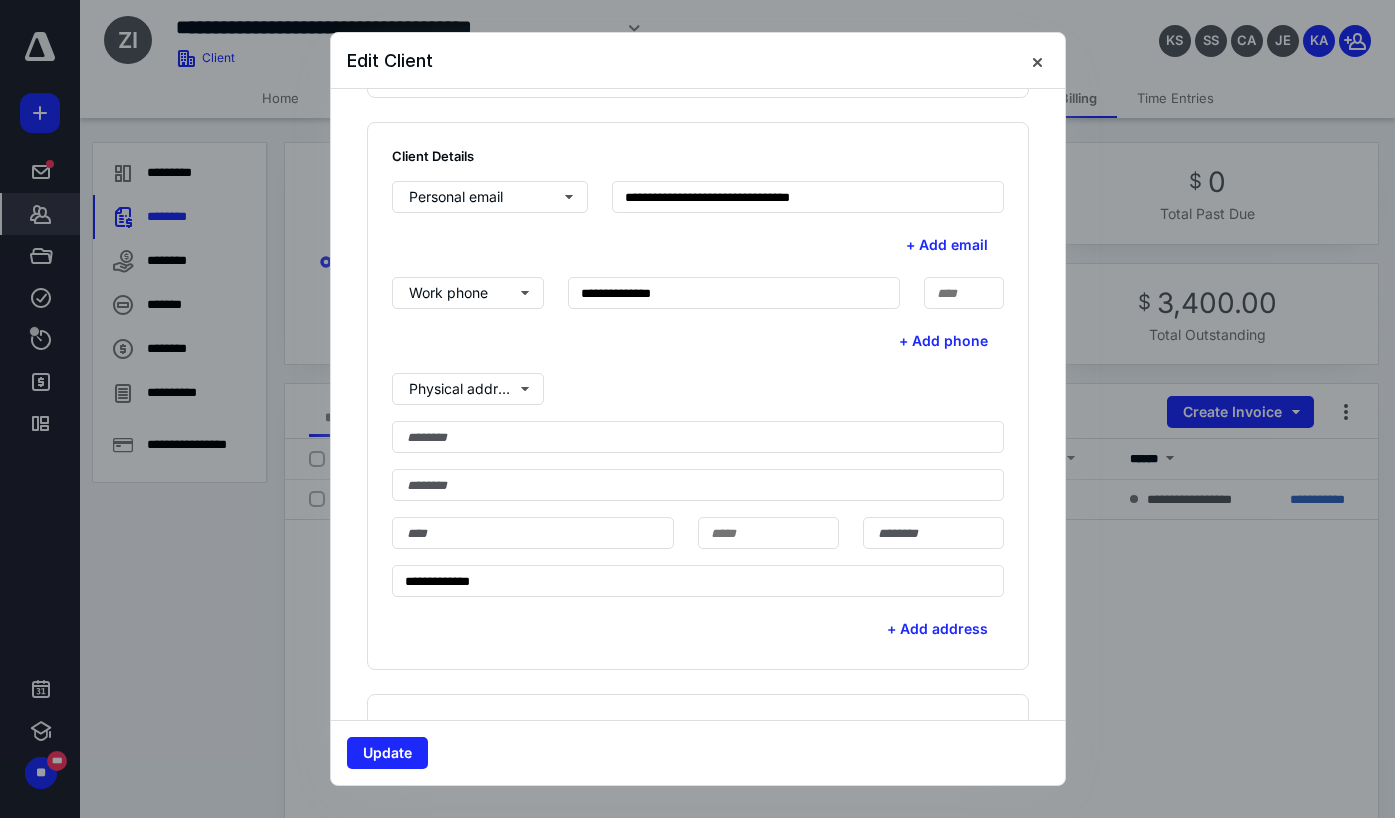 scroll, scrollTop: 500, scrollLeft: 0, axis: vertical 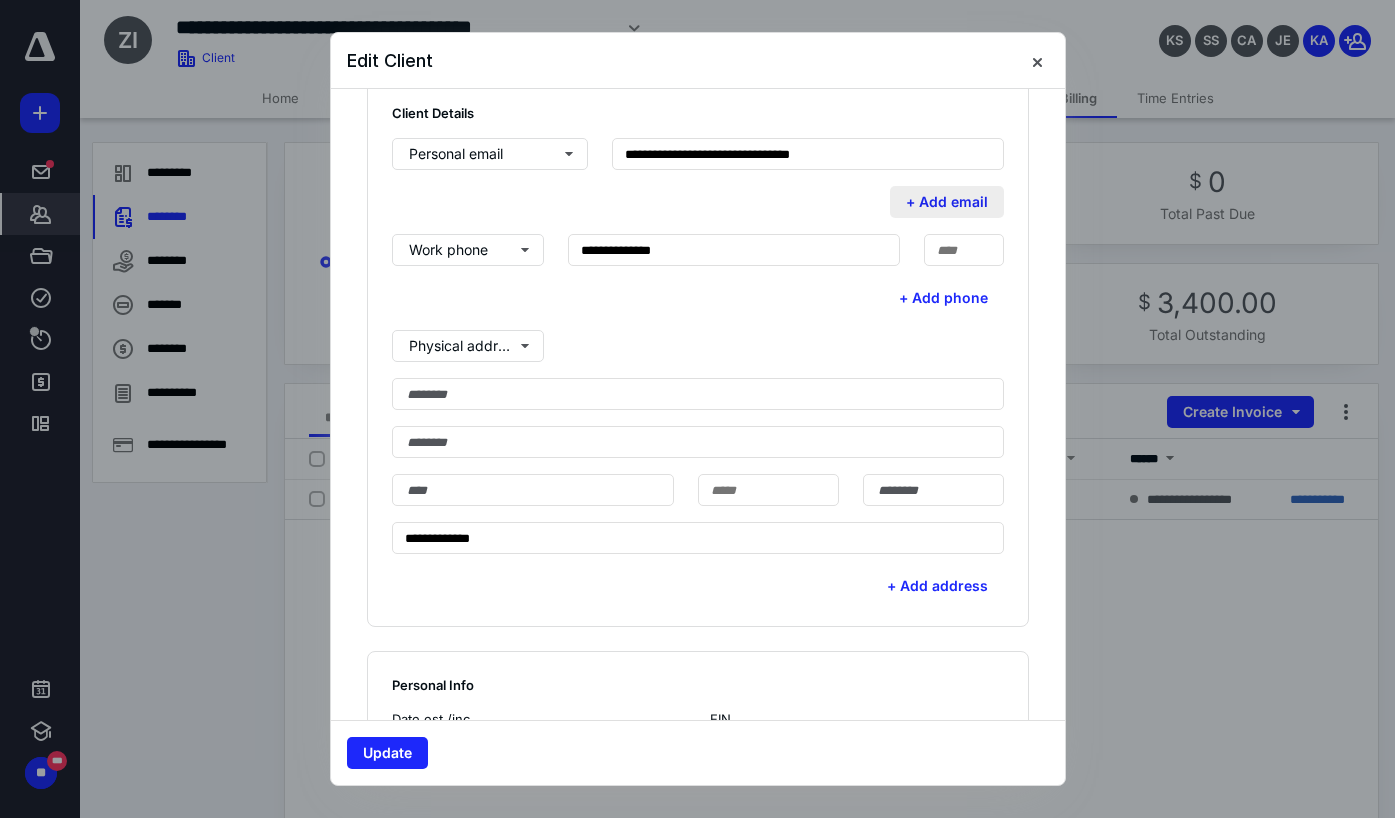 click on "+ Add email" at bounding box center (947, 202) 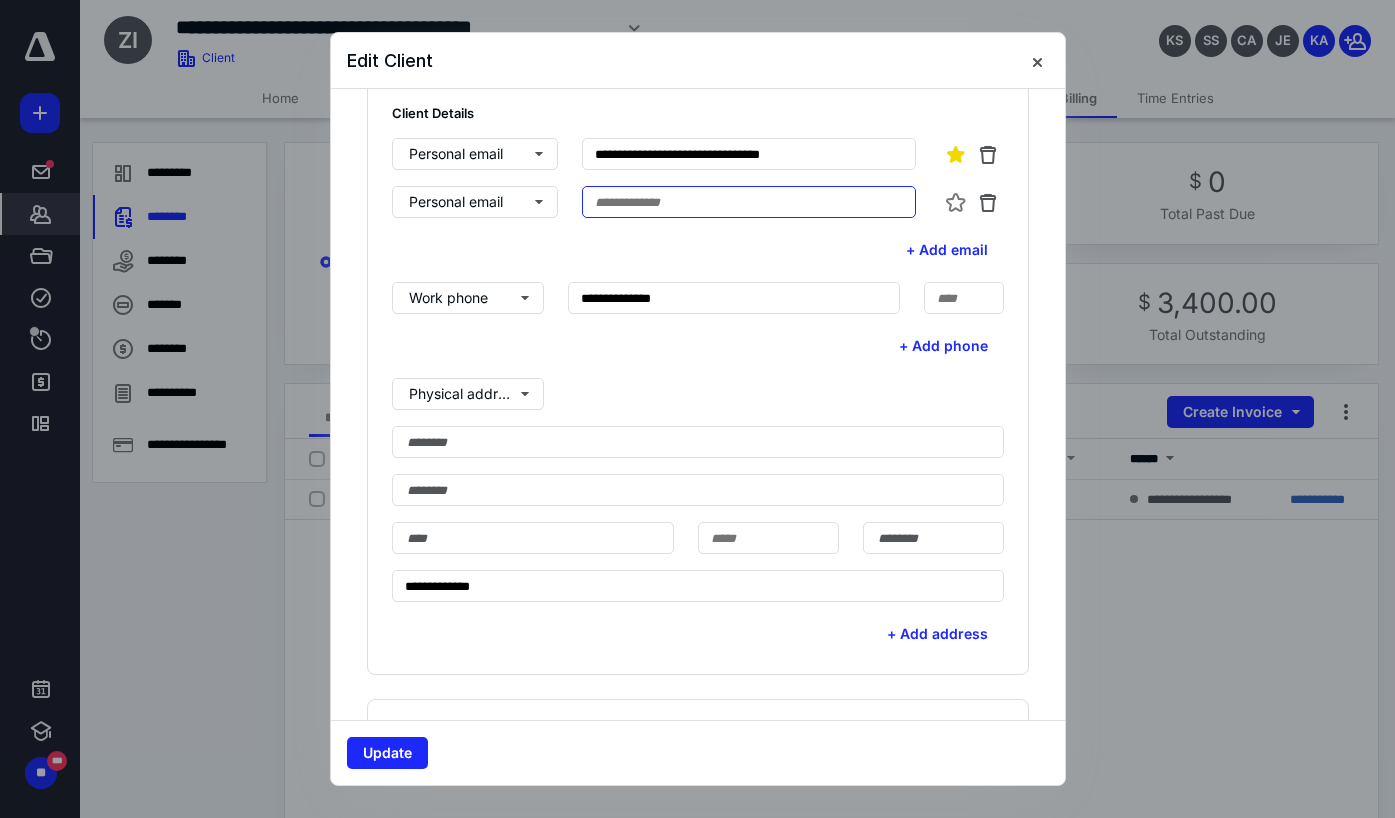 click at bounding box center [748, 202] 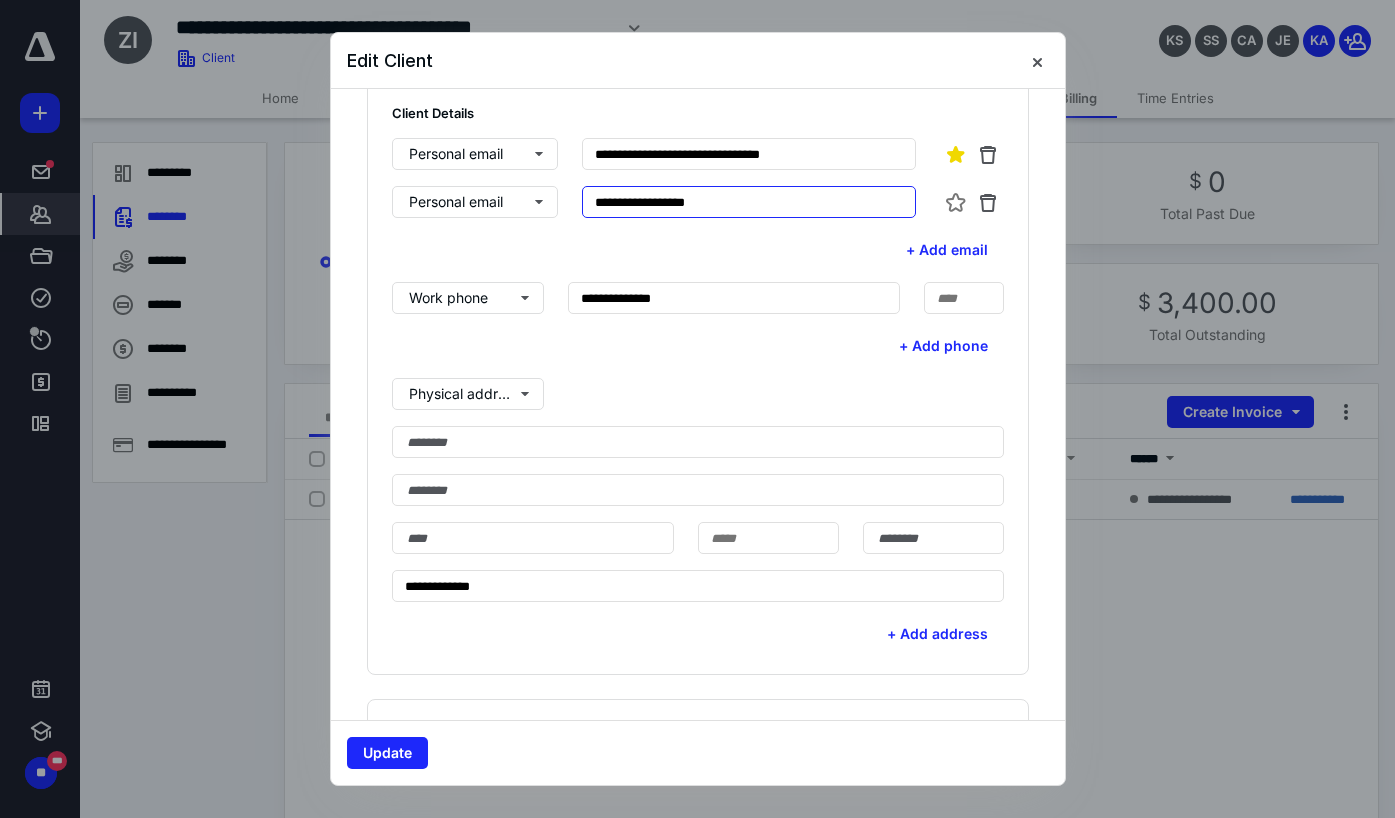 type on "**********" 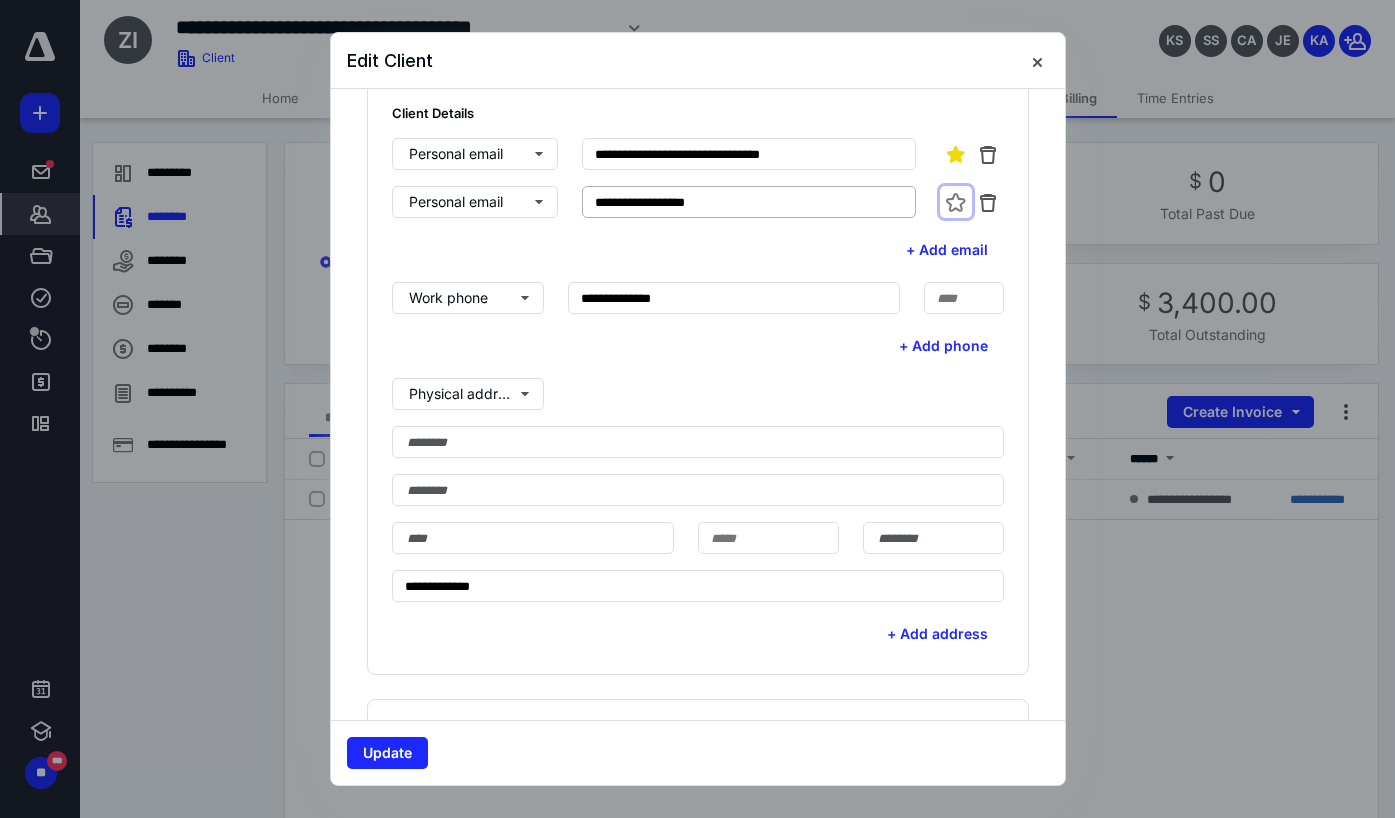 type 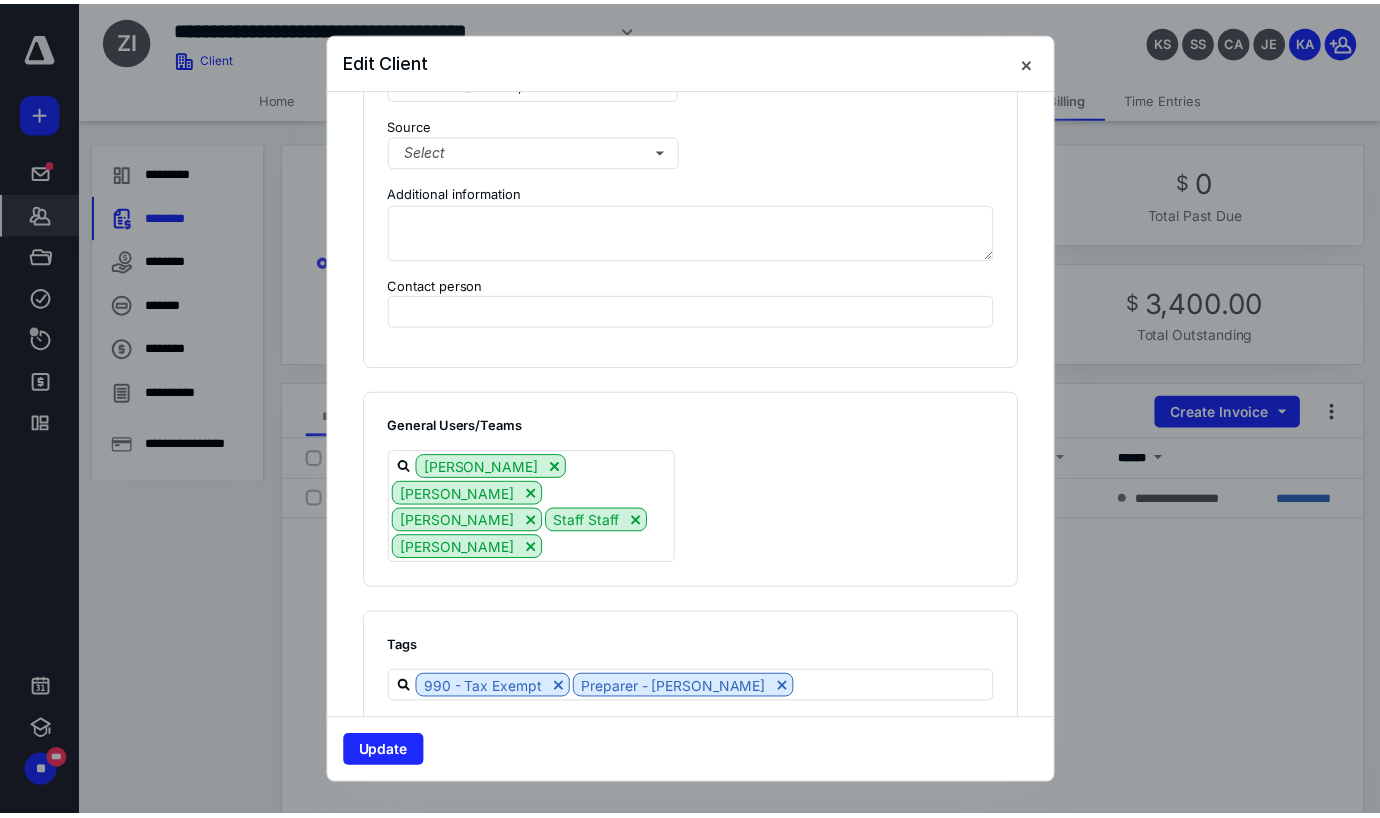 scroll, scrollTop: 1615, scrollLeft: 0, axis: vertical 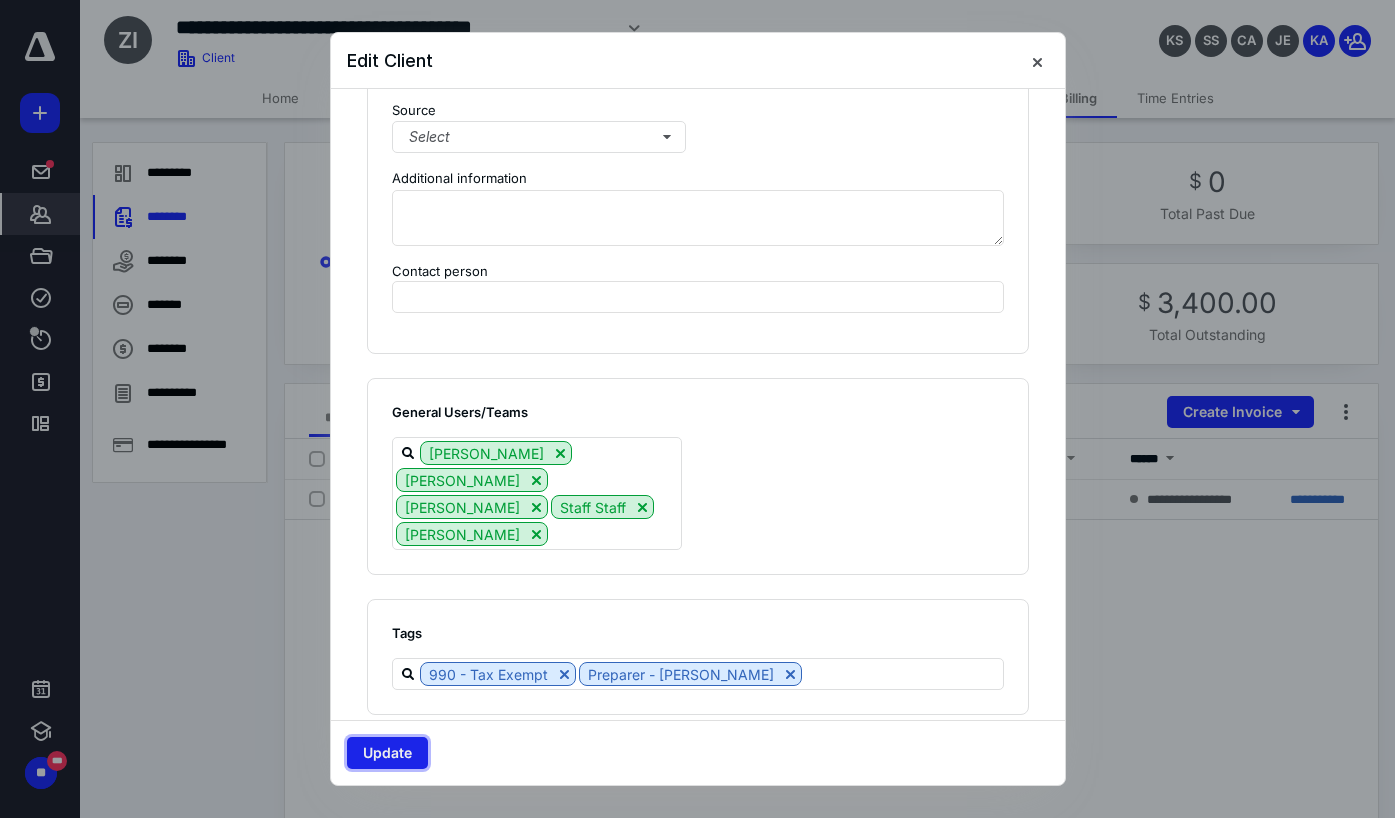 click on "Update" at bounding box center (387, 753) 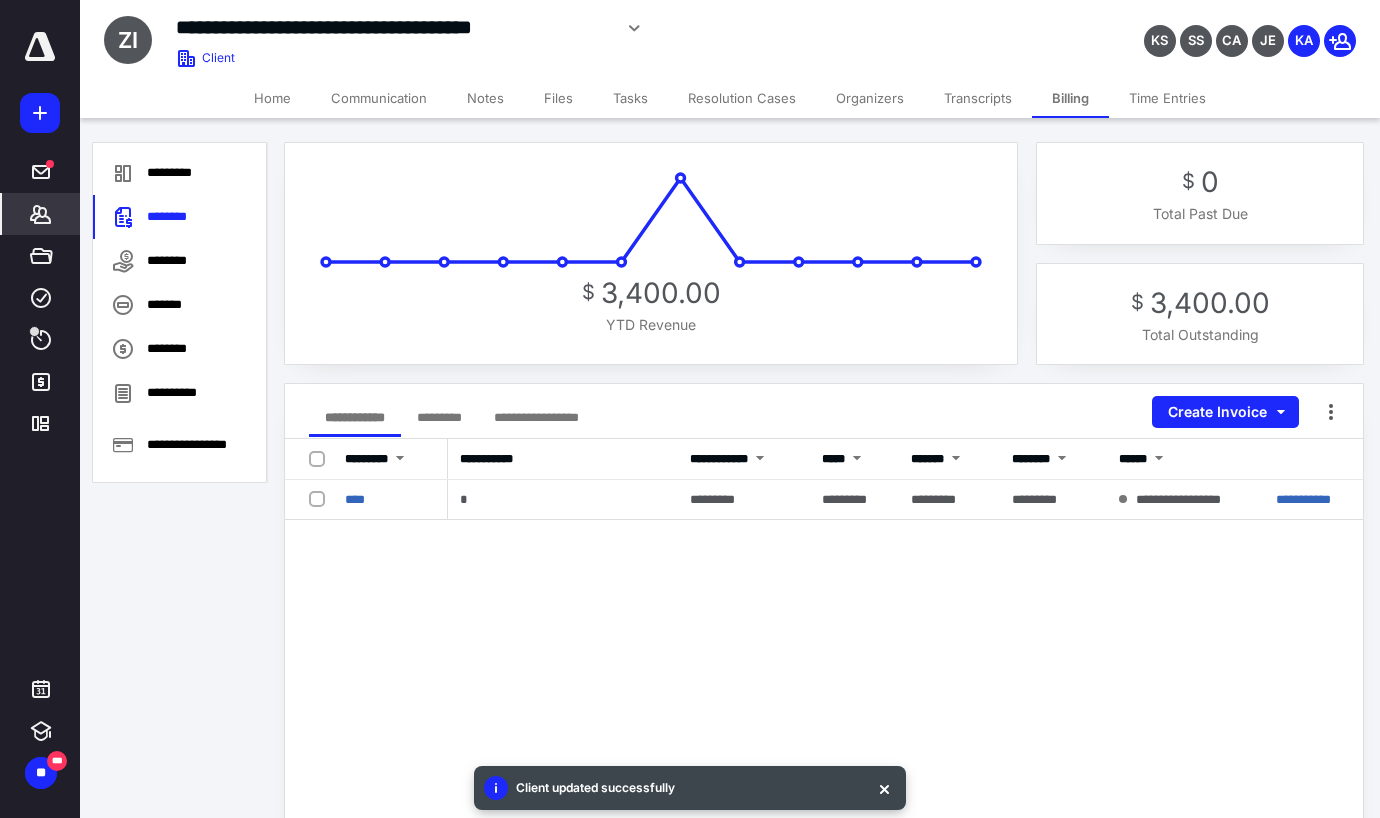 click on "Files" at bounding box center (558, 98) 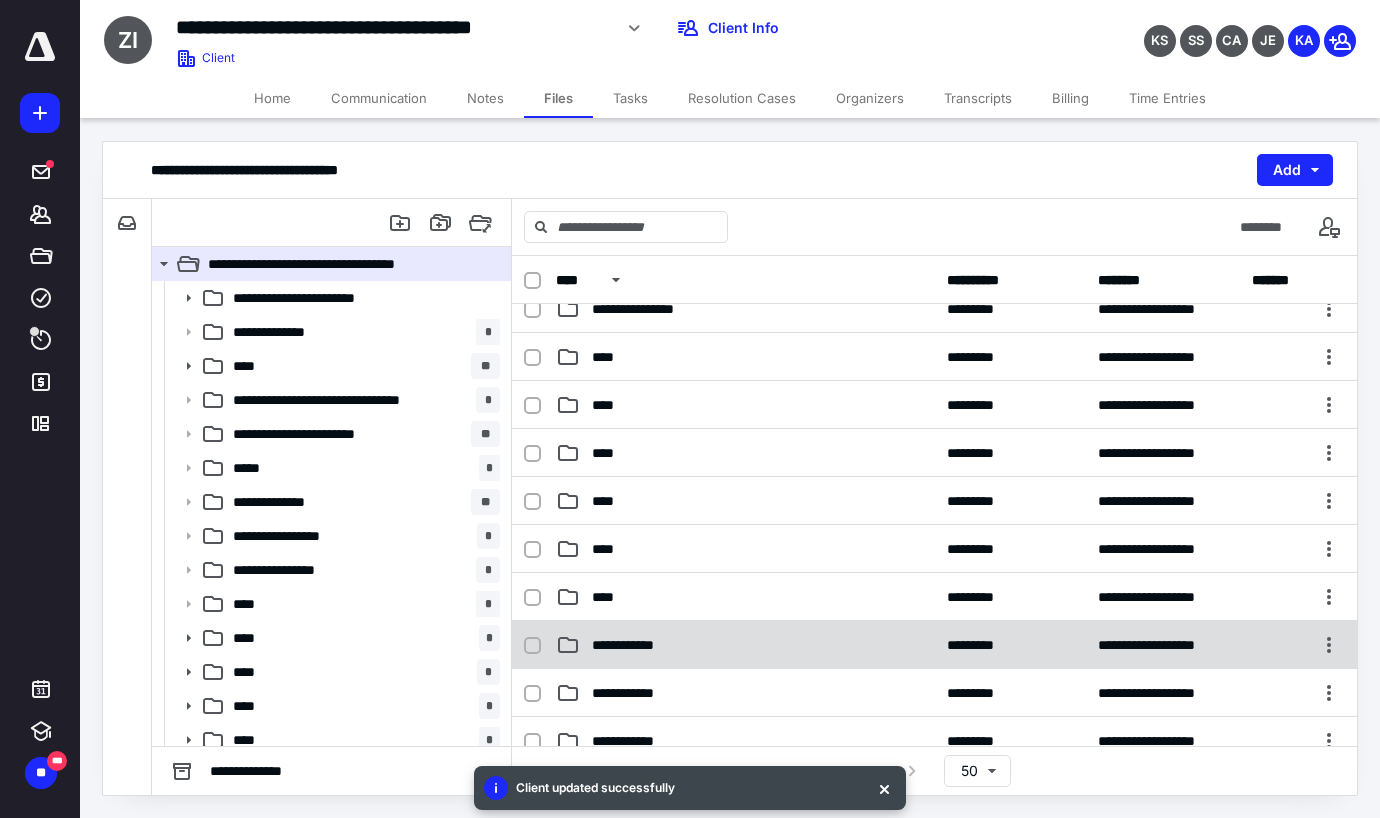 scroll, scrollTop: 600, scrollLeft: 0, axis: vertical 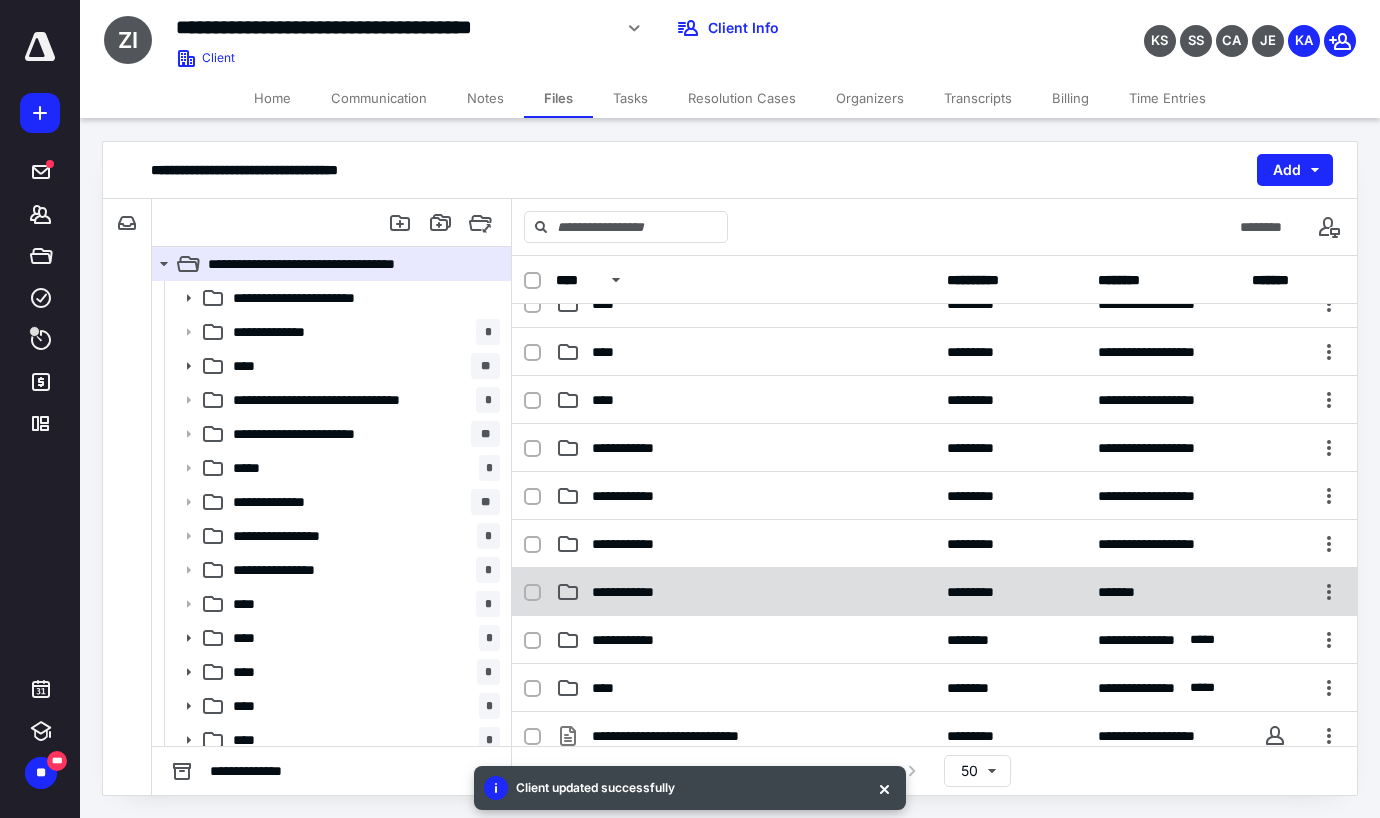 click on "**********" at bounding box center [745, 592] 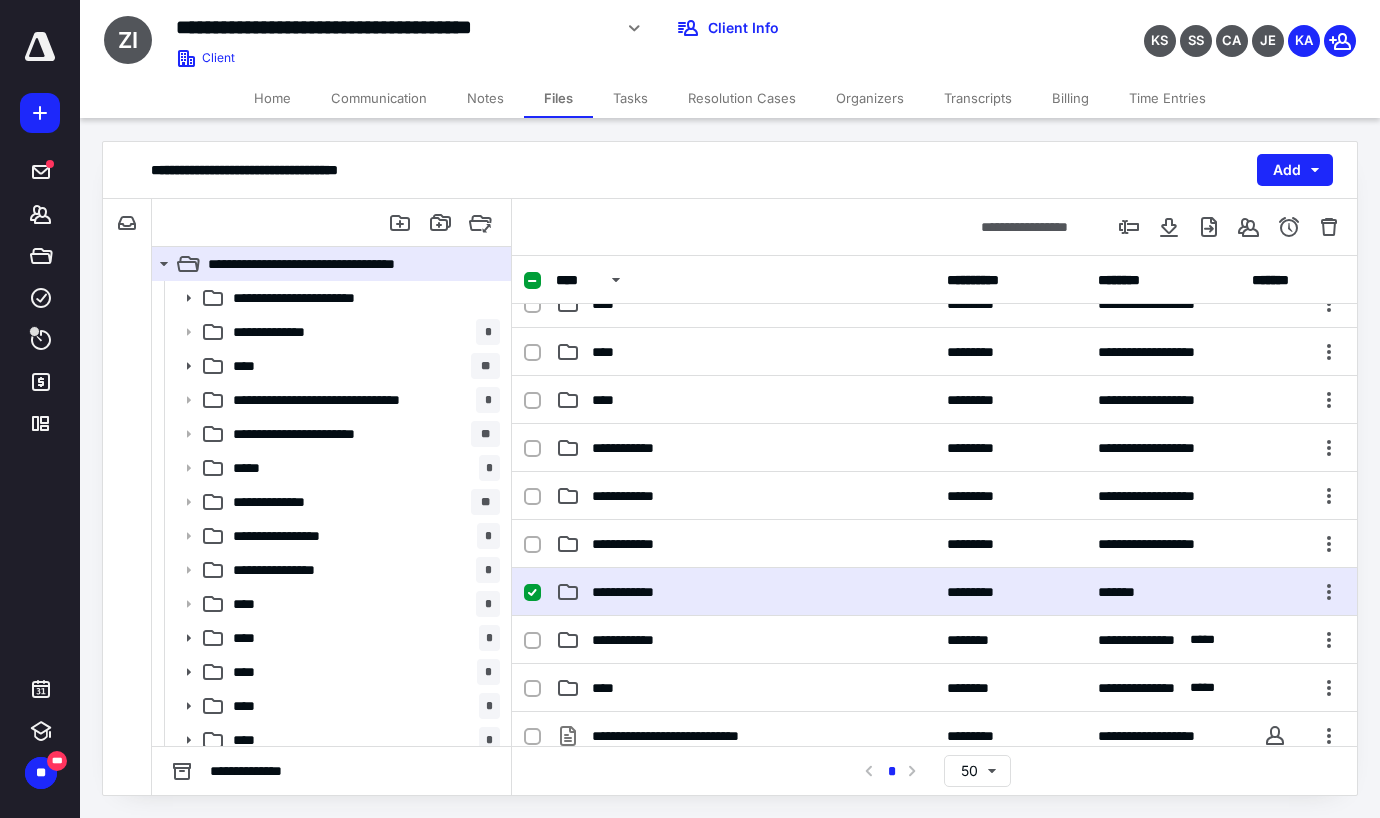 click on "**********" at bounding box center [745, 592] 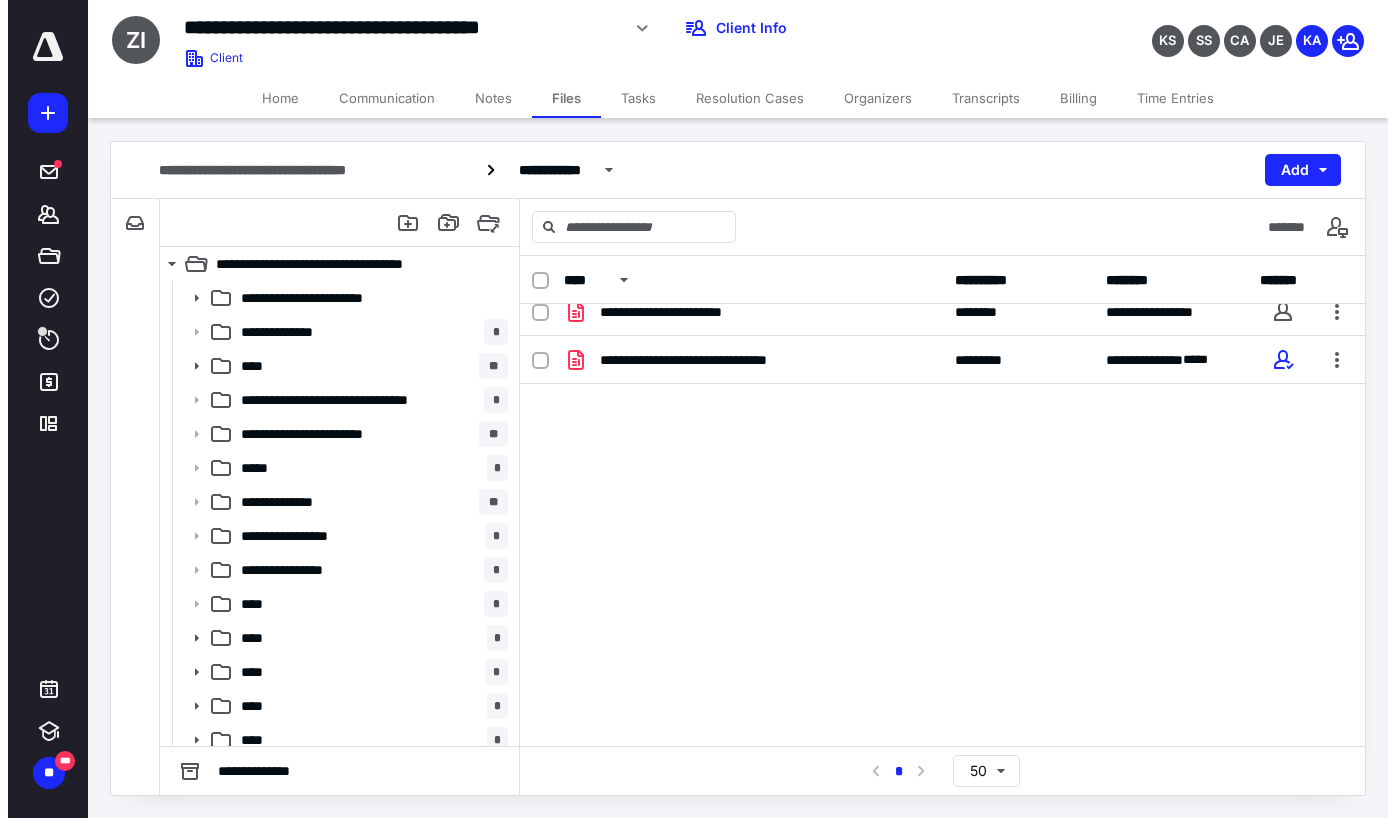 scroll, scrollTop: 0, scrollLeft: 0, axis: both 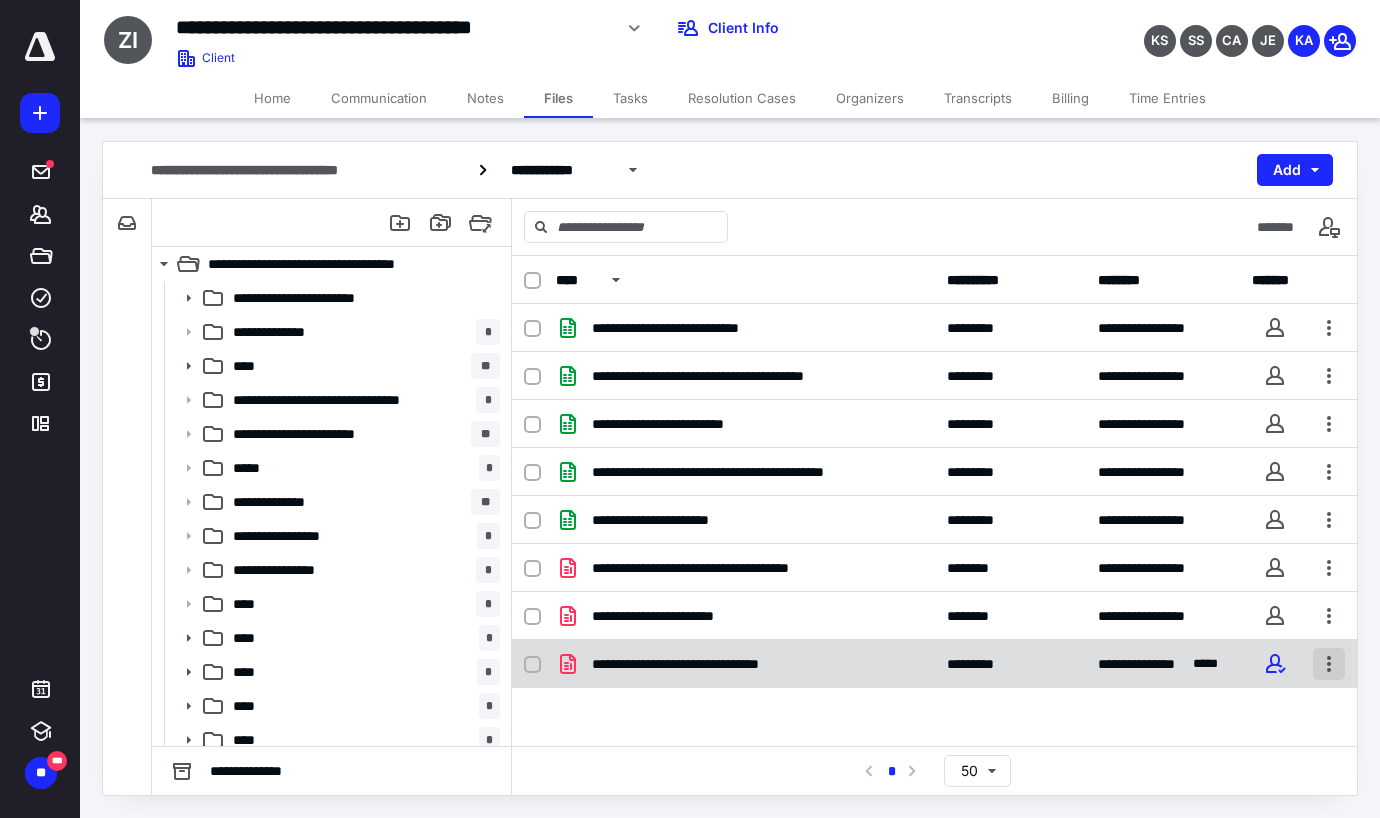 click at bounding box center (1329, 664) 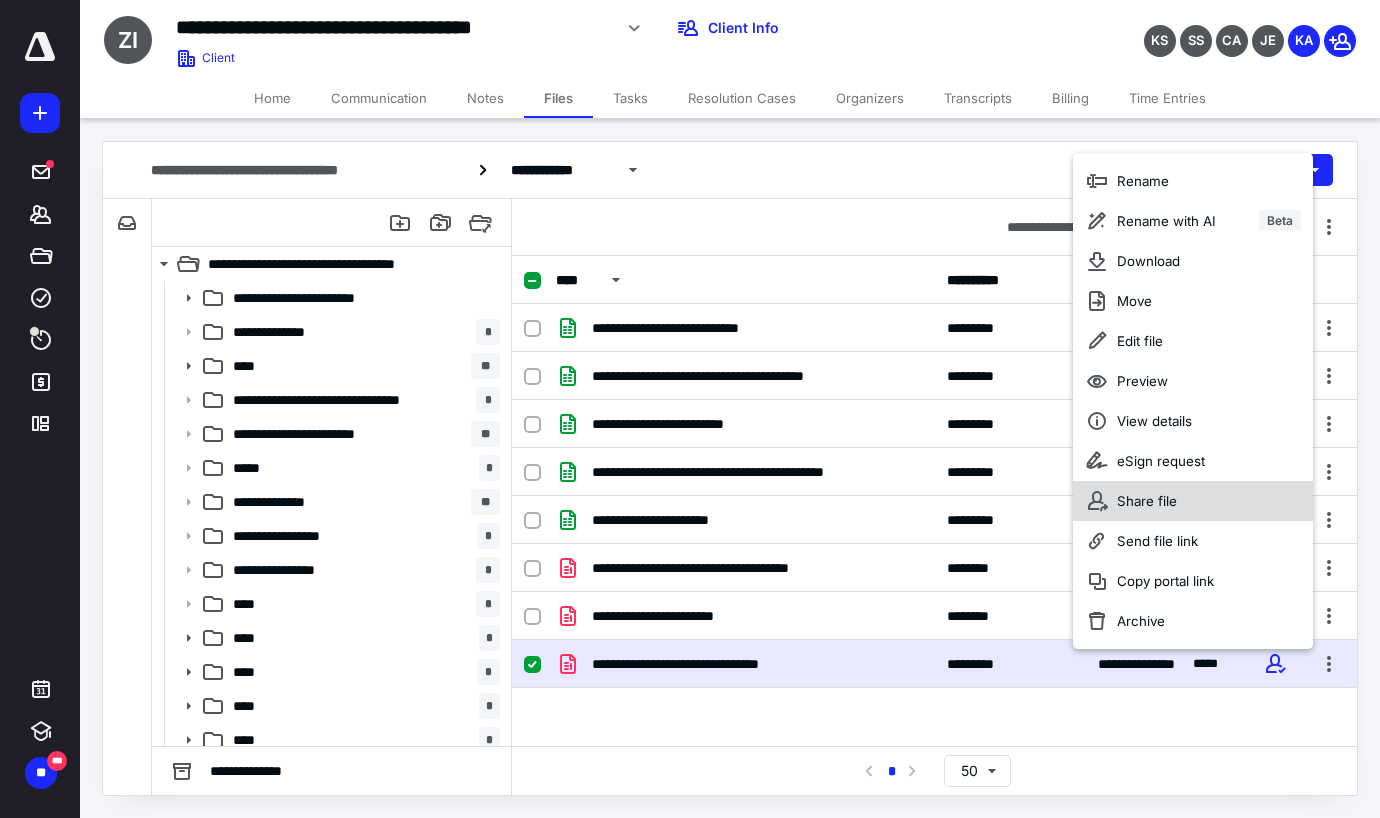 click on "Share file" at bounding box center (1193, 501) 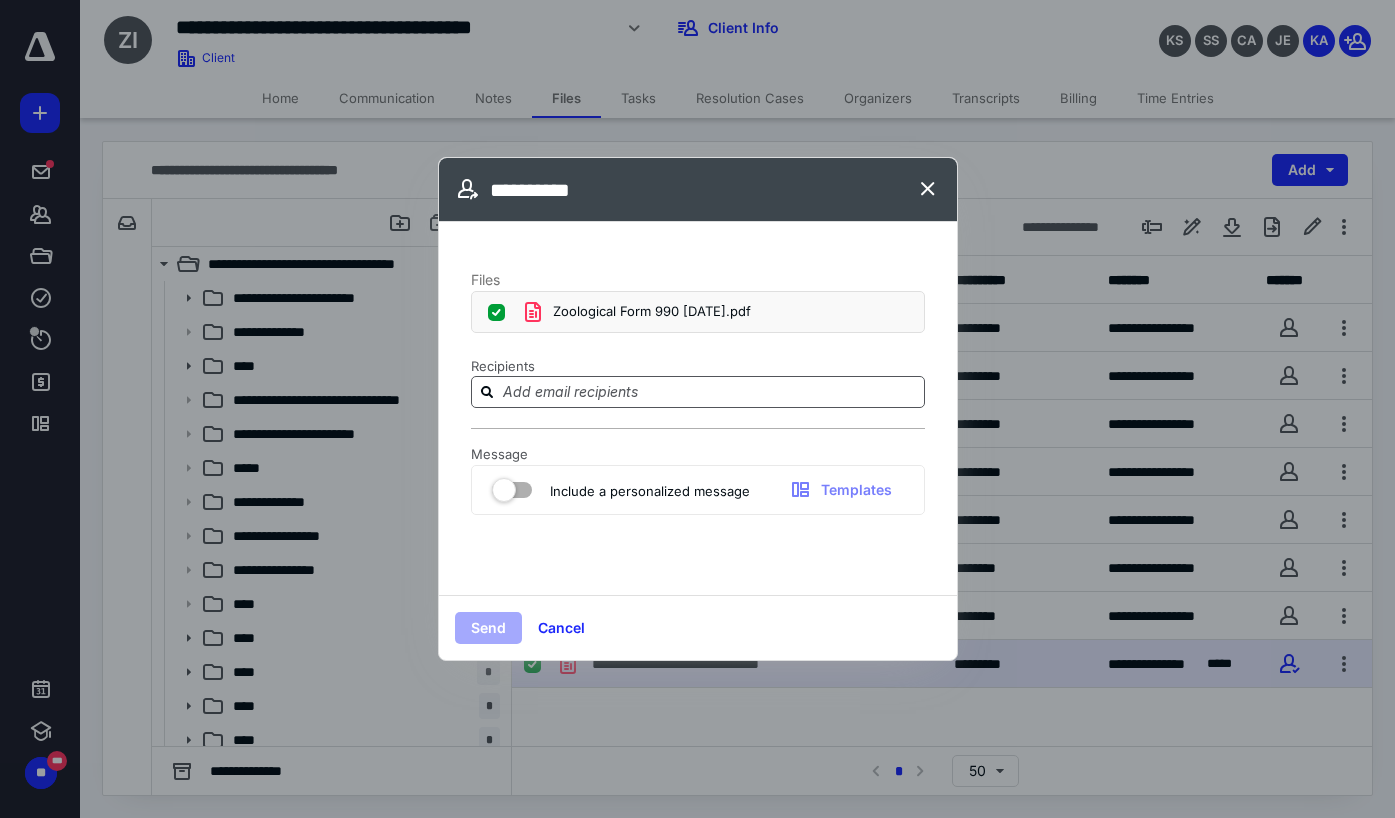 click at bounding box center (710, 391) 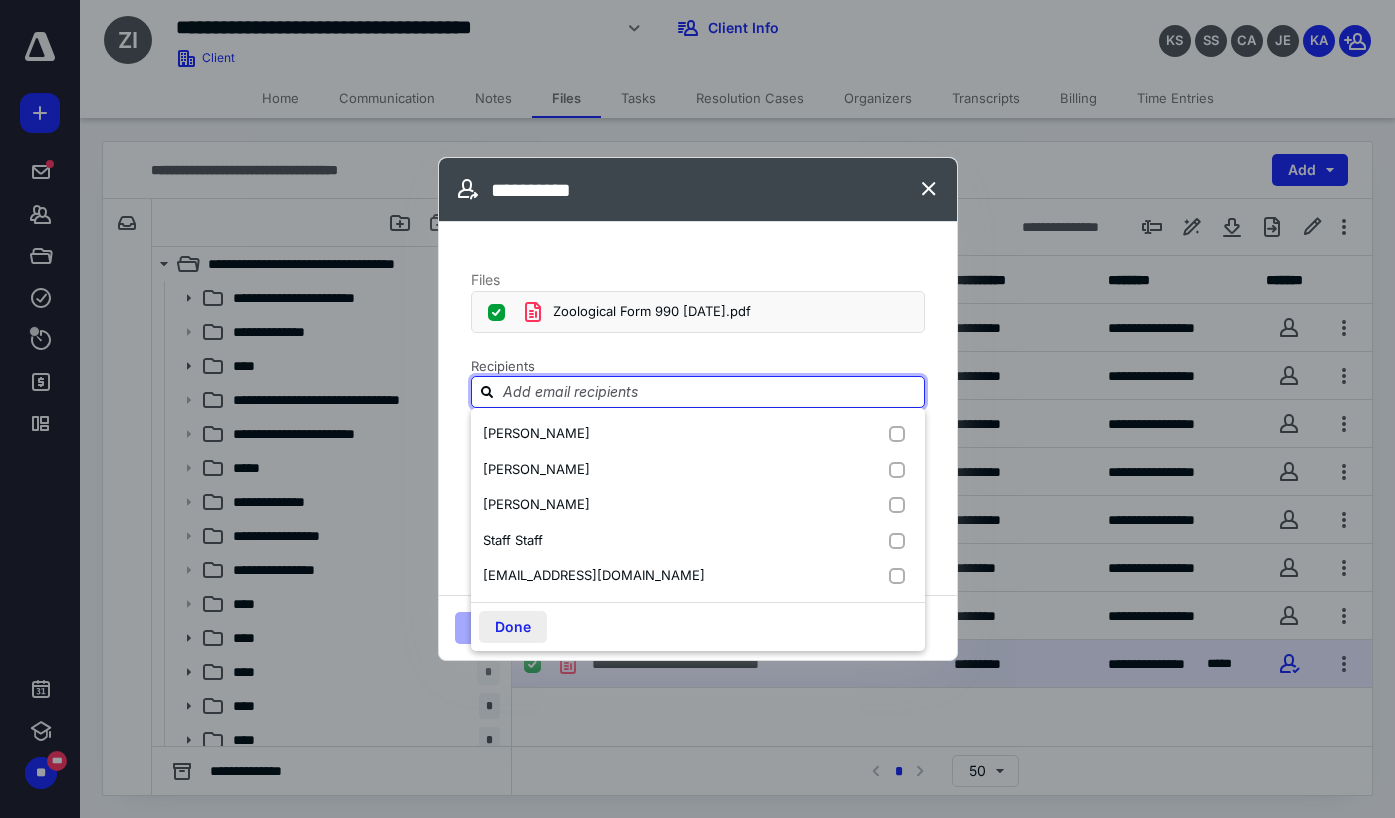 click on "Done" at bounding box center [513, 627] 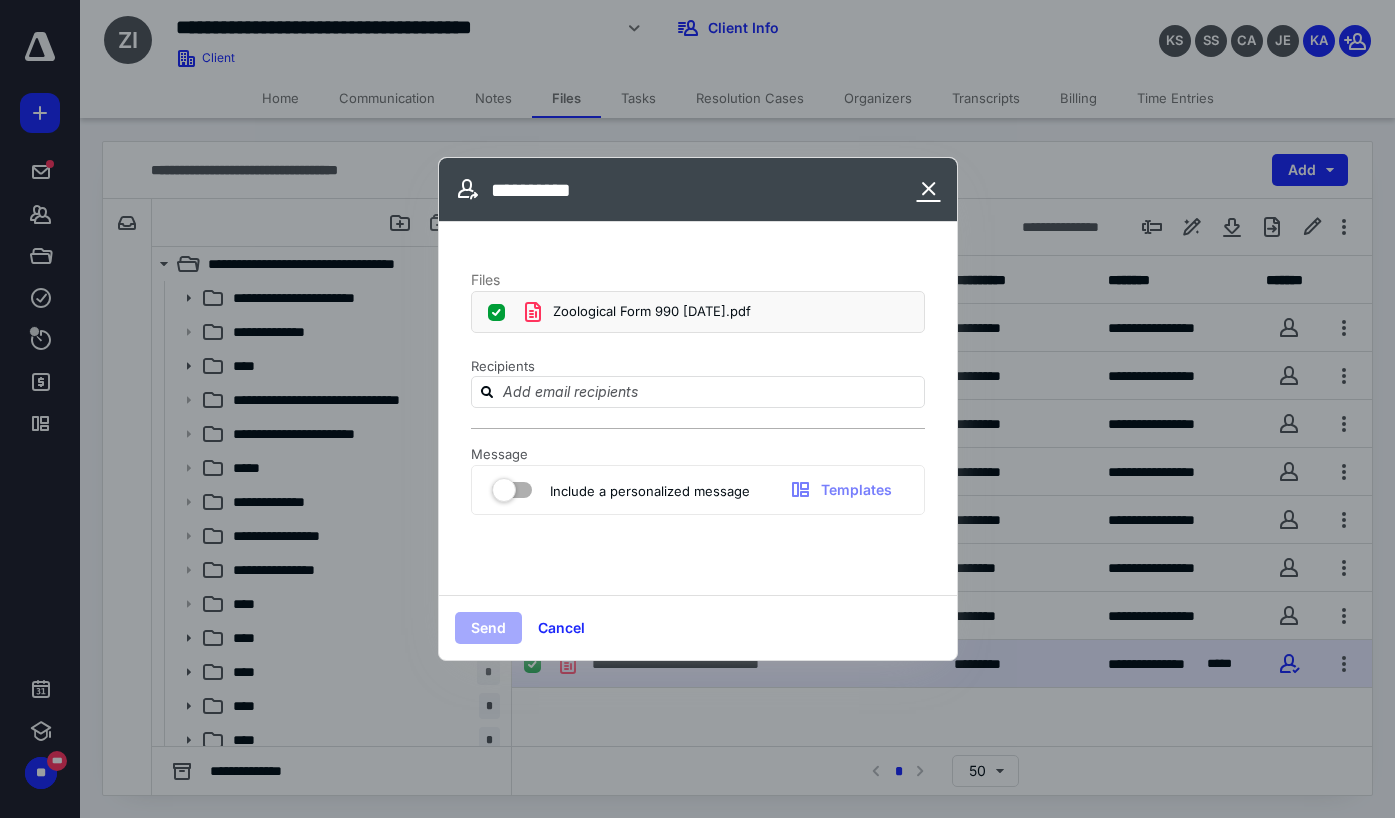 click at bounding box center [929, 190] 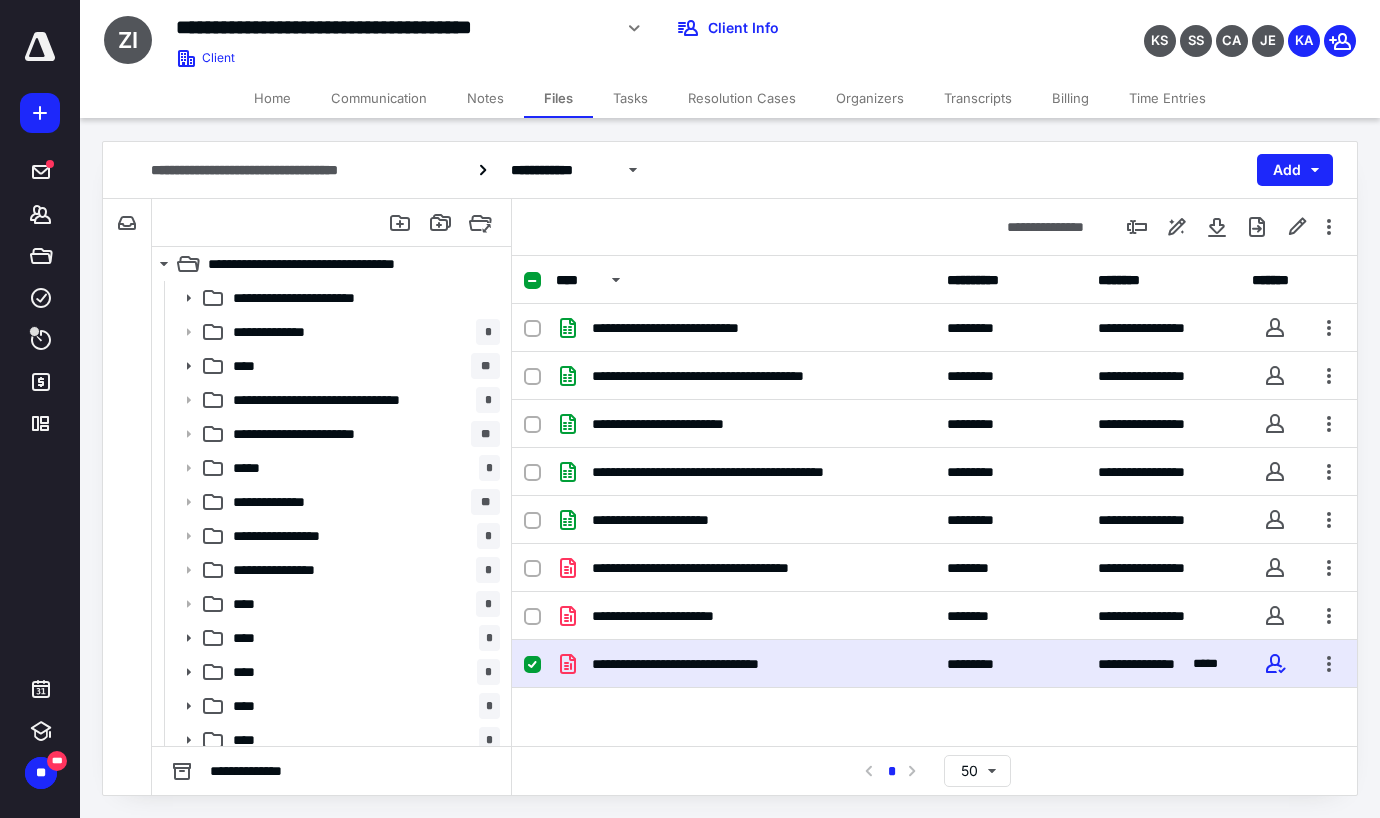 click on "Home" at bounding box center (272, 98) 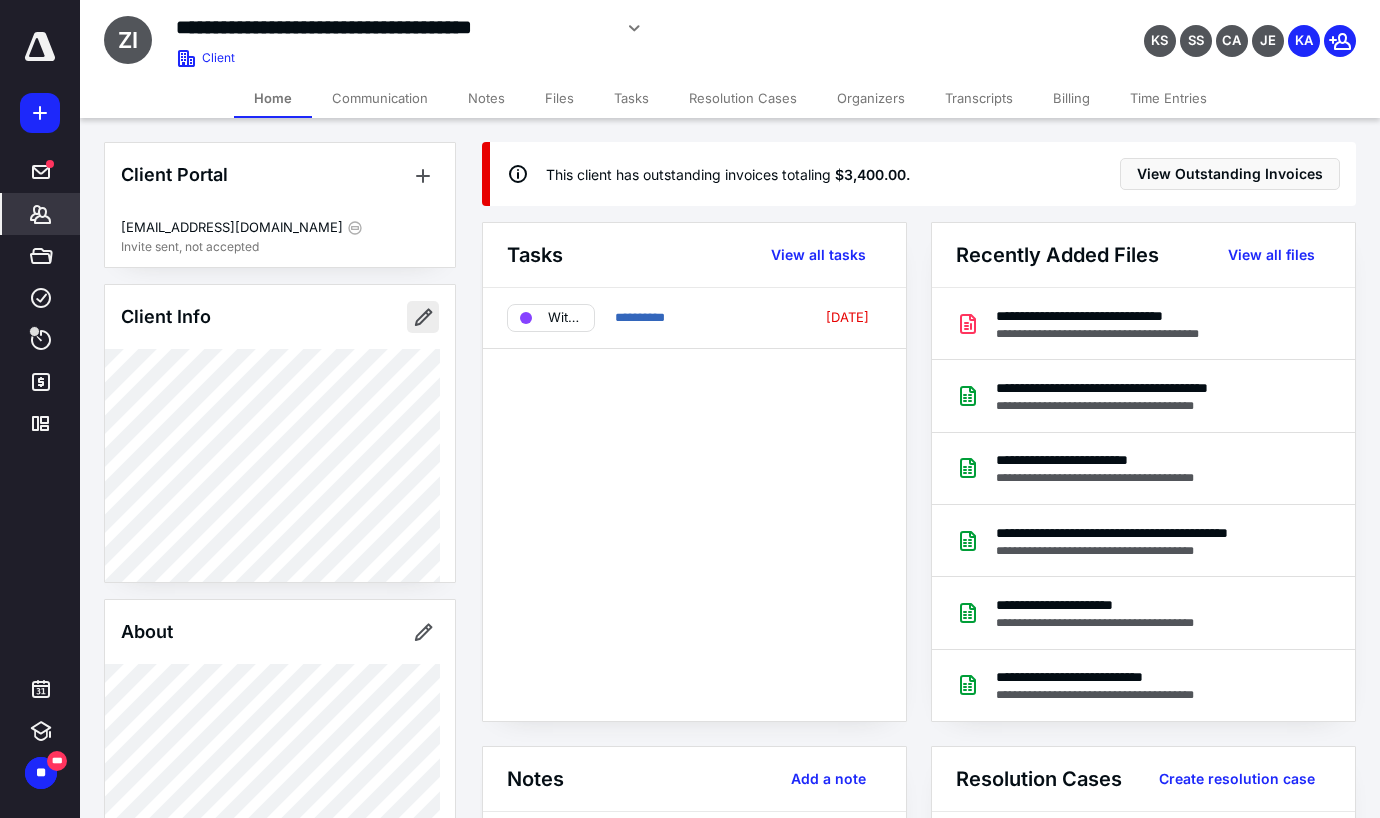 click at bounding box center [423, 317] 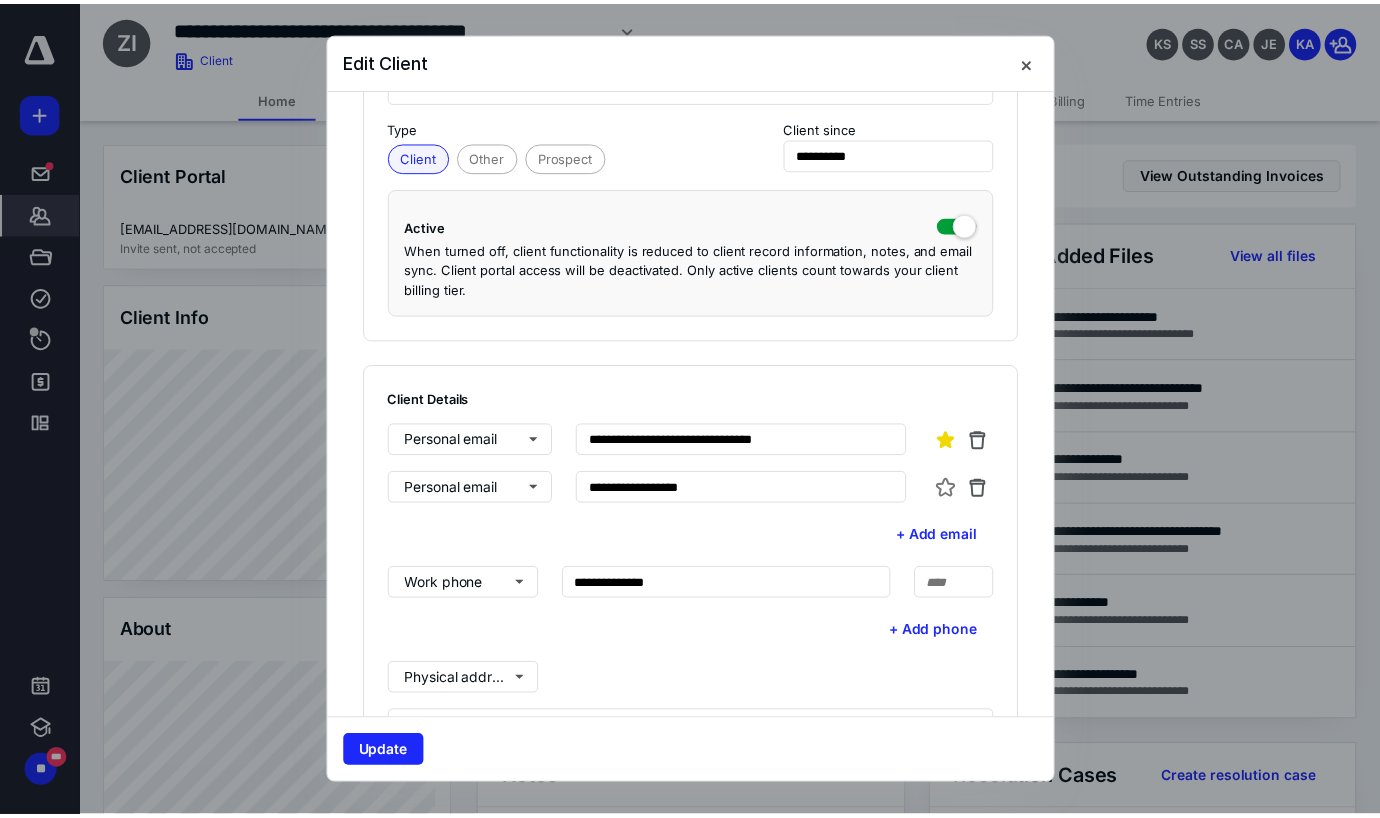 scroll, scrollTop: 300, scrollLeft: 0, axis: vertical 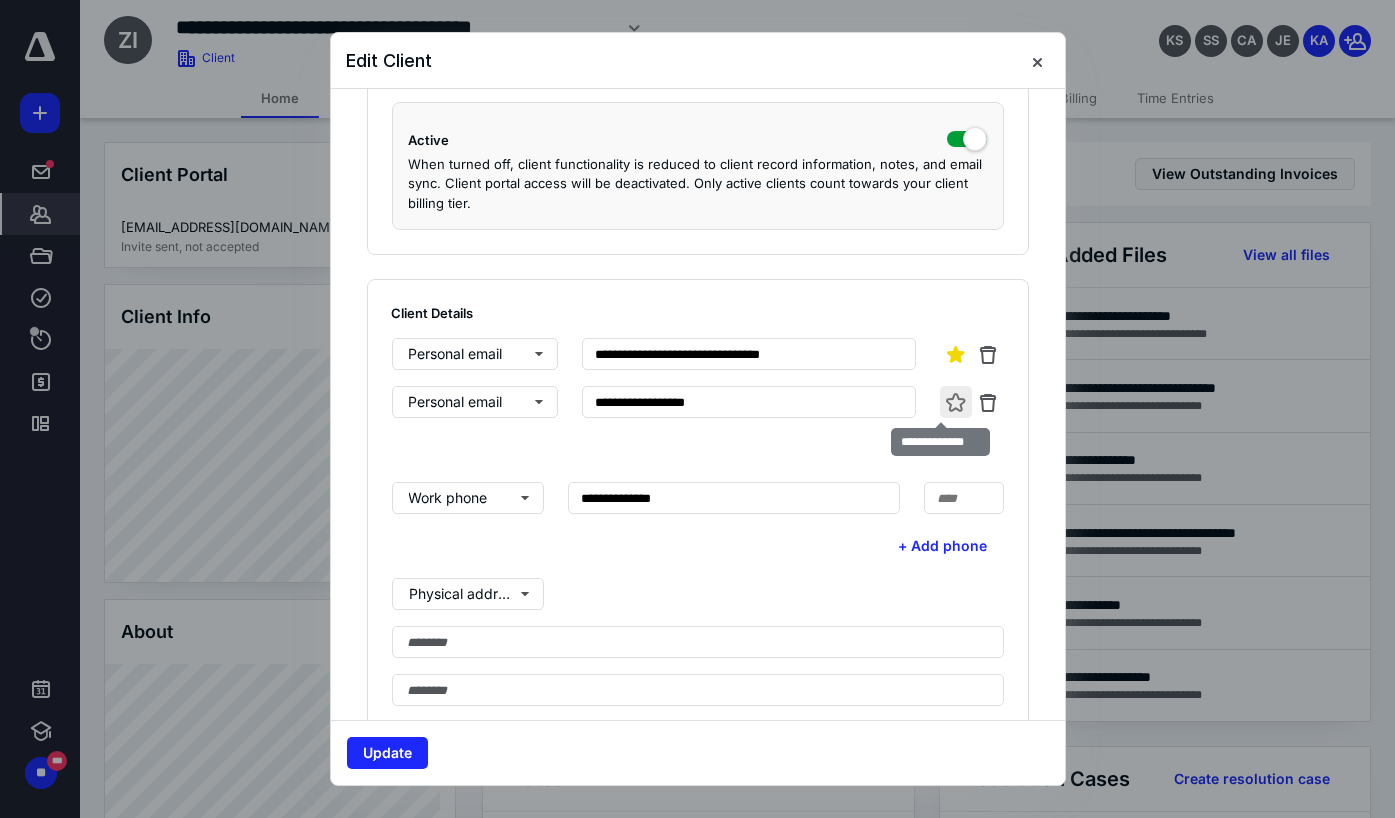 click at bounding box center [956, 402] 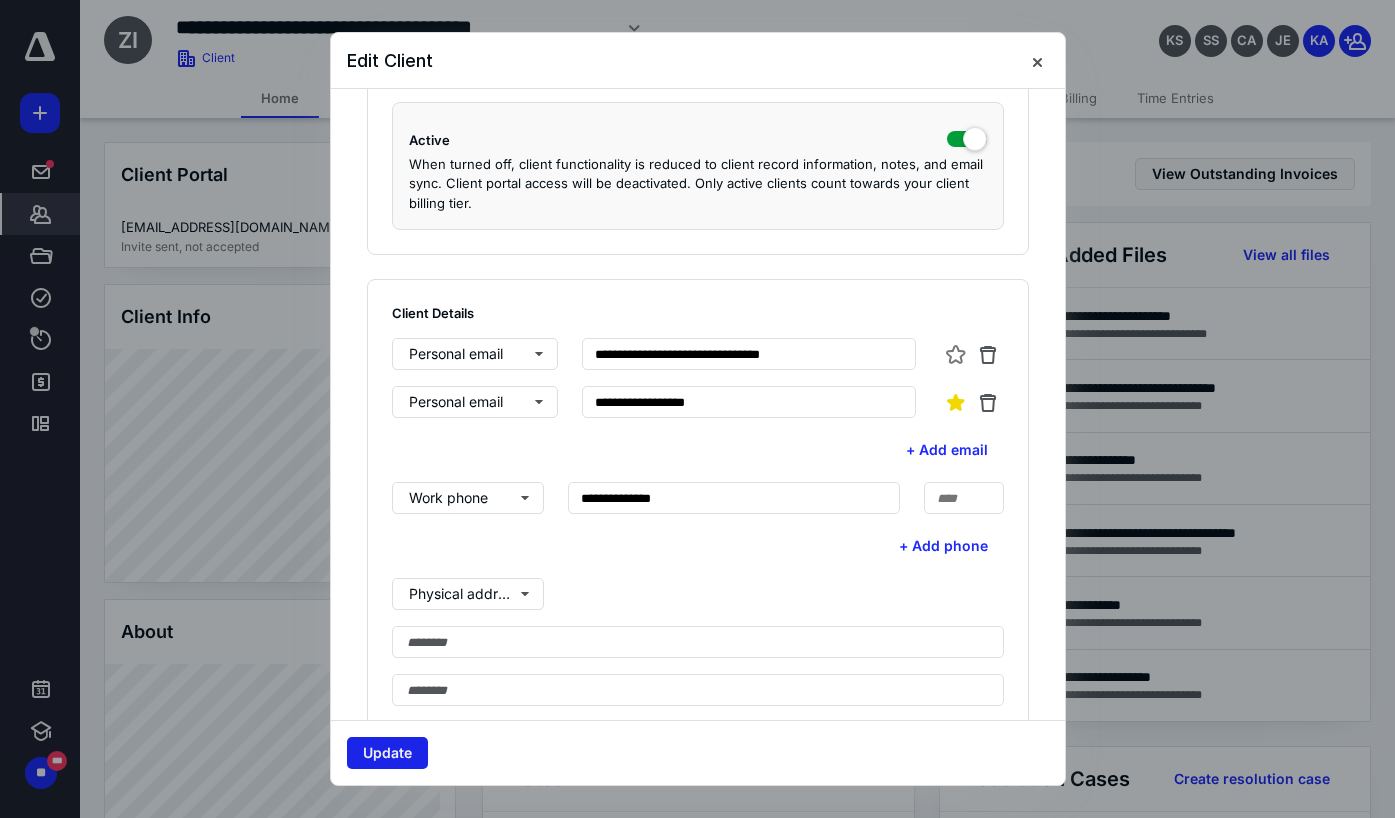click on "Update" at bounding box center [387, 753] 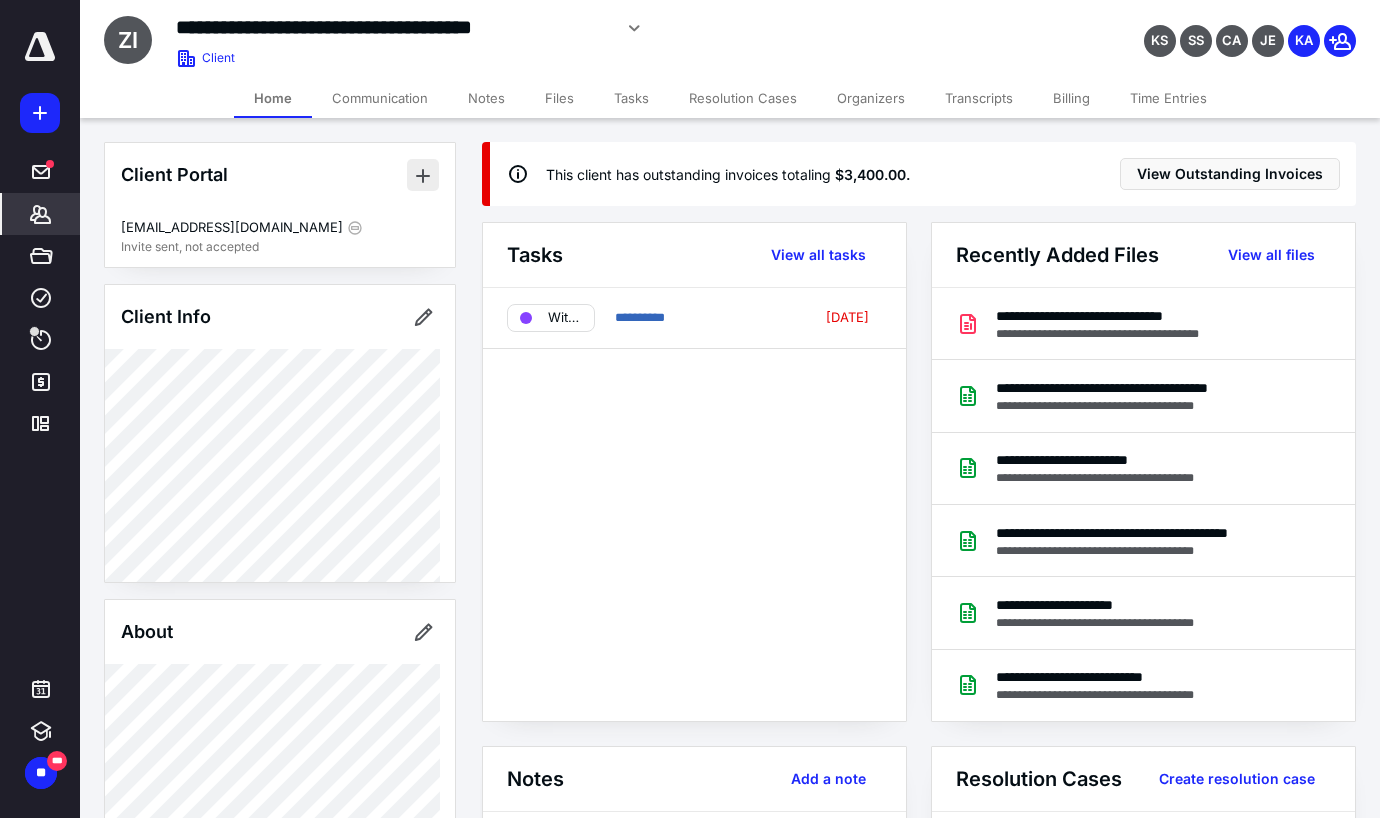 click at bounding box center [423, 175] 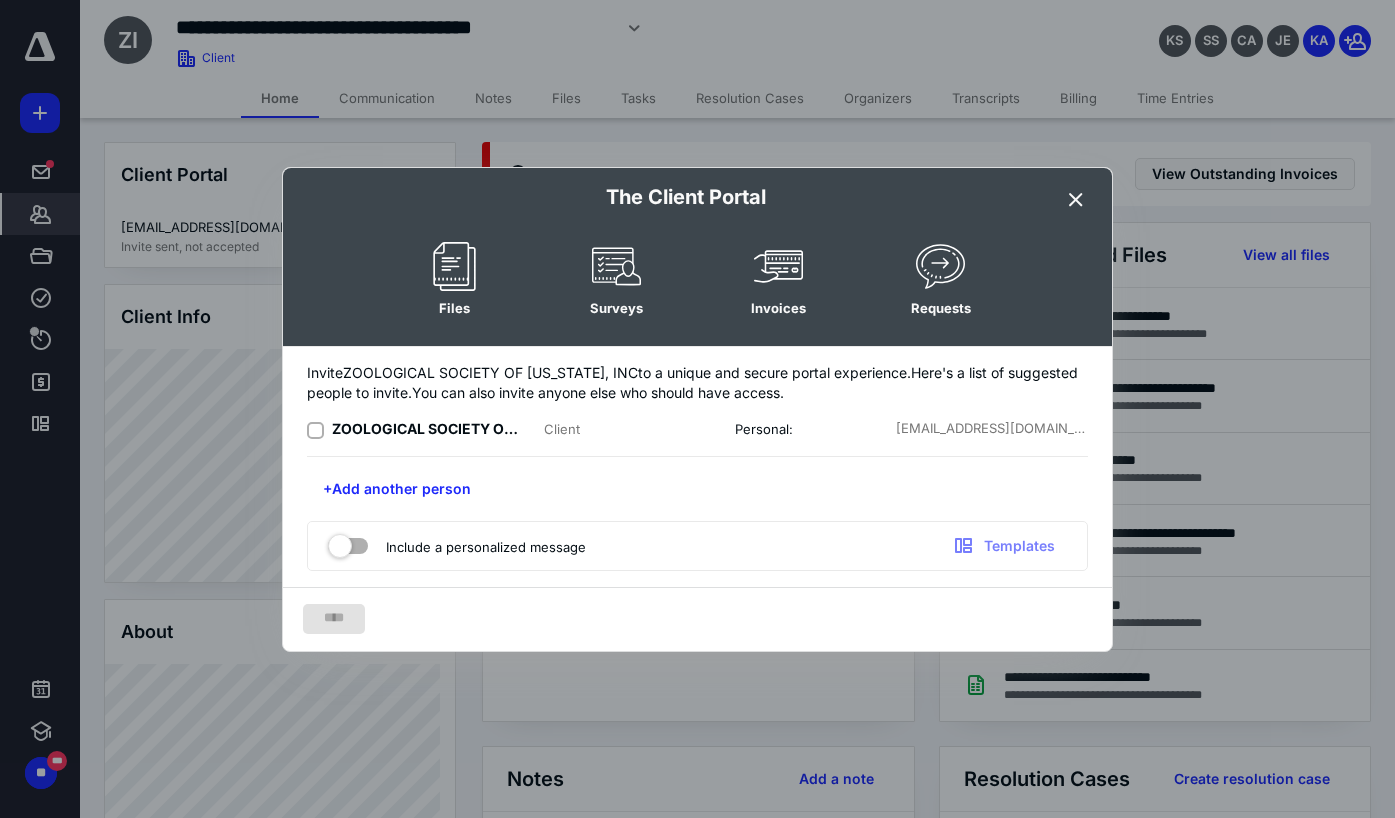 click at bounding box center (315, 430) 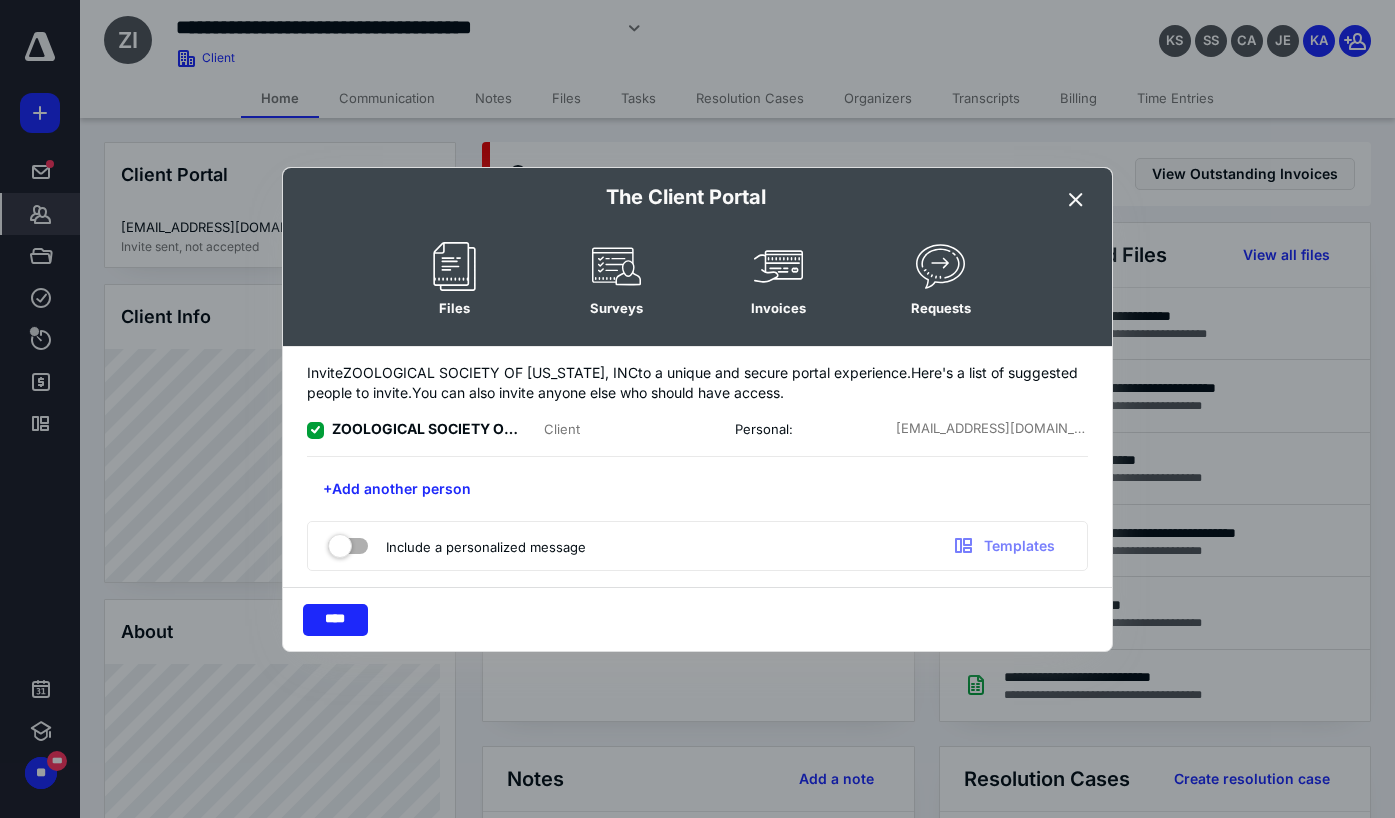click at bounding box center [348, 542] 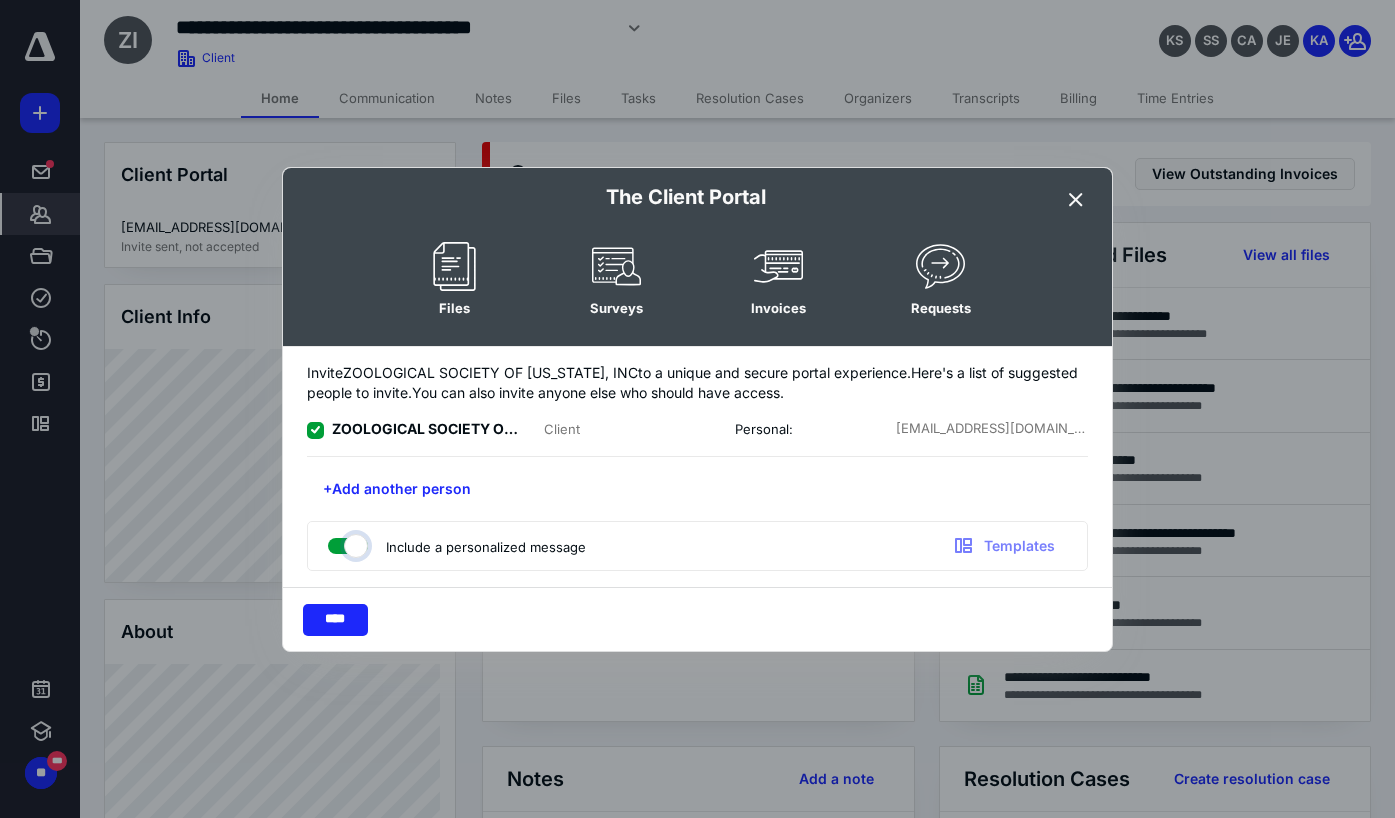 checkbox on "true" 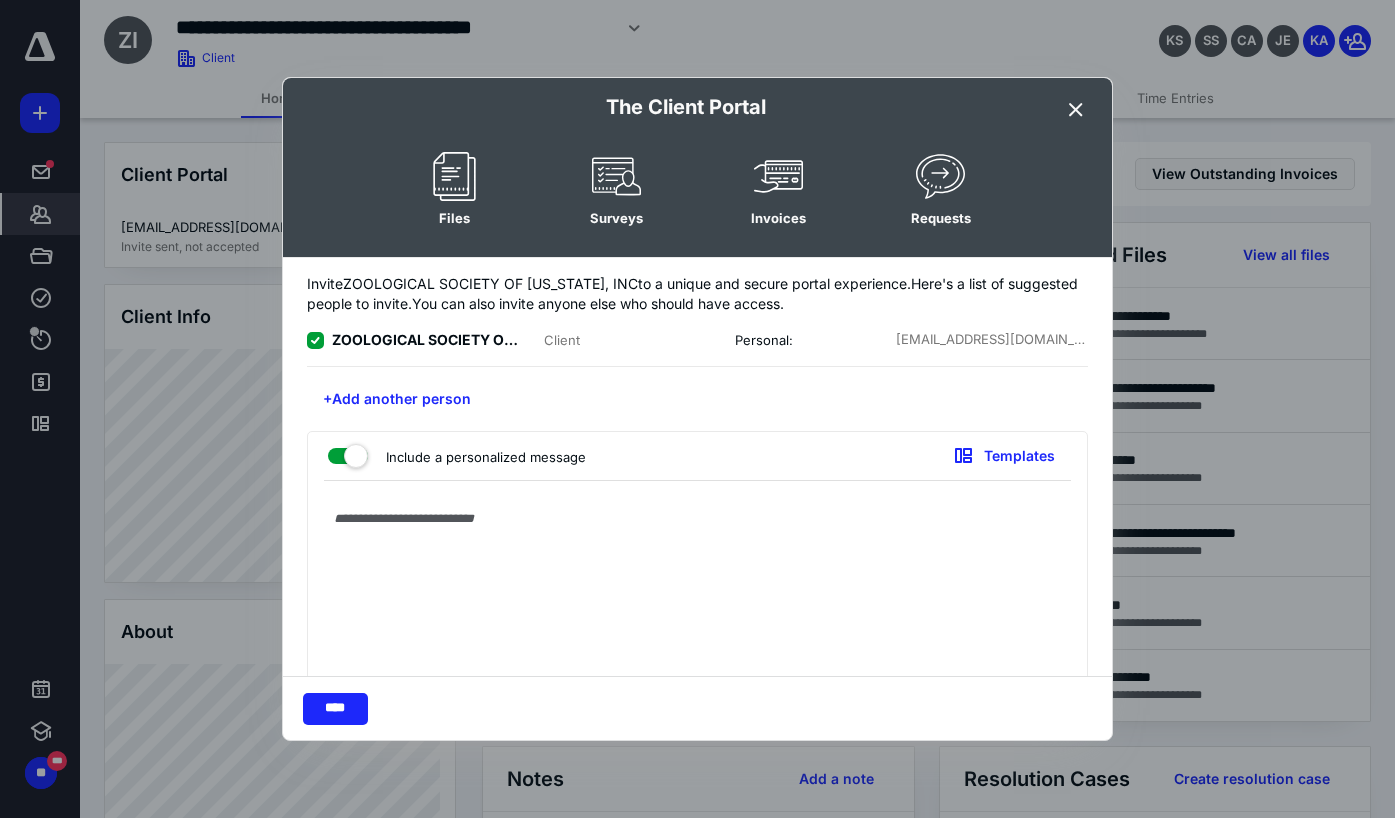 click at bounding box center [697, 589] 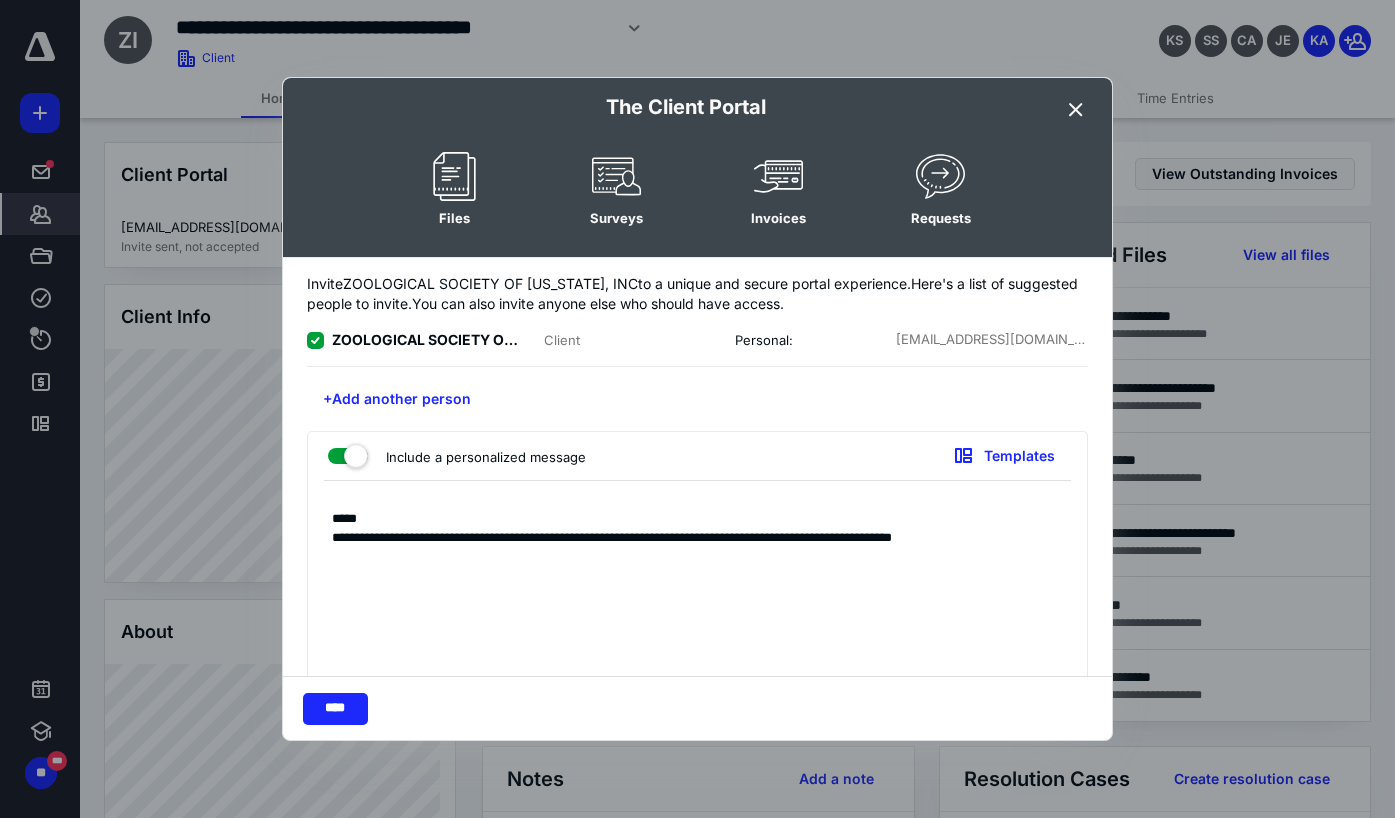 type on "**********" 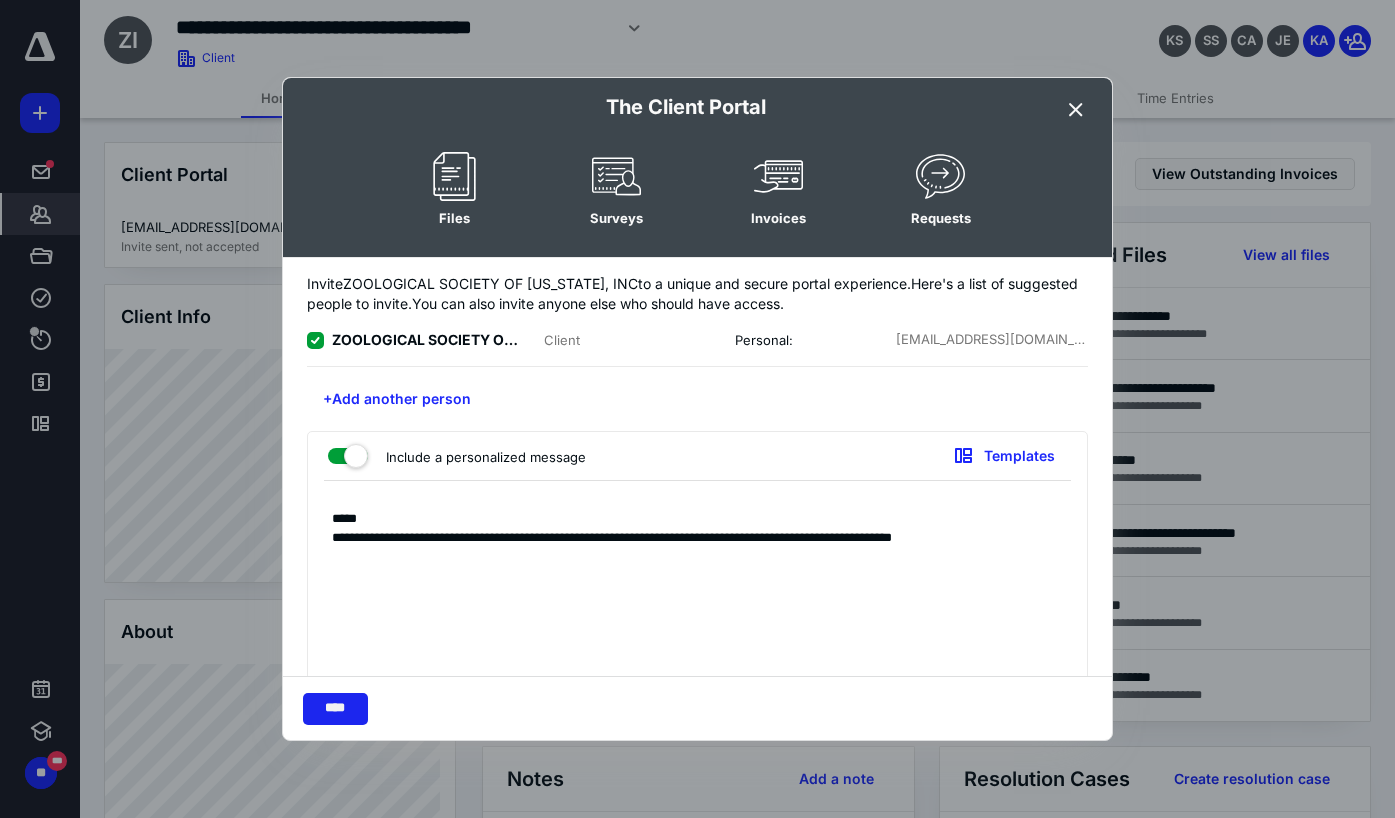 click on "****" at bounding box center [335, 709] 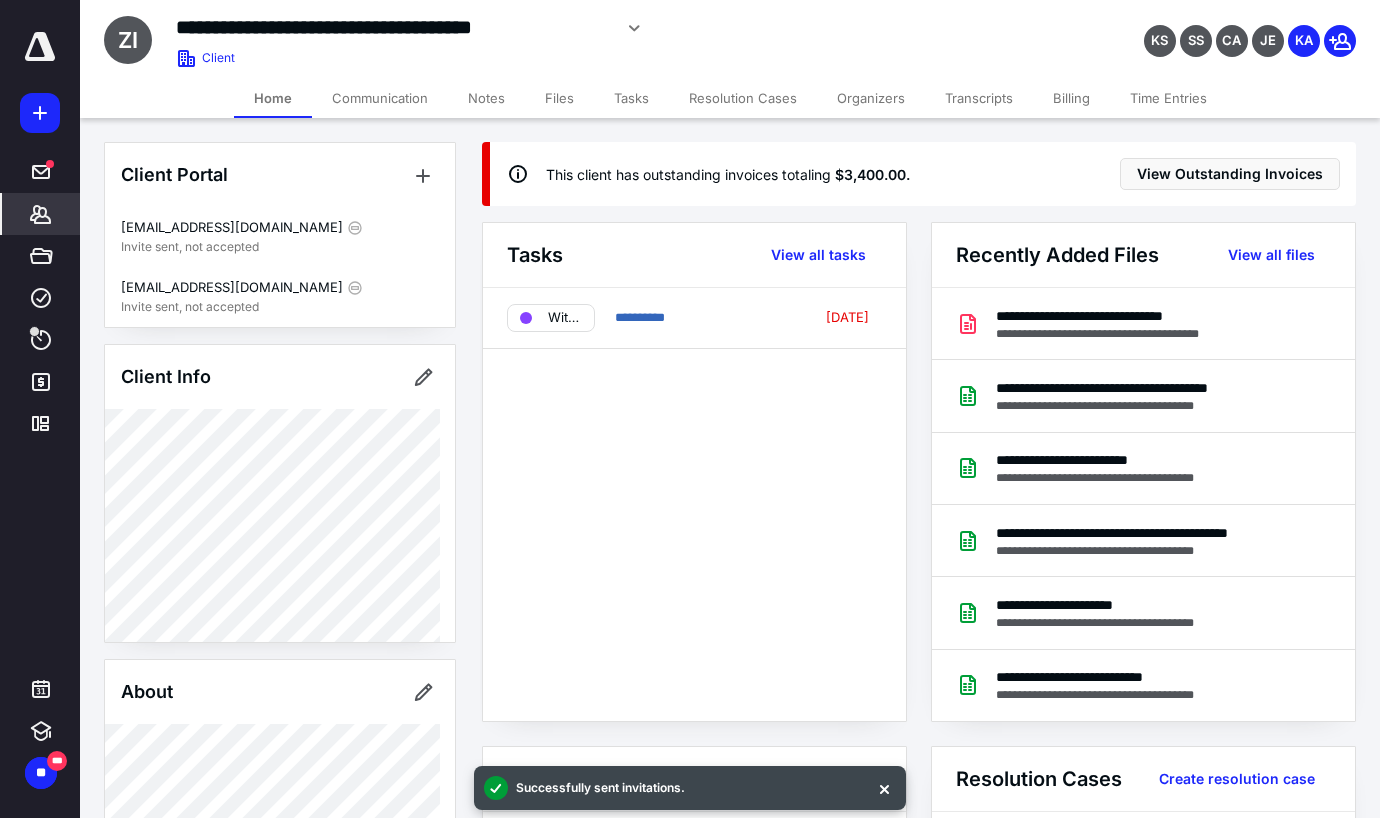 click on "Files" at bounding box center (559, 98) 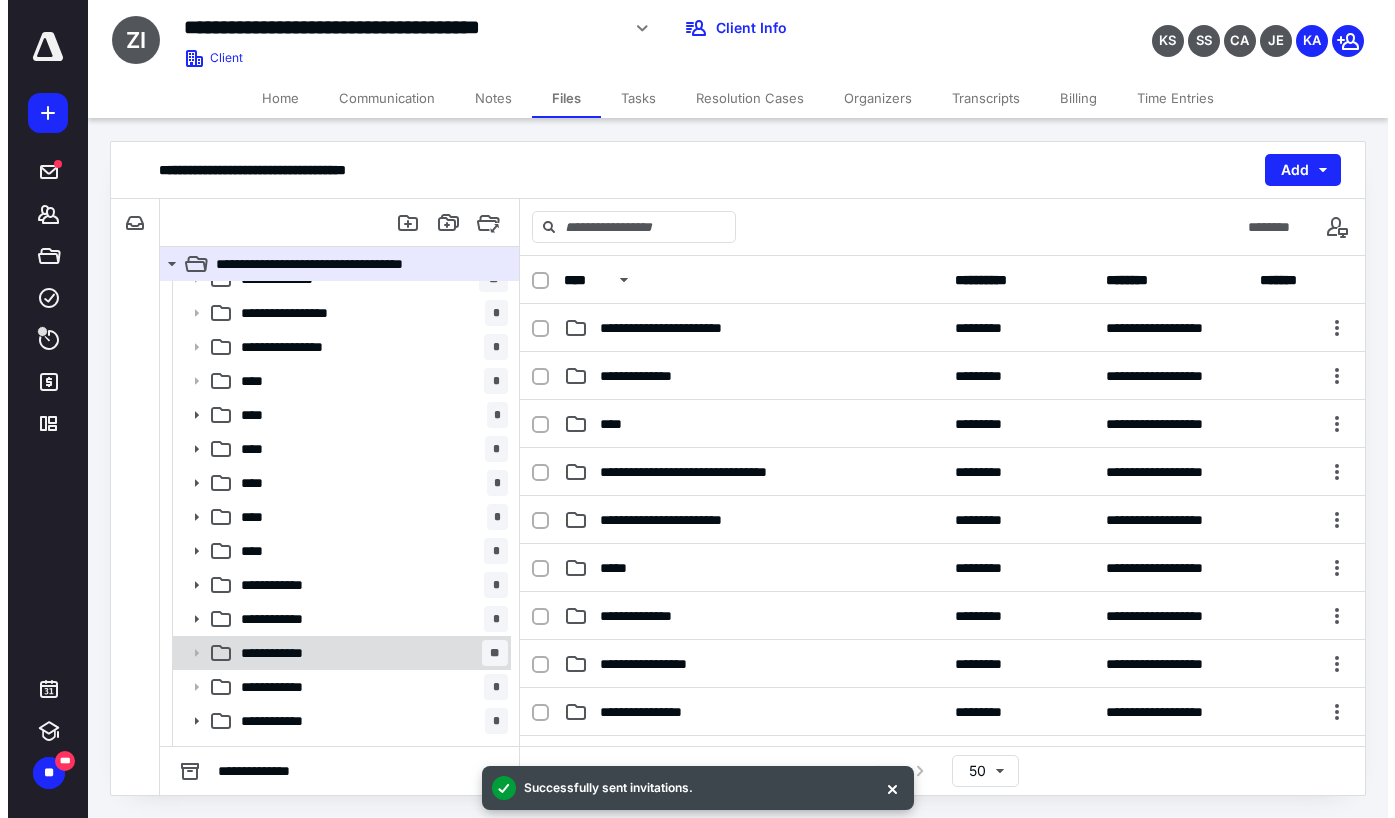 scroll, scrollTop: 249, scrollLeft: 0, axis: vertical 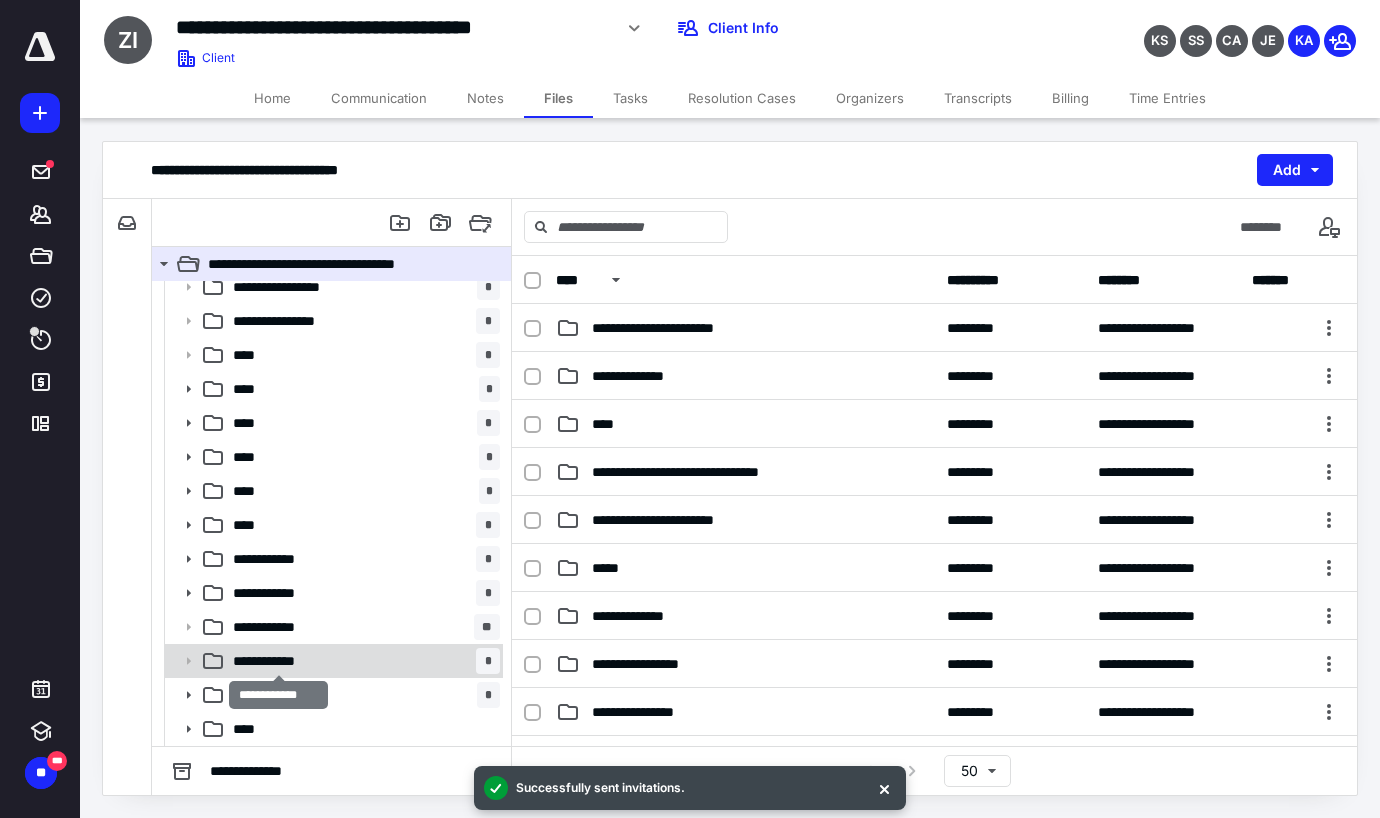click on "**********" at bounding box center (278, 661) 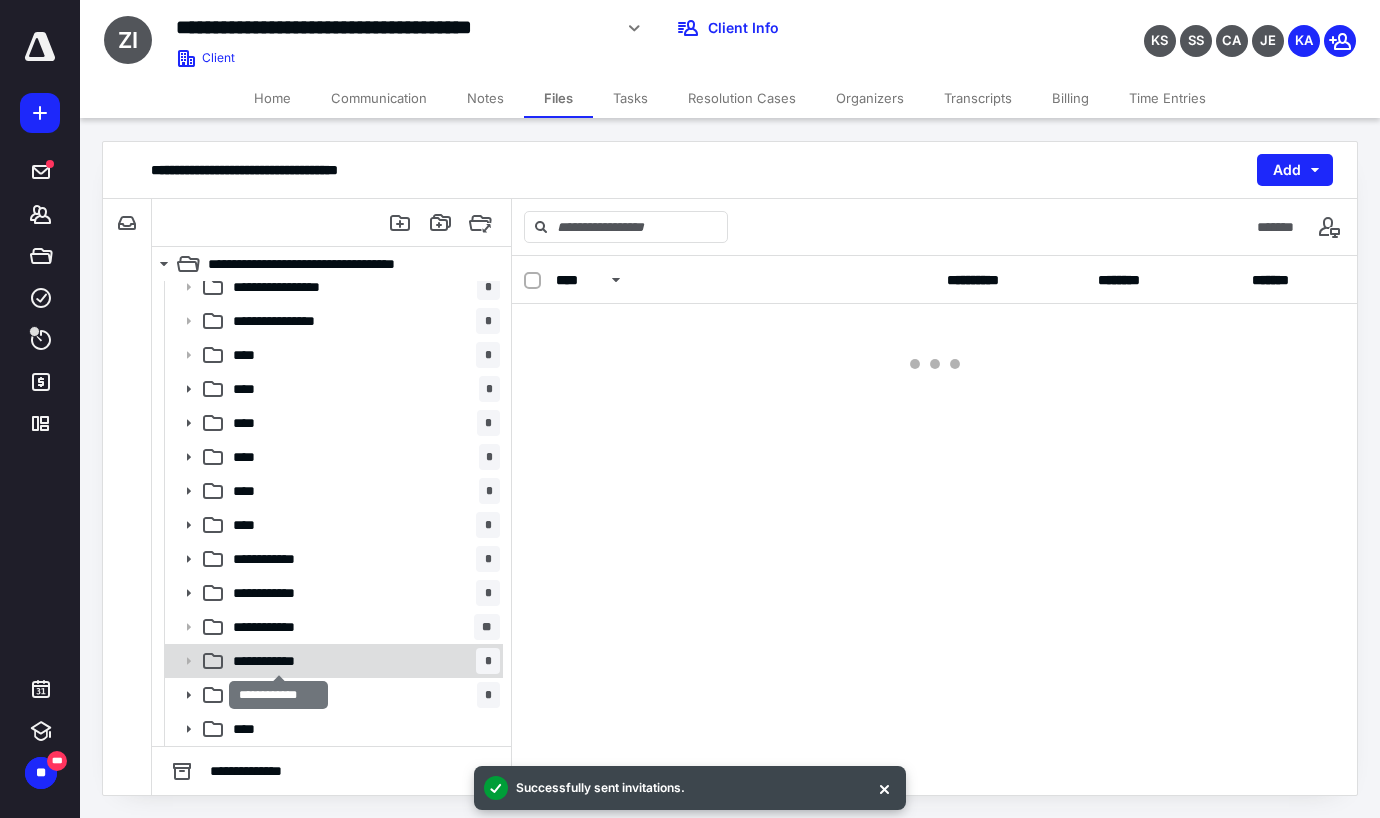 click on "**********" at bounding box center [278, 661] 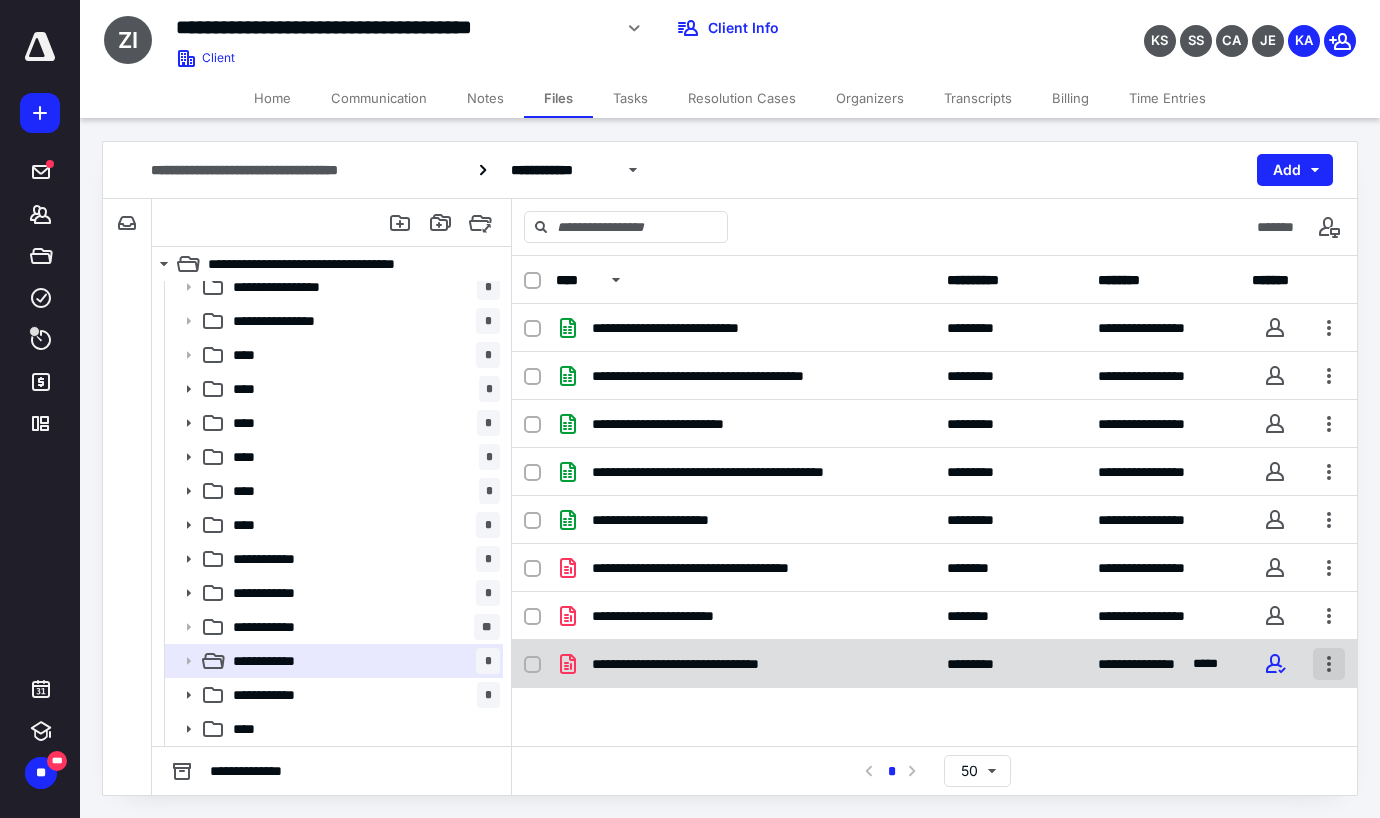click at bounding box center (1329, 664) 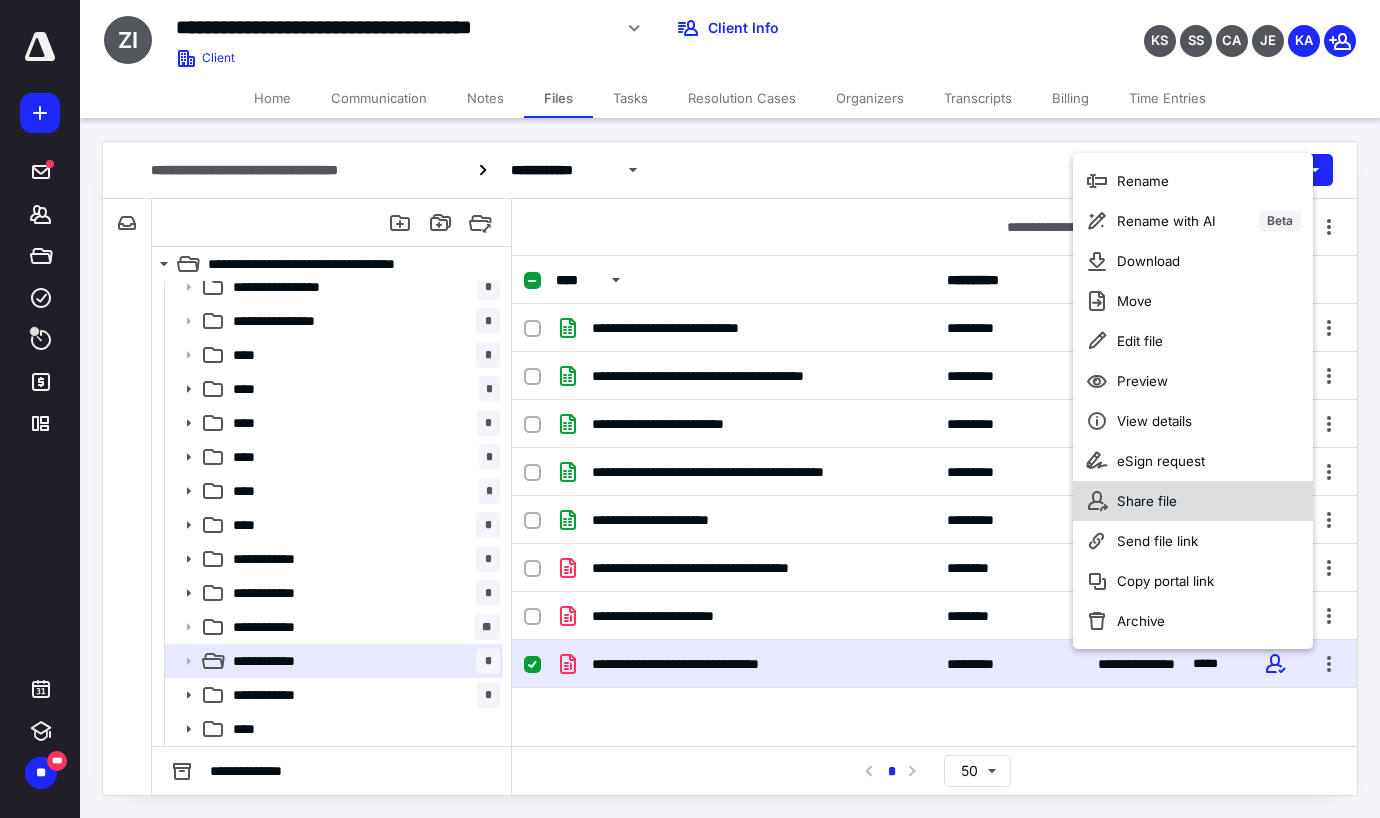 click on "Share file" at bounding box center (1193, 501) 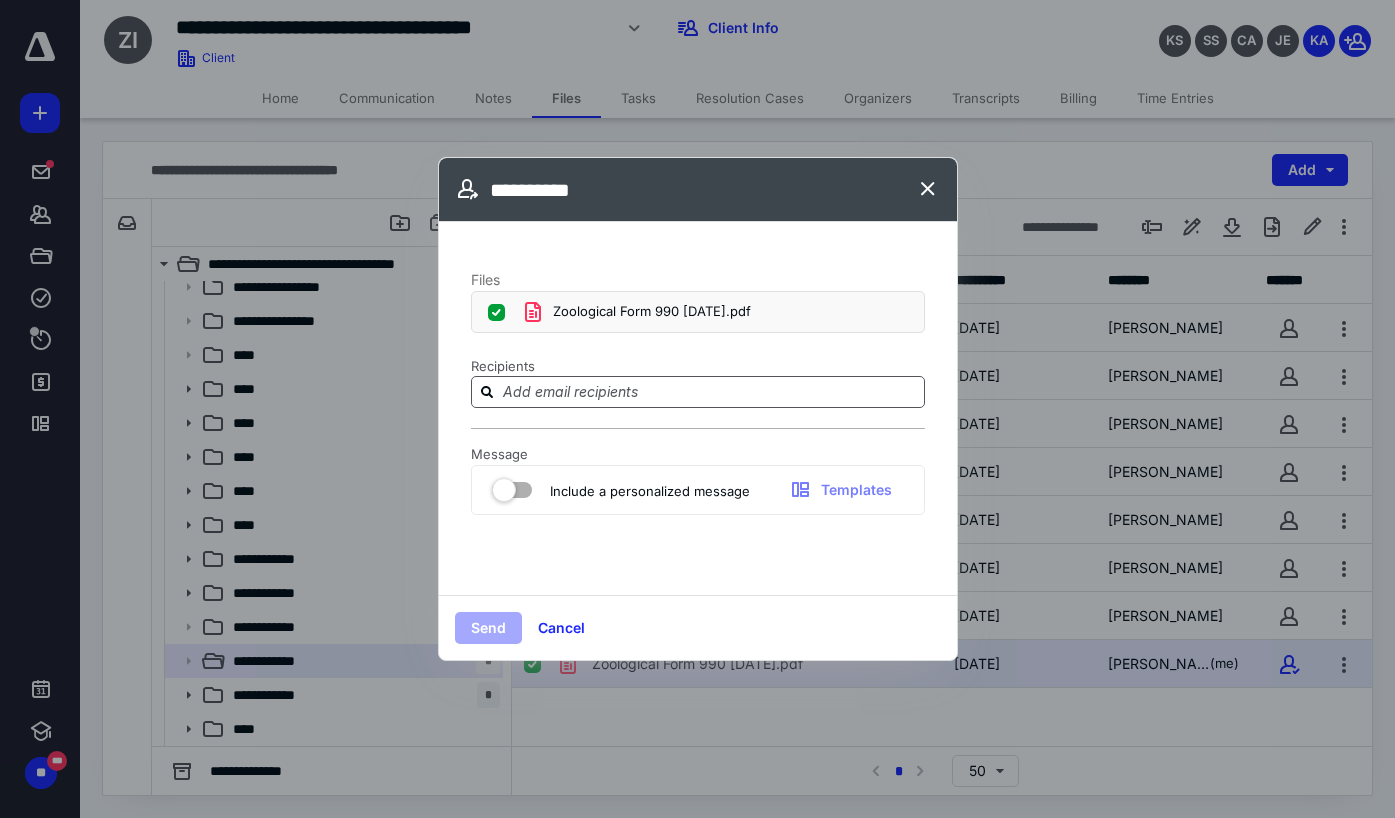 click at bounding box center [698, 392] 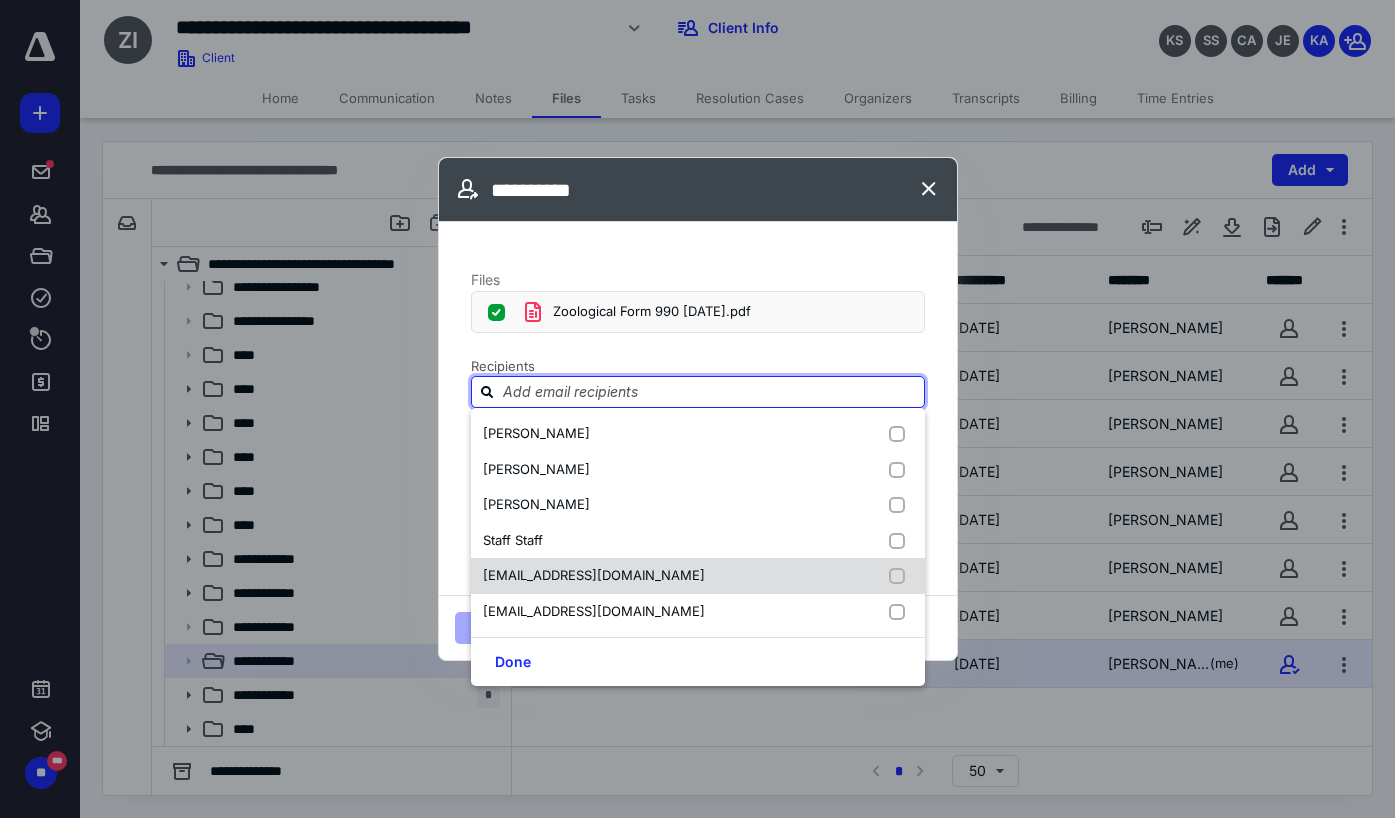 click on "[EMAIL_ADDRESS][DOMAIN_NAME]" at bounding box center (594, 575) 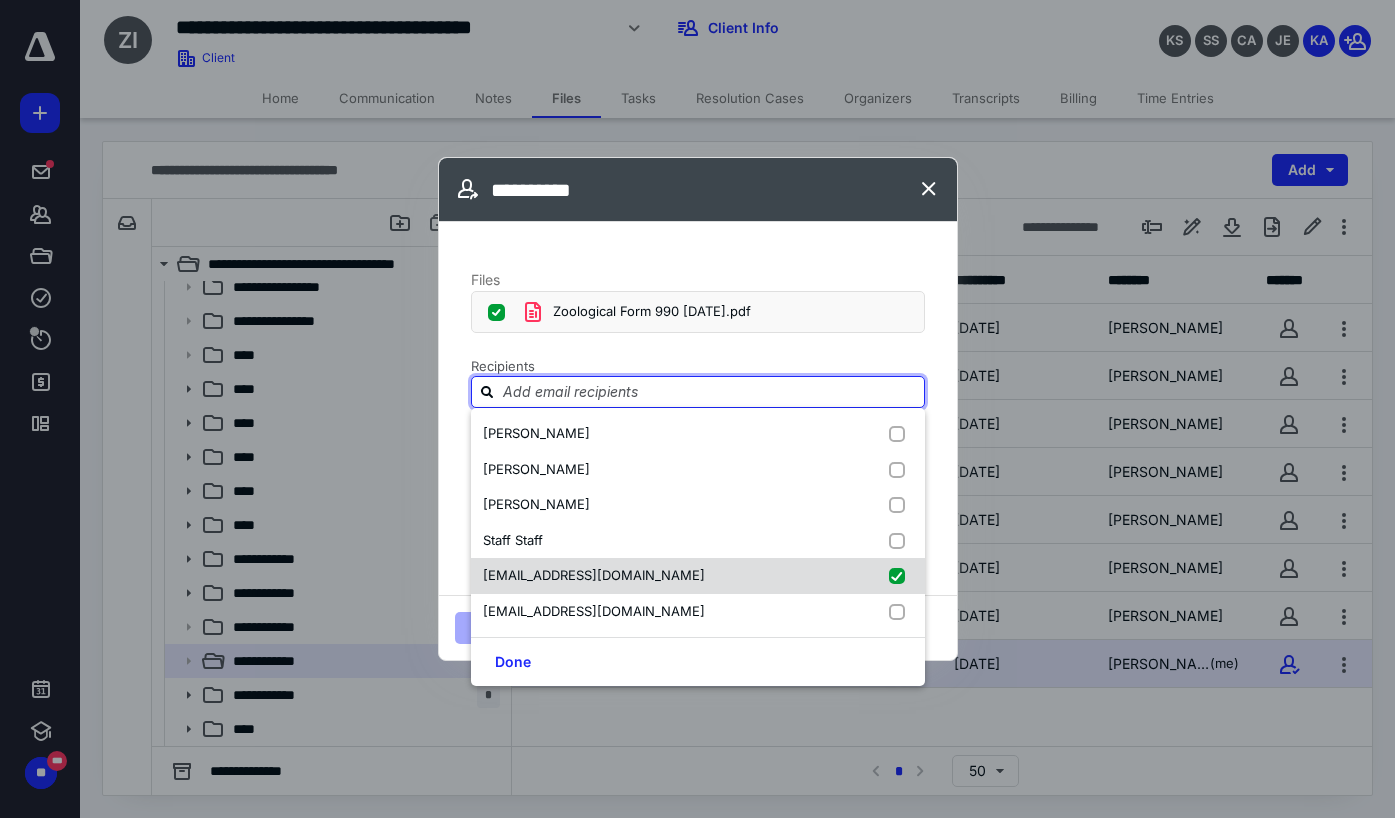 checkbox on "true" 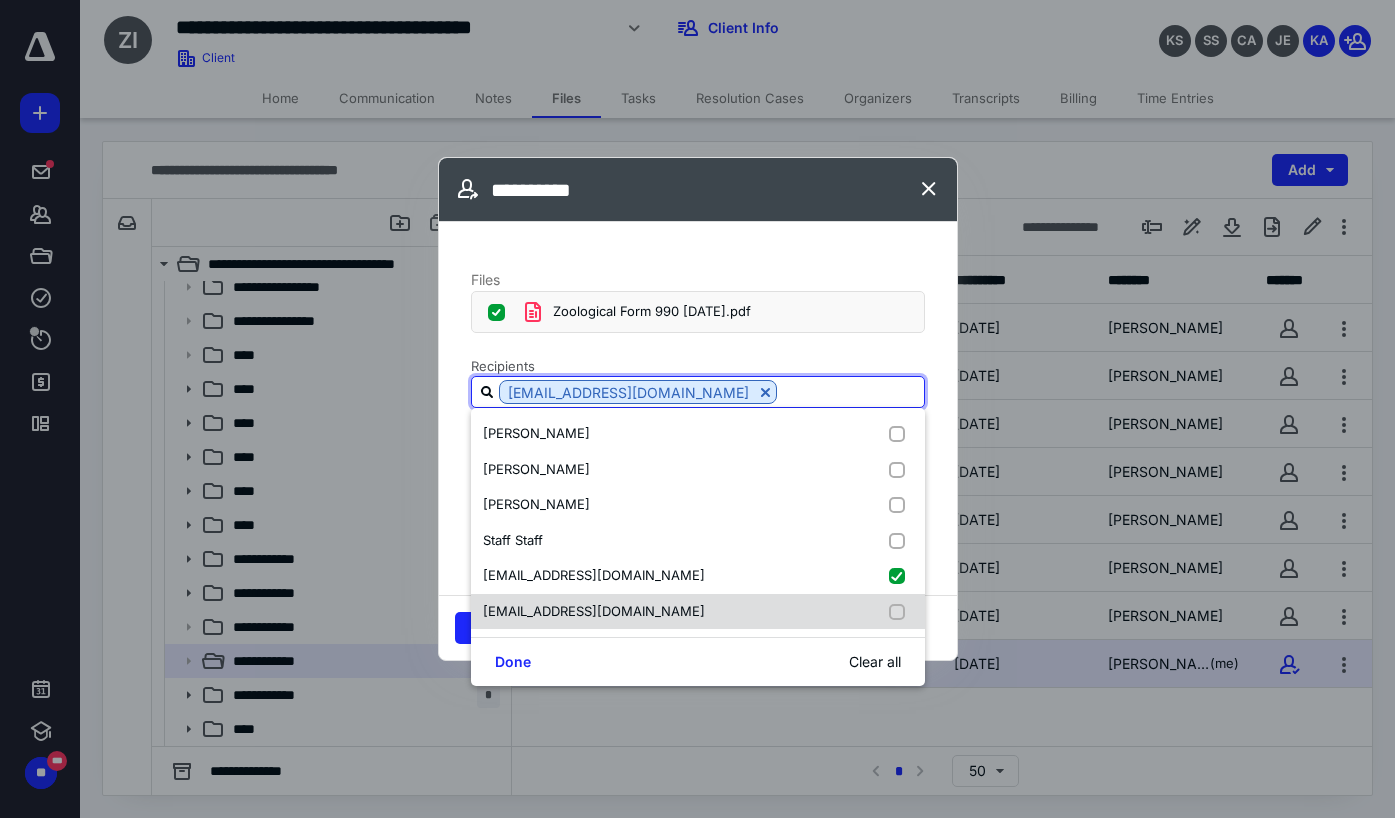 click on "[EMAIL_ADDRESS][DOMAIN_NAME]" at bounding box center [594, 611] 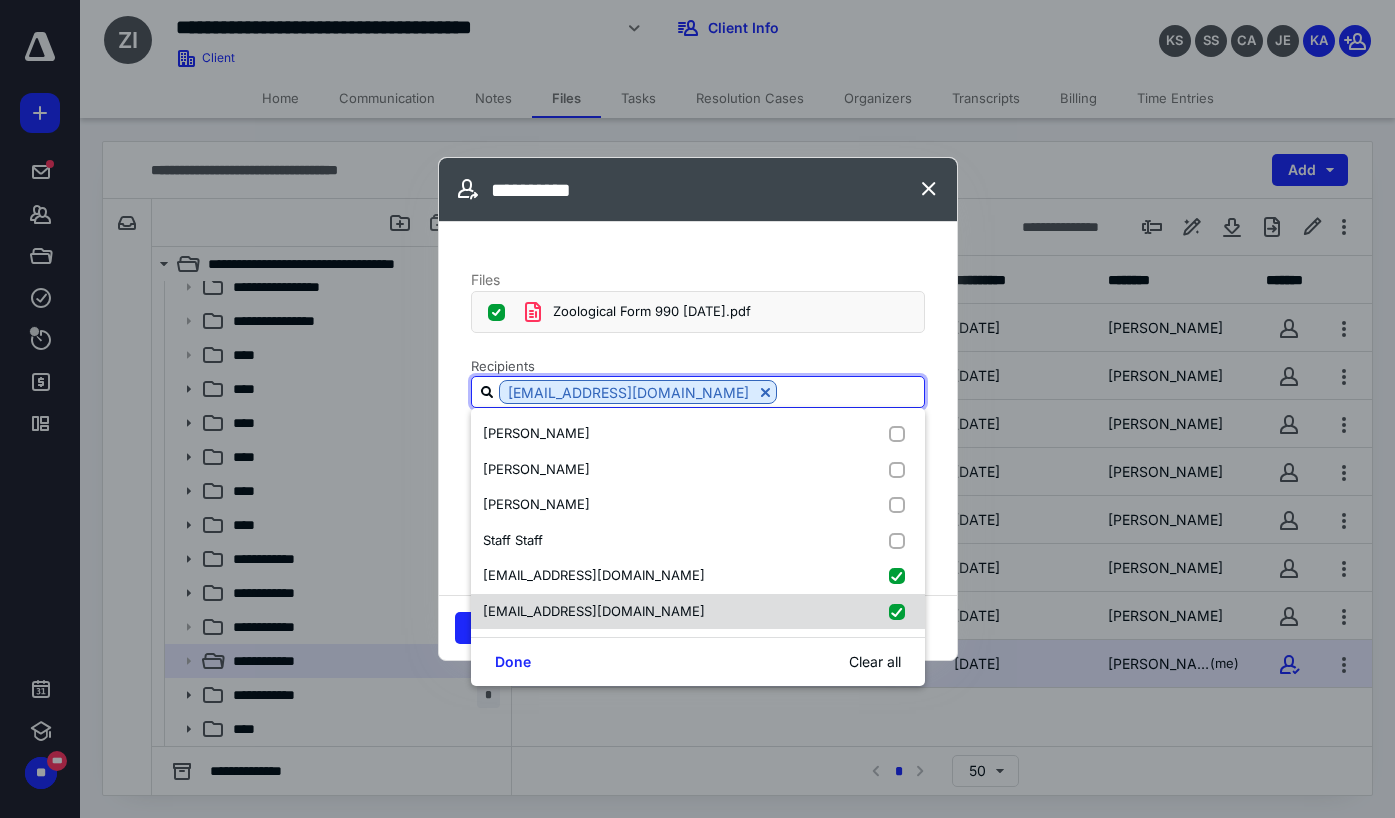 checkbox on "true" 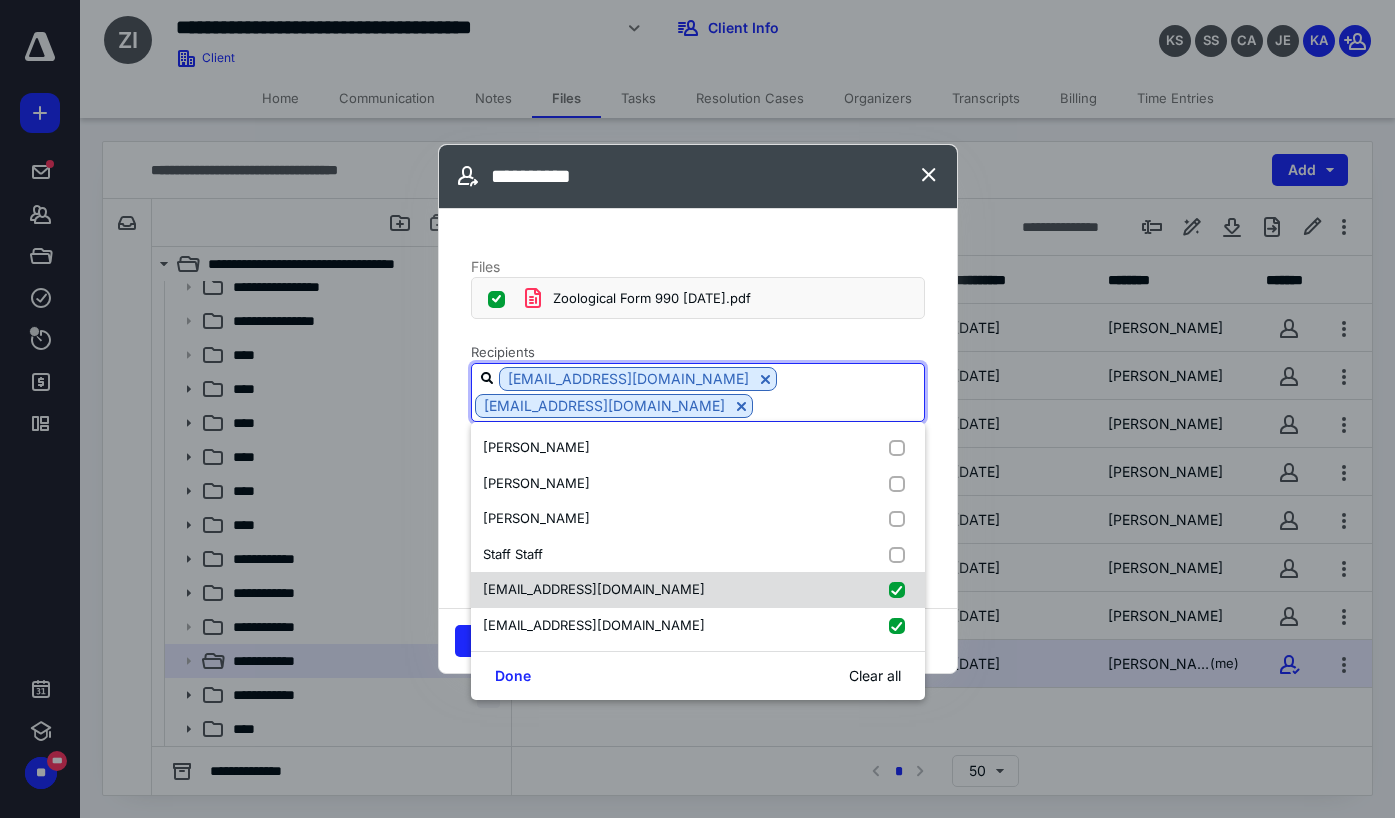 click at bounding box center (901, 590) 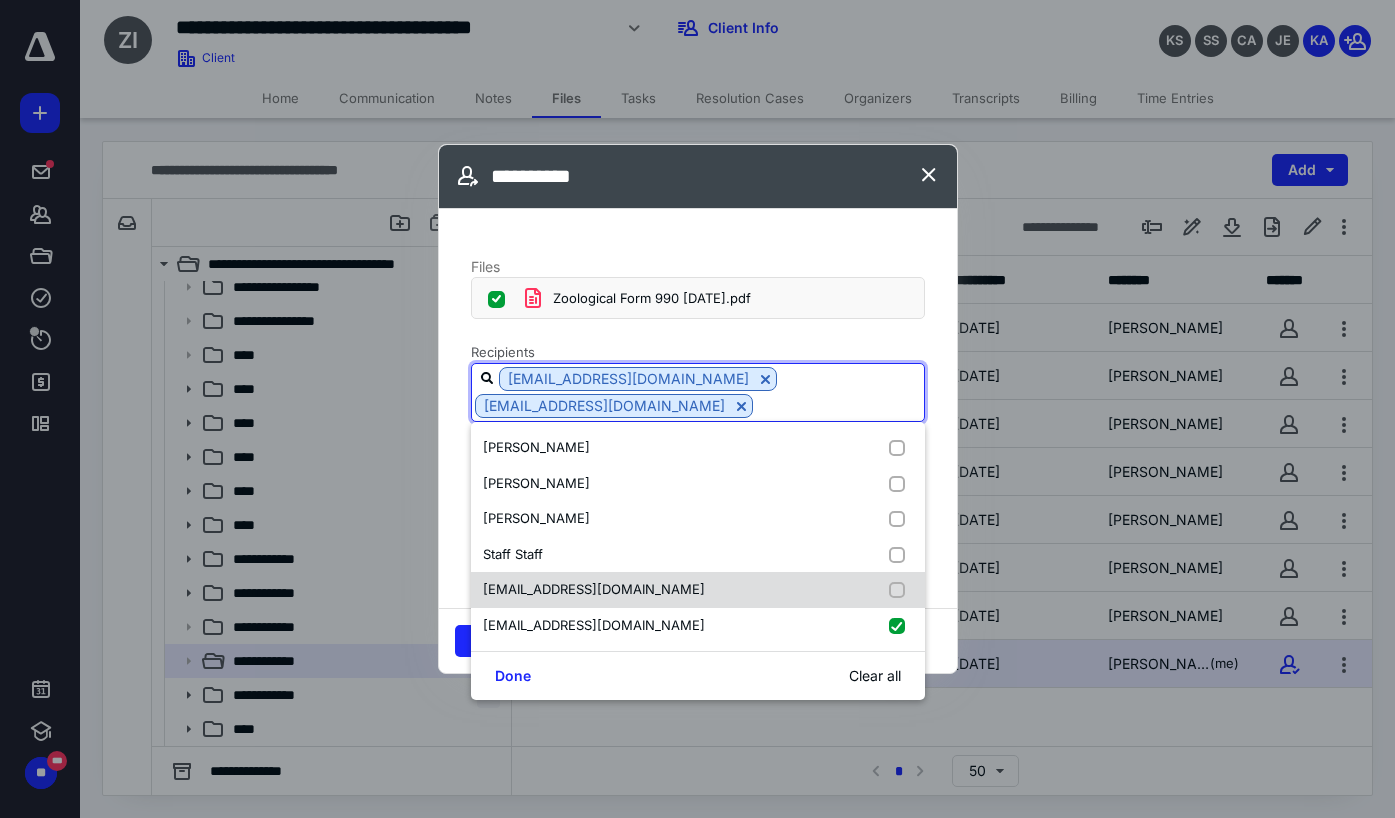 checkbox on "false" 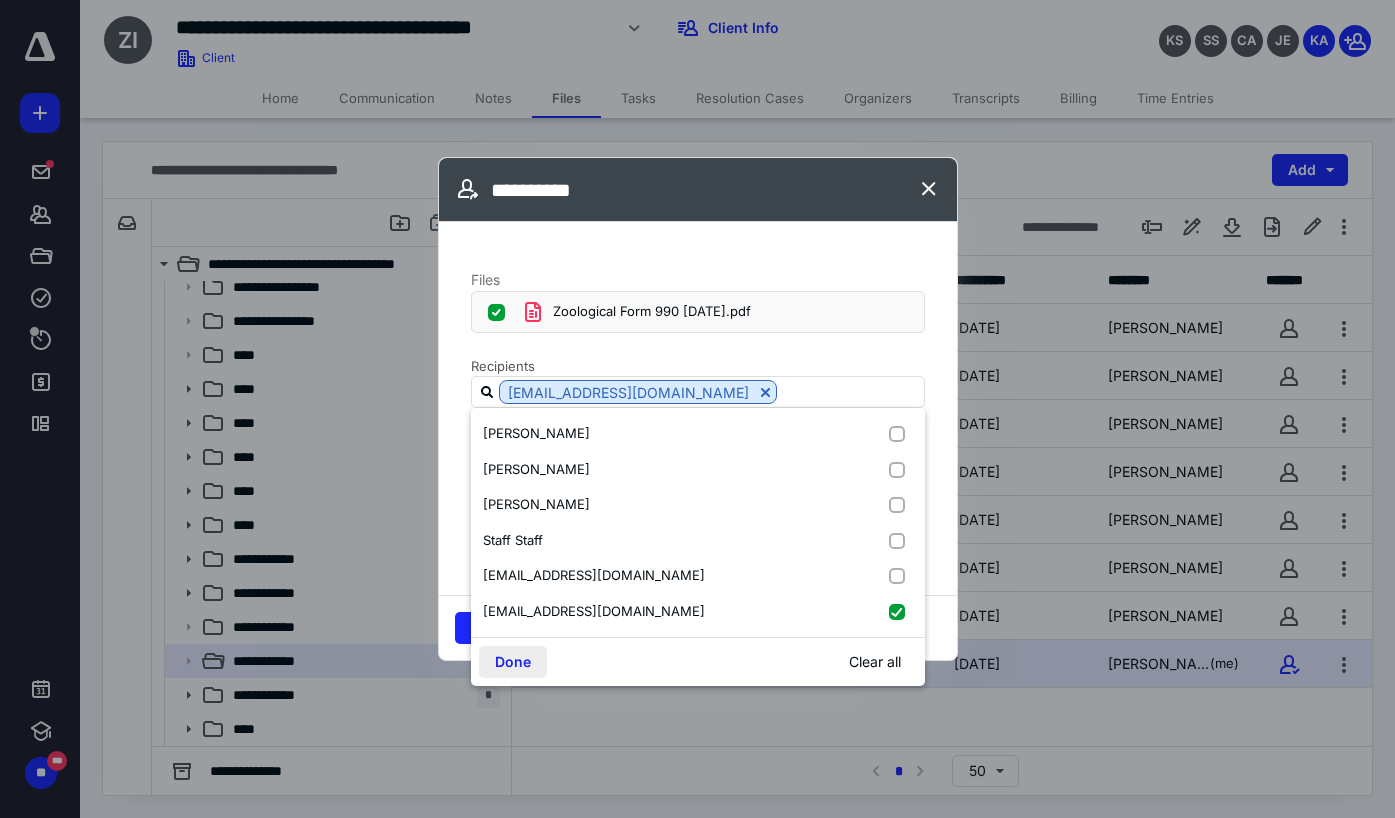 click on "Done" at bounding box center (513, 662) 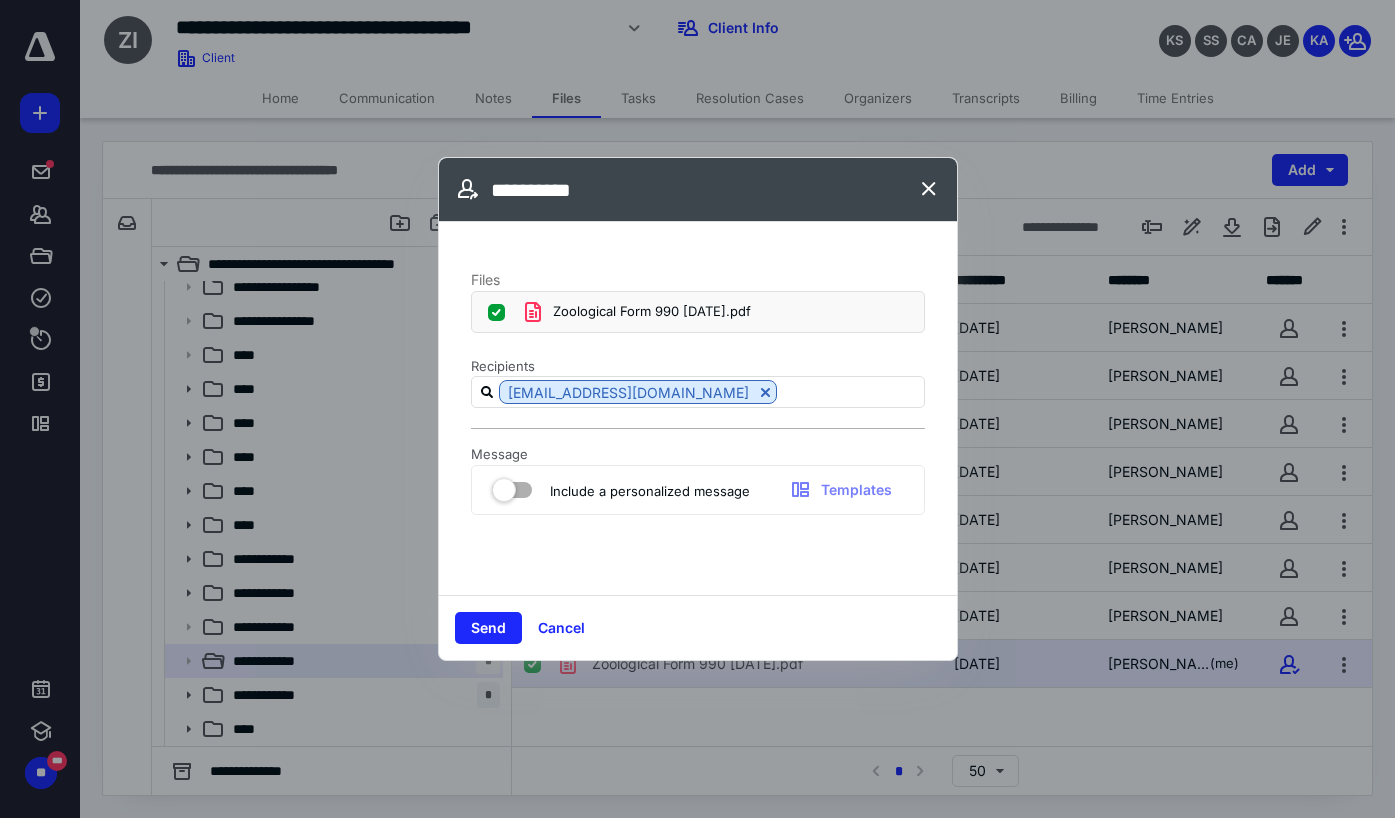 click at bounding box center [512, 486] 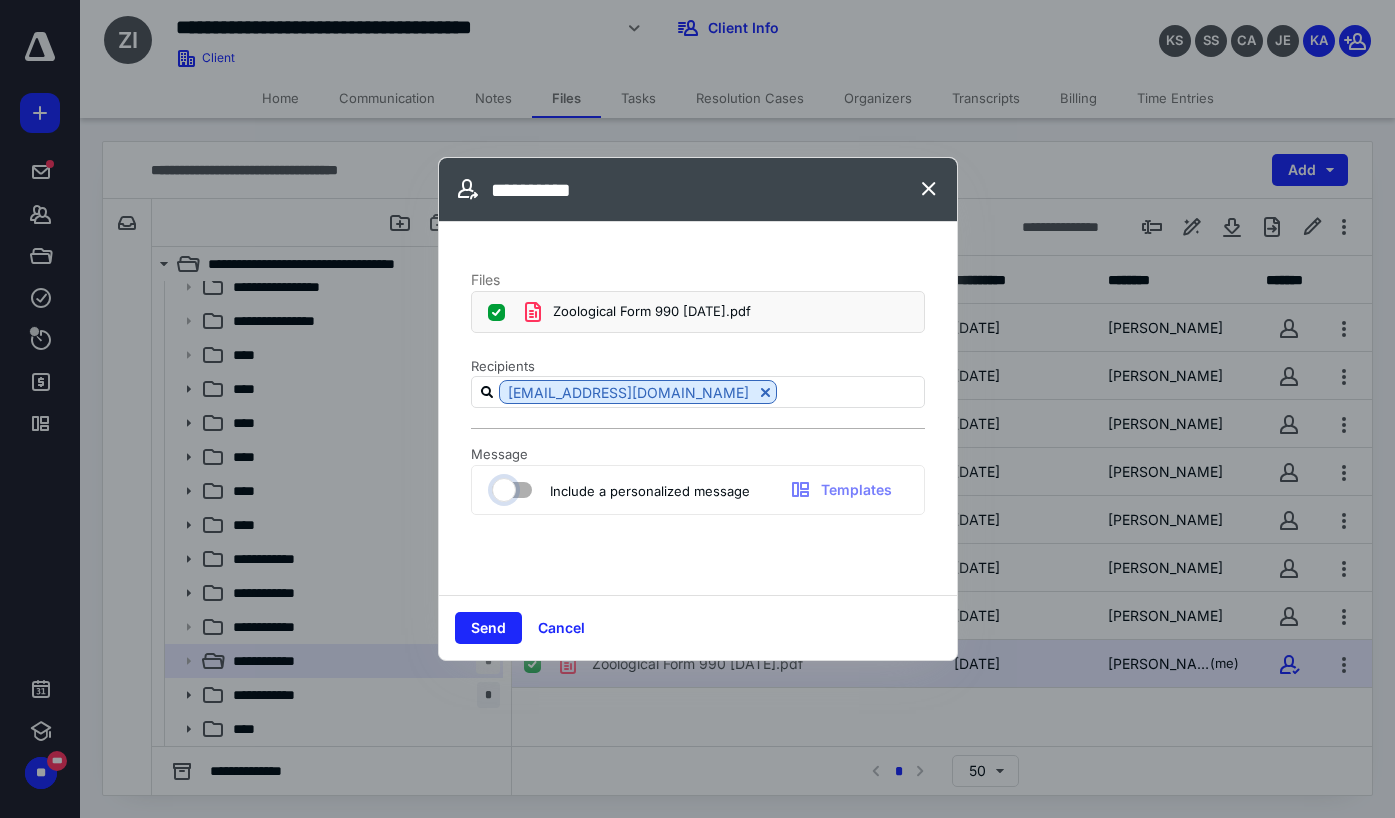 click at bounding box center [502, 487] 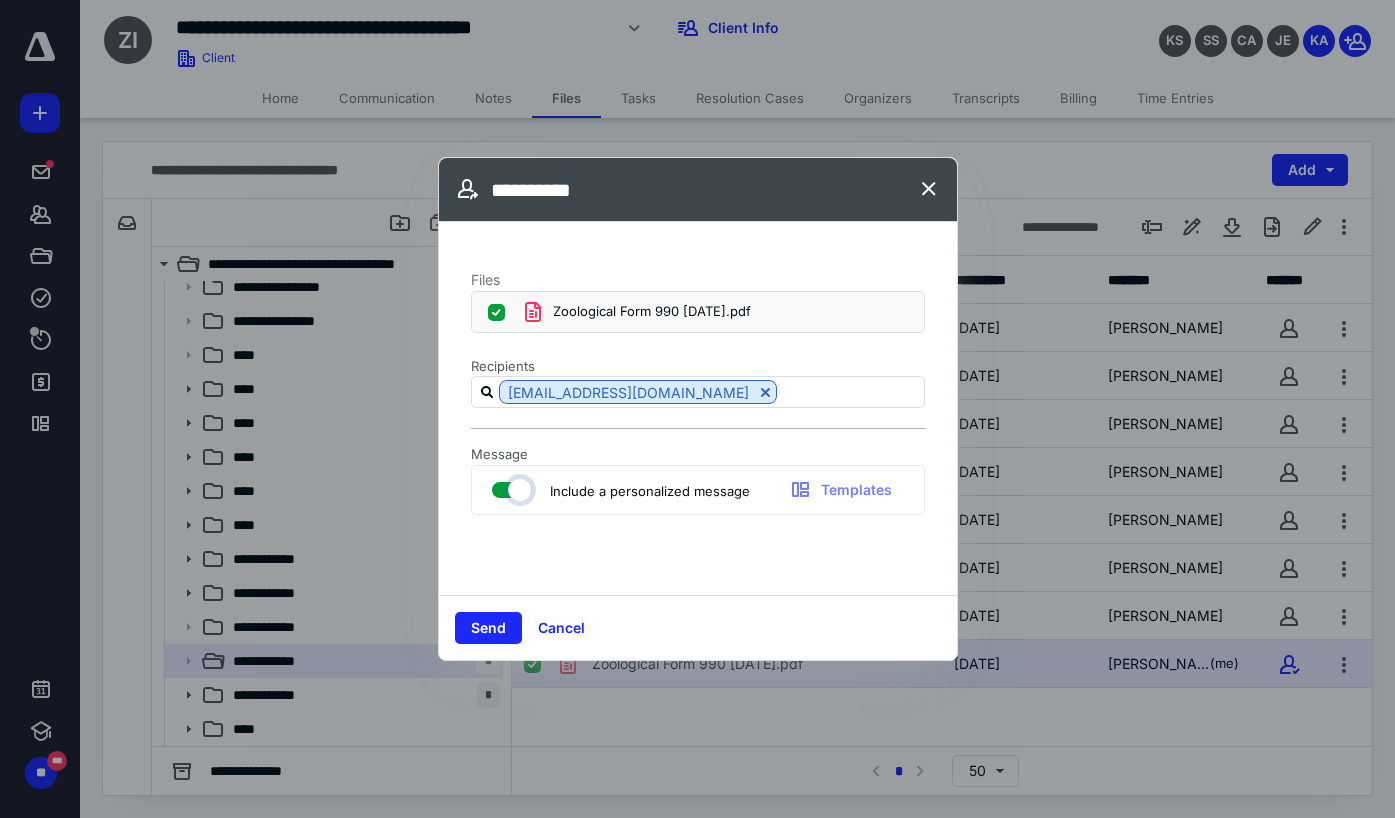checkbox on "true" 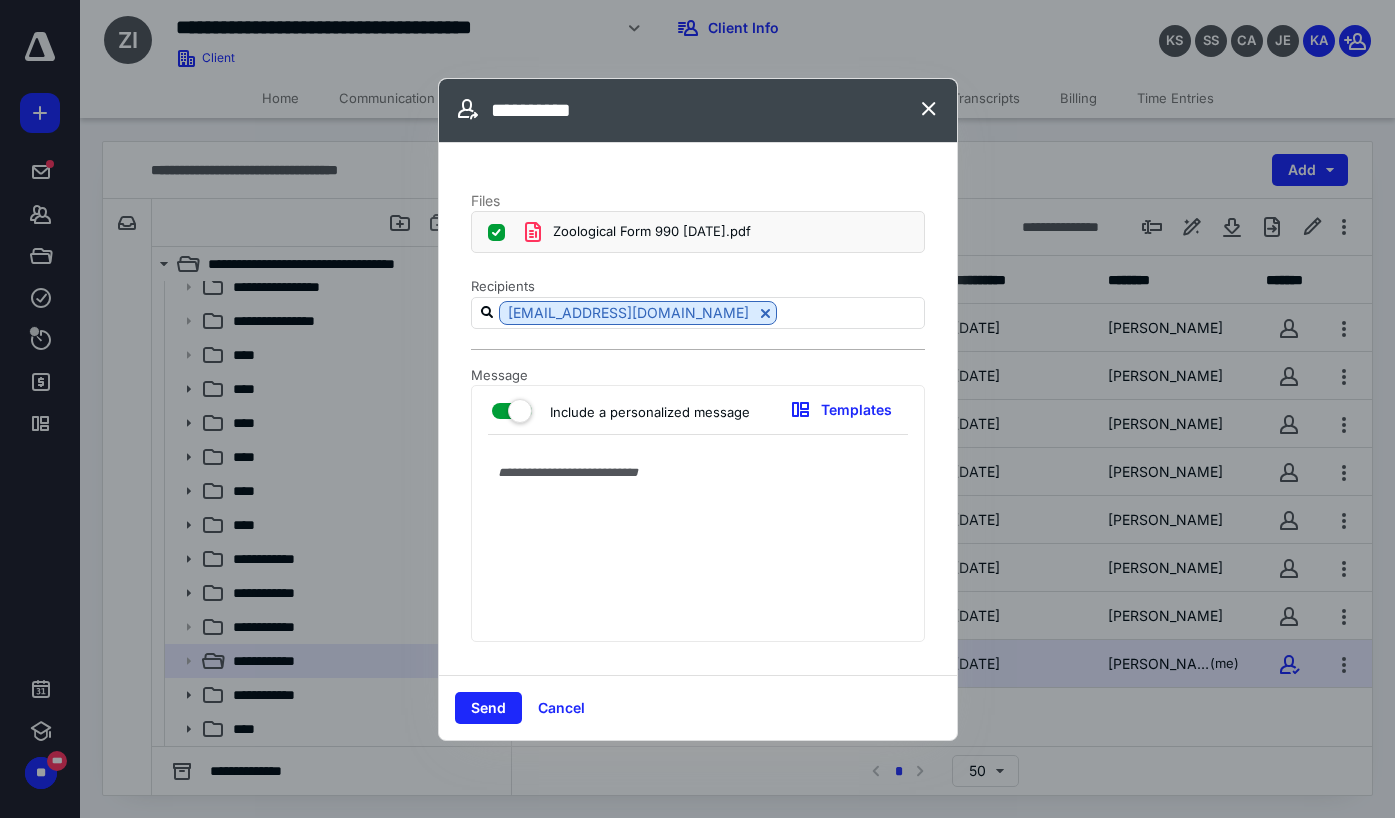 click at bounding box center (698, 543) 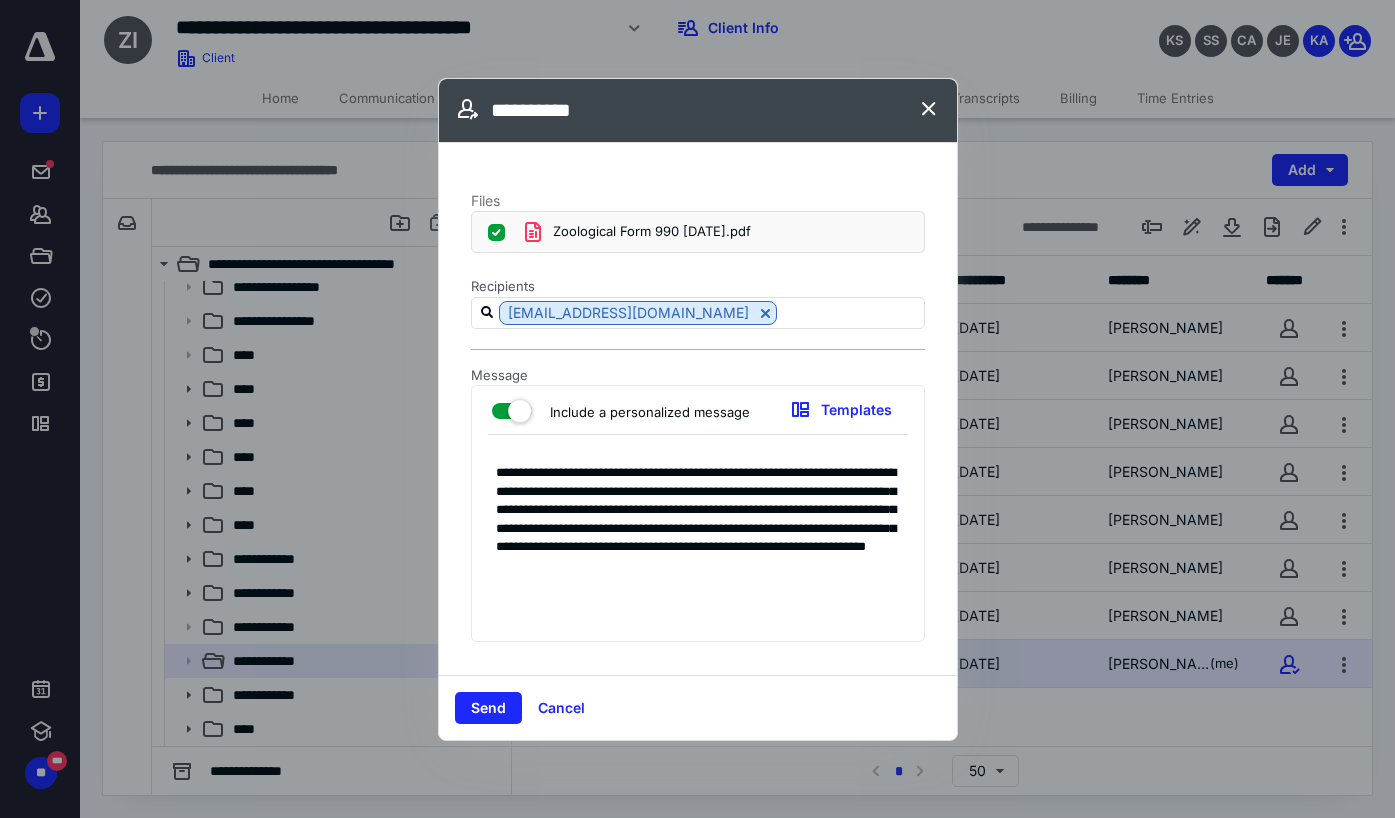 scroll, scrollTop: 3, scrollLeft: 0, axis: vertical 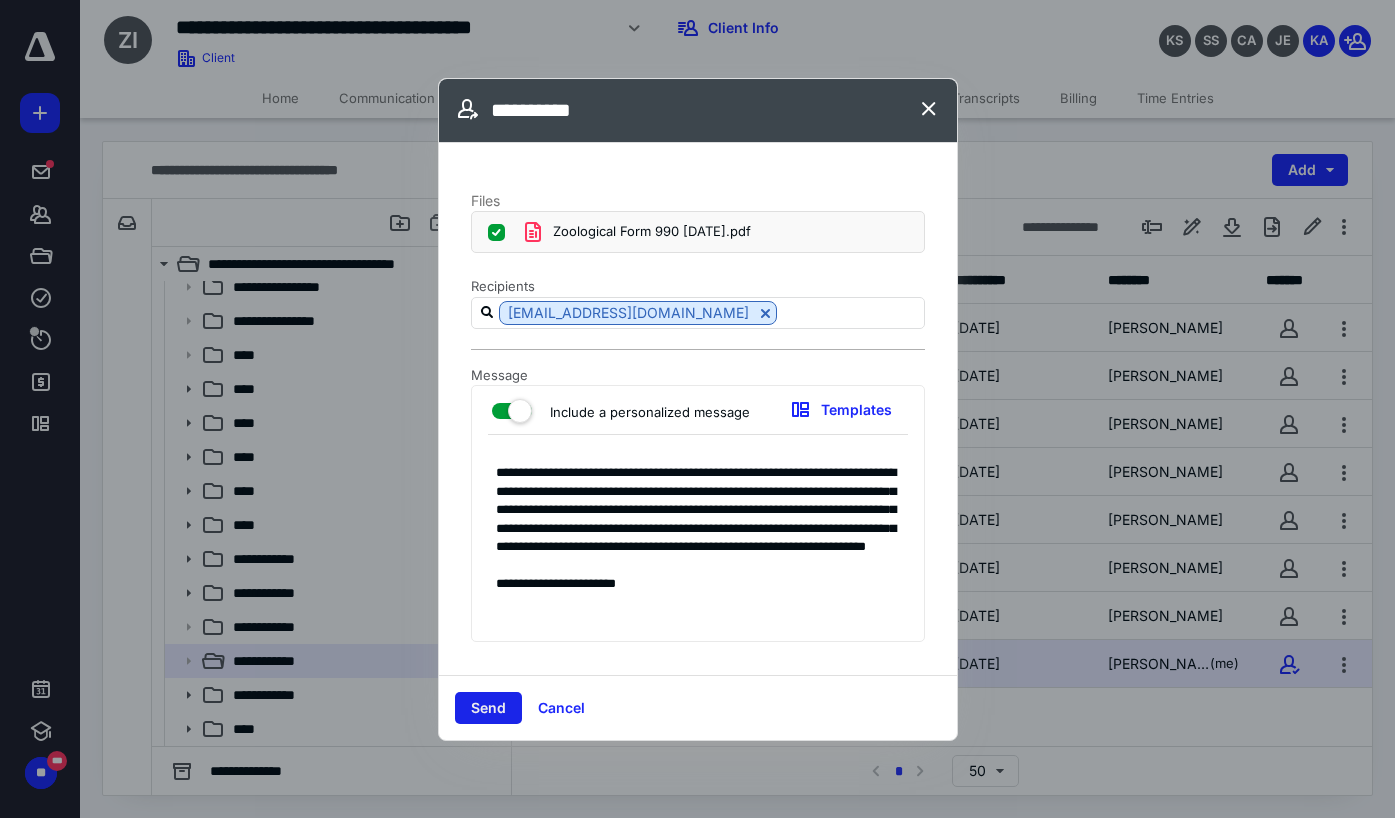 type on "**********" 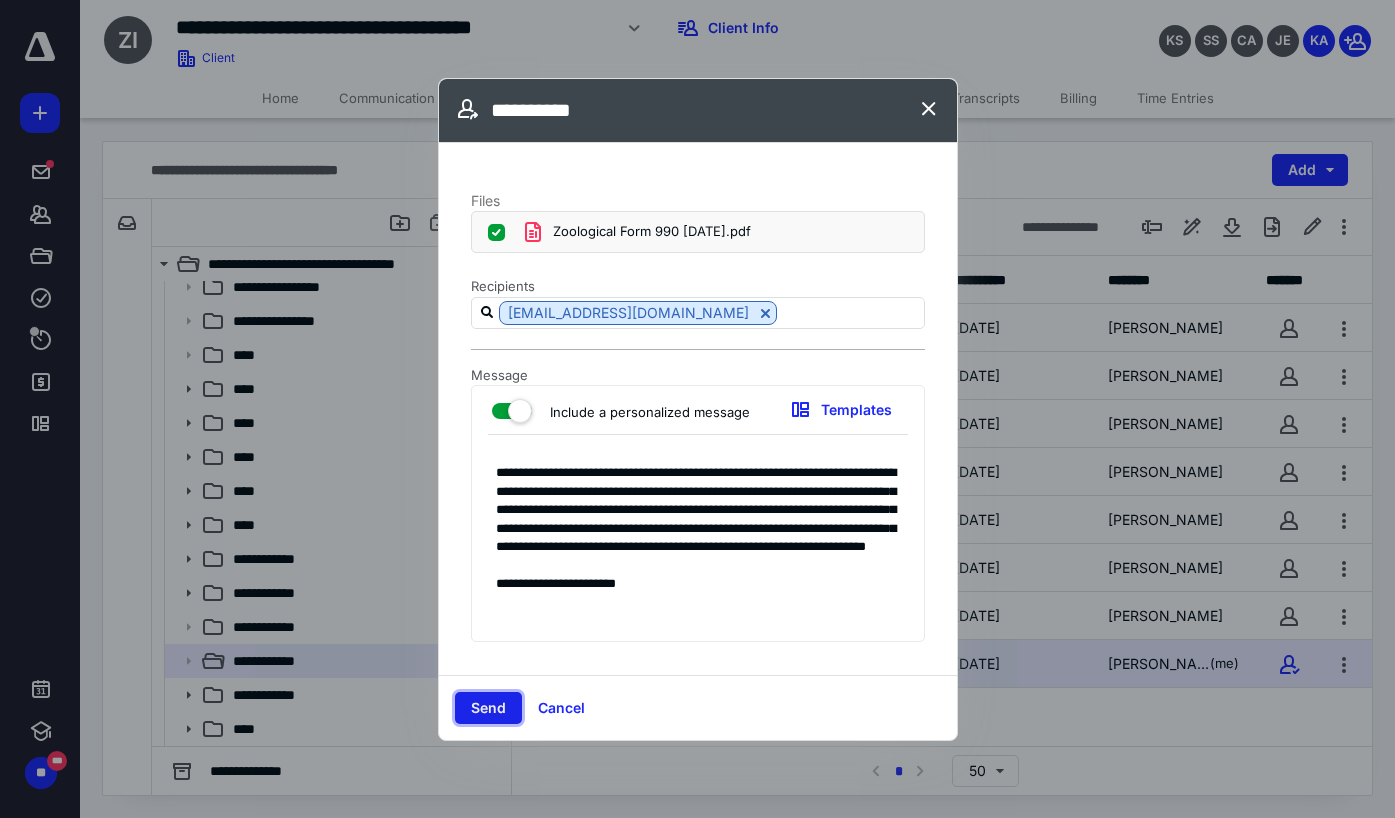 click on "Send" at bounding box center [488, 708] 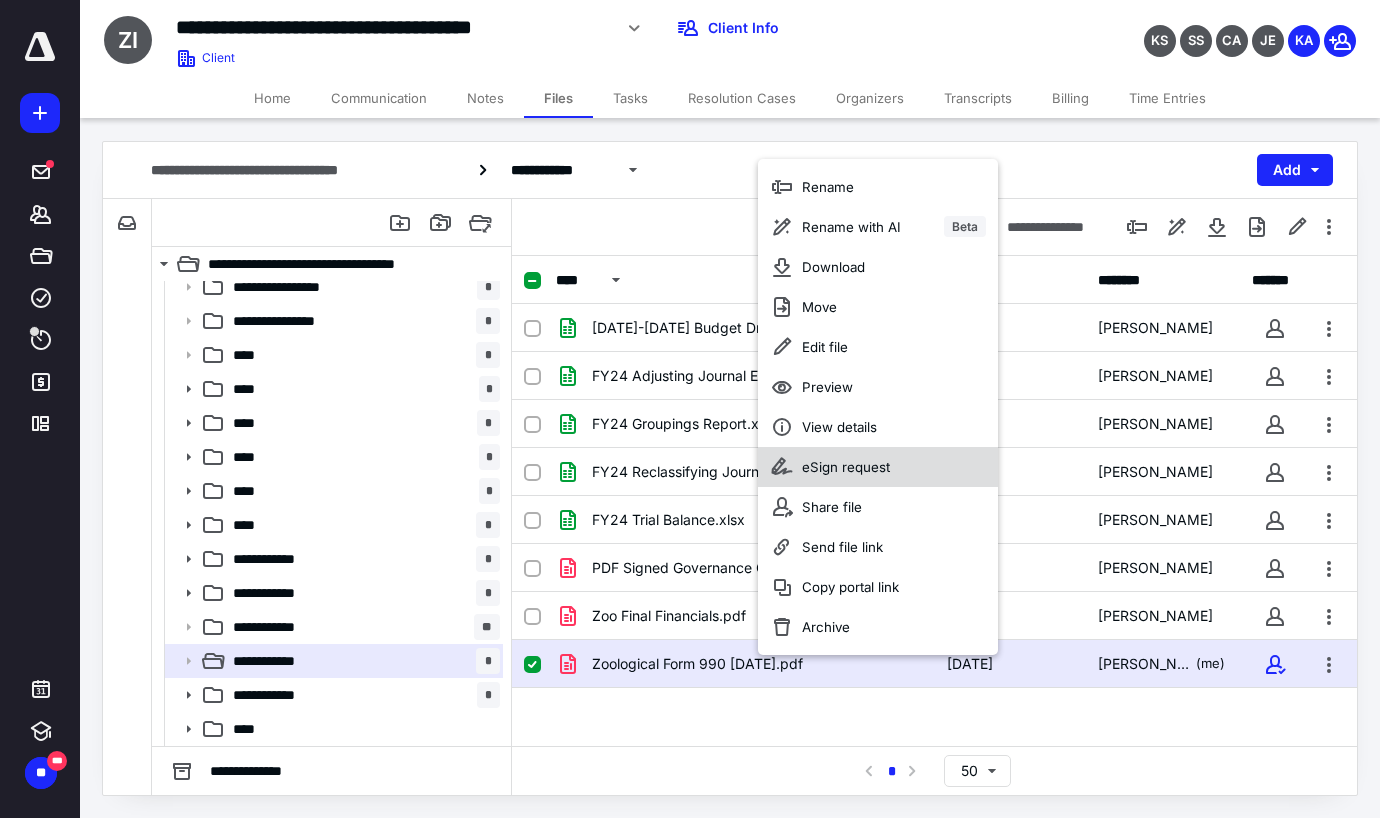 click on "eSign request" at bounding box center (878, 467) 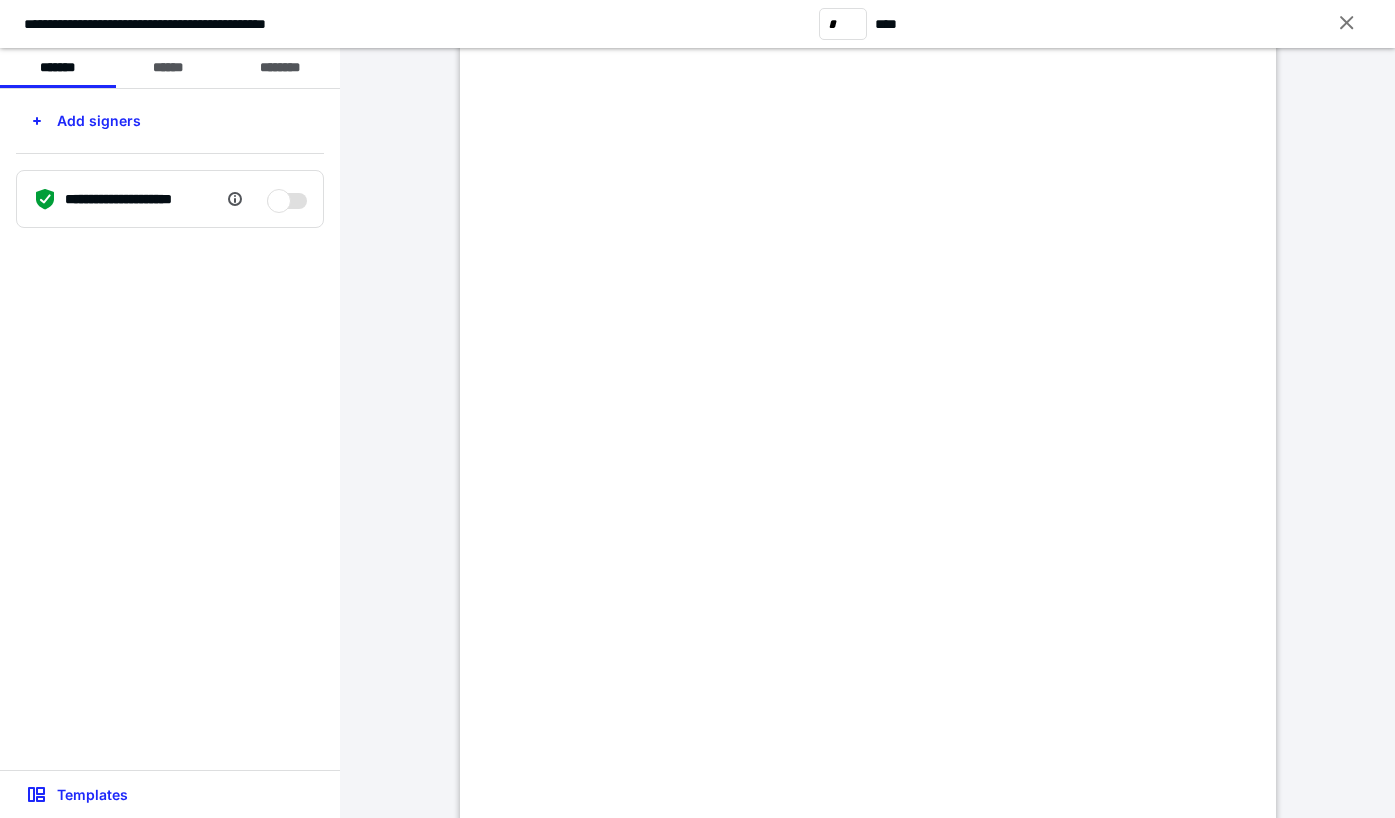 scroll, scrollTop: 0, scrollLeft: 0, axis: both 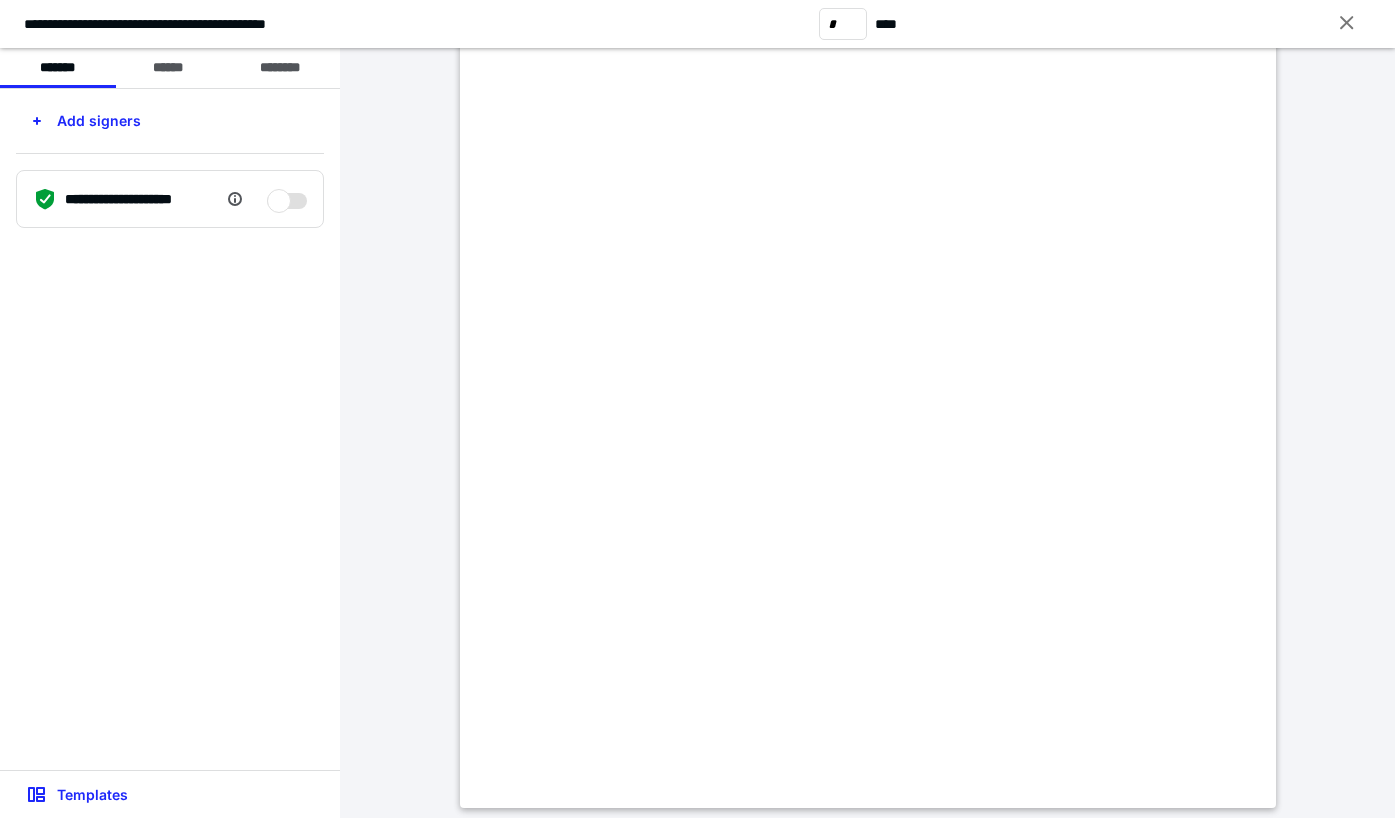 type on "*" 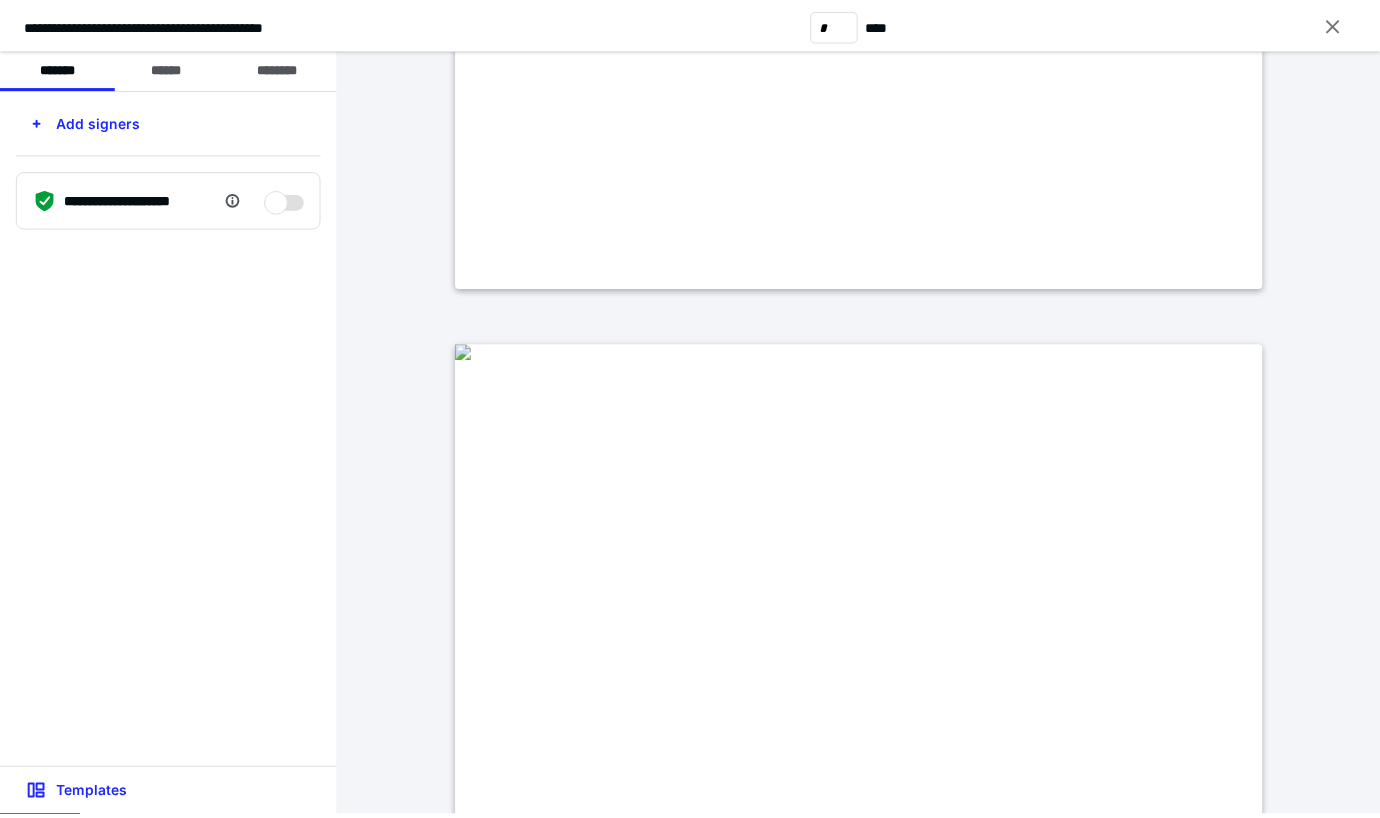 scroll, scrollTop: 5400, scrollLeft: 0, axis: vertical 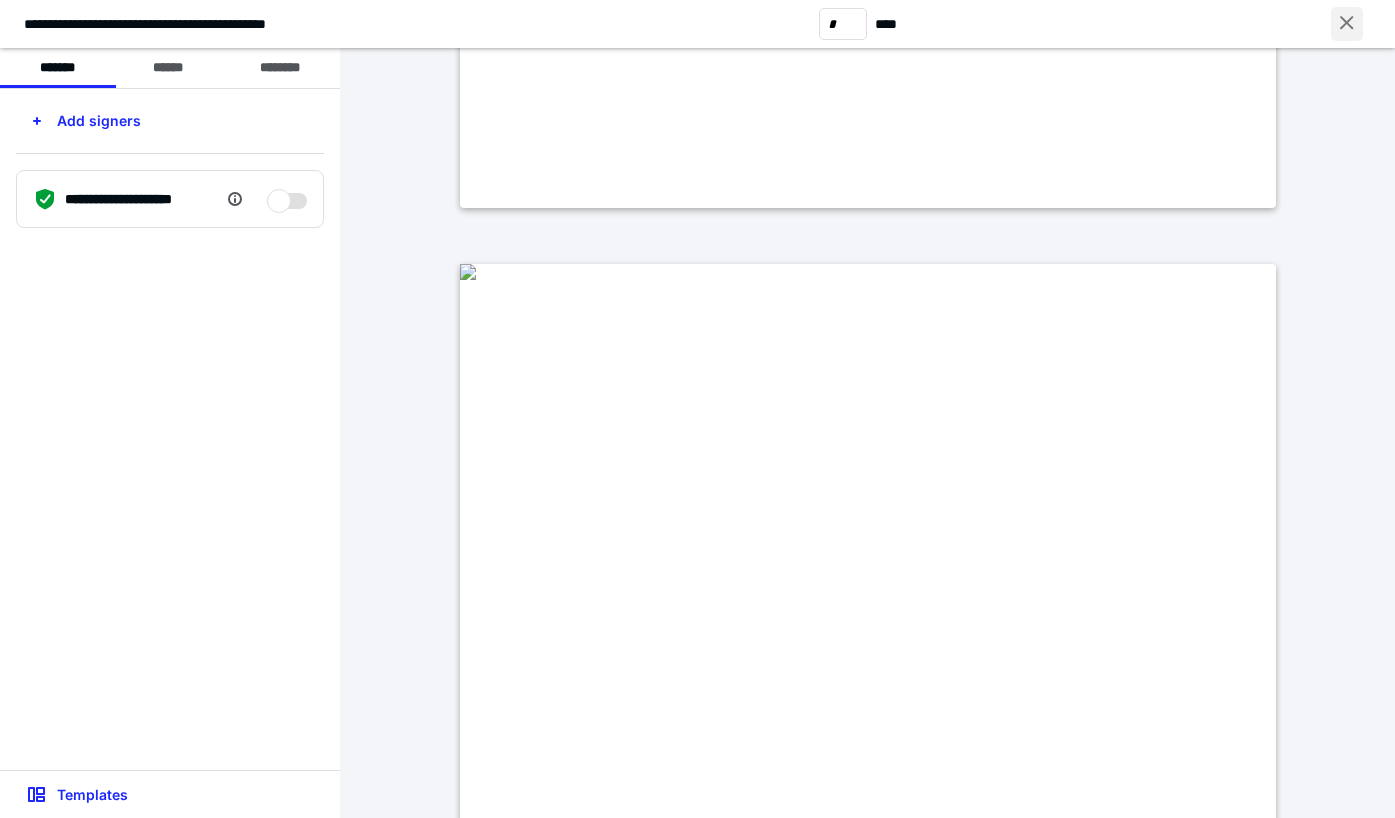 click at bounding box center [1347, 24] 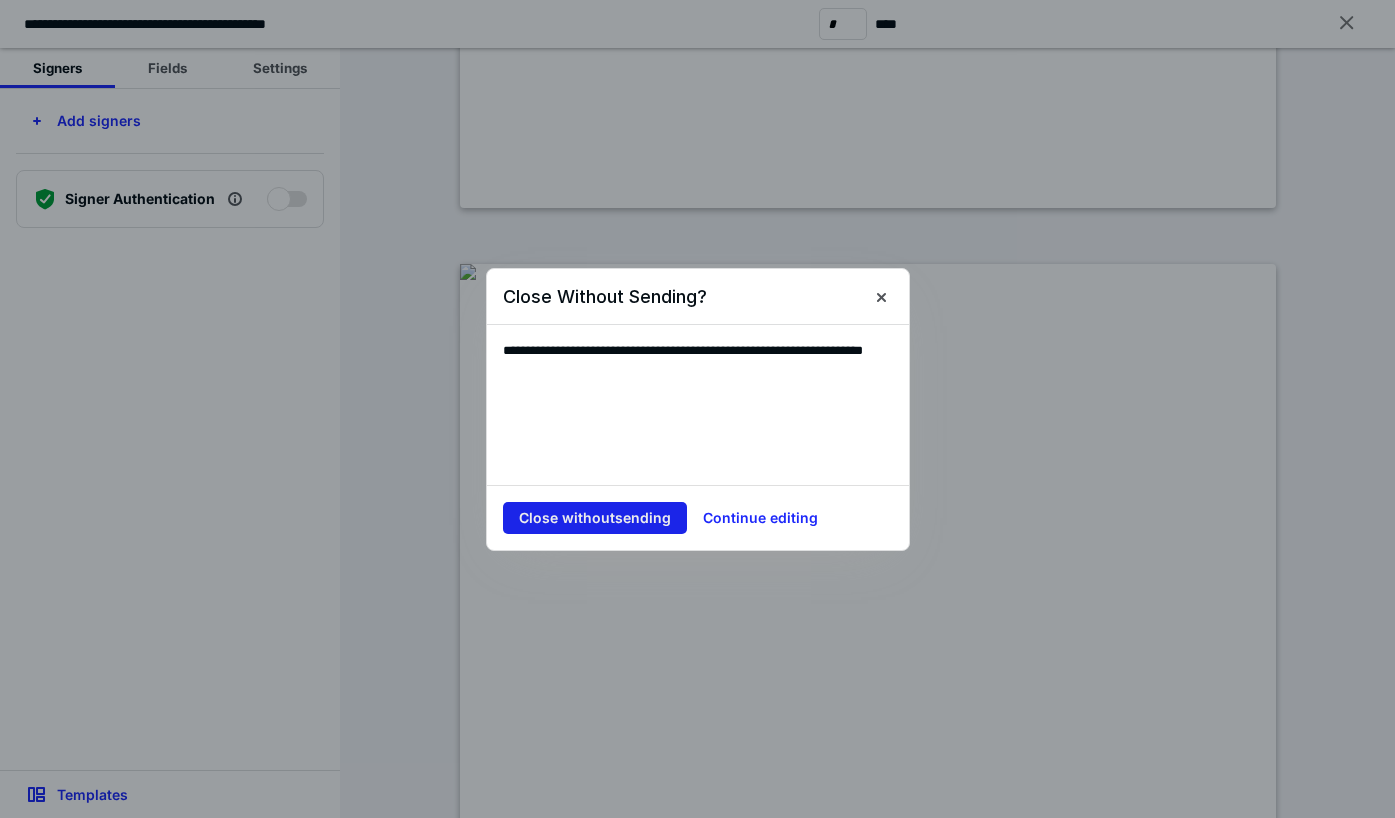 click on "Close without  sending" at bounding box center [595, 518] 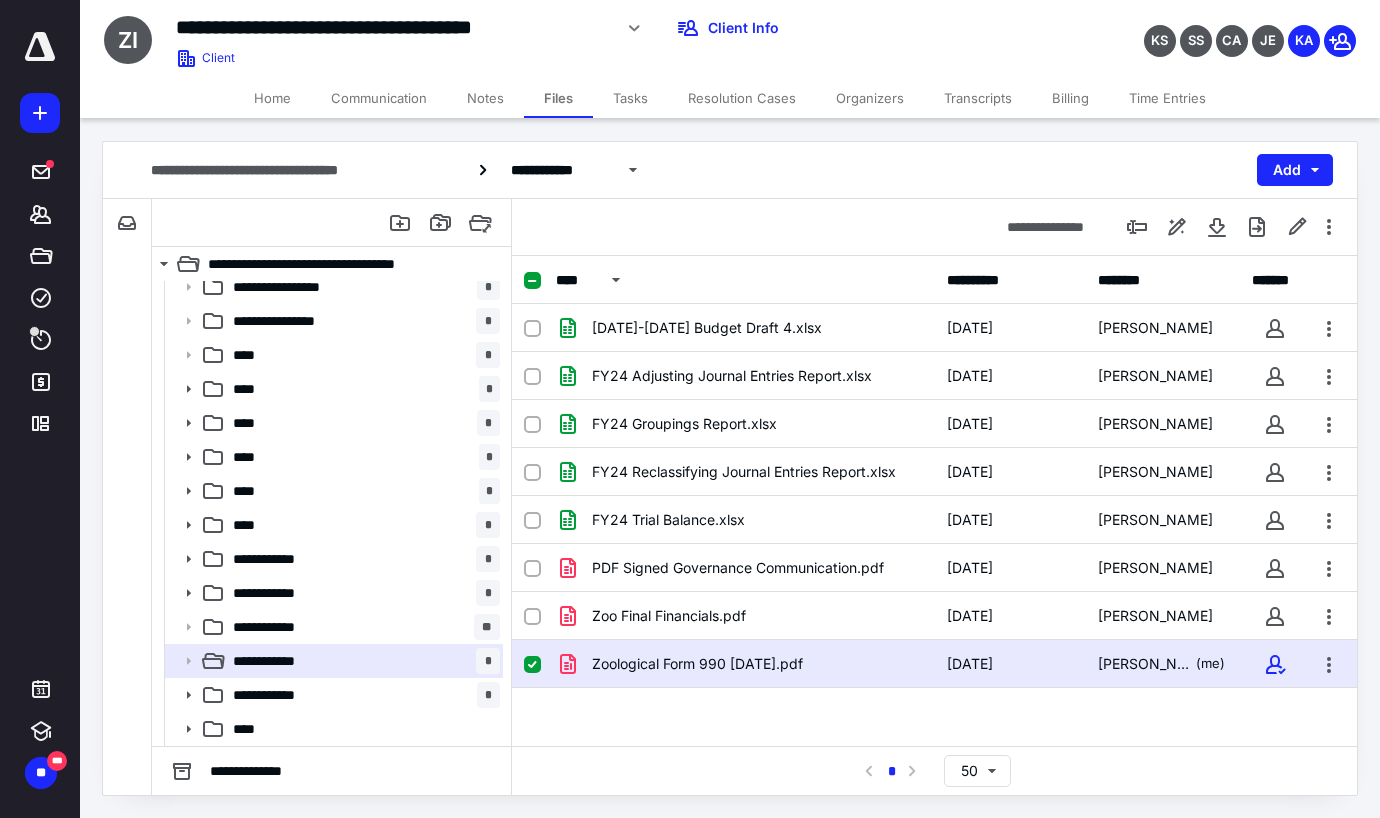click on "**********" at bounding box center [730, 468] 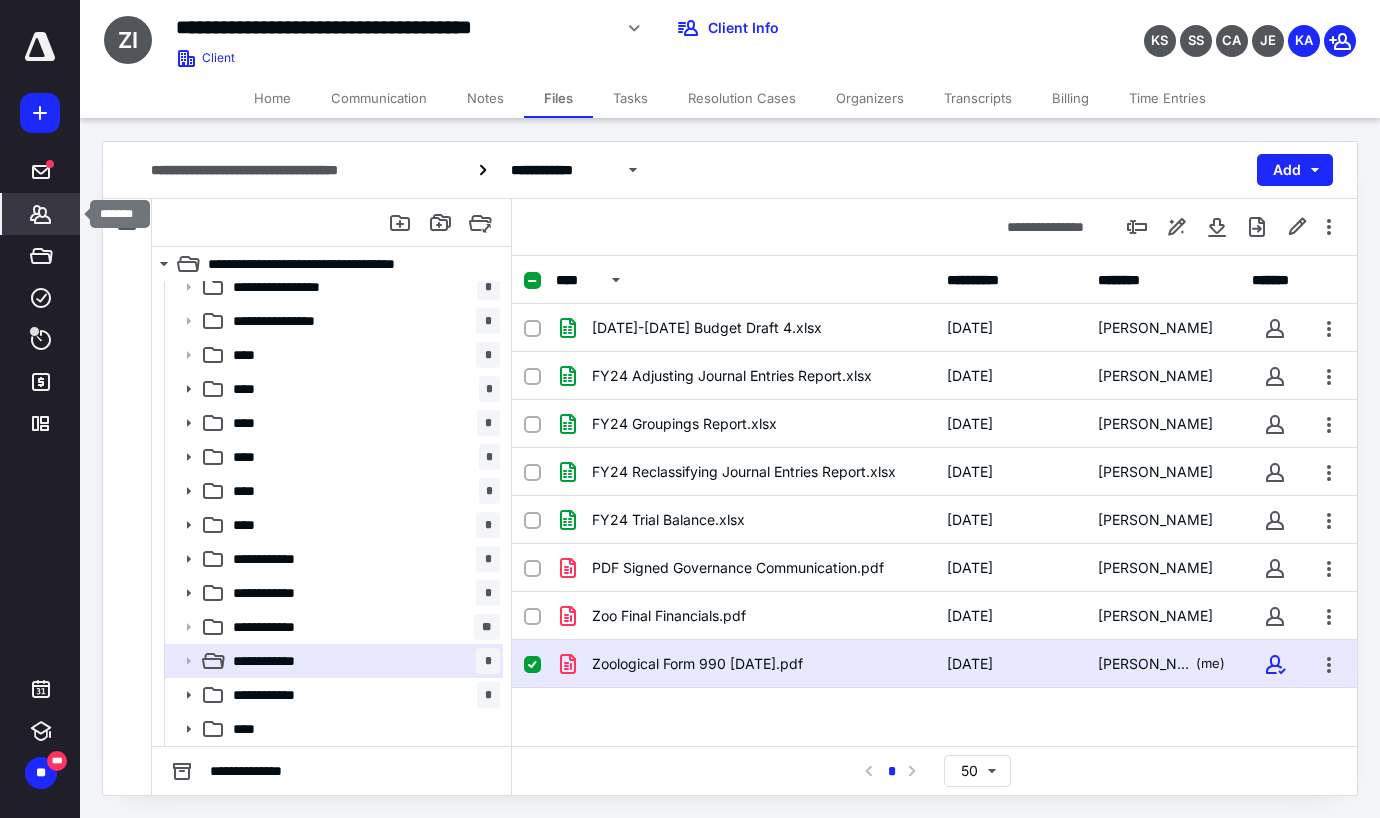 click 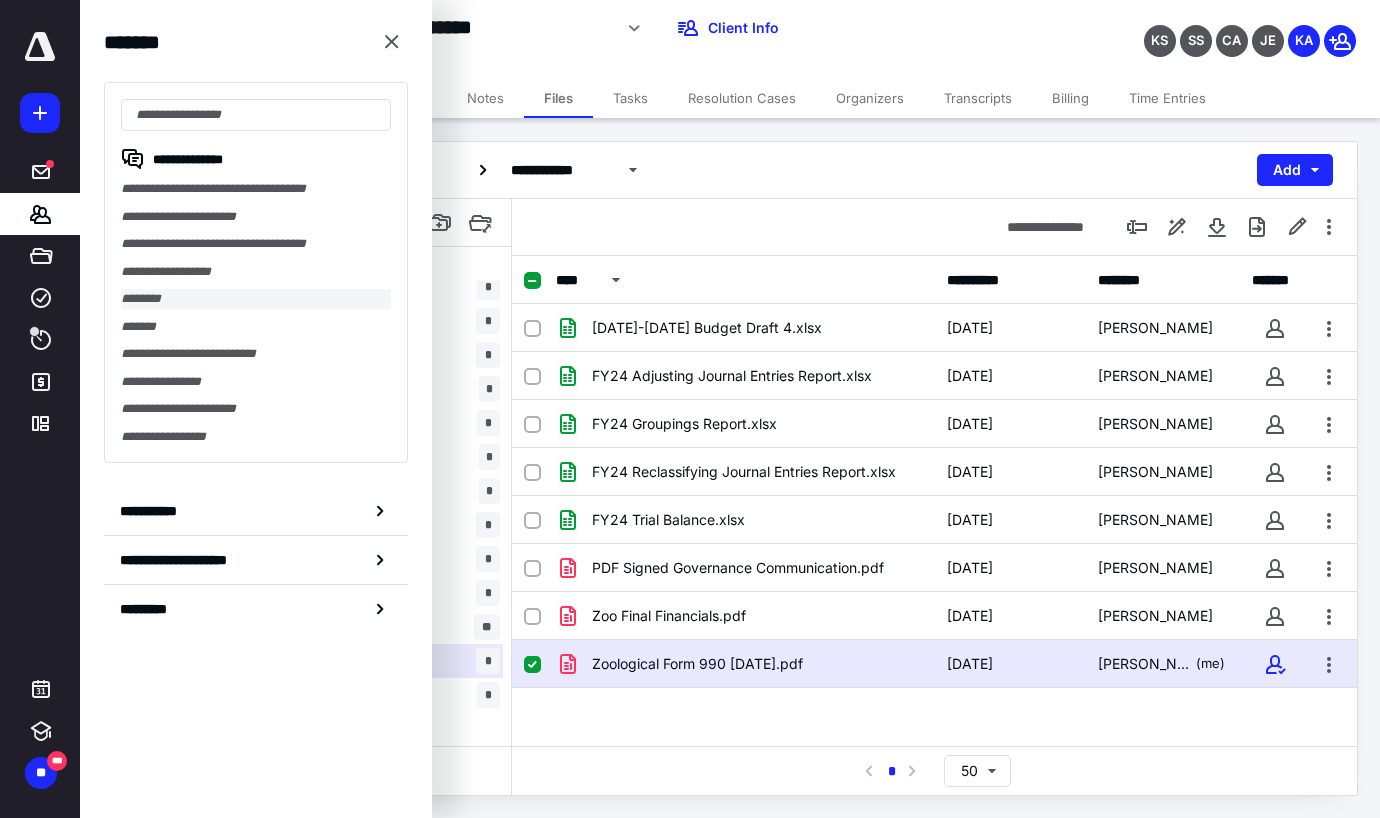 click on "********" at bounding box center (256, 299) 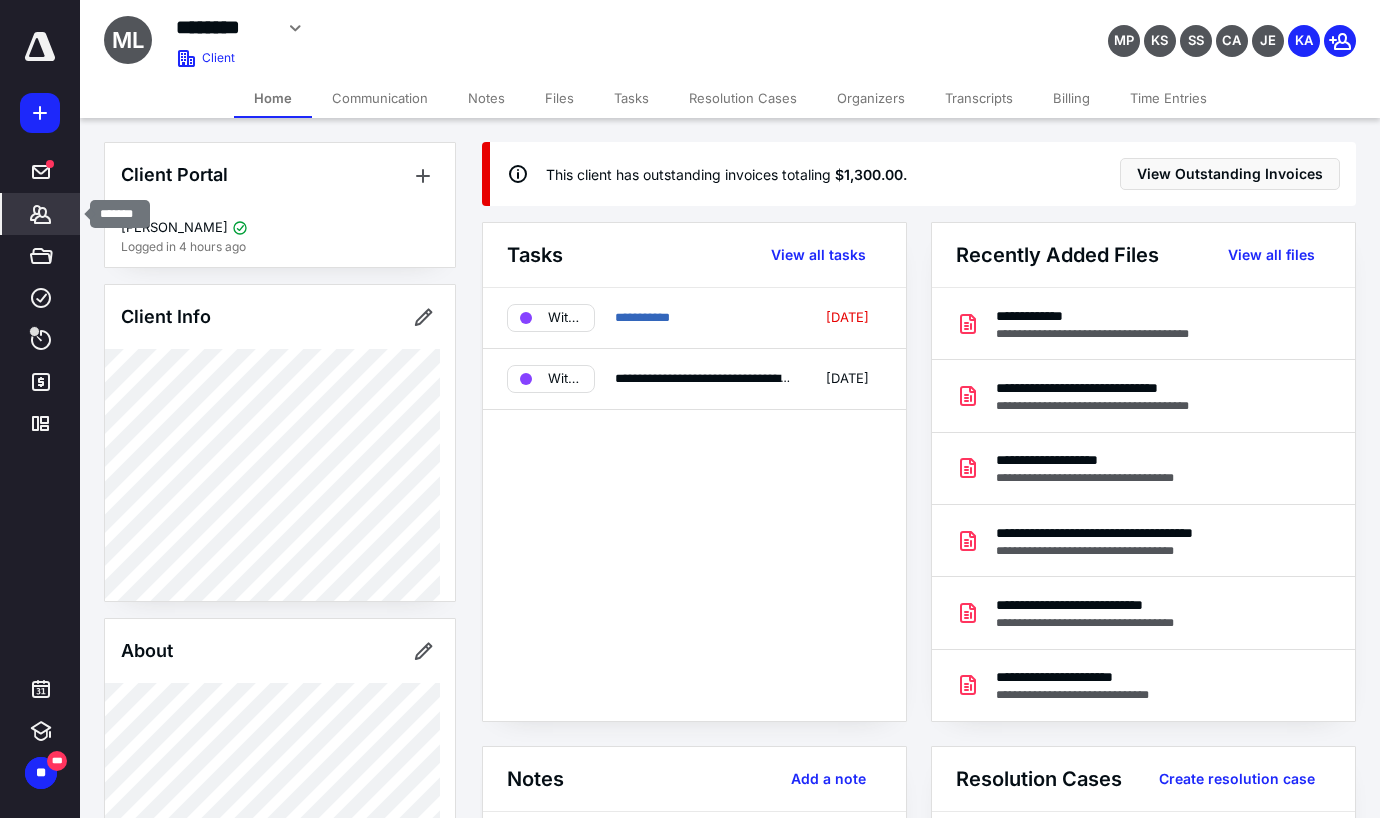 click on "*******" at bounding box center [41, 214] 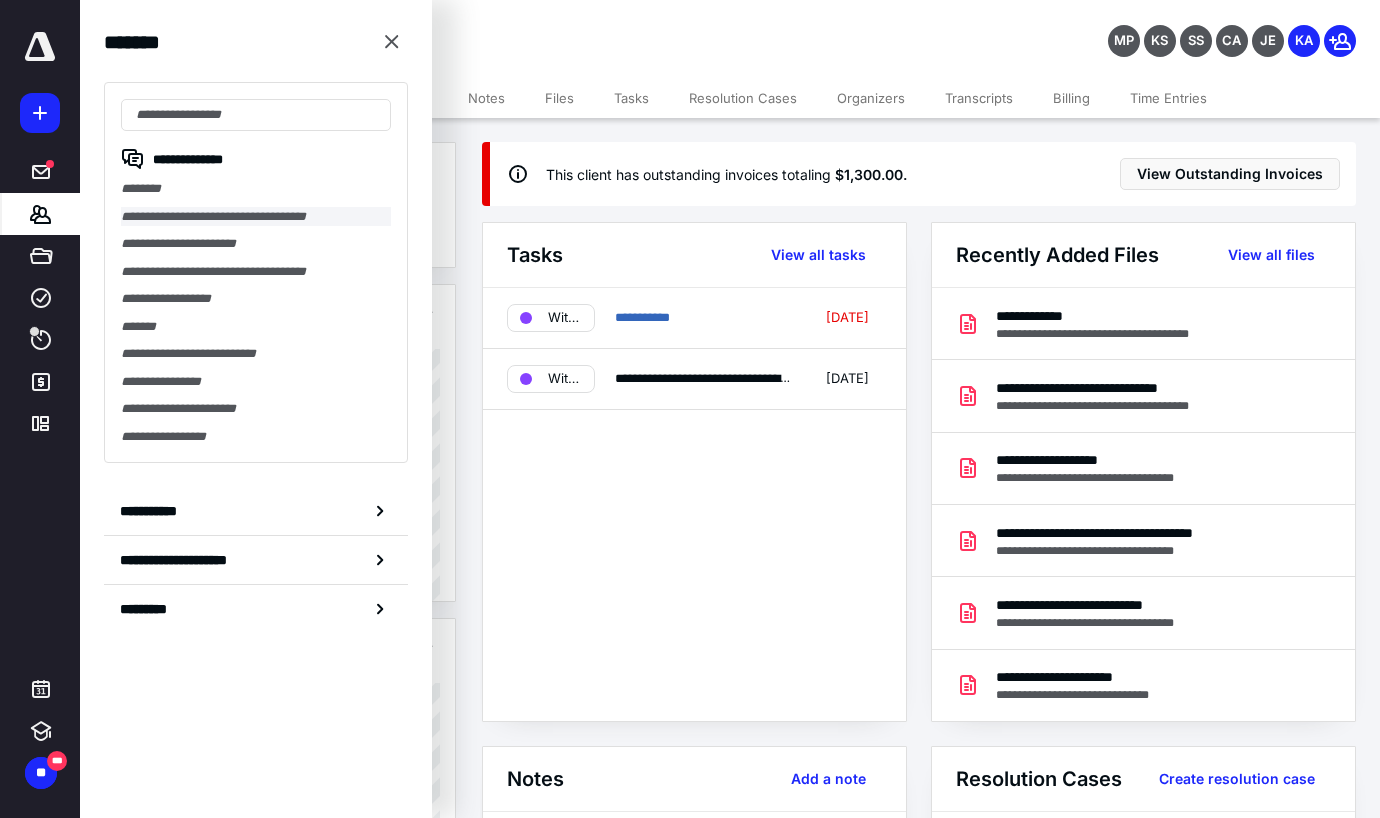 click on "**********" at bounding box center (256, 217) 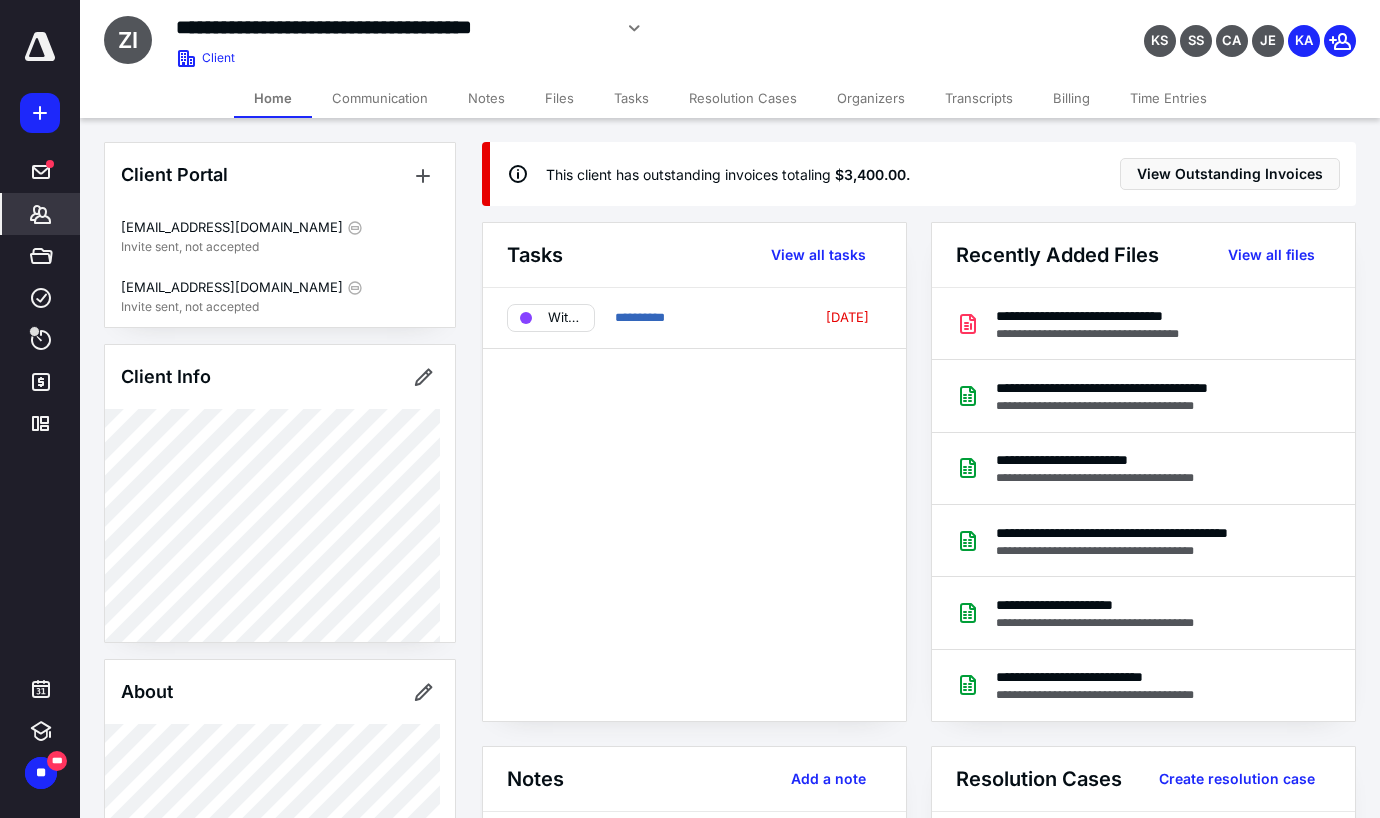 click on "Files" at bounding box center (559, 98) 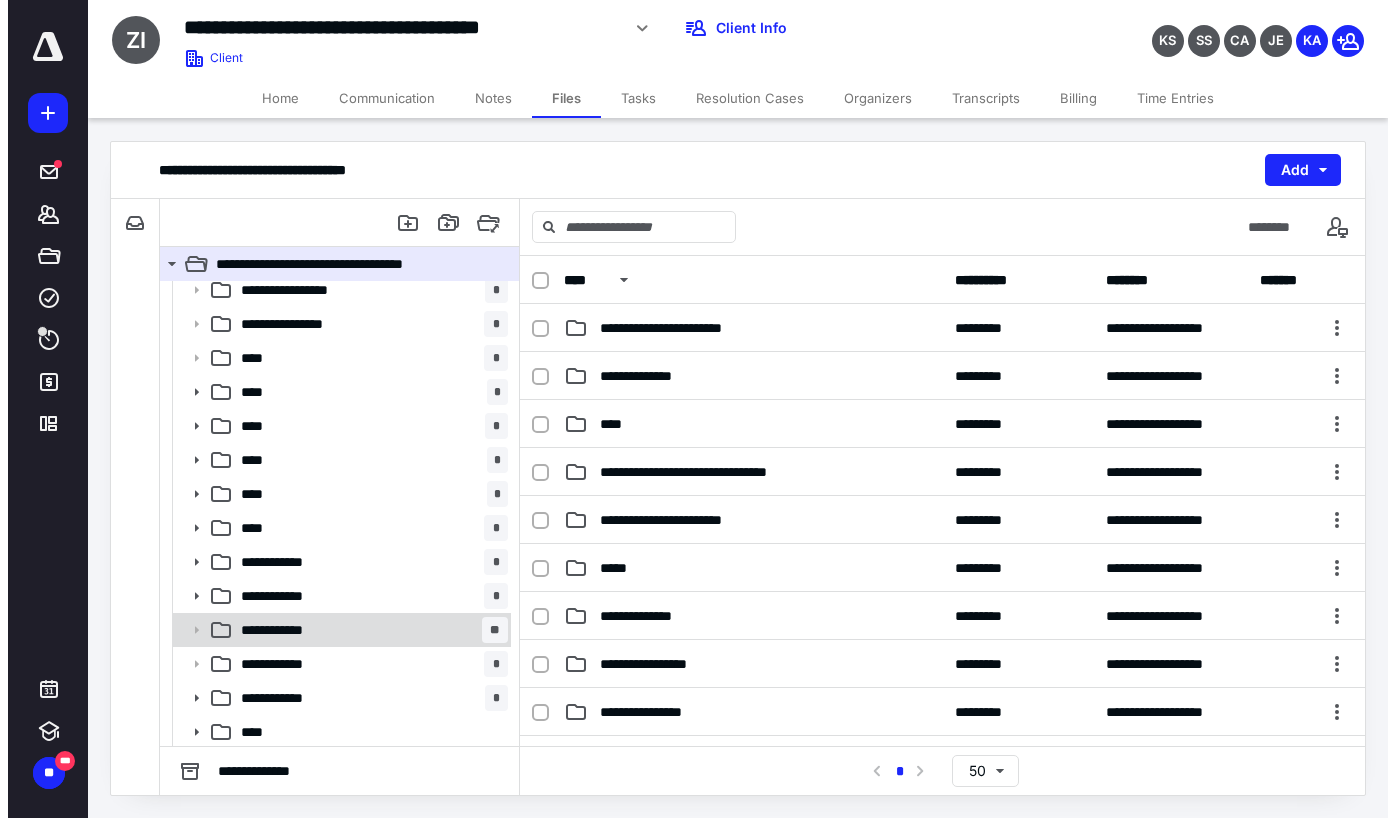 scroll, scrollTop: 249, scrollLeft: 0, axis: vertical 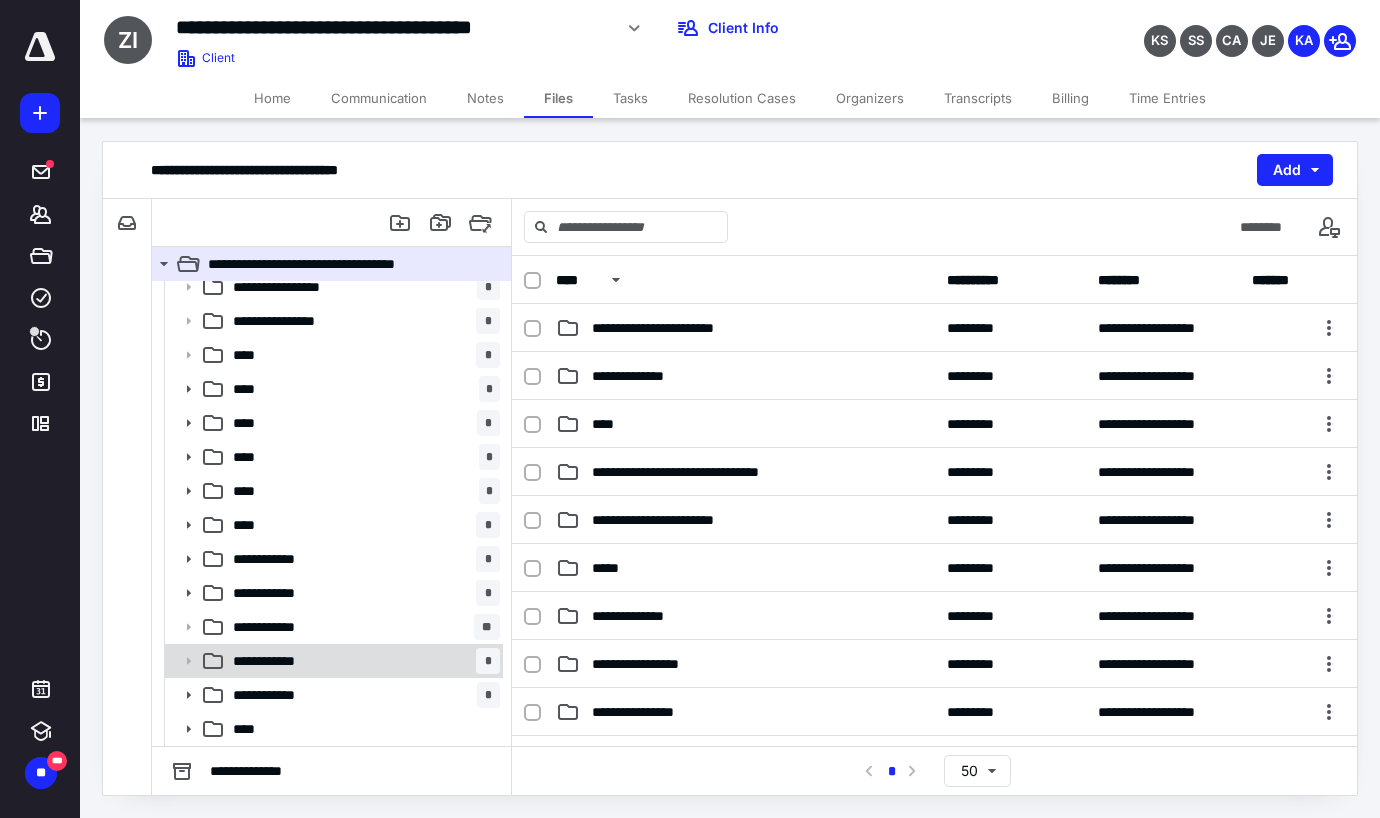 click on "**********" at bounding box center [362, 661] 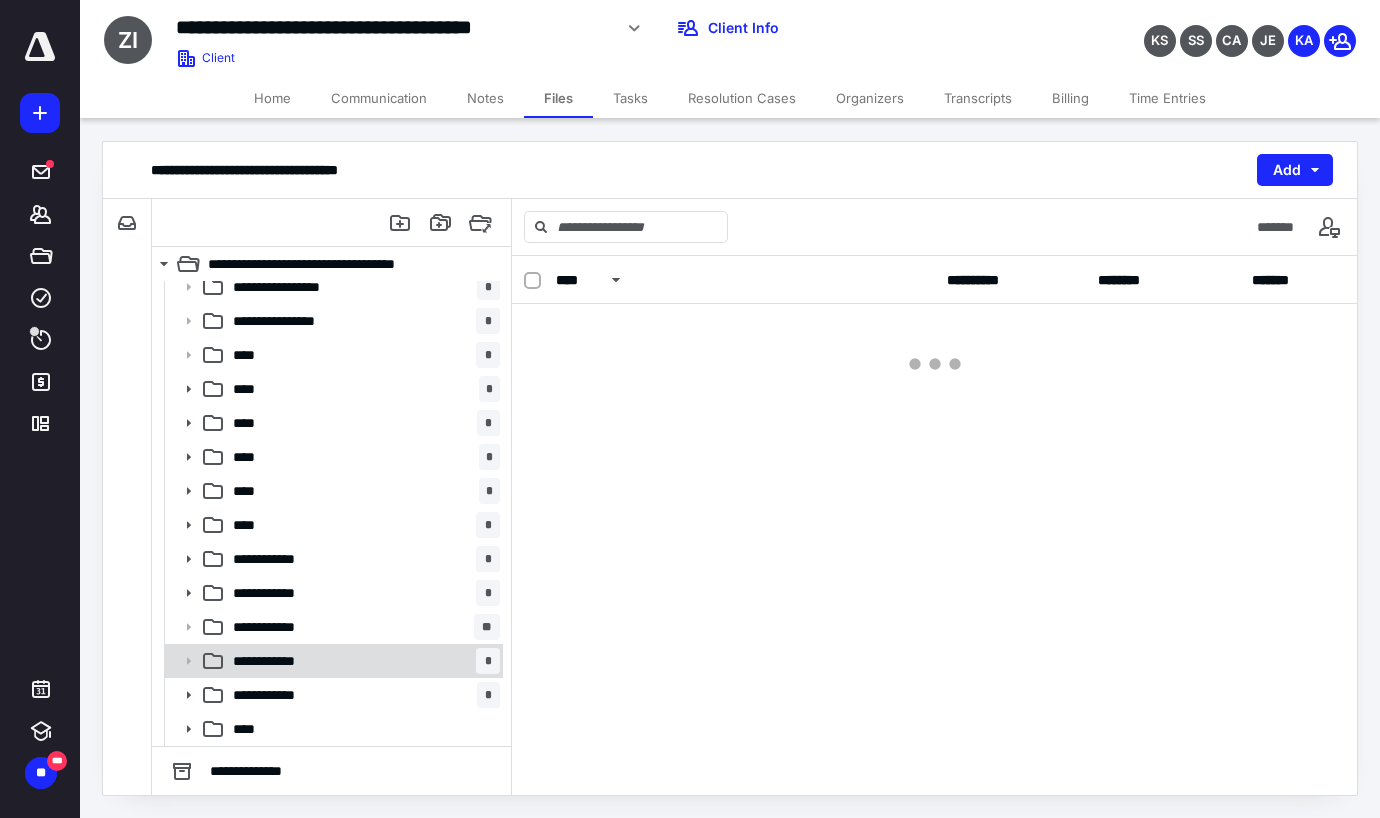 click on "**********" at bounding box center (362, 661) 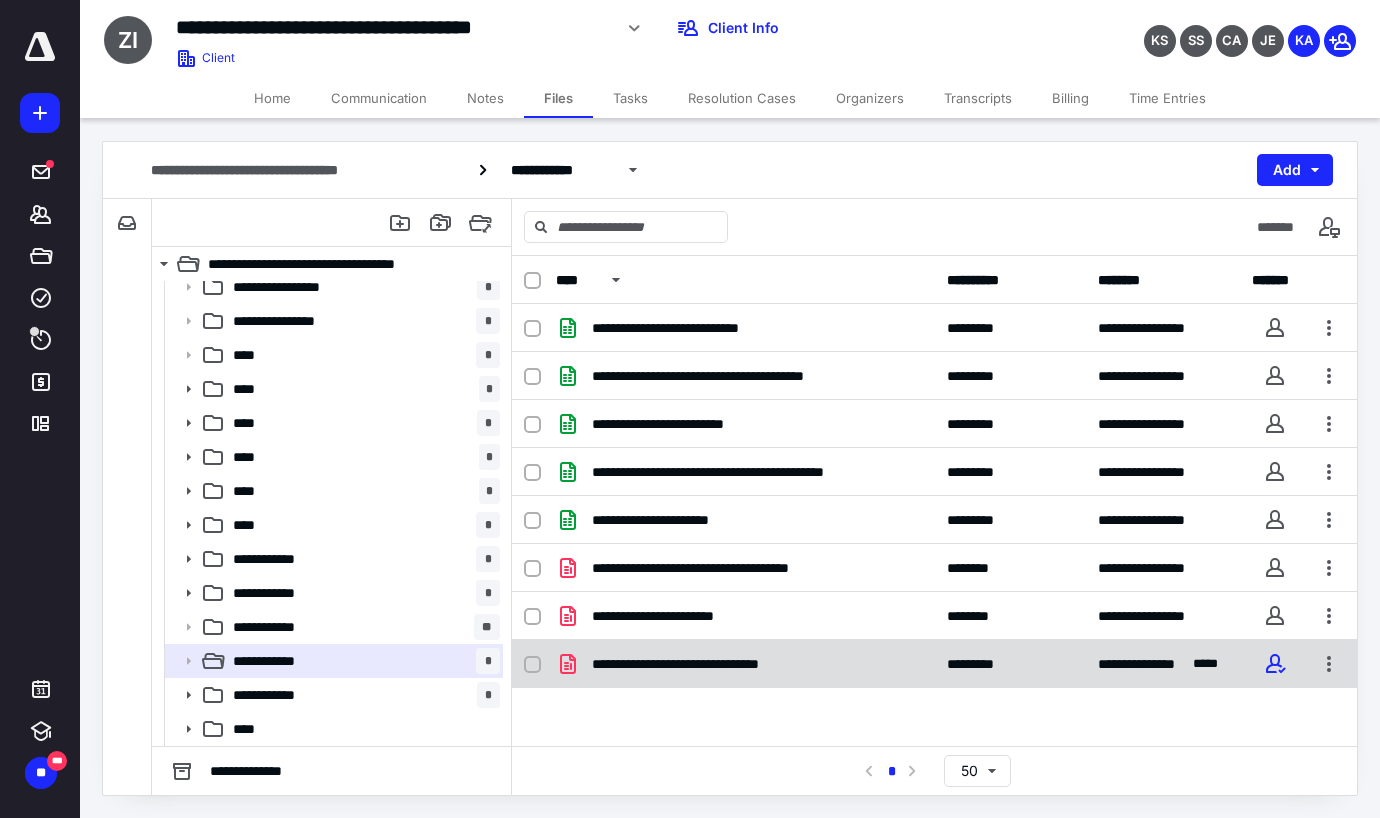 checkbox on "true" 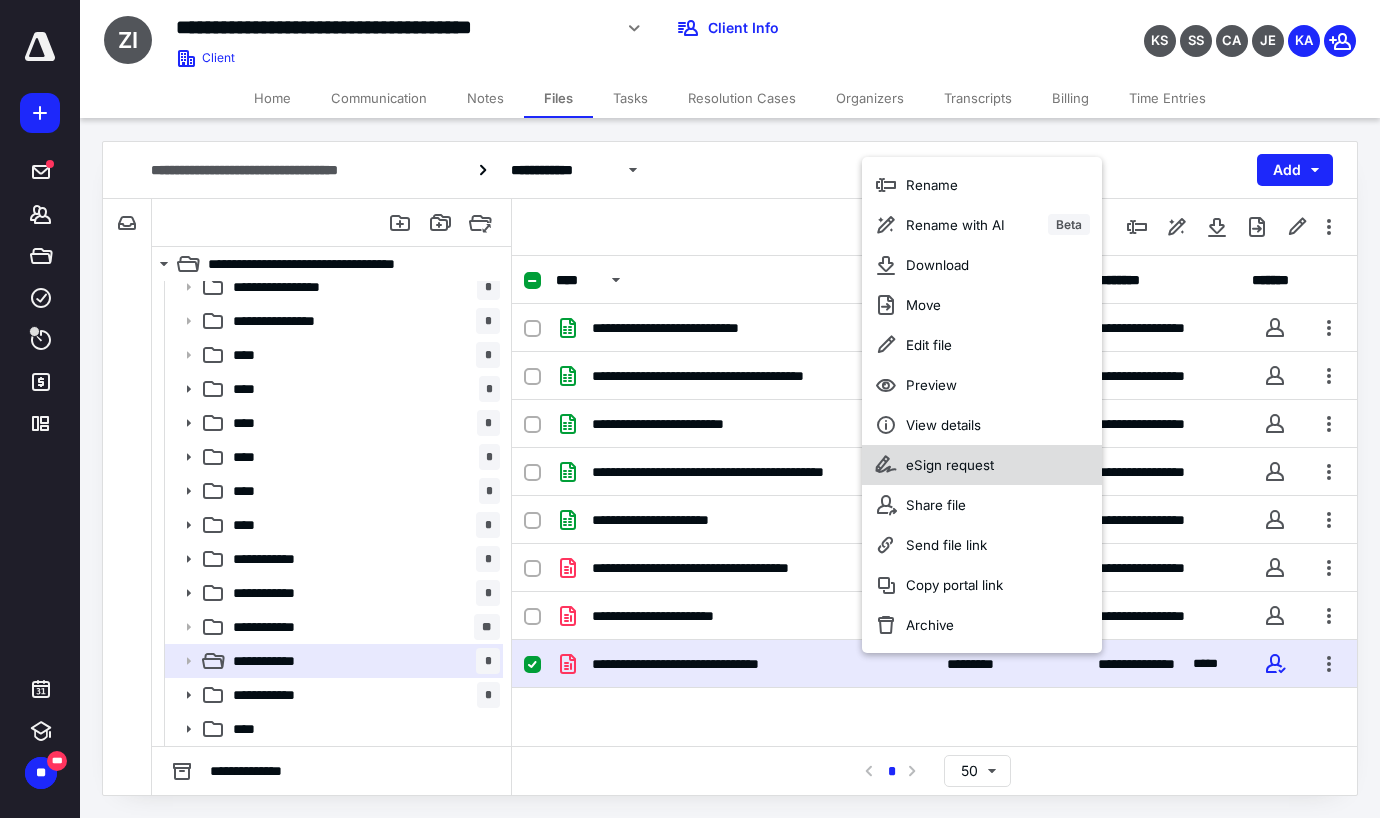 click on "eSign request" at bounding box center [950, 465] 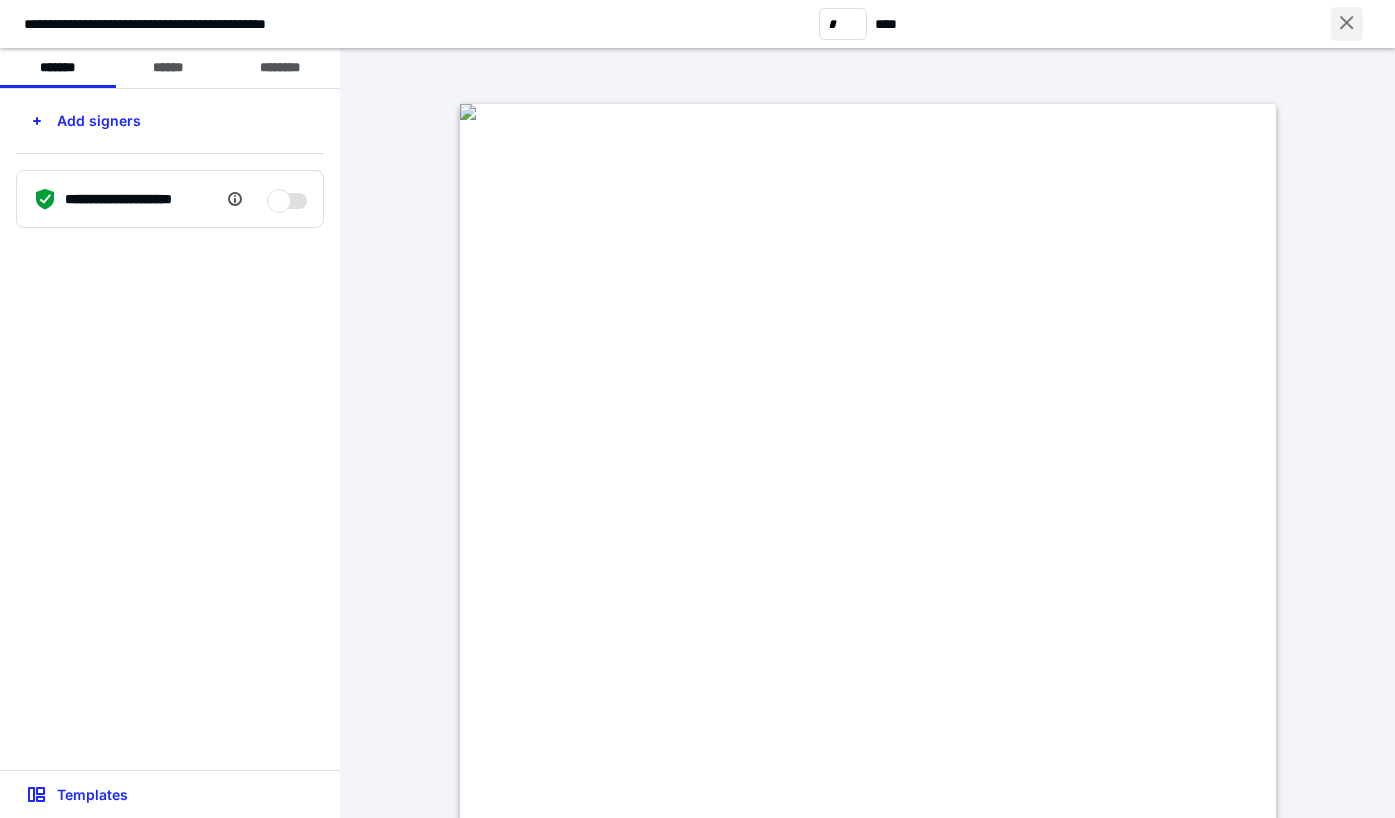 click at bounding box center (1347, 24) 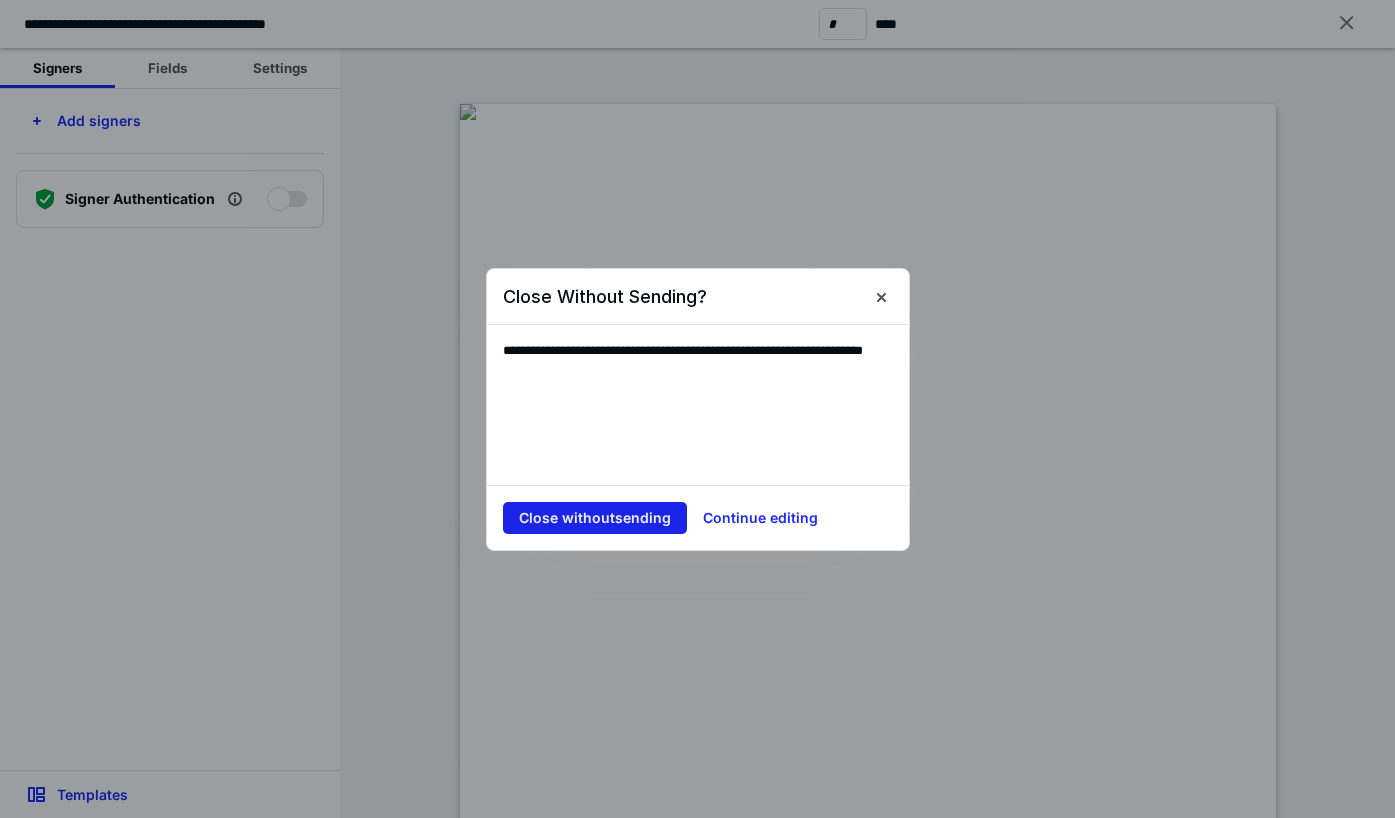 drag, startPoint x: 566, startPoint y: 507, endPoint x: 484, endPoint y: 622, distance: 141.24094 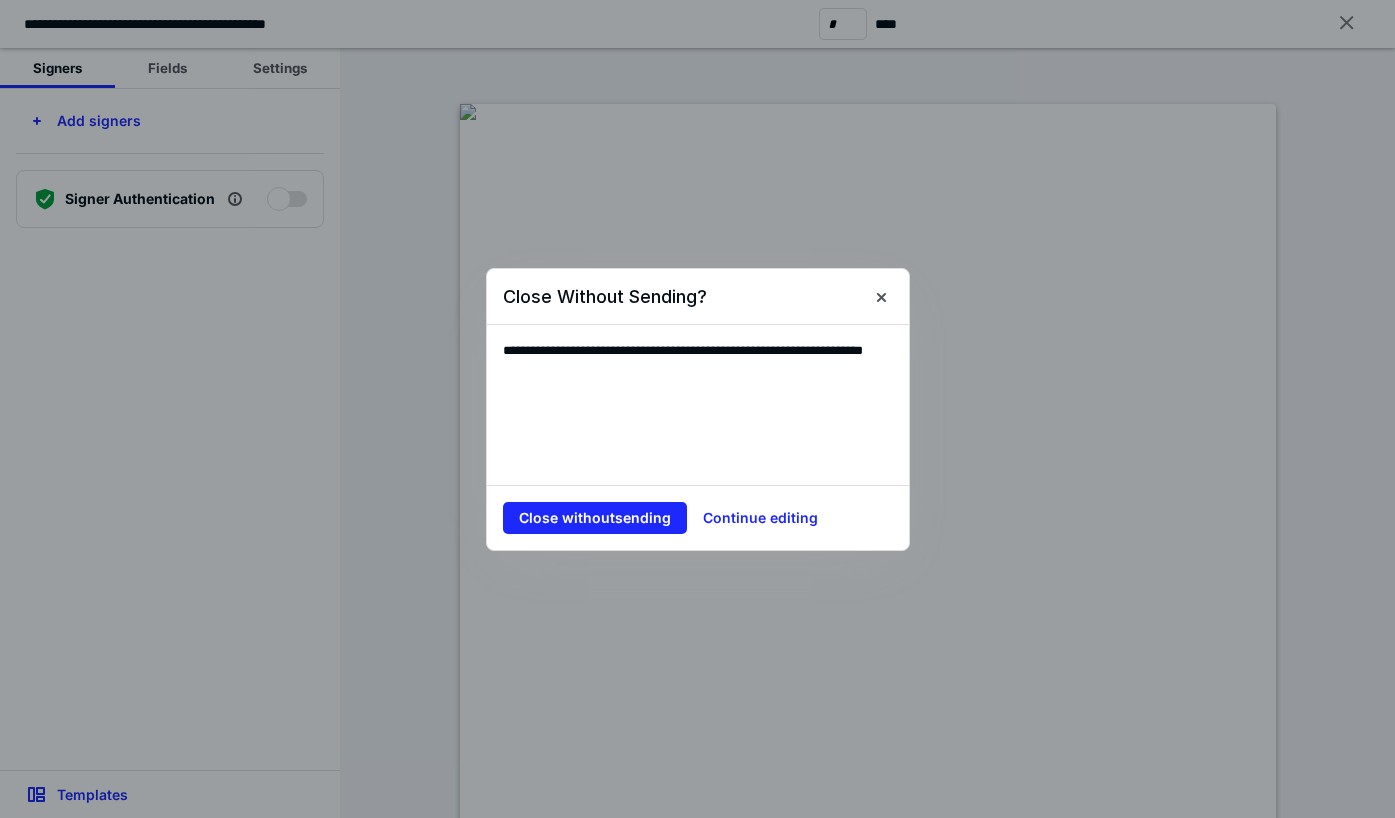 click on "Close without  sending" at bounding box center (595, 518) 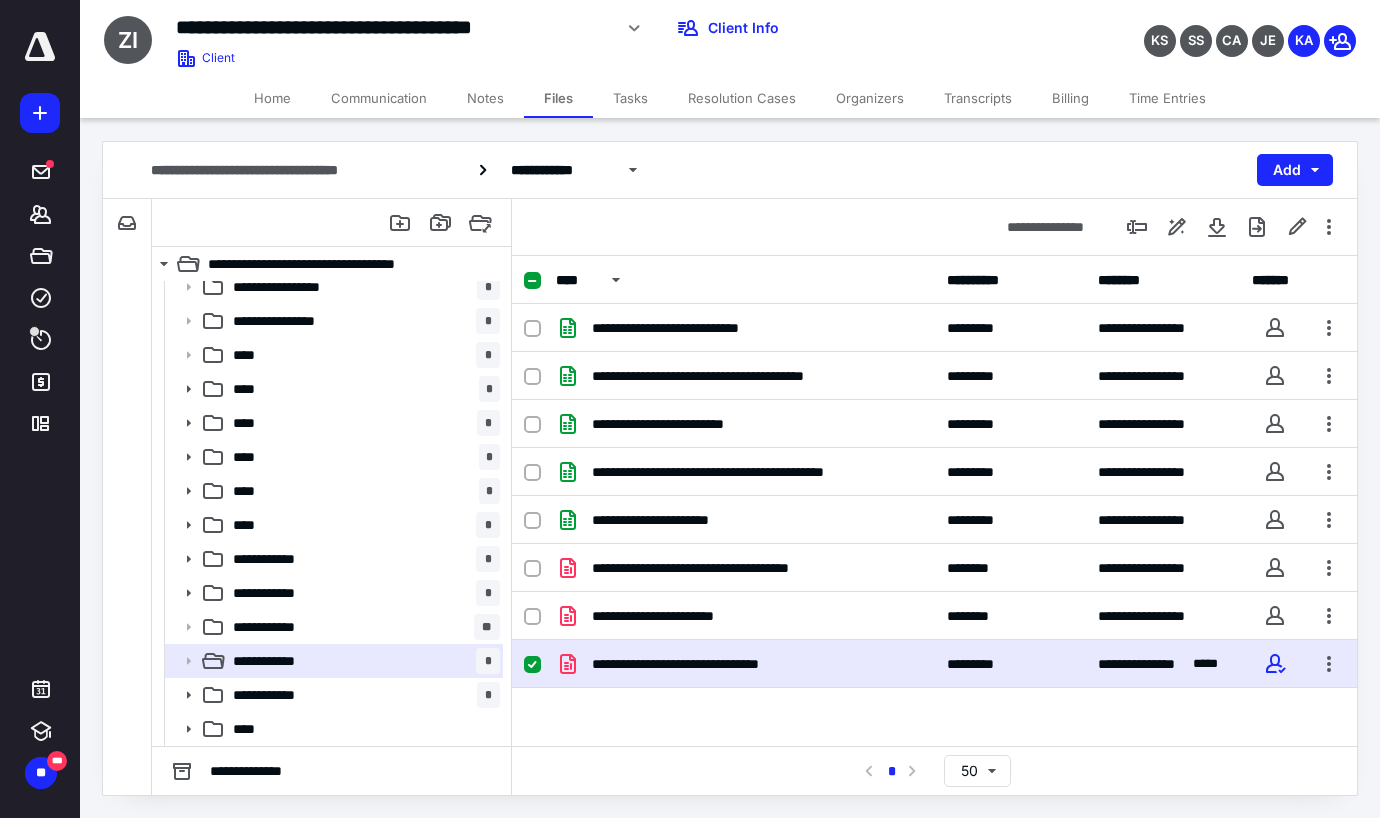click on "**********" at bounding box center (730, 170) 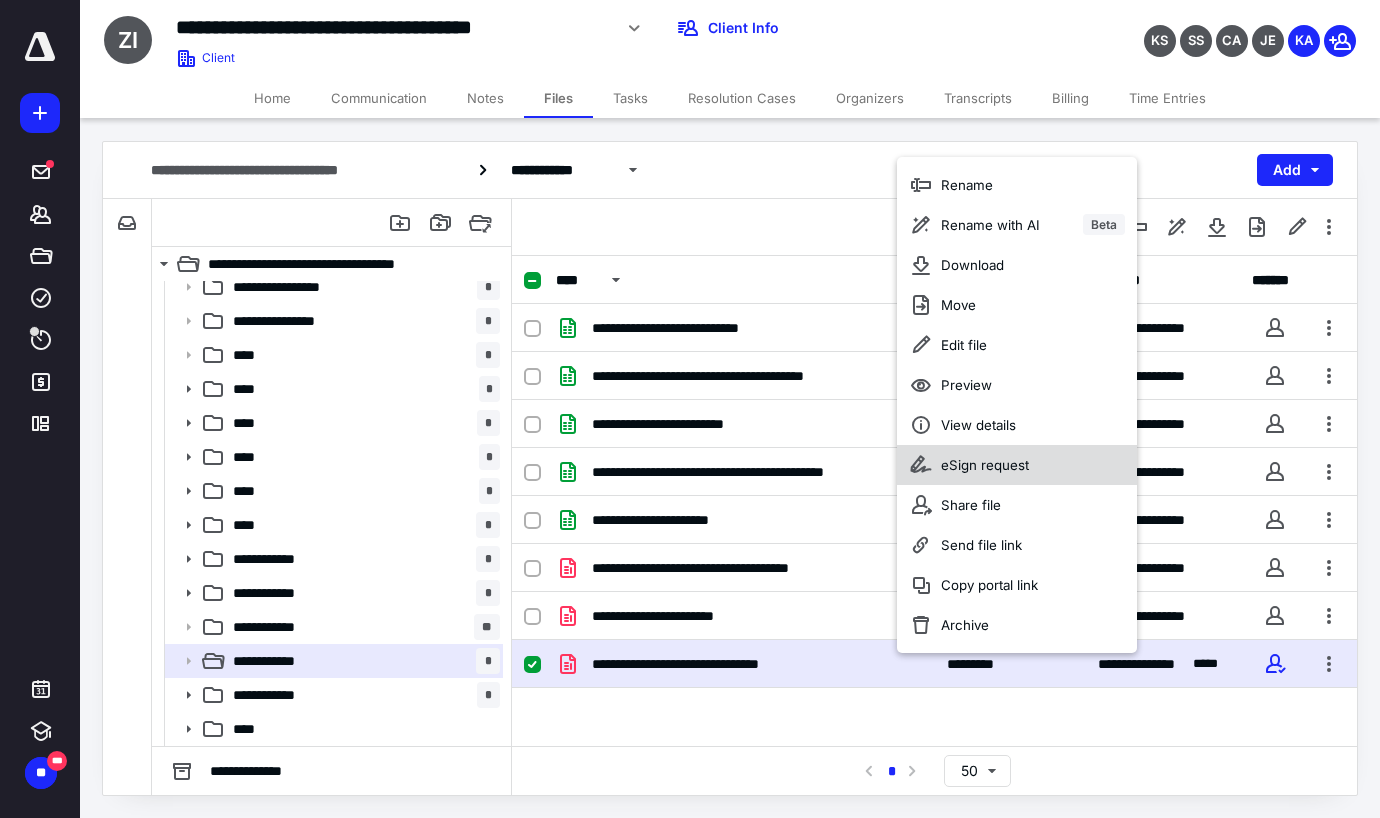click on "eSign request" at bounding box center (985, 465) 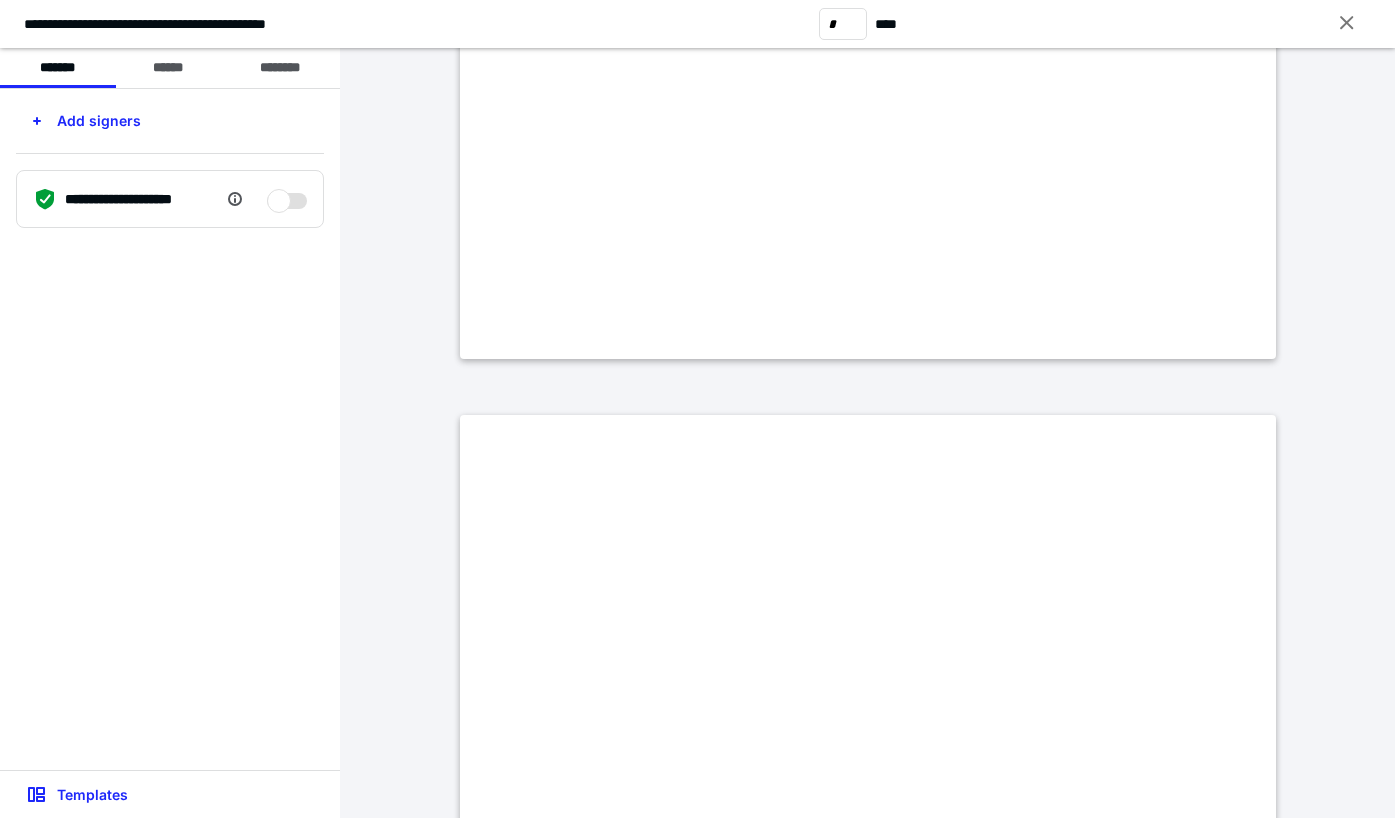 type on "*" 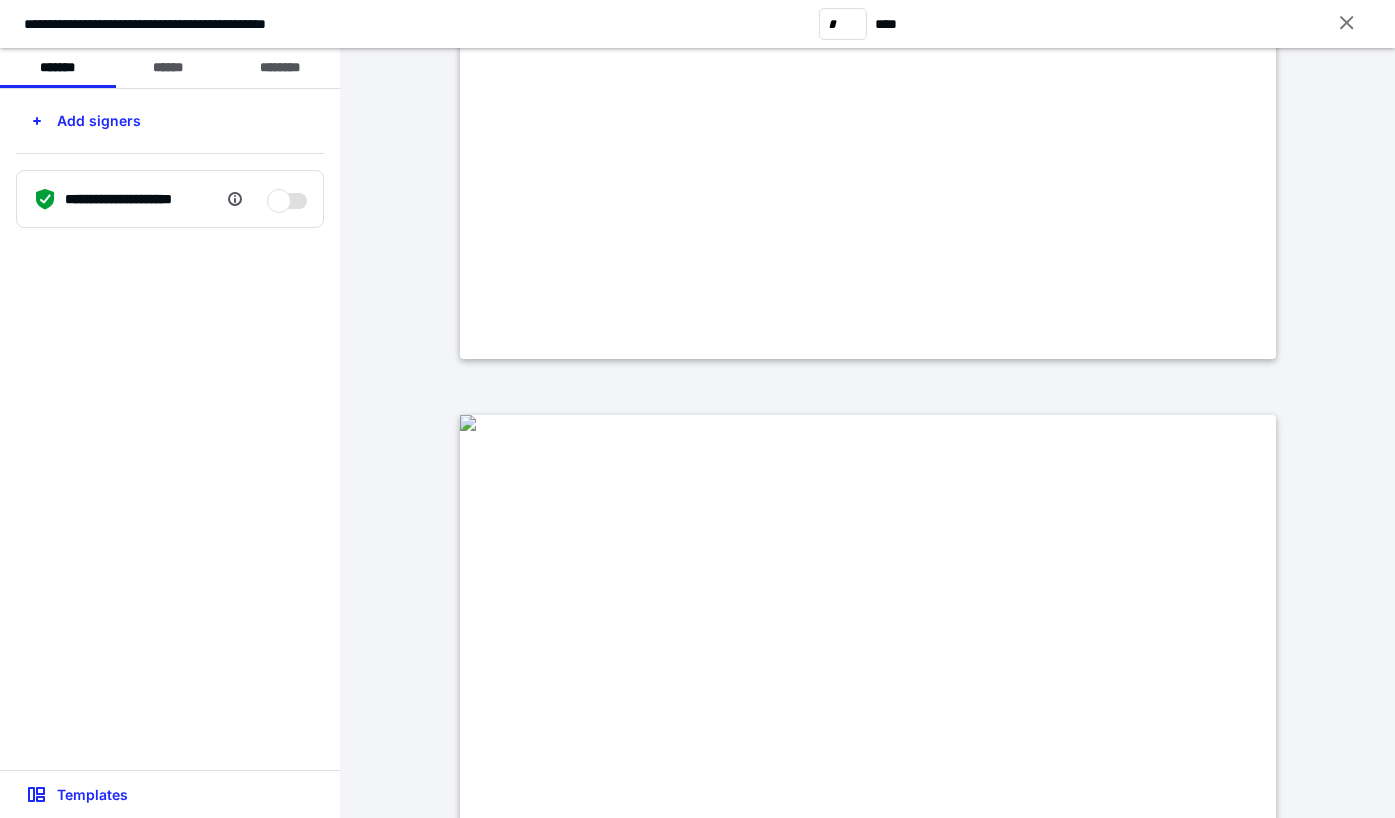 scroll, scrollTop: 5700, scrollLeft: 0, axis: vertical 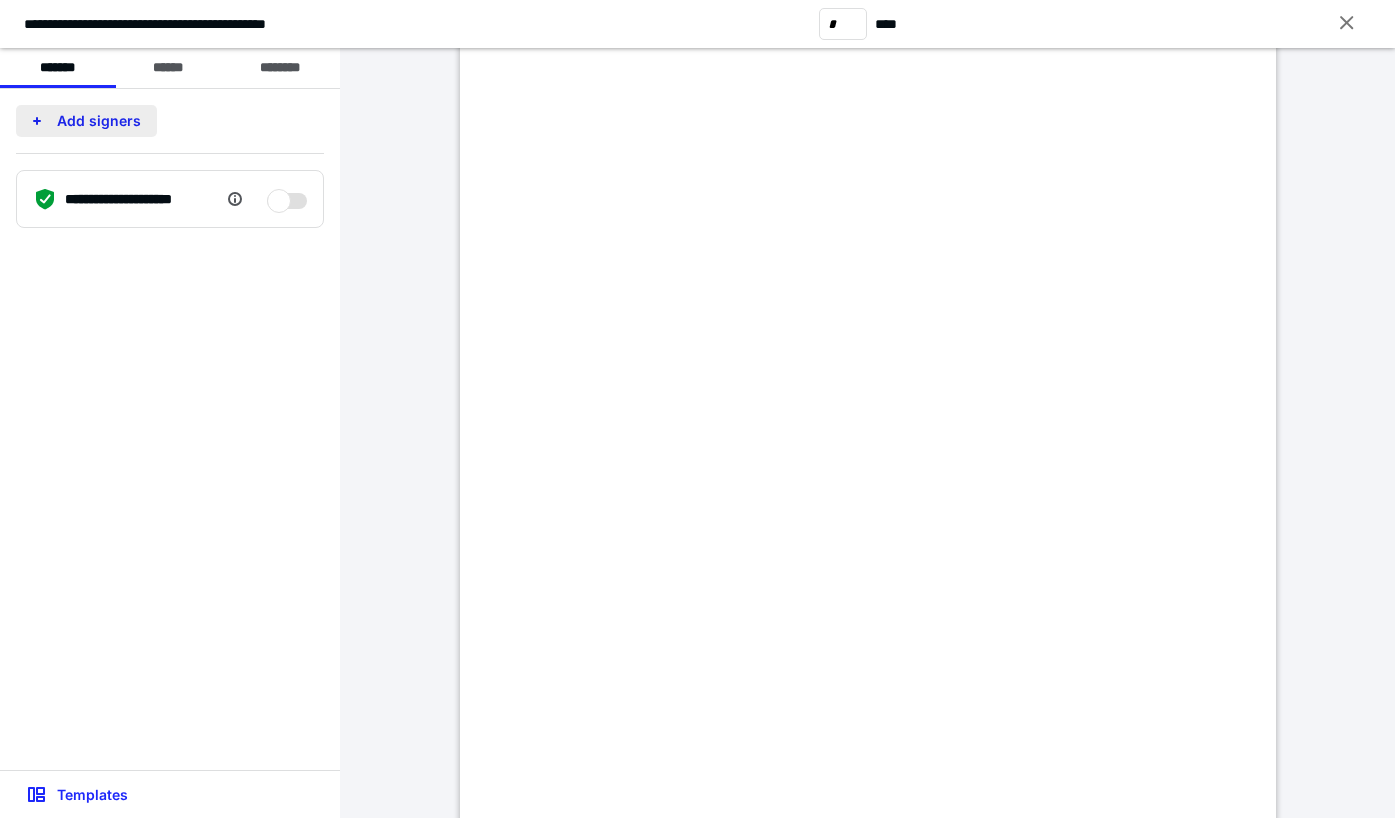 click on "Add signers" at bounding box center [86, 121] 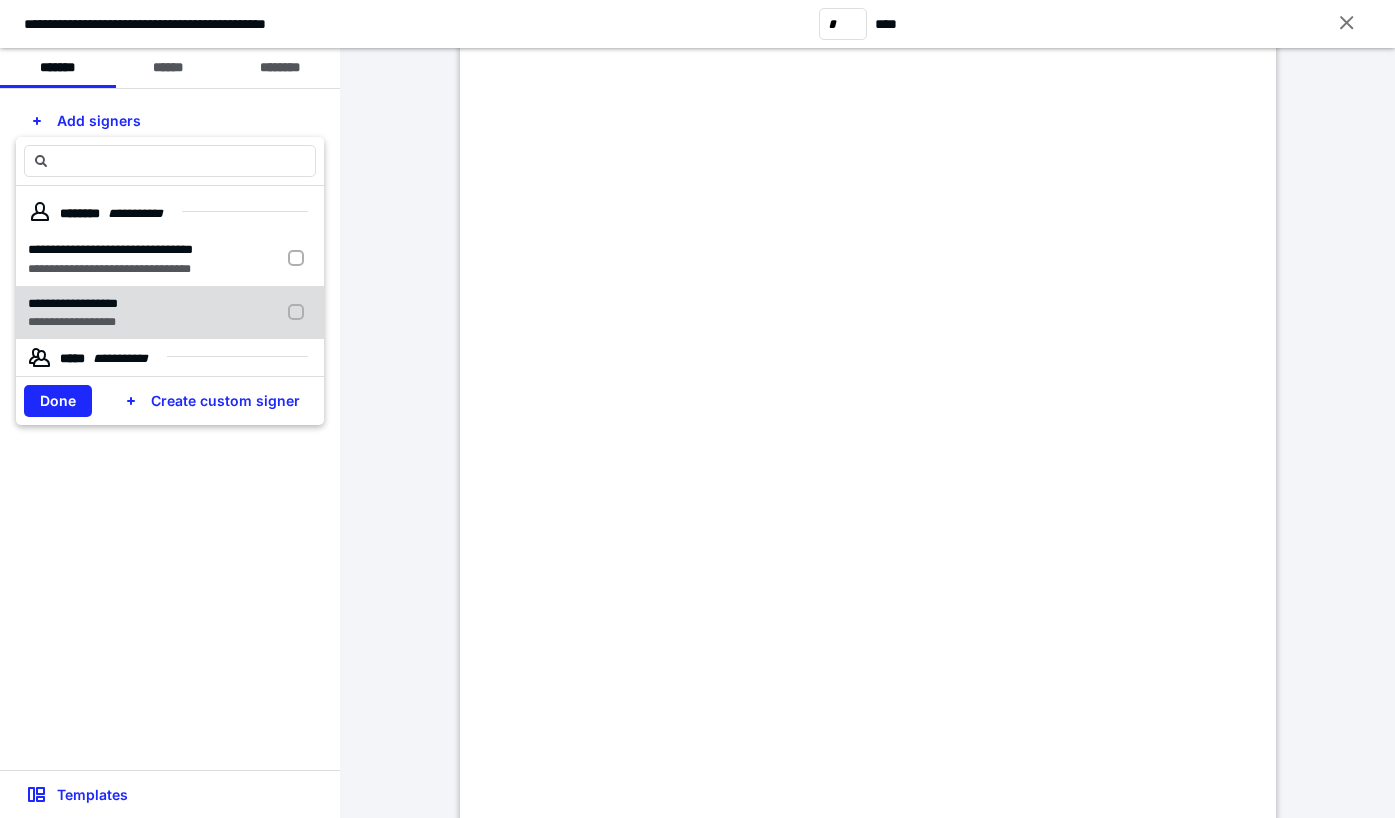 click at bounding box center (300, 313) 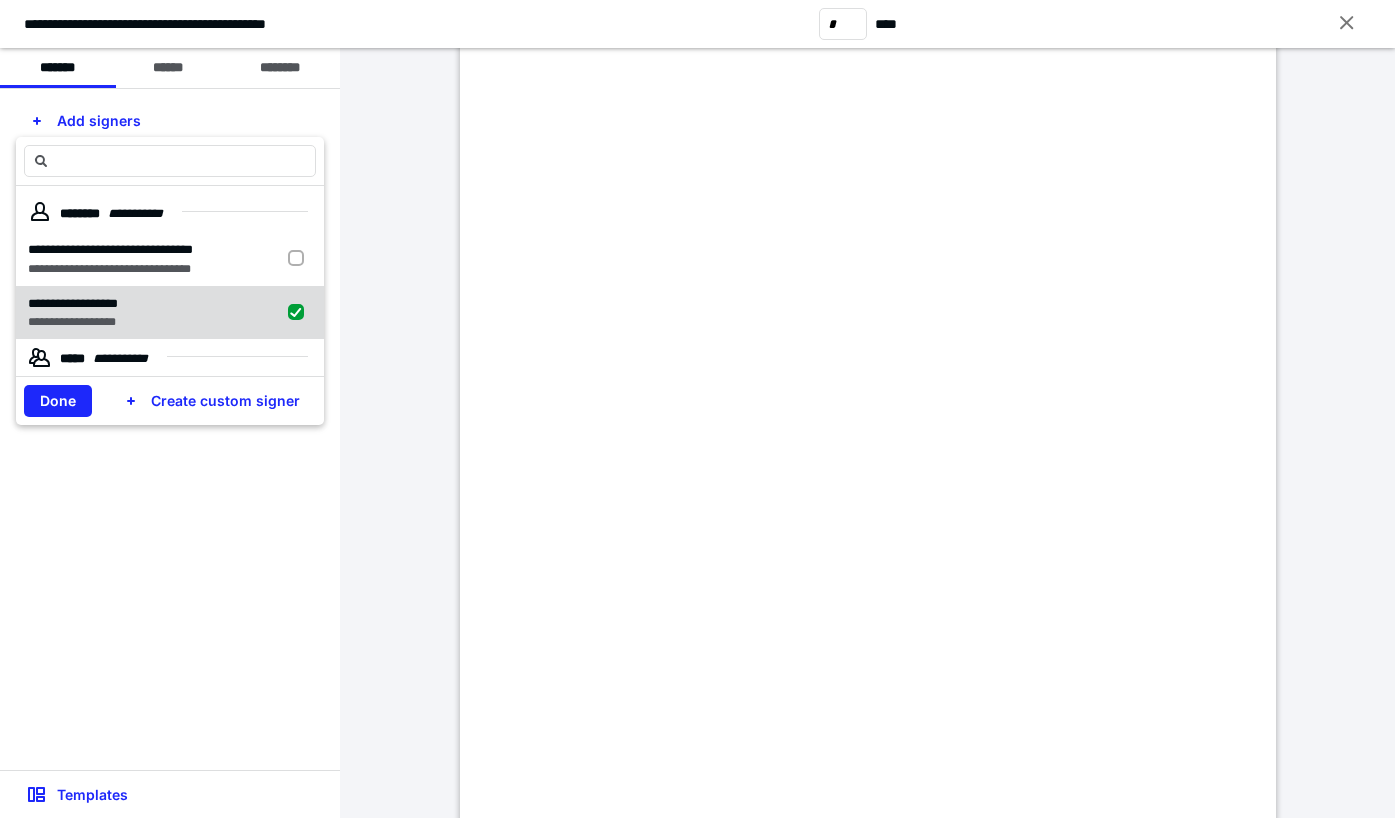 checkbox on "true" 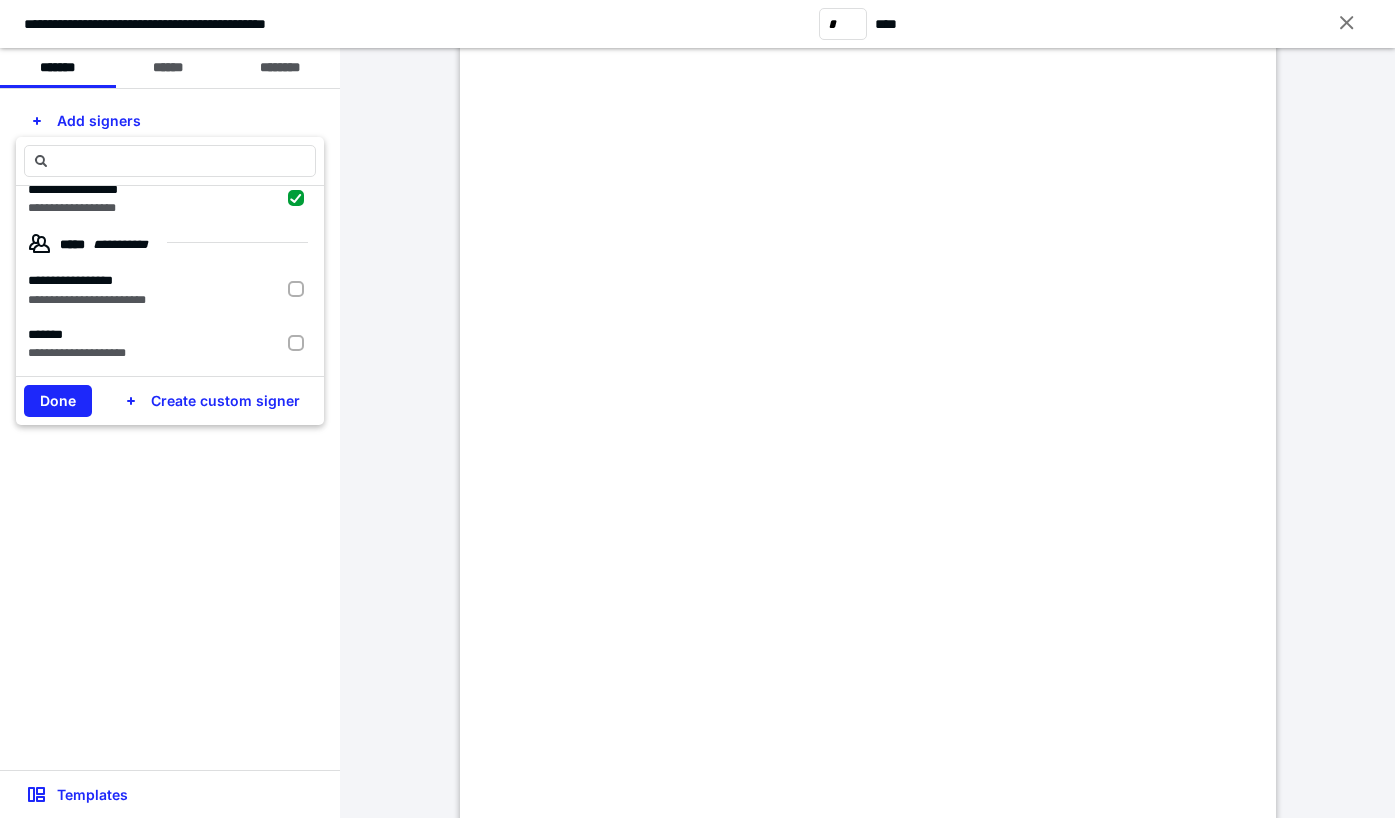 scroll, scrollTop: 0, scrollLeft: 0, axis: both 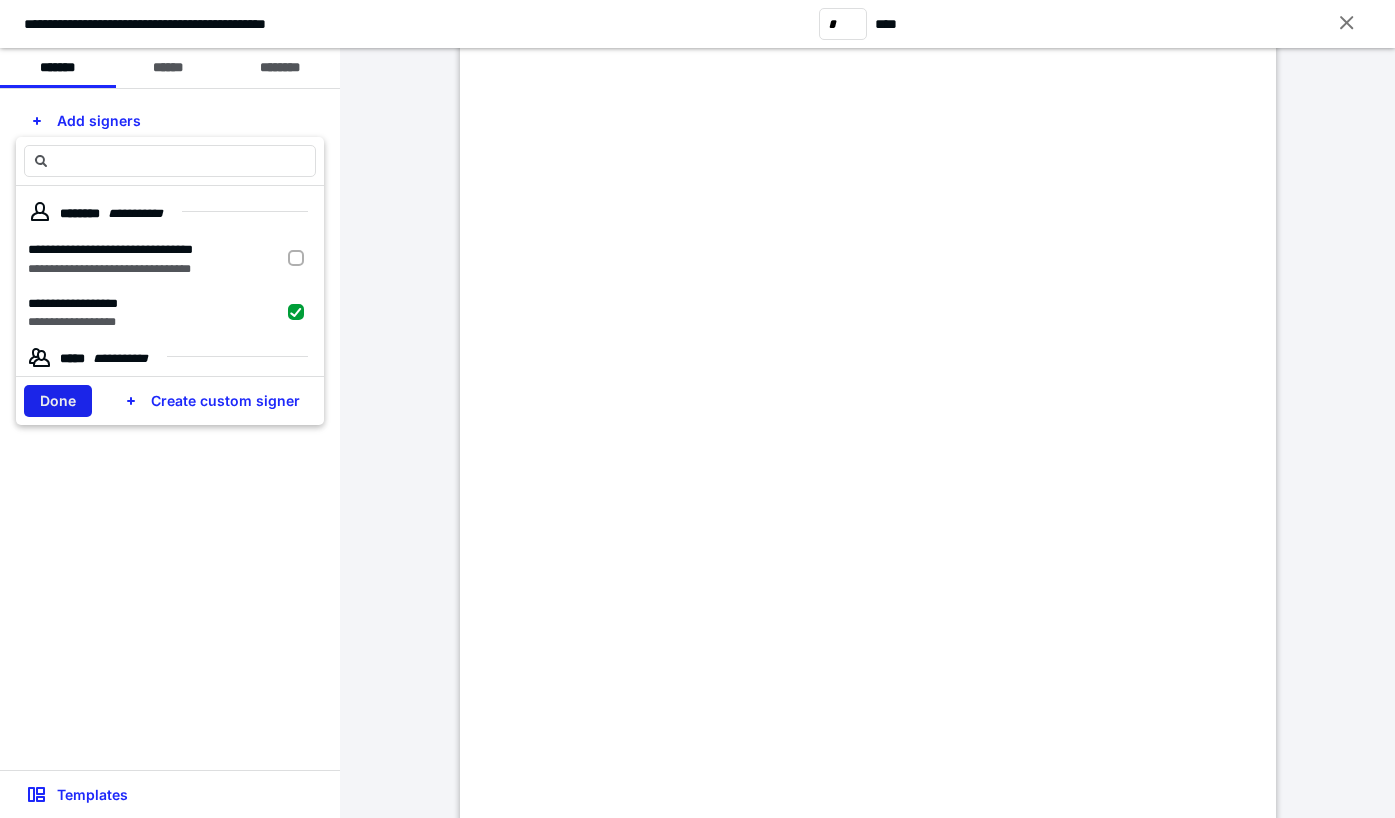 click on "Done" at bounding box center (58, 401) 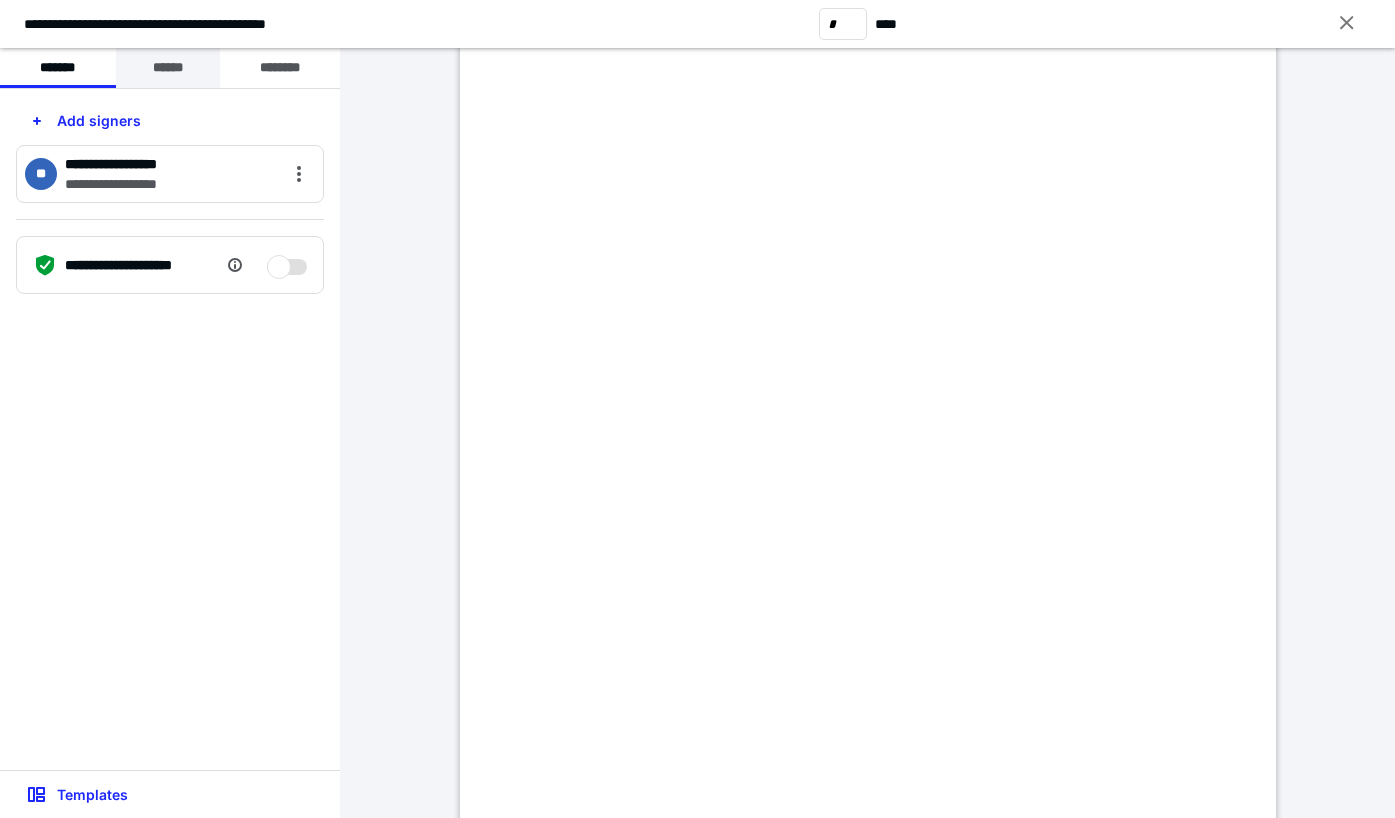 click on "******" at bounding box center (168, 68) 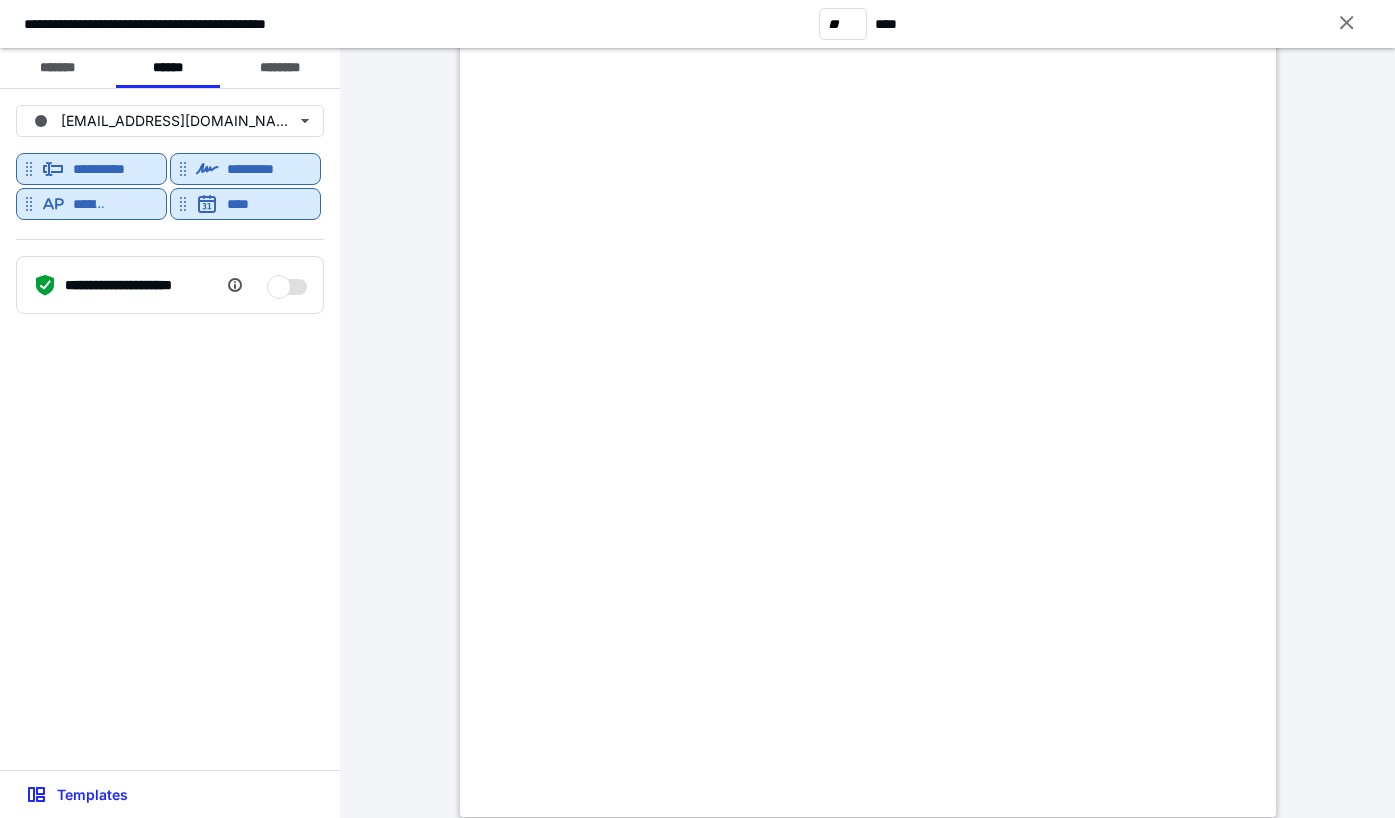 scroll, scrollTop: 44900, scrollLeft: 0, axis: vertical 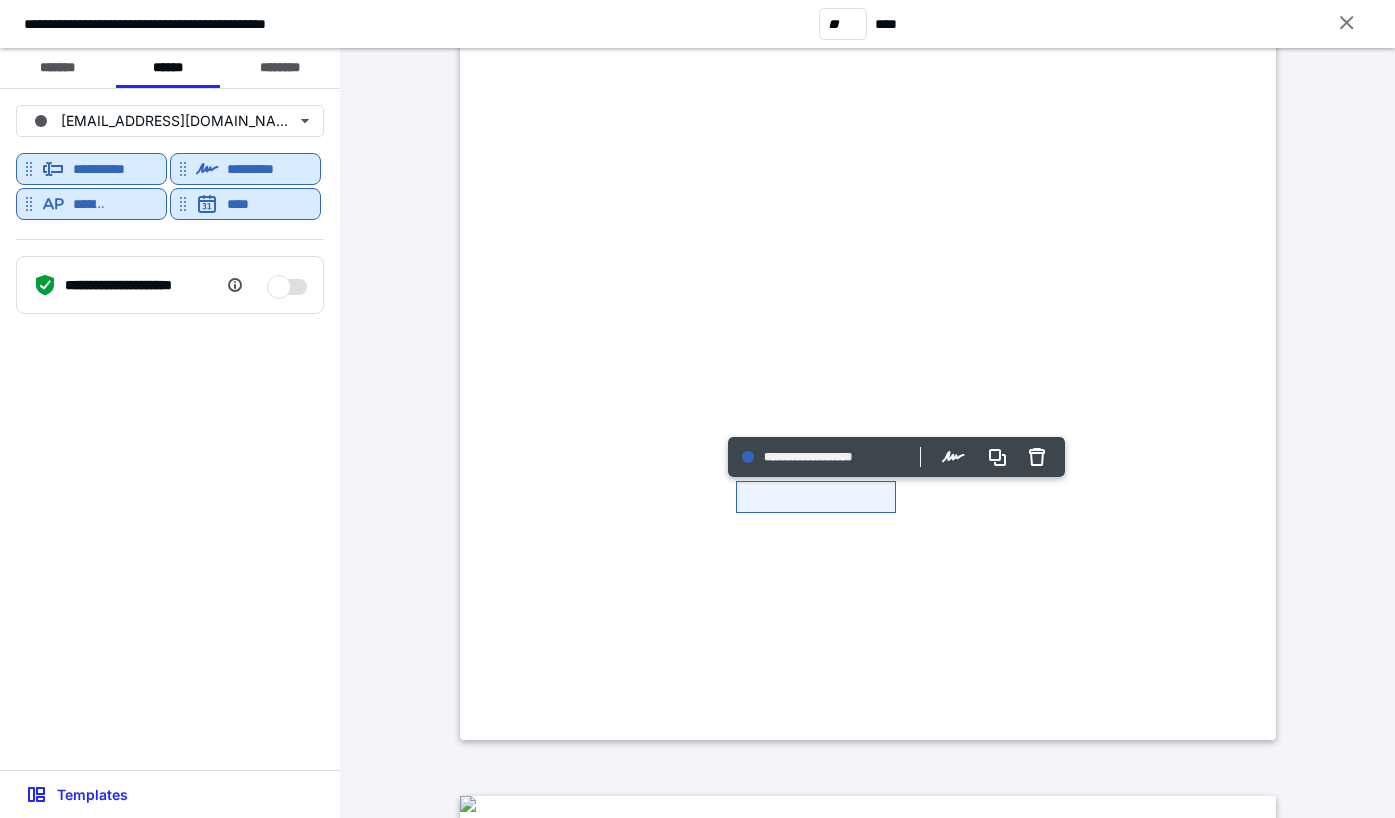 click at bounding box center [468, -308] 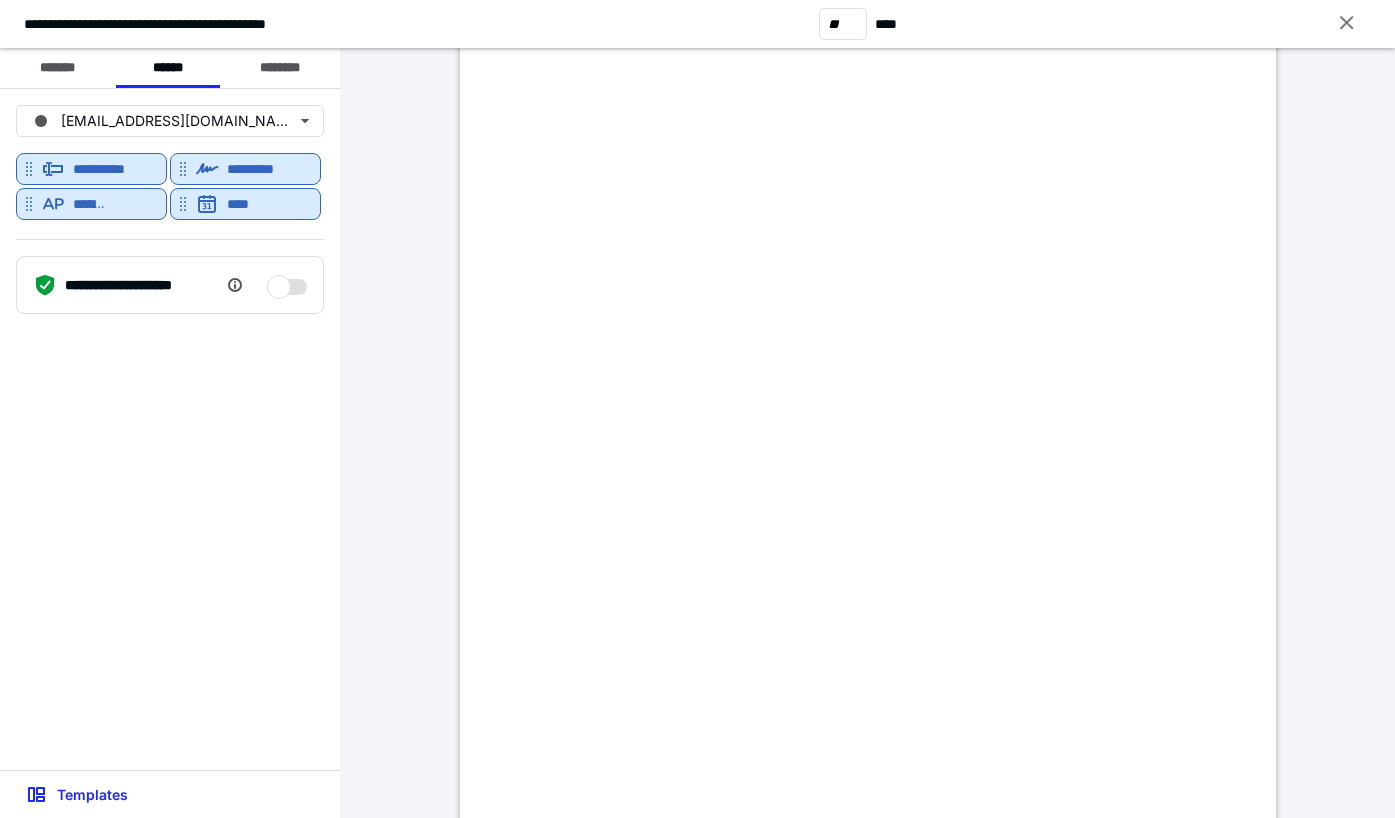 scroll, scrollTop: 50638, scrollLeft: 0, axis: vertical 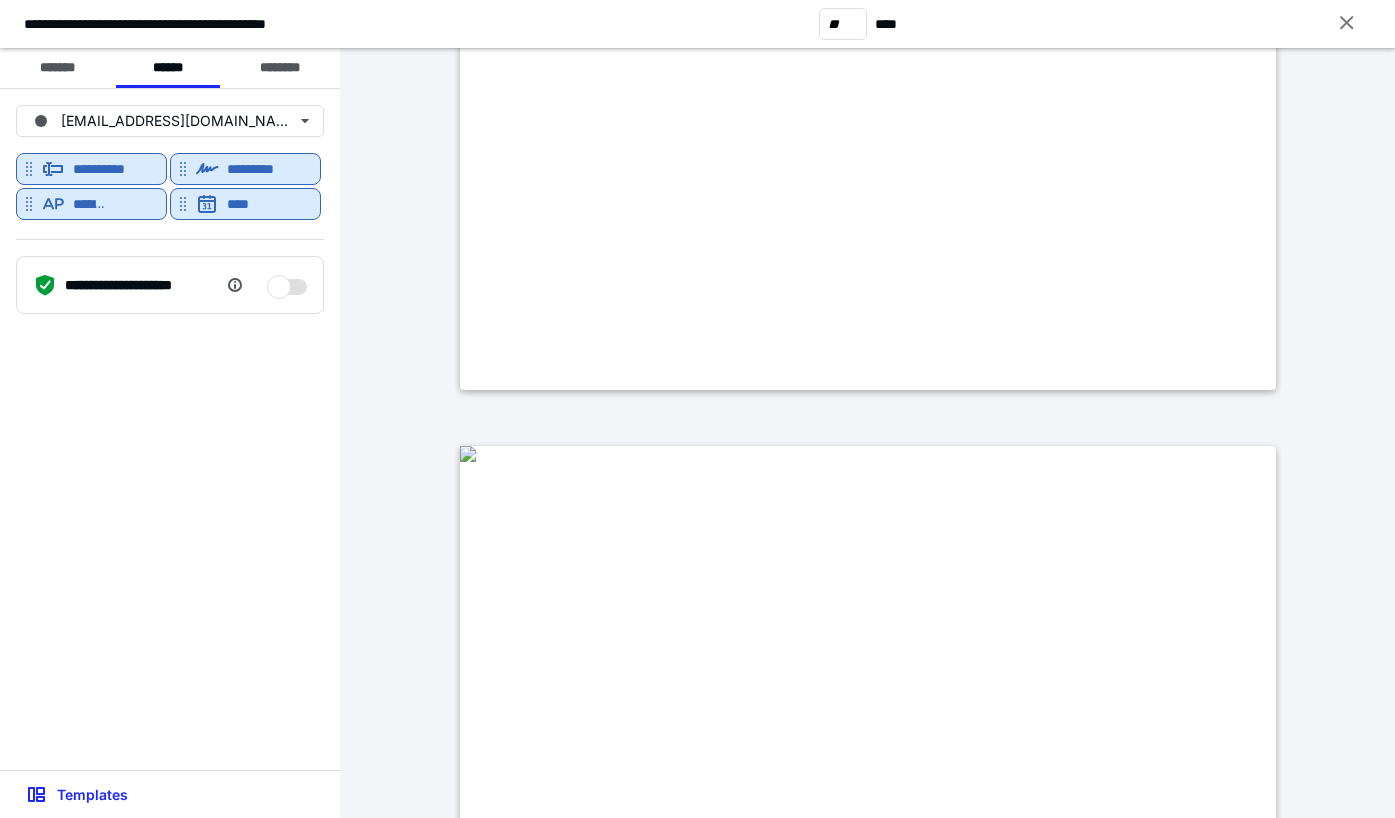 type on "**" 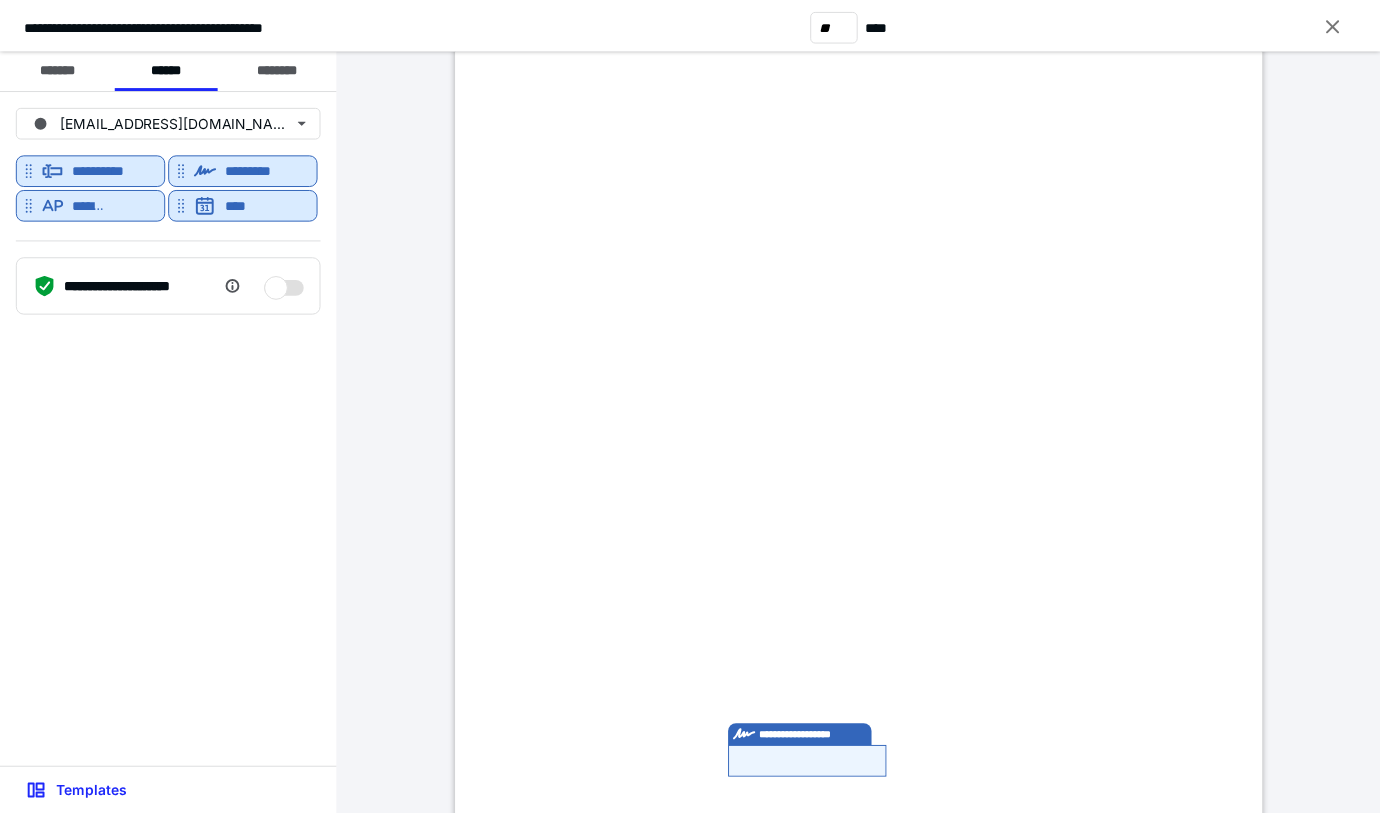 scroll, scrollTop: 44638, scrollLeft: 0, axis: vertical 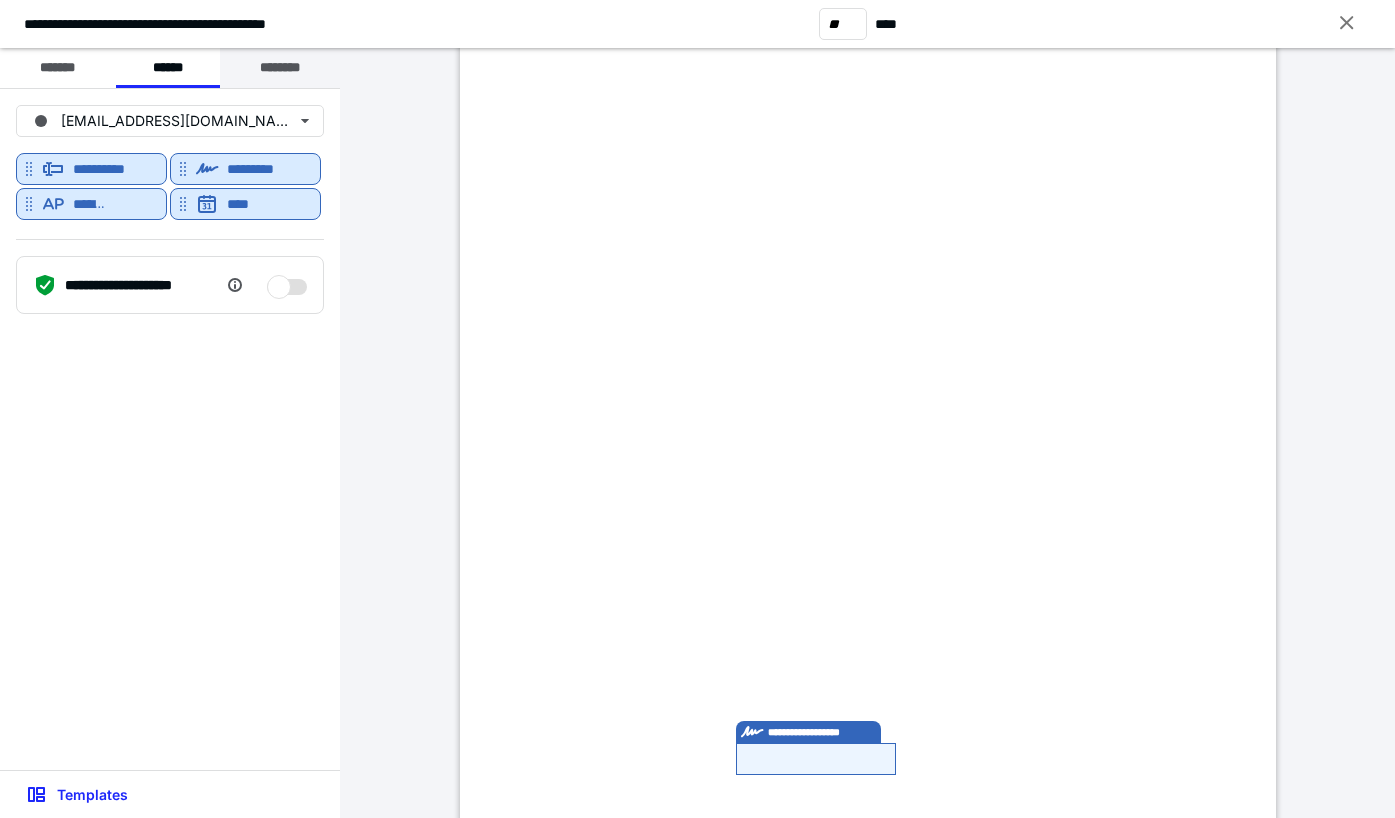 click on "********" at bounding box center [280, 68] 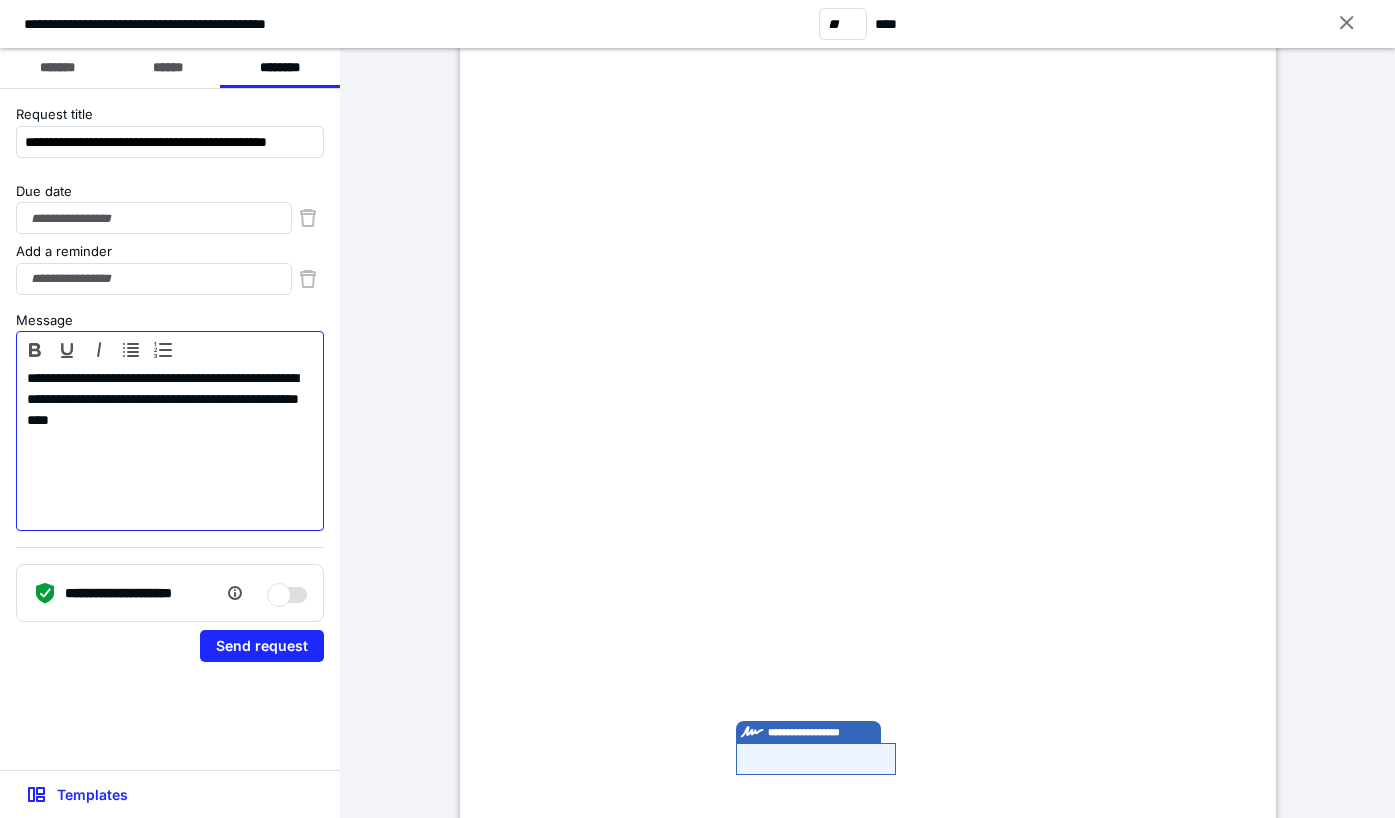 click on "**********" at bounding box center [170, 446] 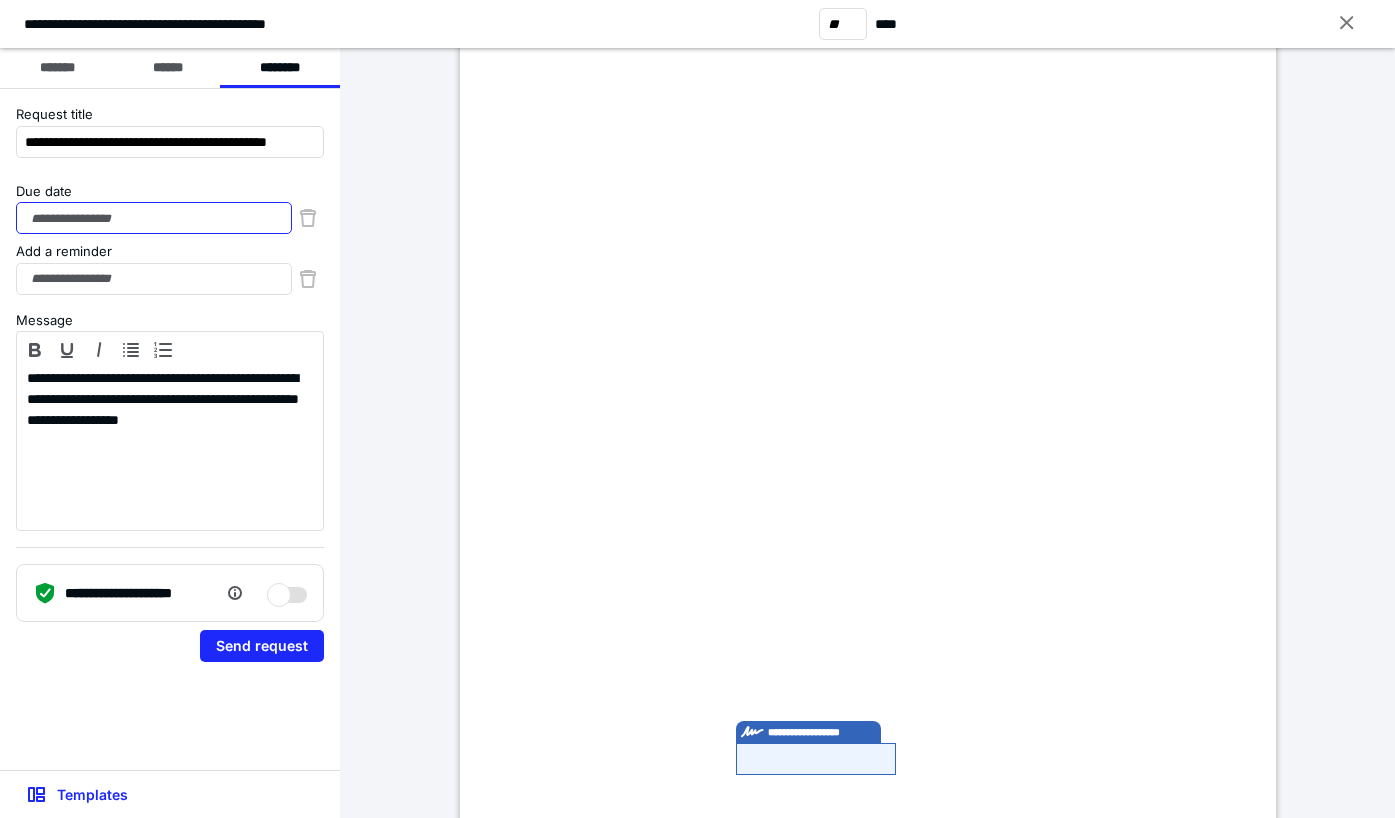 click on "Due date" at bounding box center (154, 218) 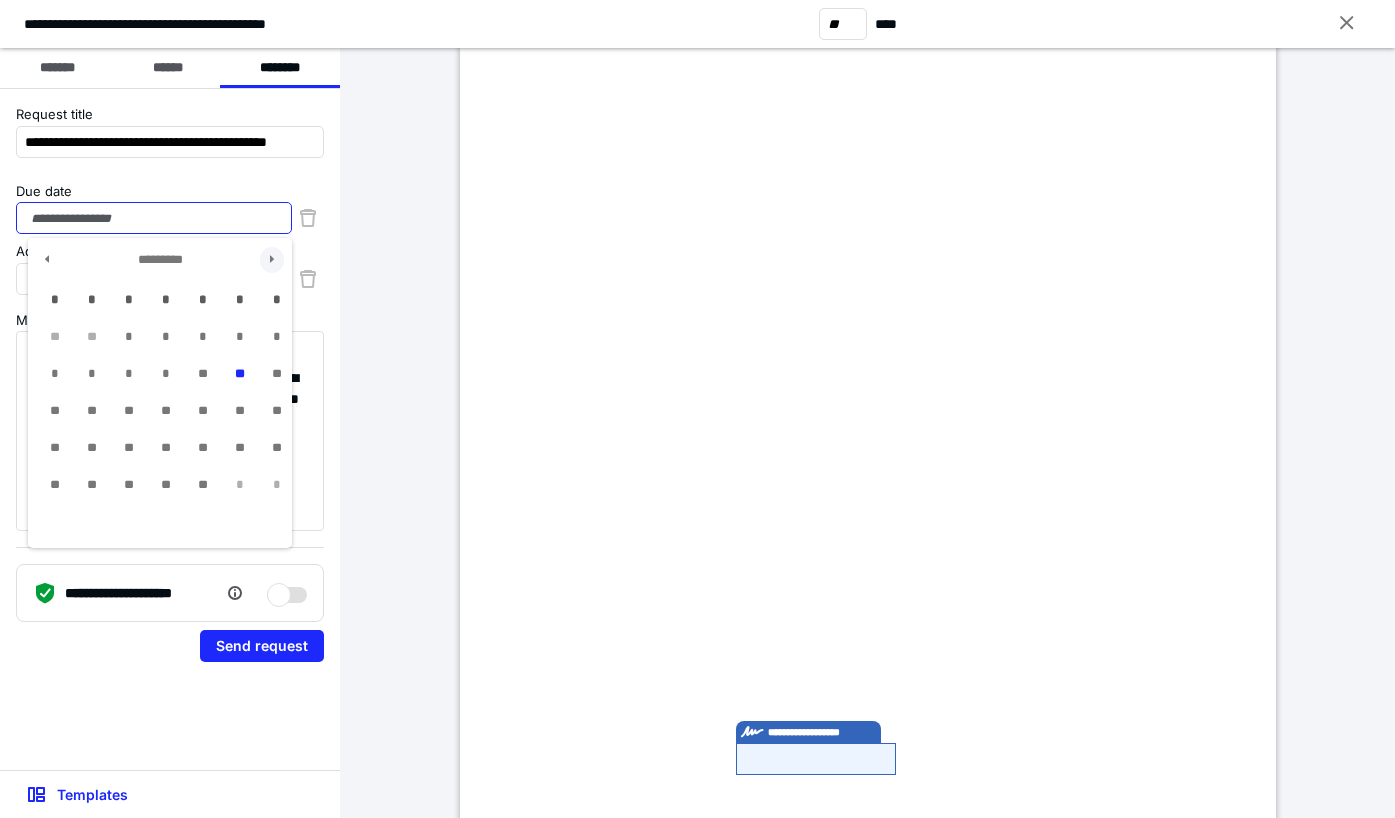 click at bounding box center [272, 260] 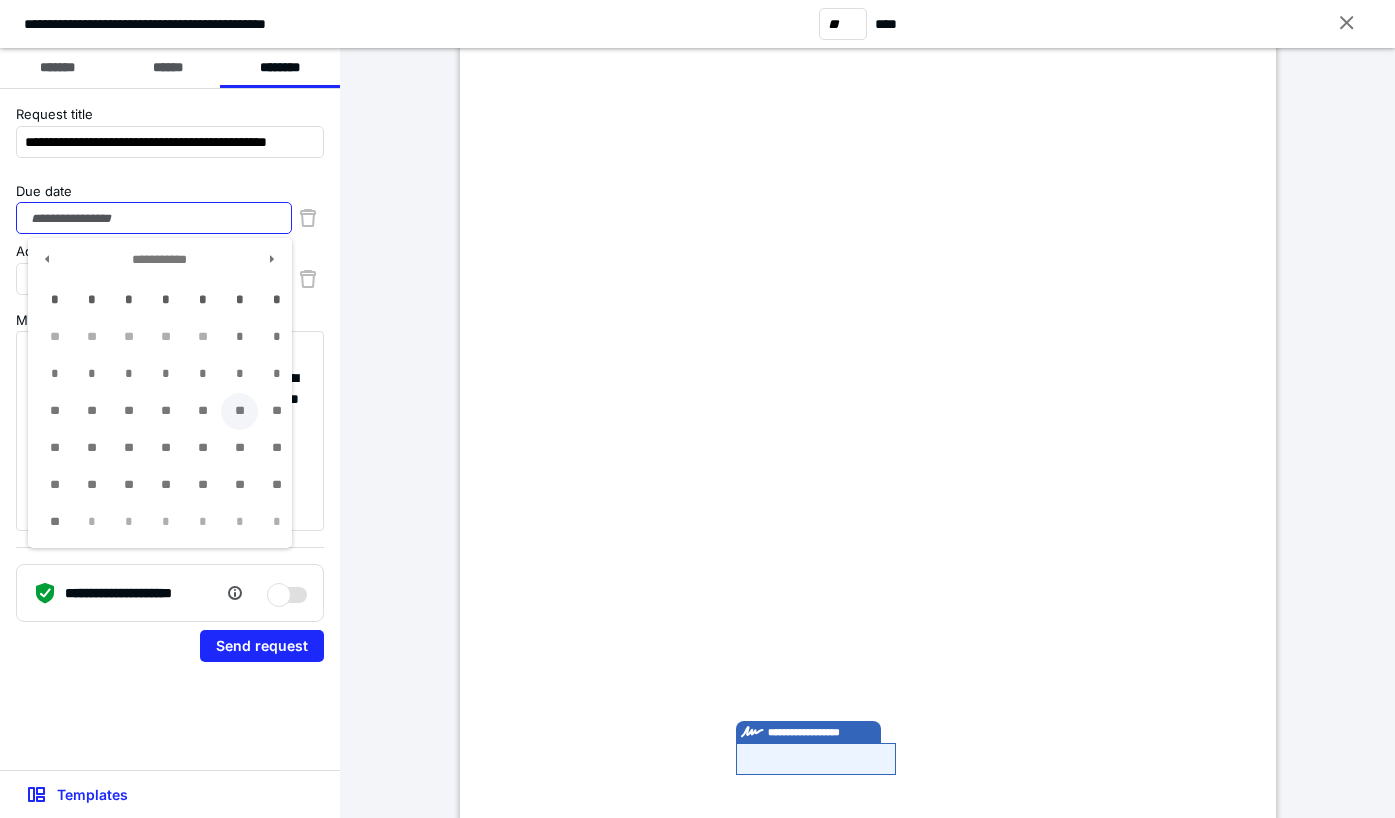 click on "**" at bounding box center [239, 411] 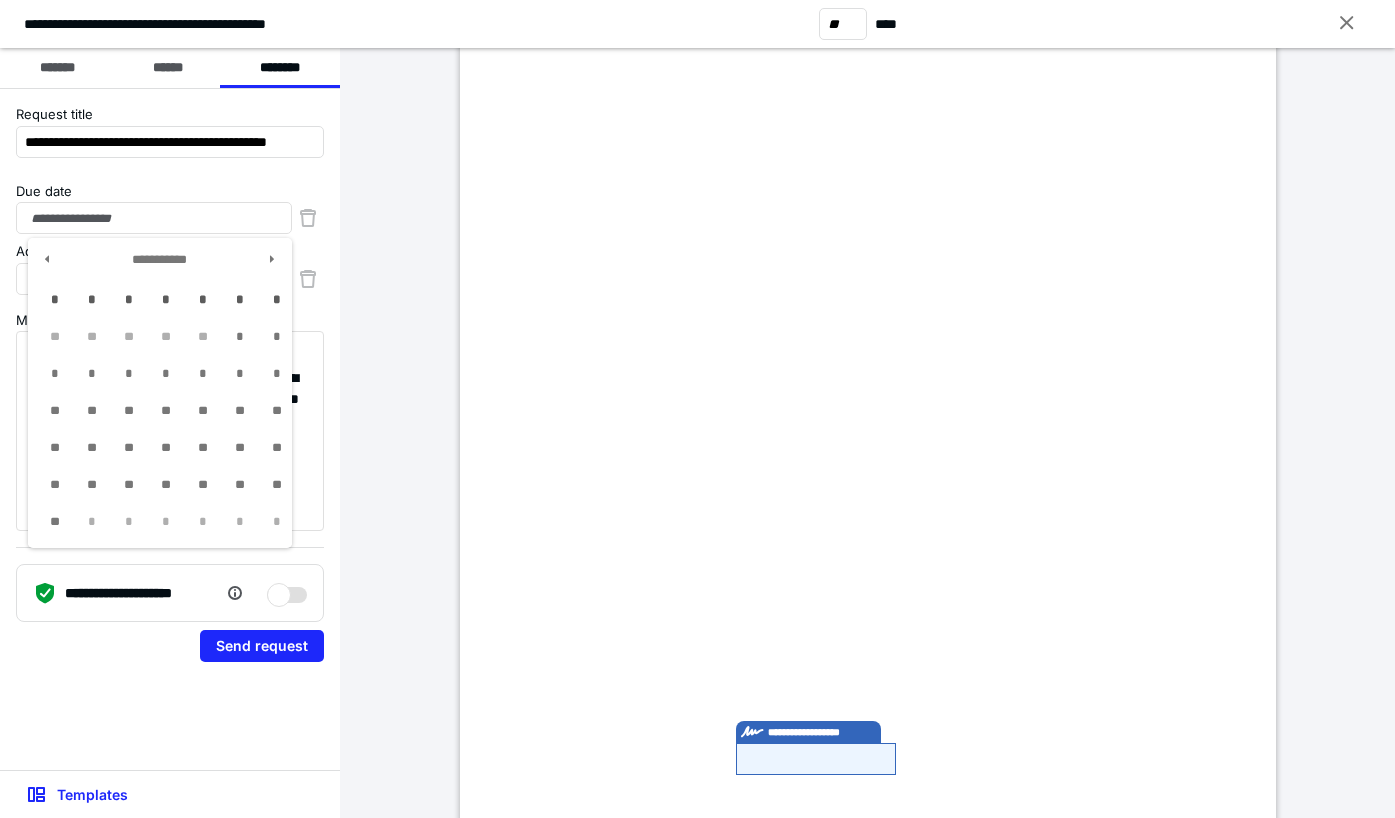 type on "**********" 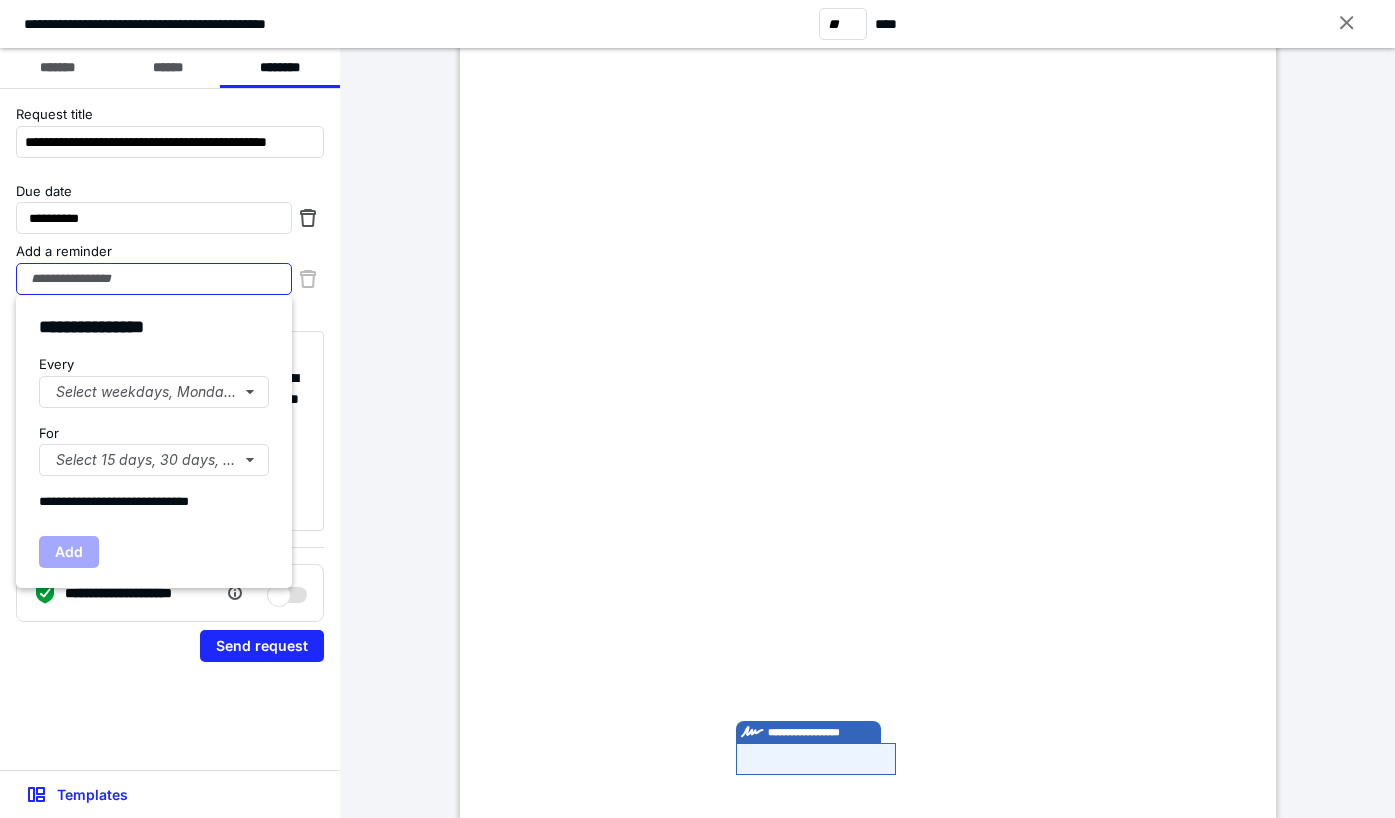 click on "Add a reminder" at bounding box center (154, 279) 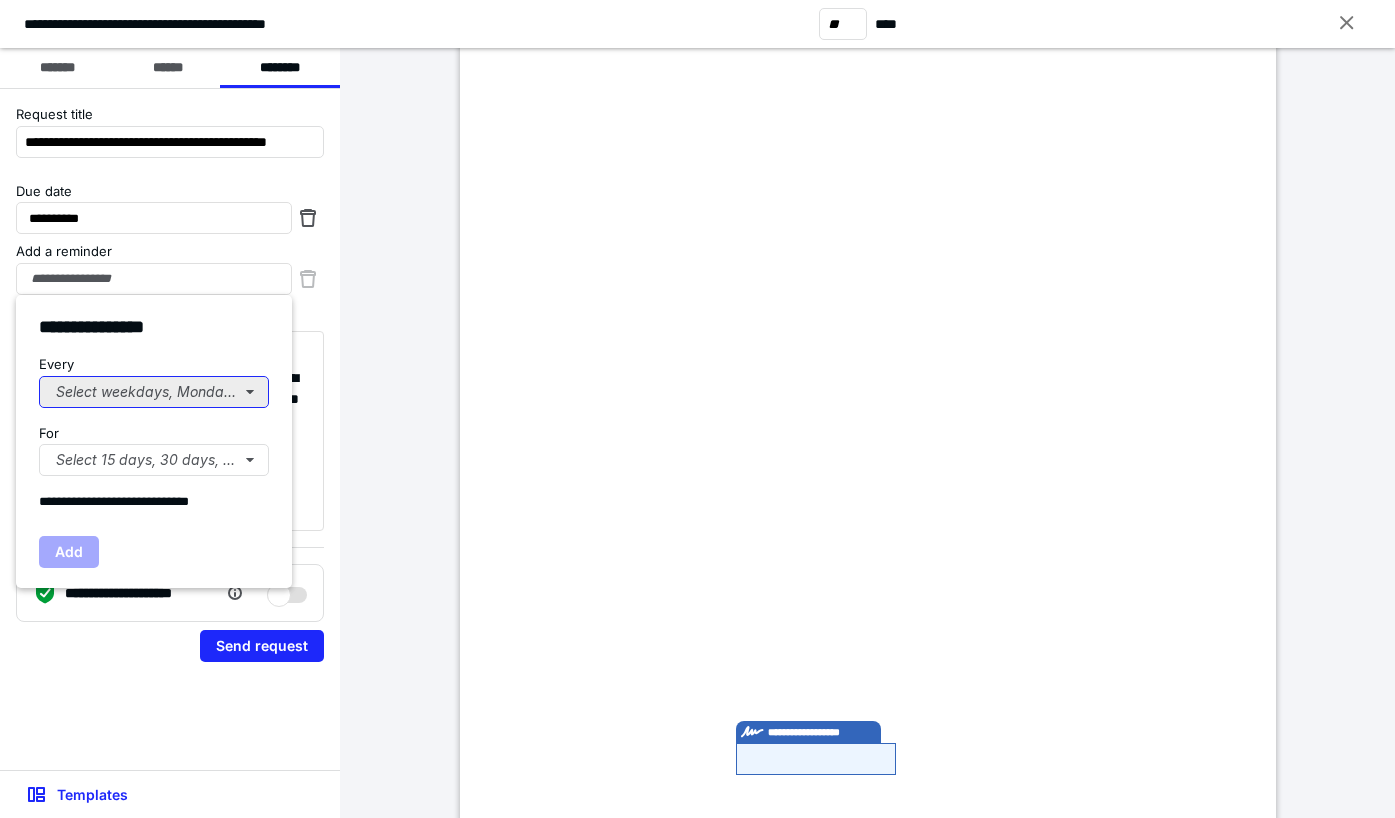 click on "Select weekdays, Mondays, or Tues..." at bounding box center (154, 392) 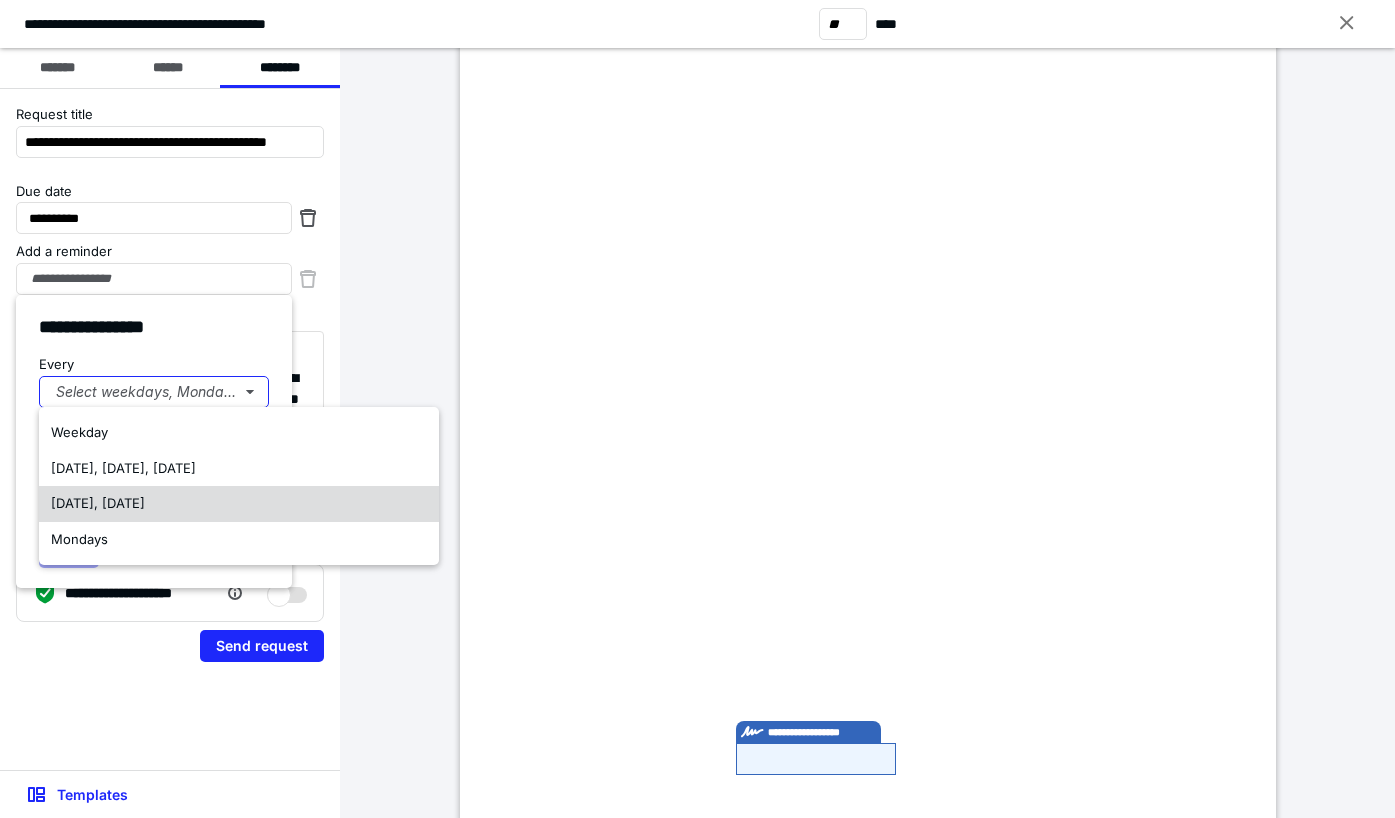 click on "[DATE], [DATE]" at bounding box center (98, 503) 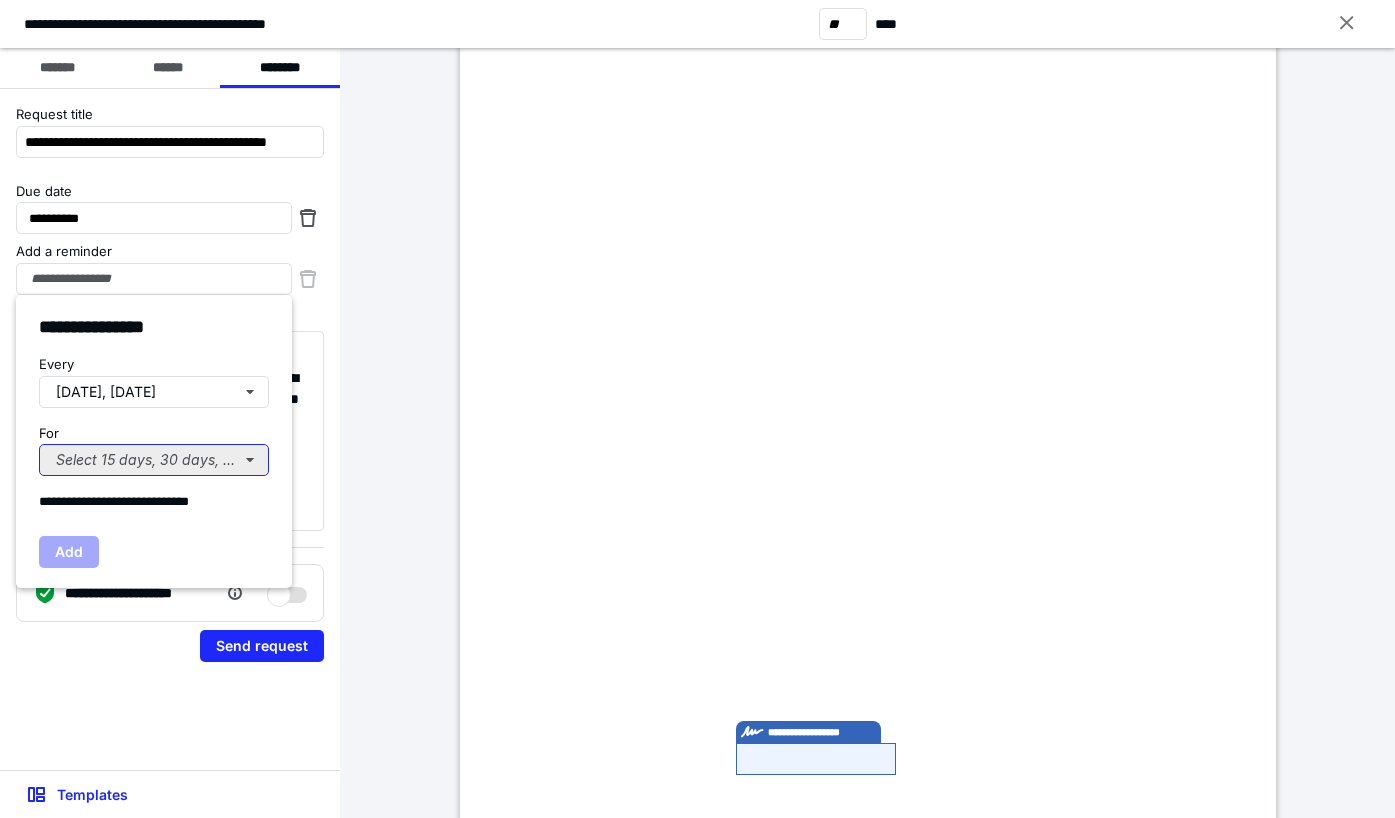 click on "Select 15 days, 30 days, or 45 days..." at bounding box center [154, 460] 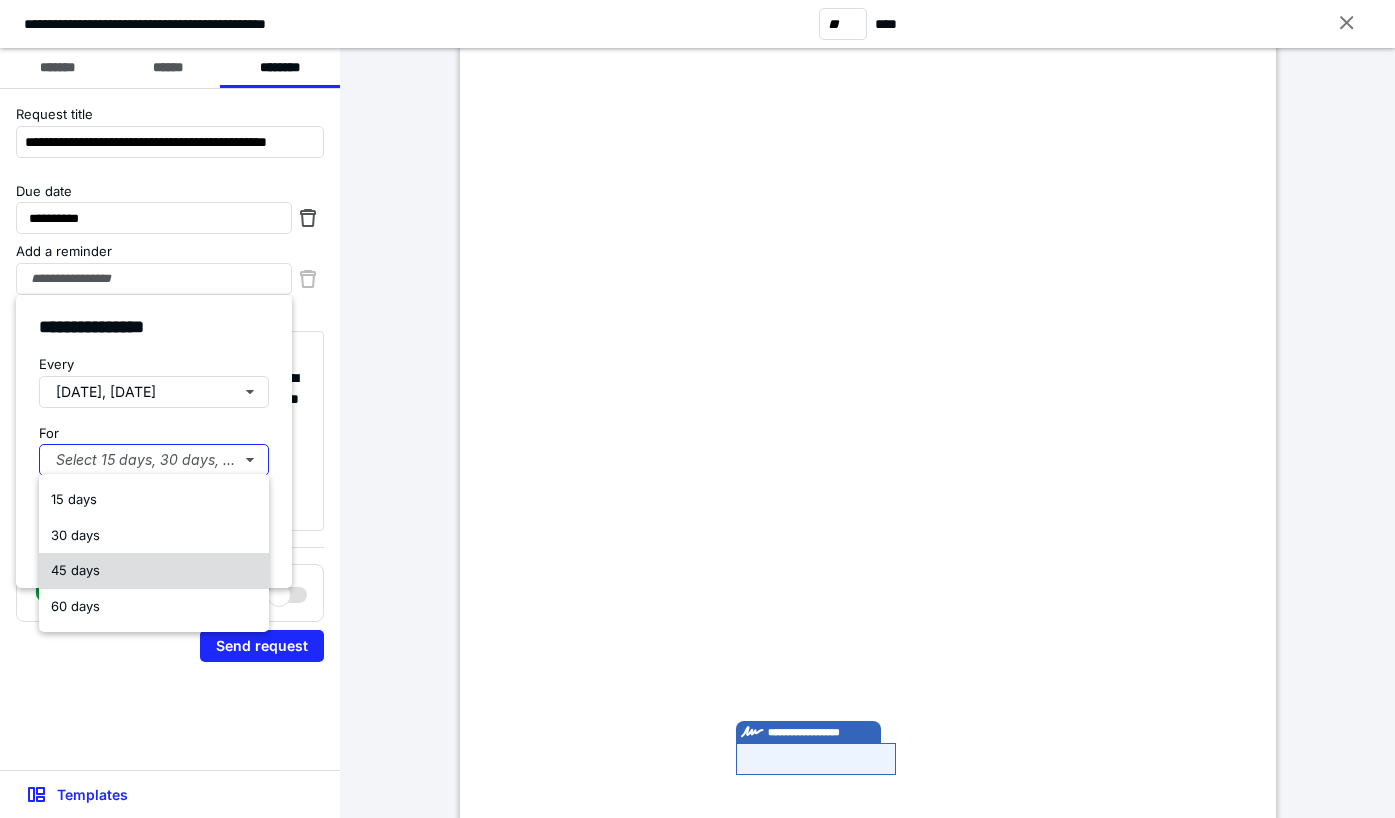click on "45 days" at bounding box center [154, 571] 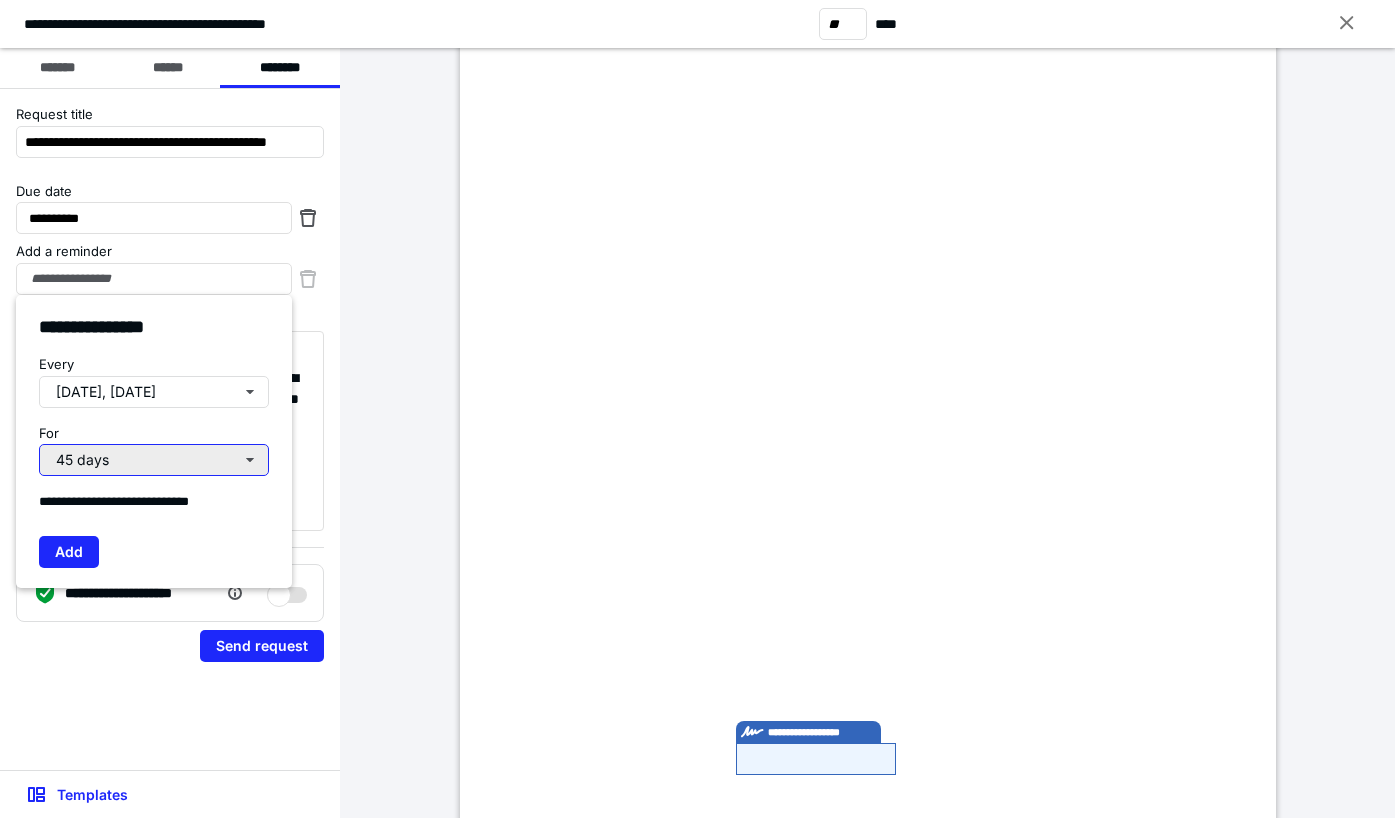 click on "45 days" at bounding box center [154, 460] 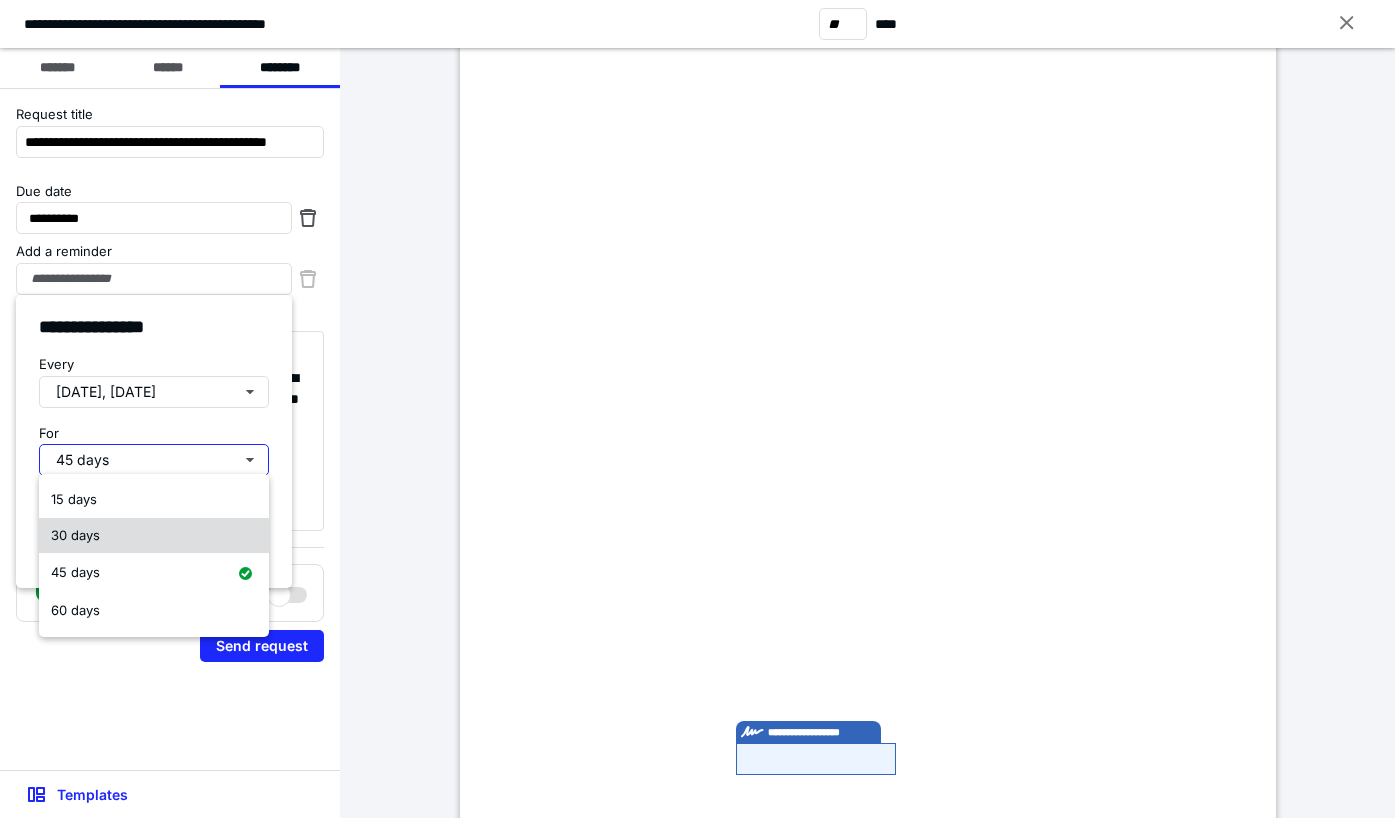 click on "30 days" at bounding box center (154, 536) 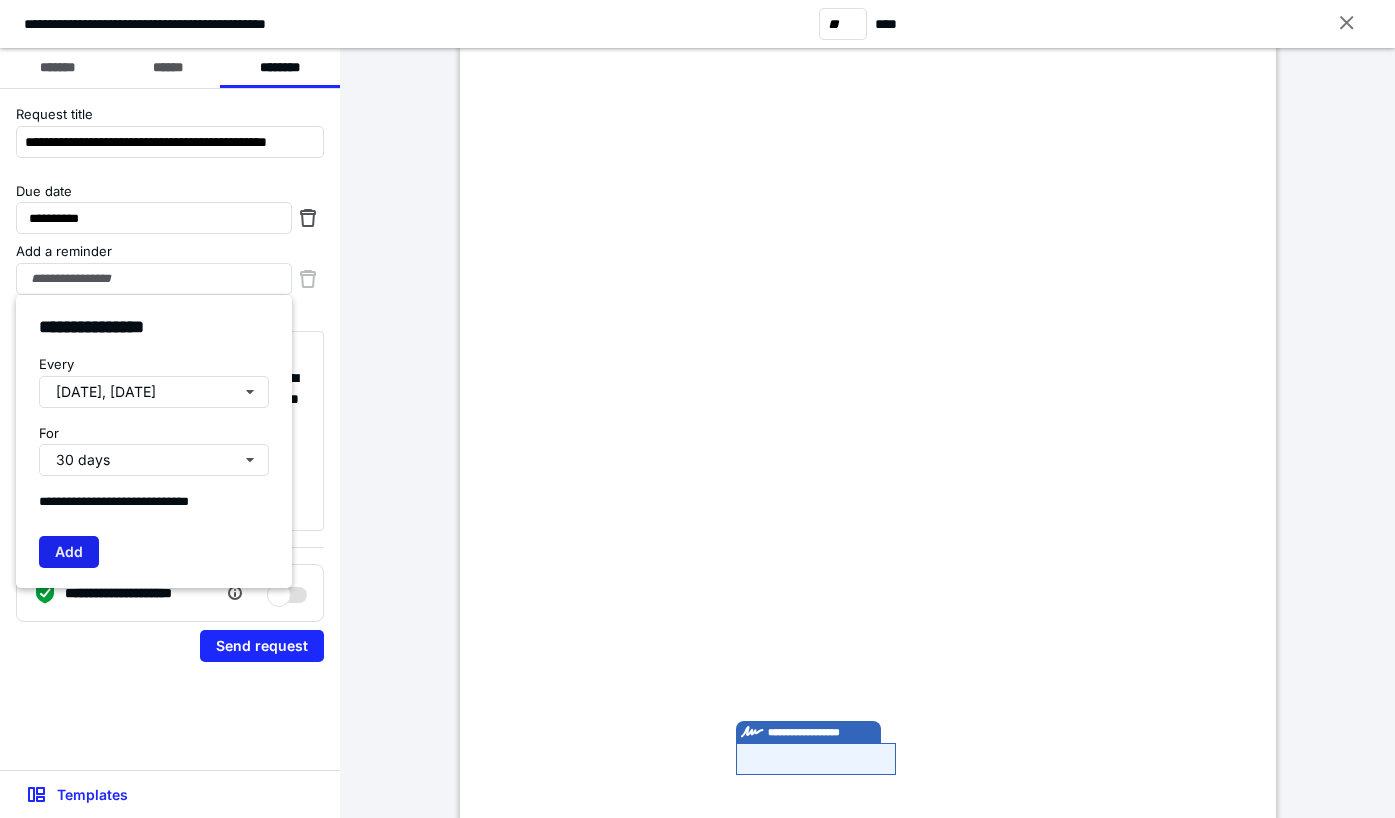 click on "Add" at bounding box center (69, 552) 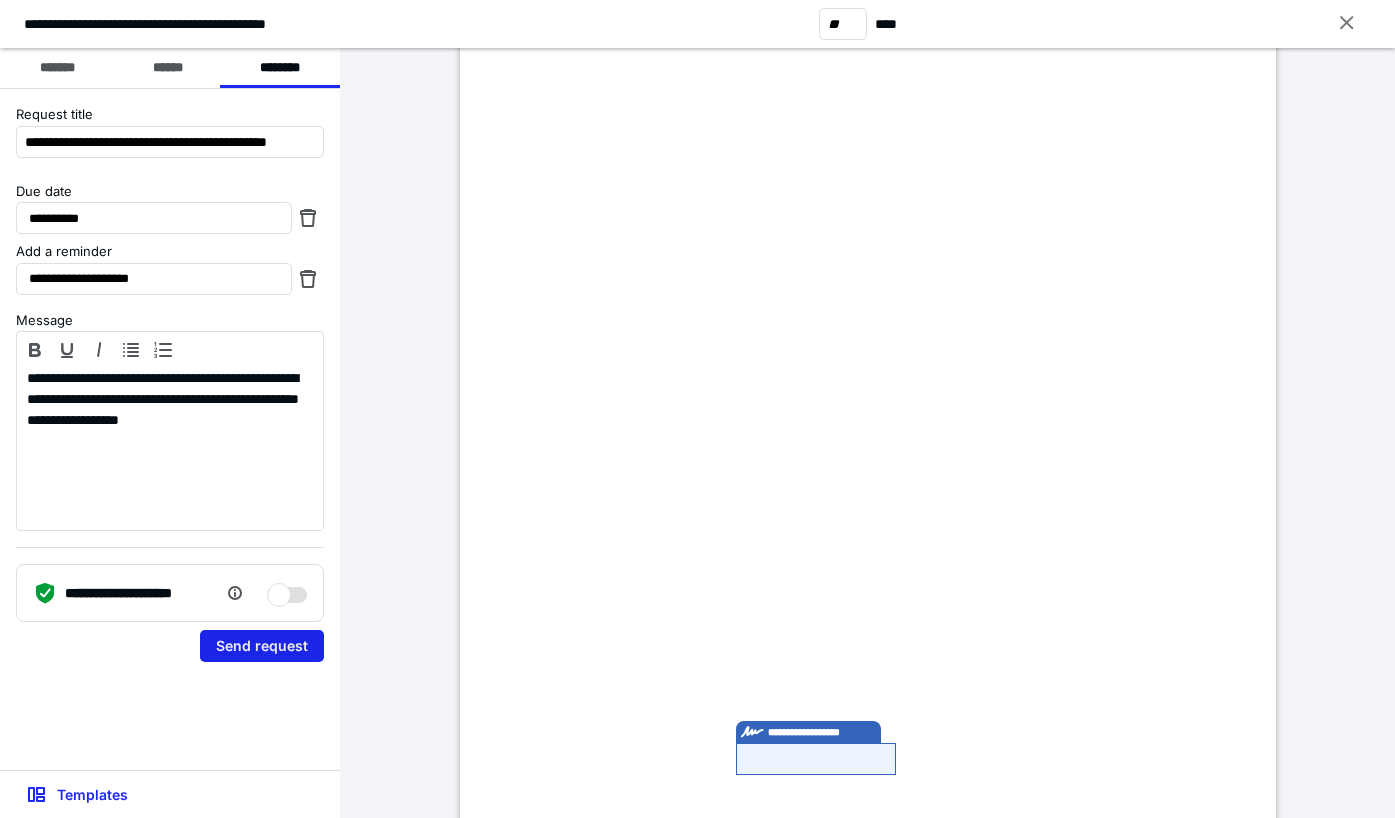 click on "Send request" at bounding box center [262, 646] 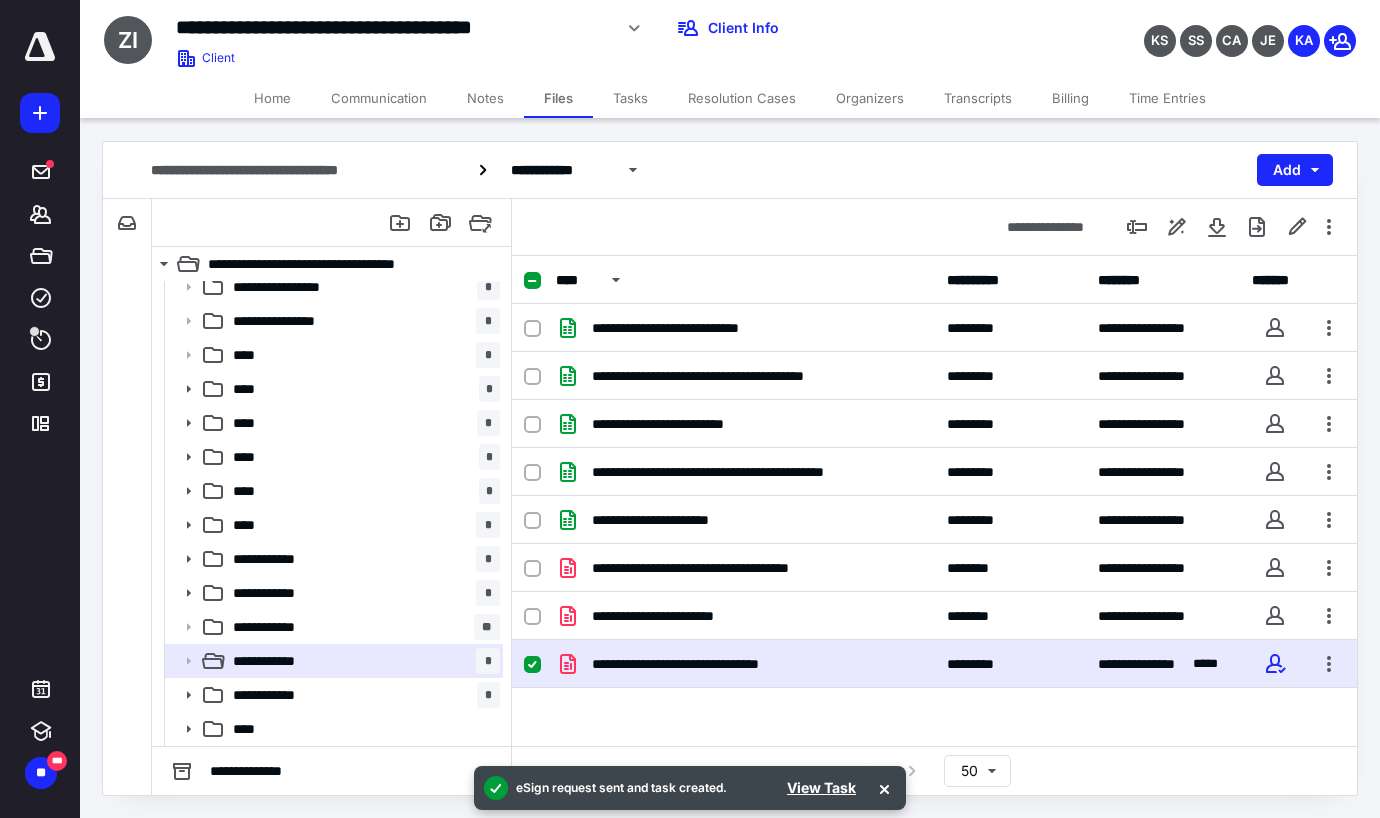 click on "Tasks" at bounding box center (630, 98) 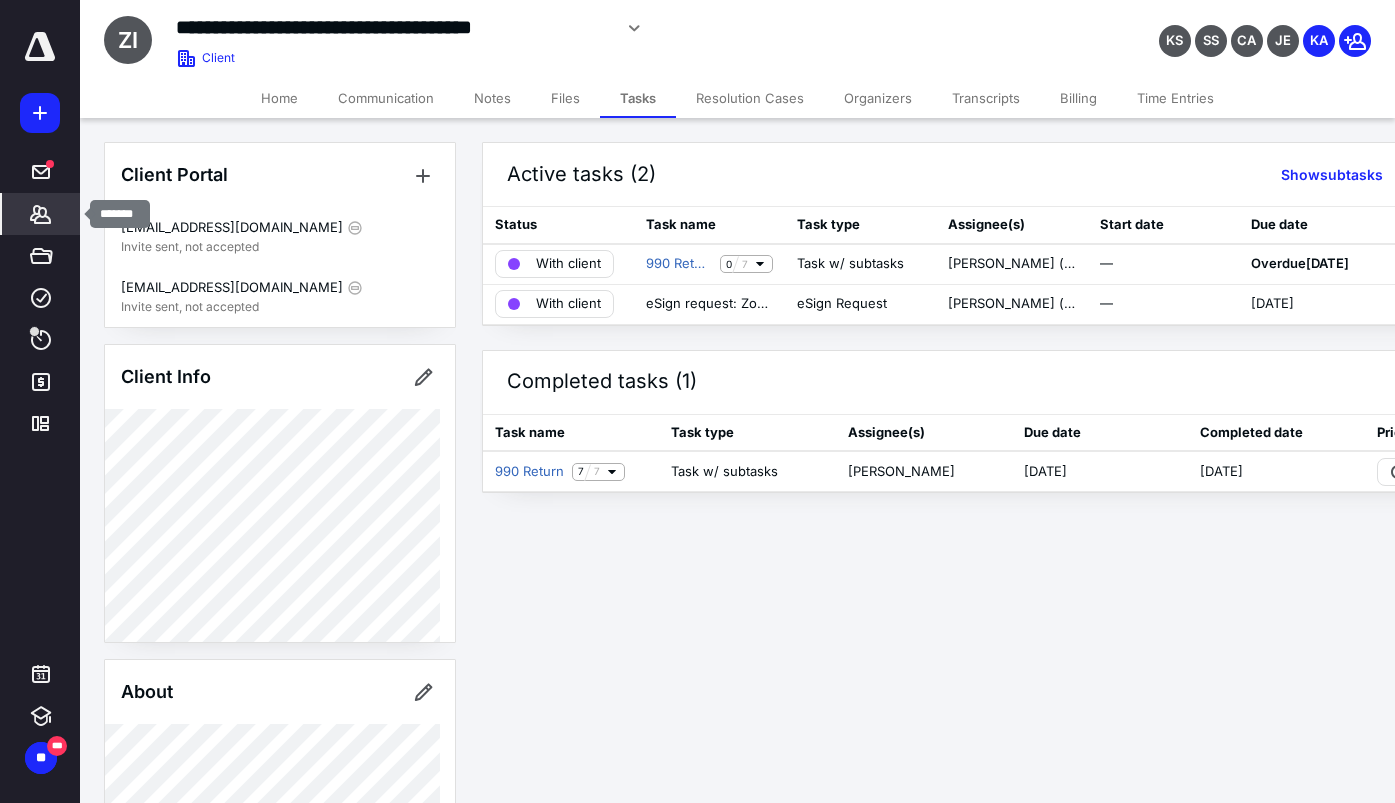 click 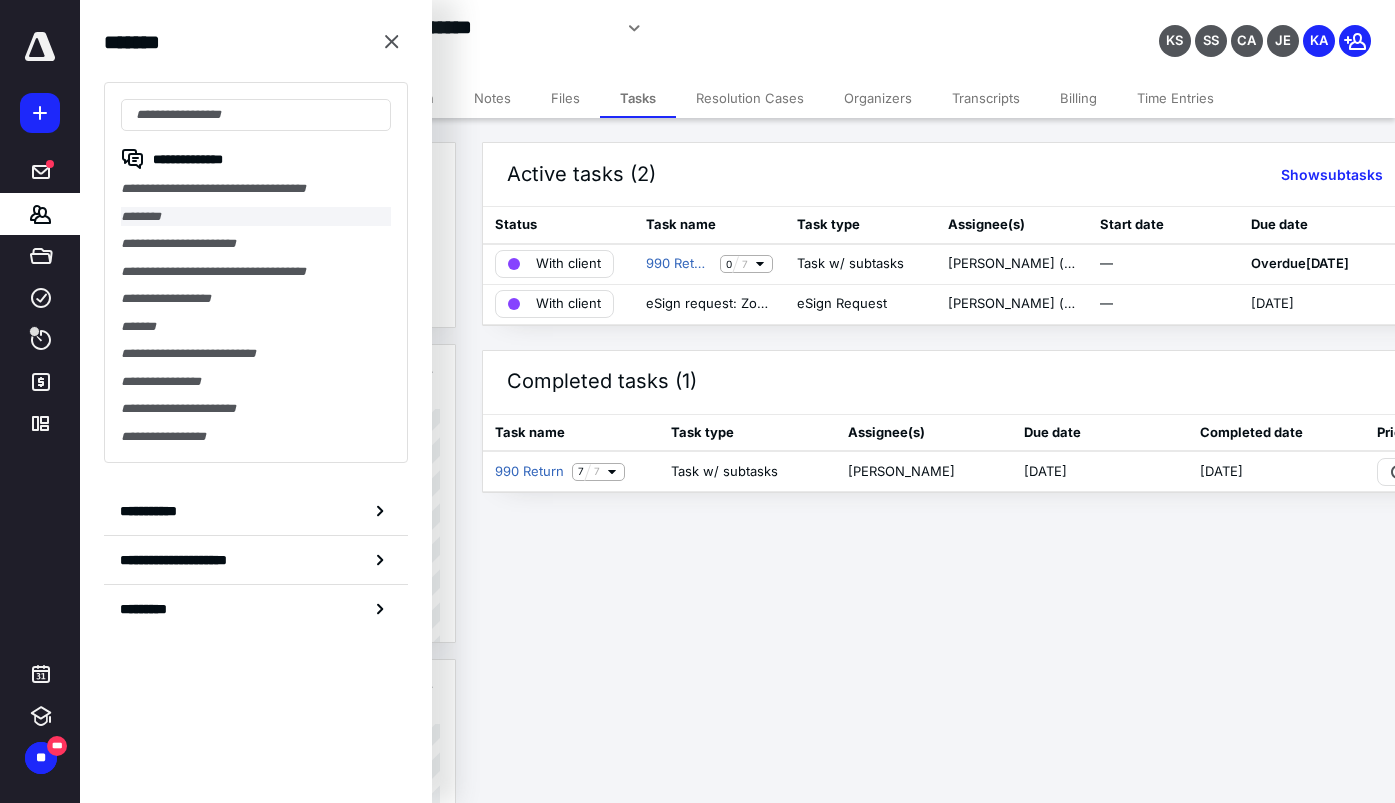 click on "********" at bounding box center (256, 217) 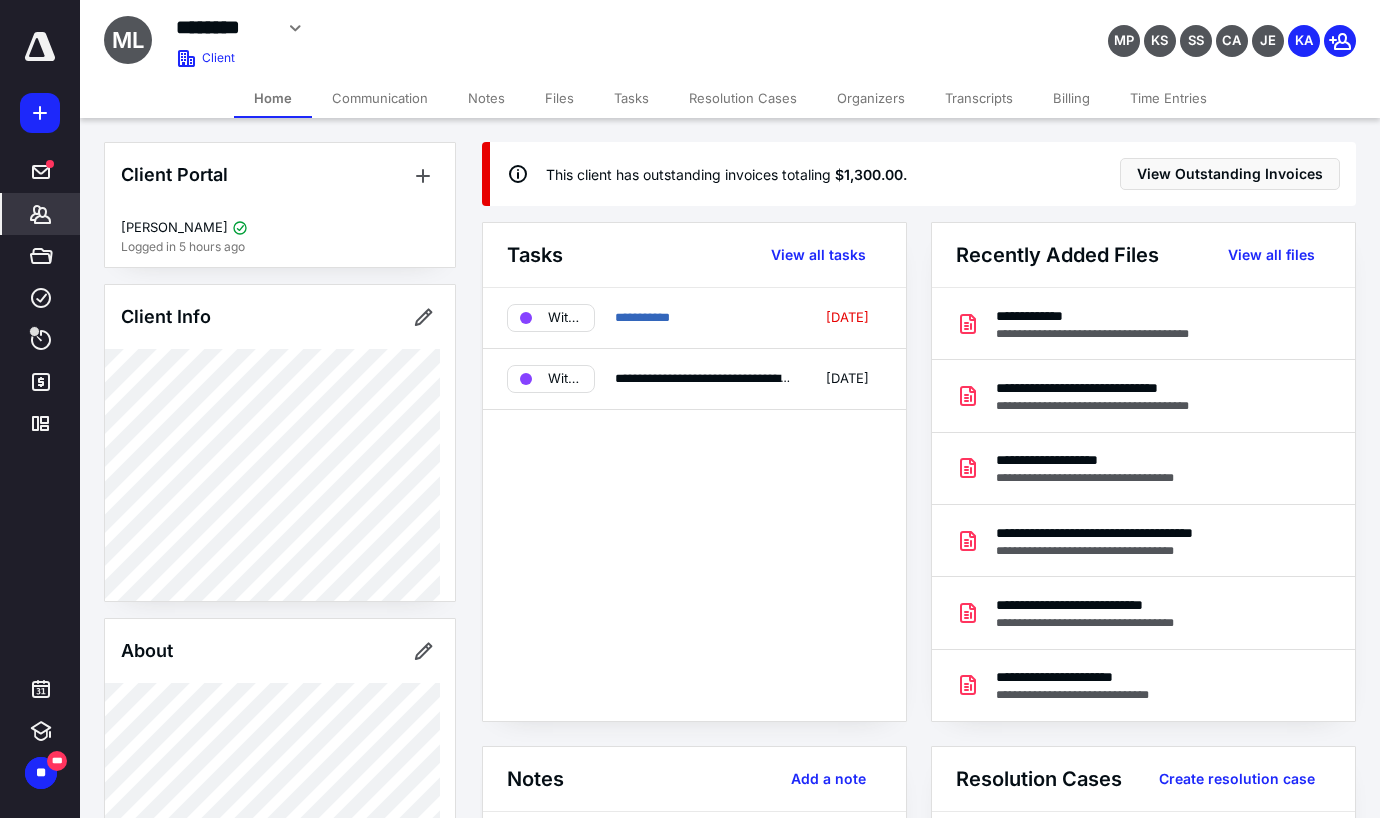 click on "Files" at bounding box center (559, 98) 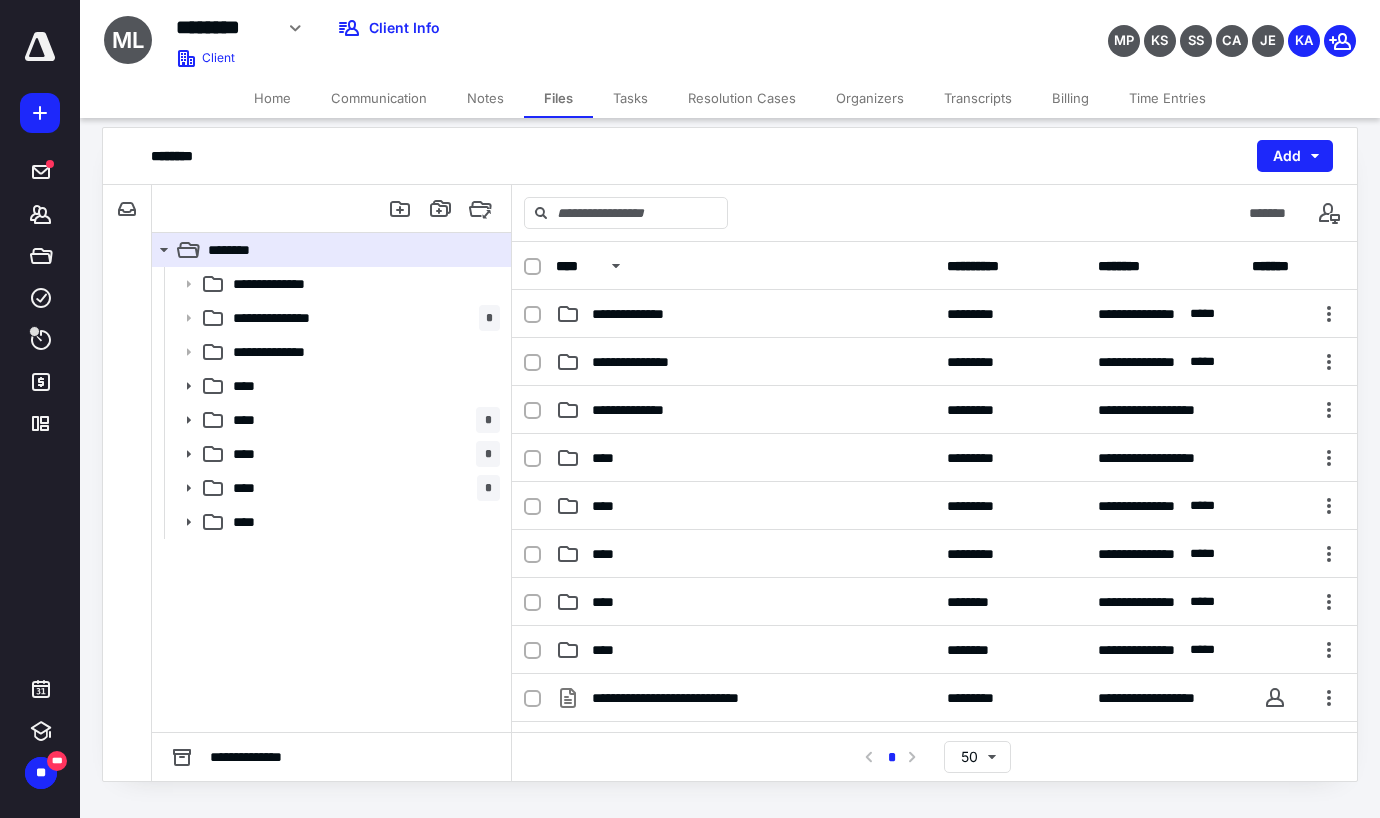 scroll, scrollTop: 19, scrollLeft: 0, axis: vertical 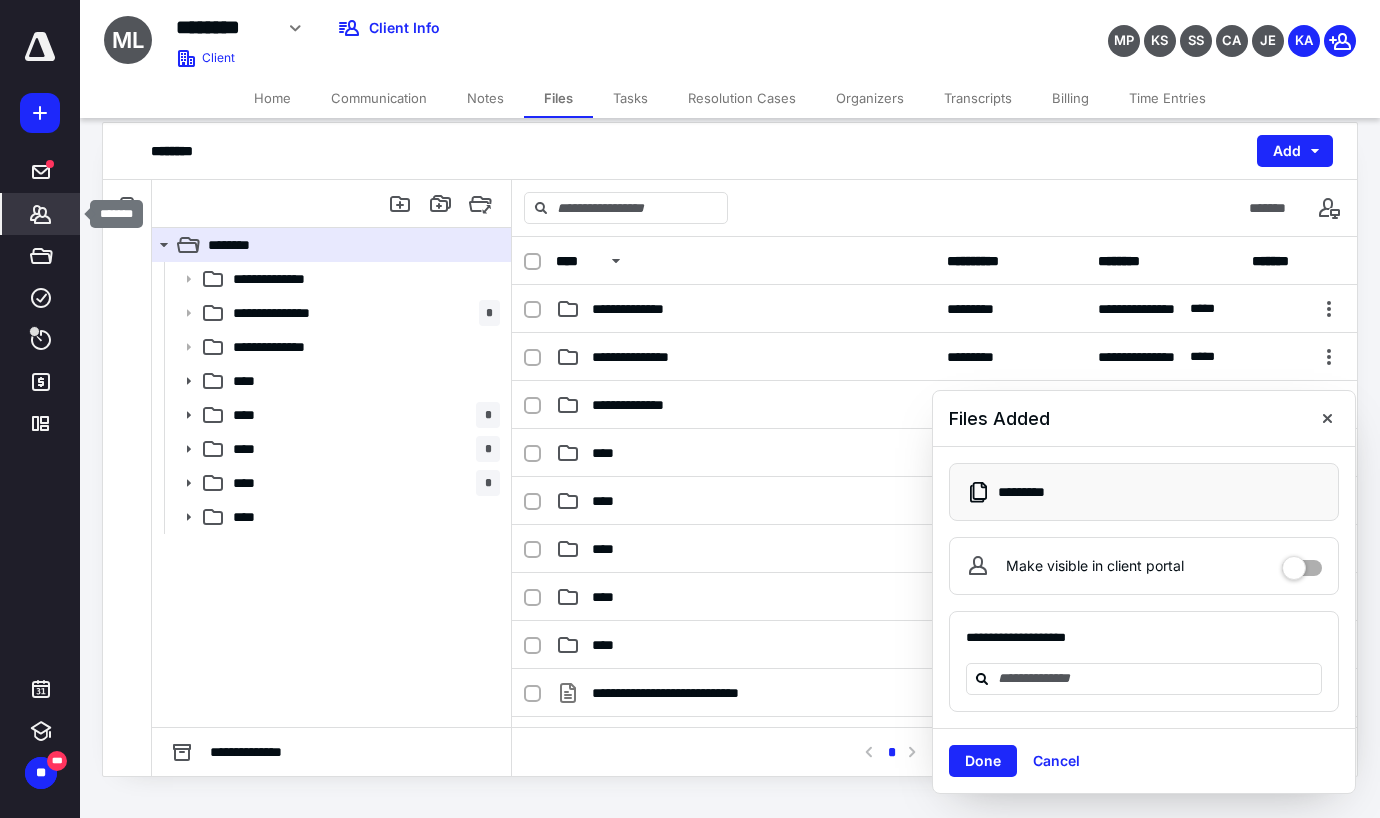 click 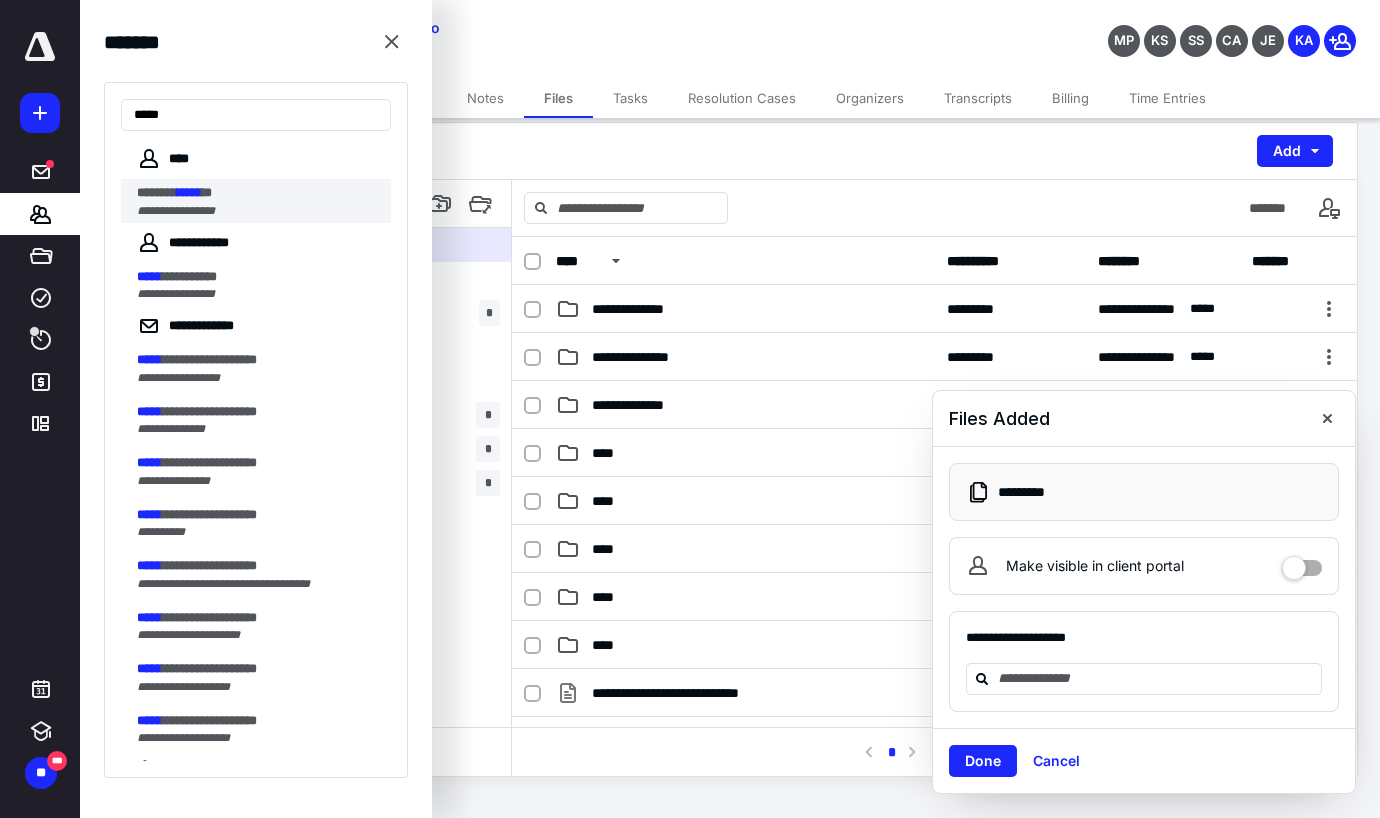 type on "*****" 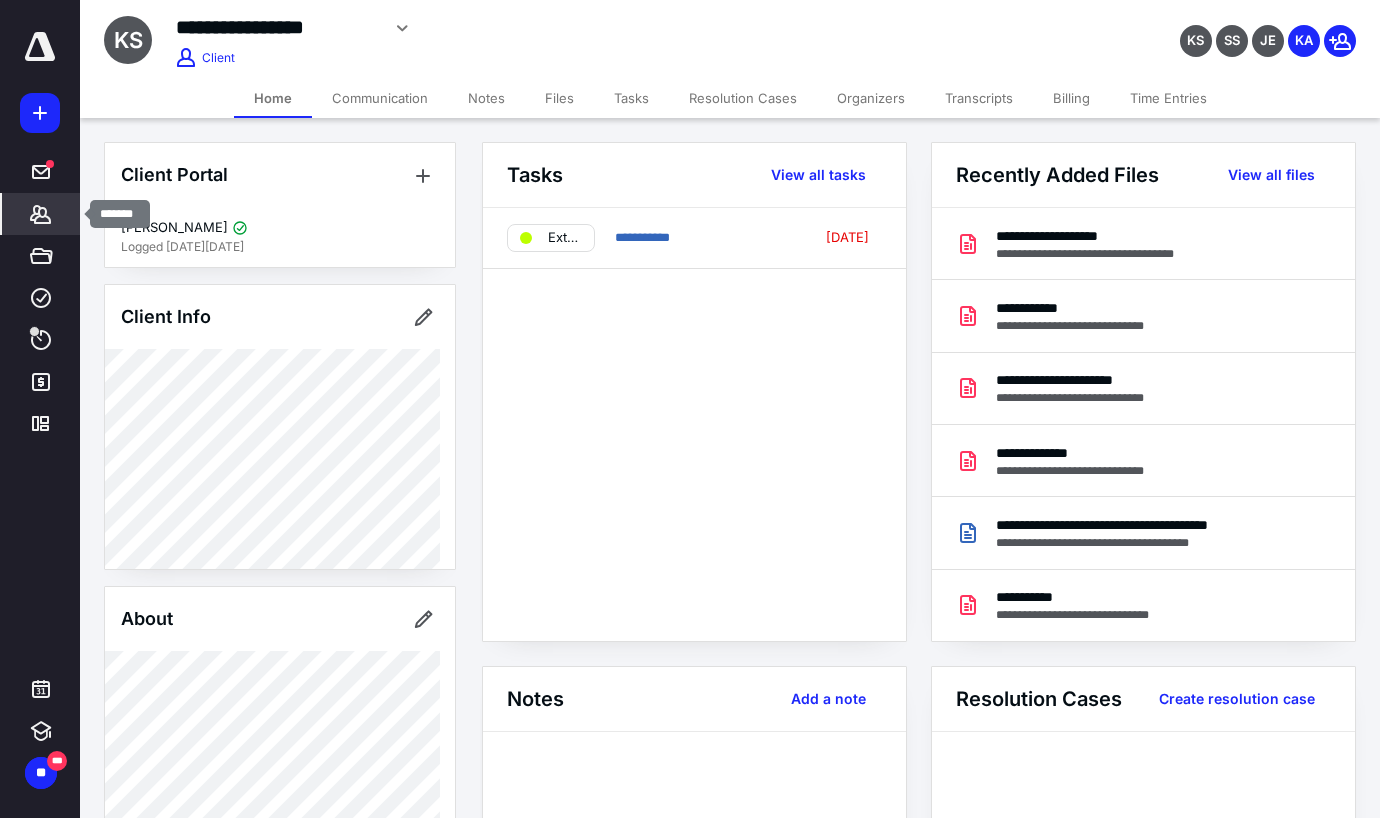 click 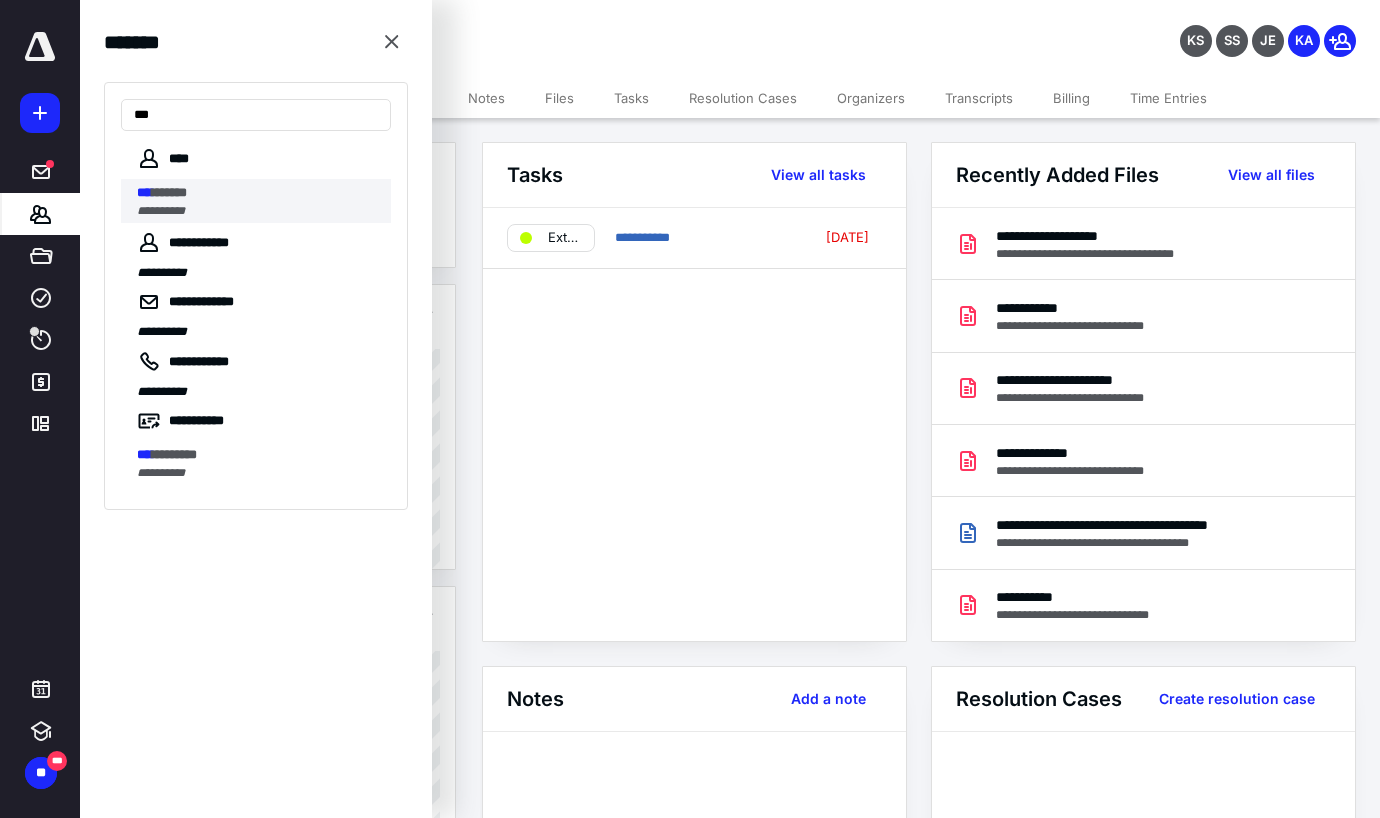 type on "***" 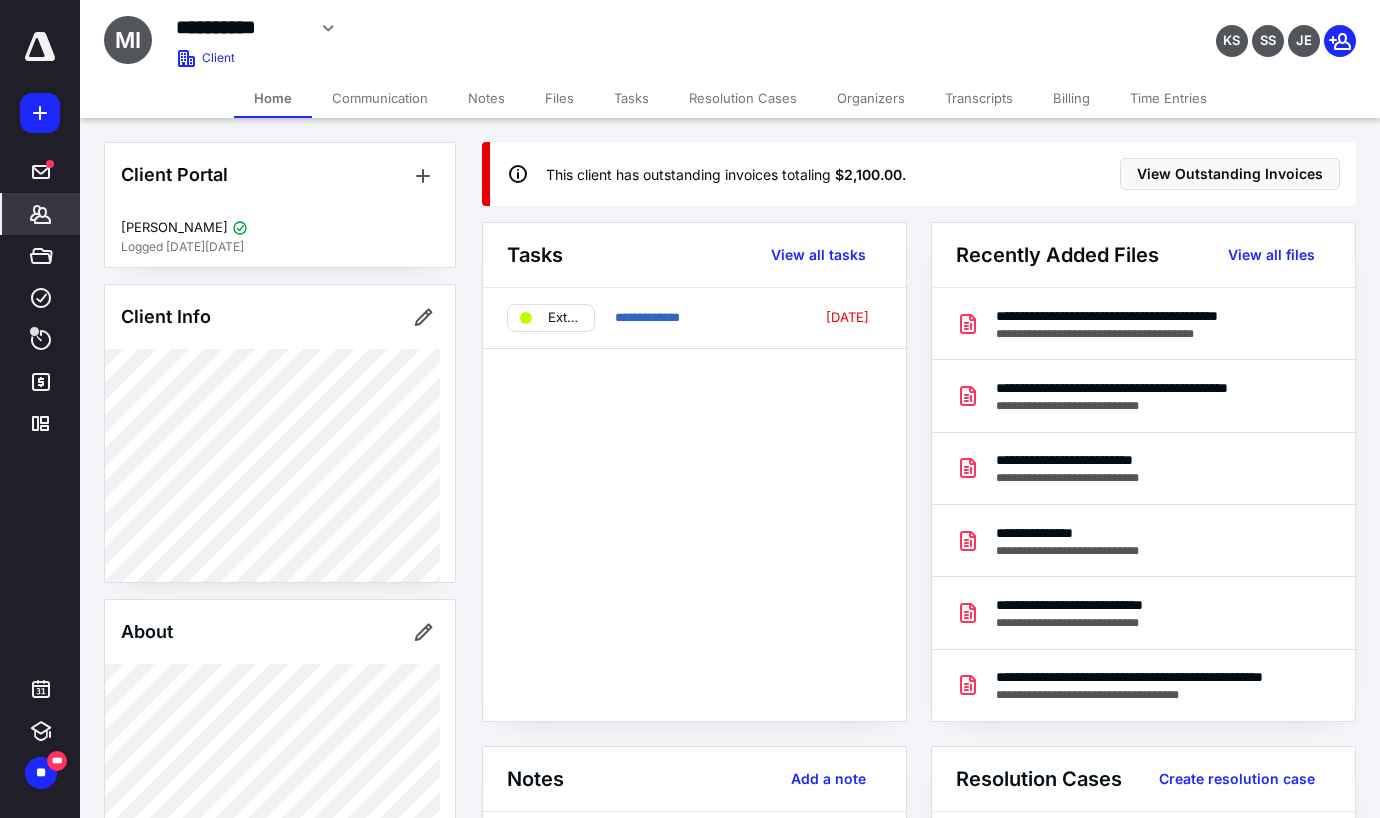 click on "Files" at bounding box center (559, 98) 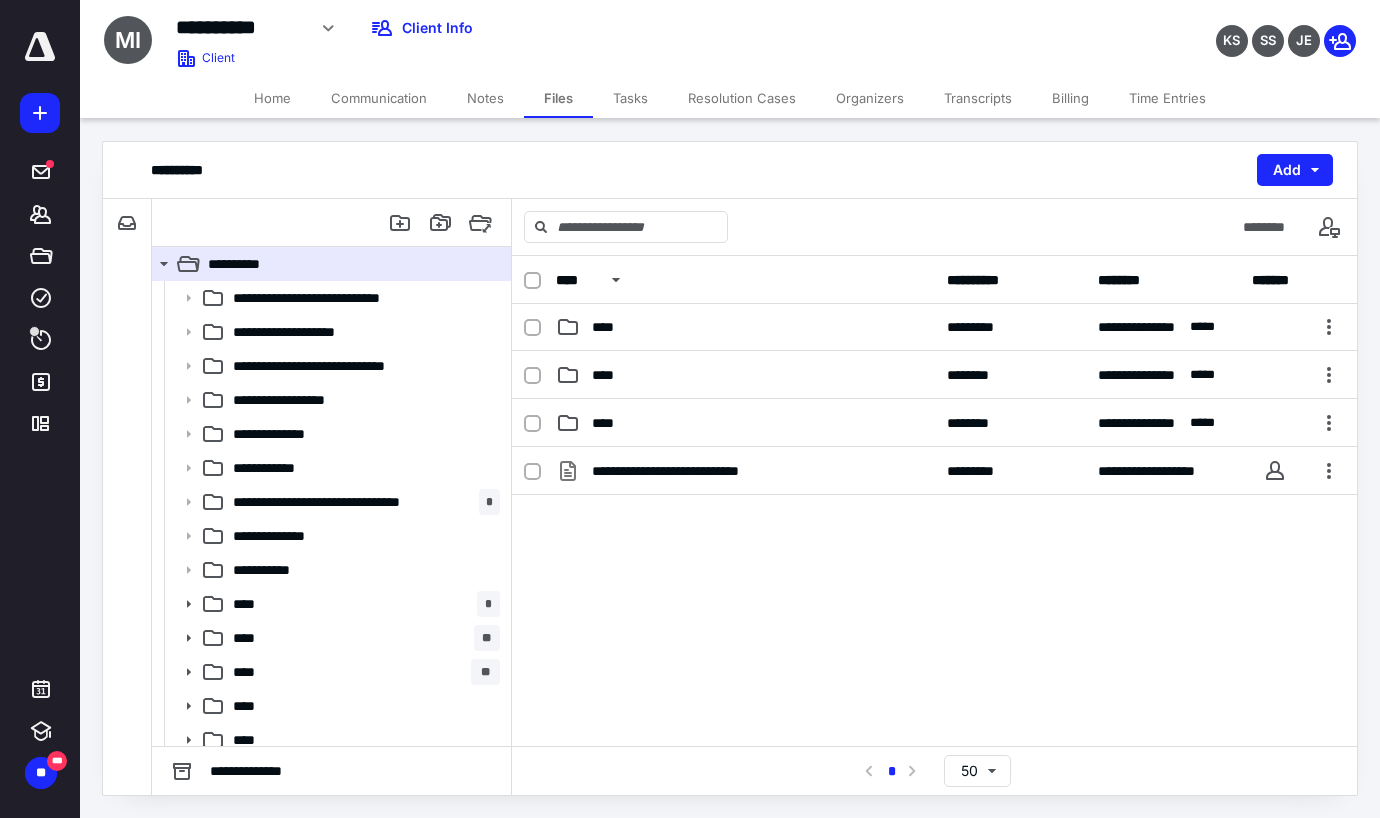 scroll, scrollTop: 530, scrollLeft: 0, axis: vertical 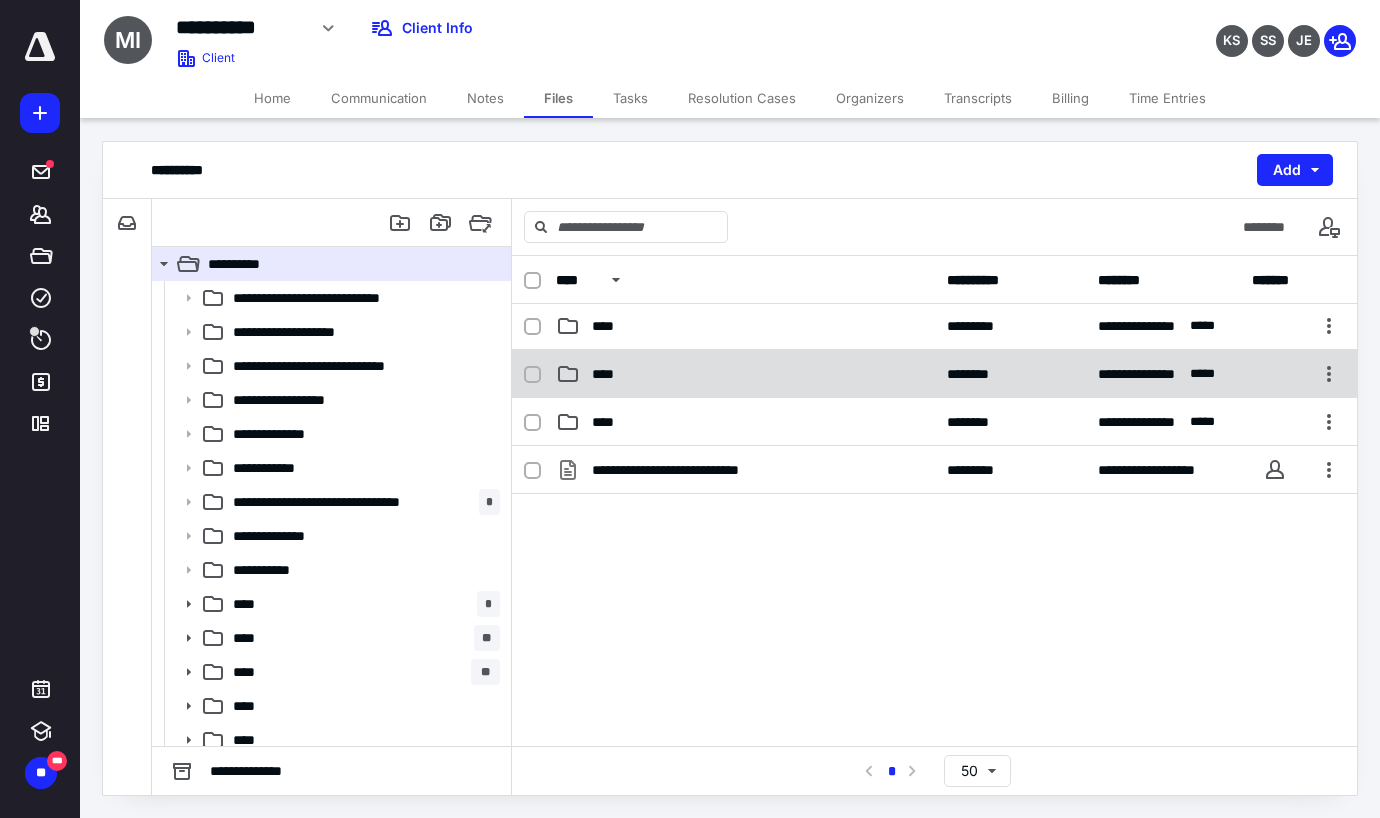 click on "**********" at bounding box center (934, 374) 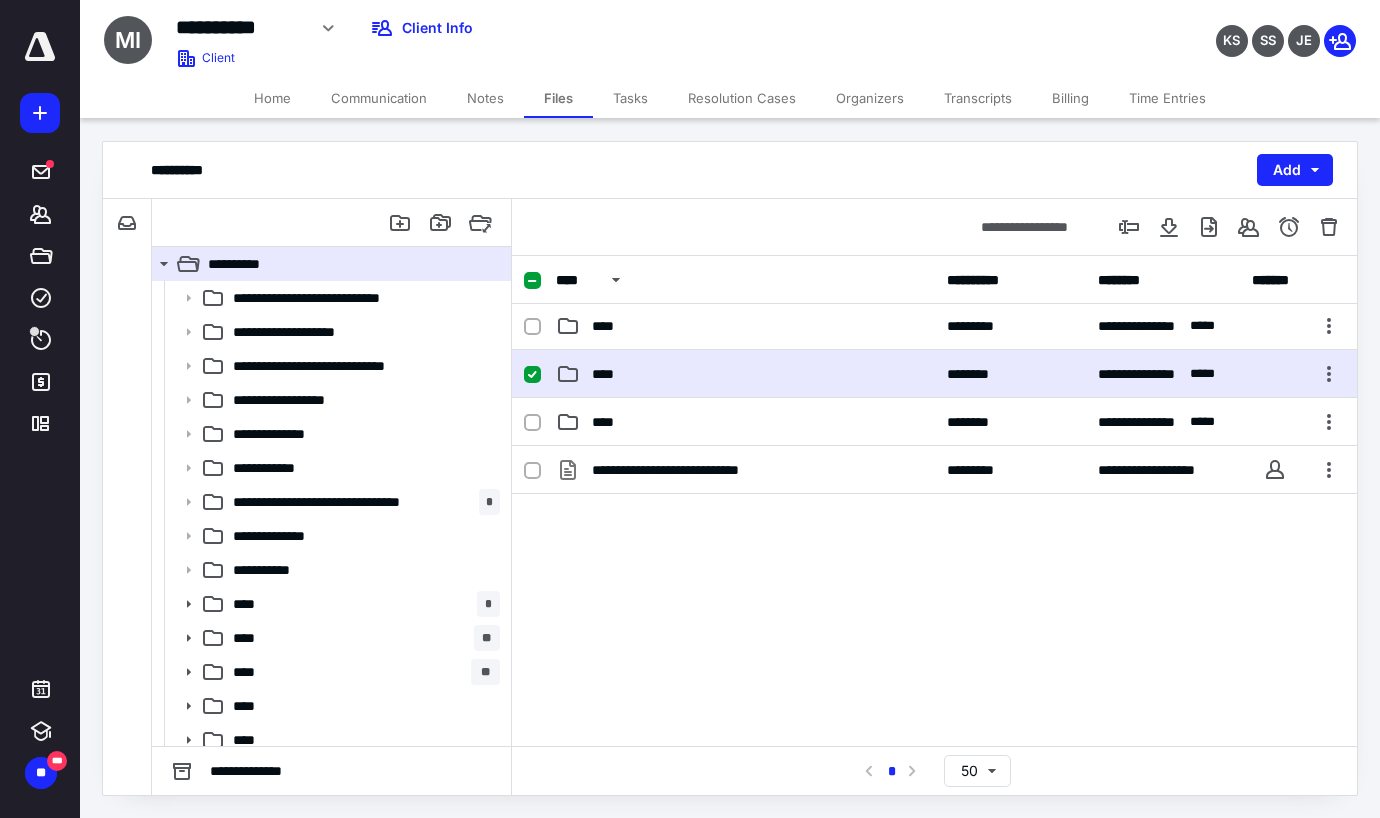 click on "**********" at bounding box center [934, 374] 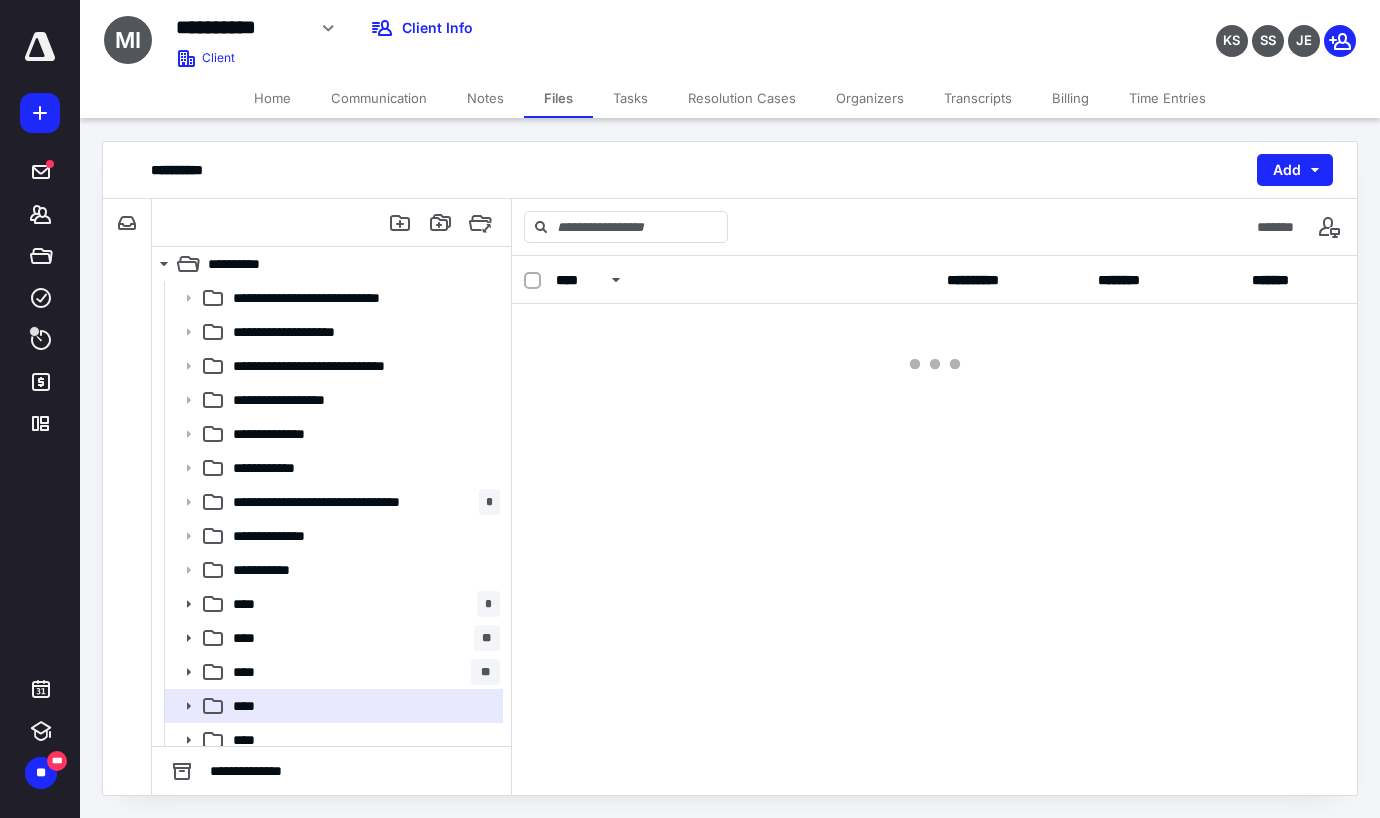 scroll, scrollTop: 0, scrollLeft: 0, axis: both 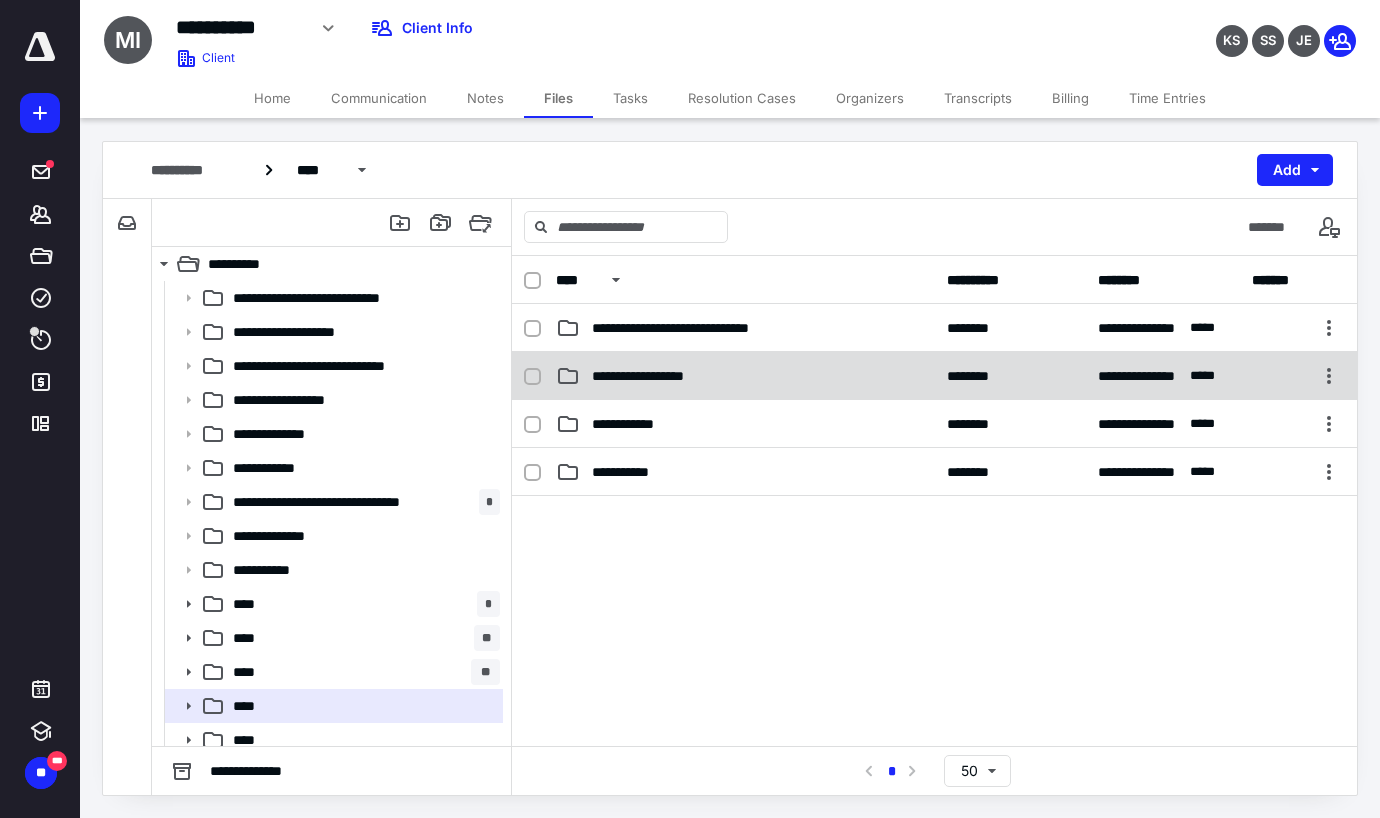 click on "**********" at bounding box center [652, 376] 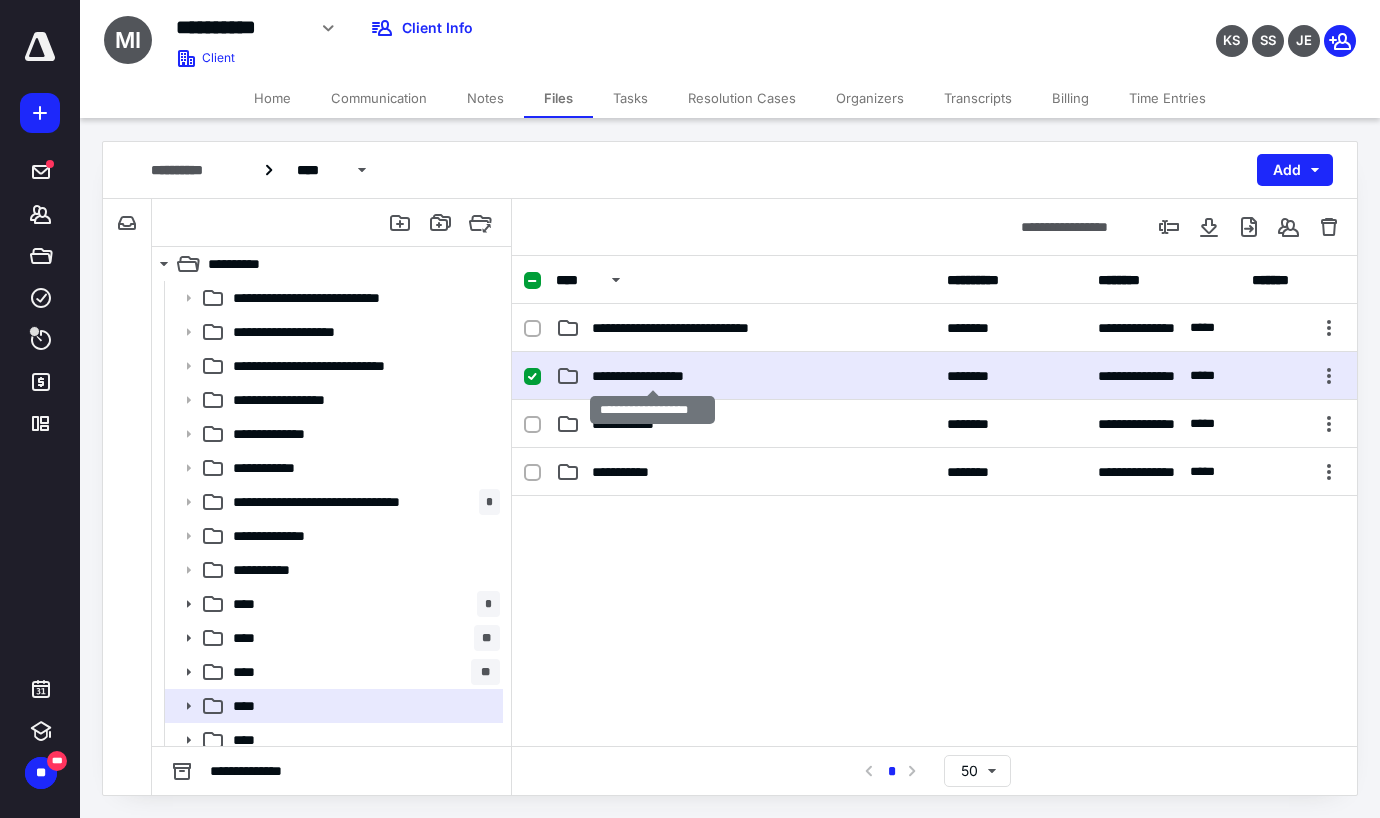 click on "**********" at bounding box center (652, 376) 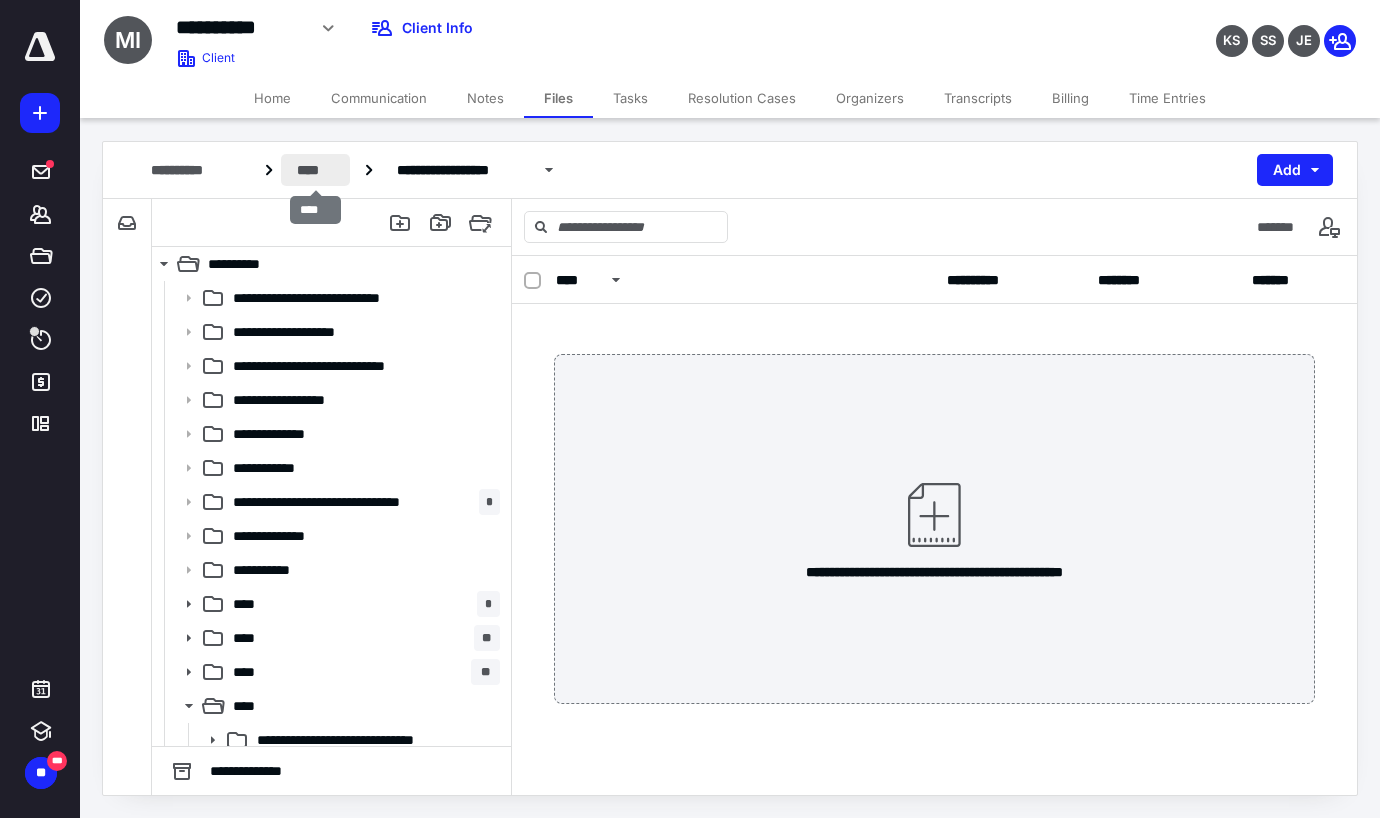 click on "****" at bounding box center (315, 170) 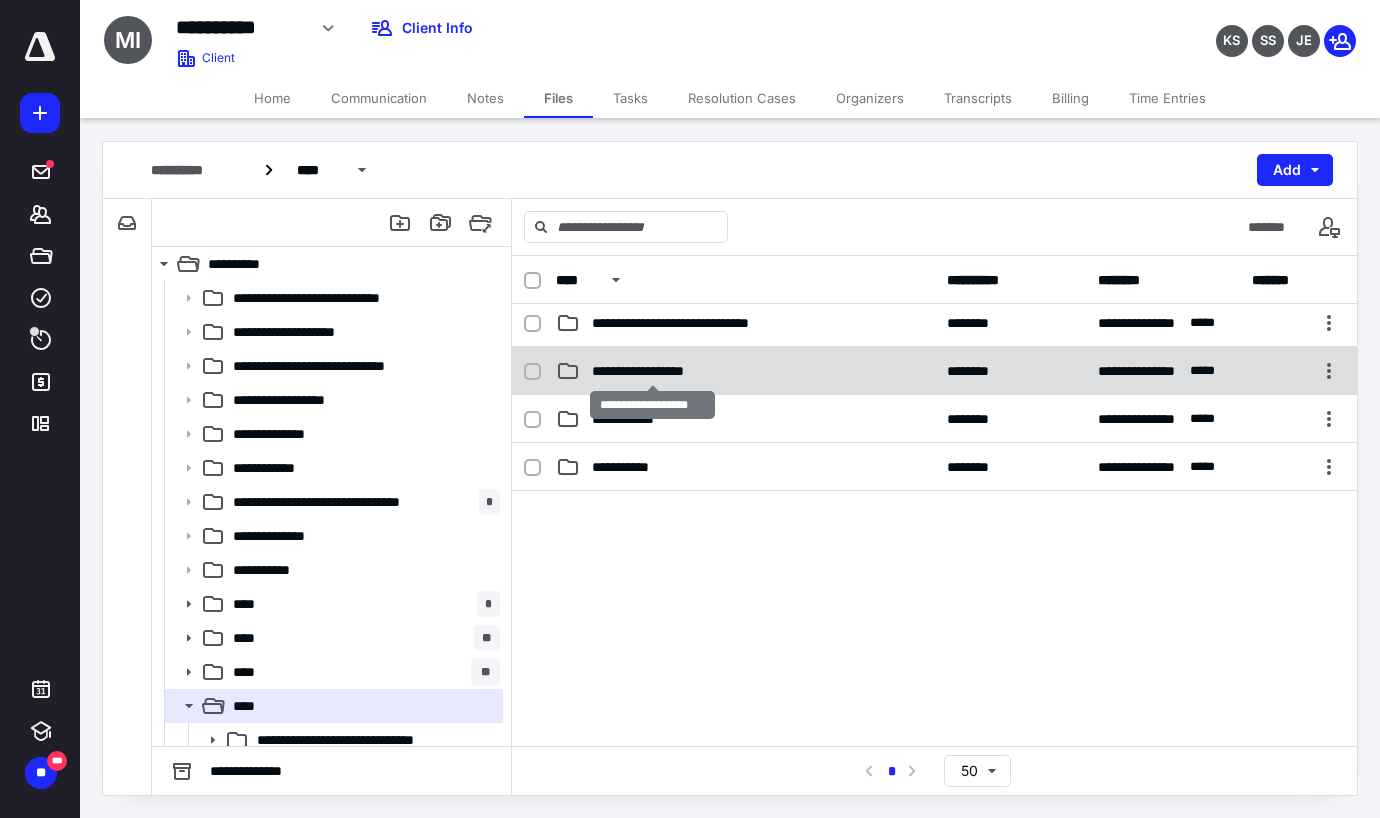 scroll, scrollTop: 0, scrollLeft: 0, axis: both 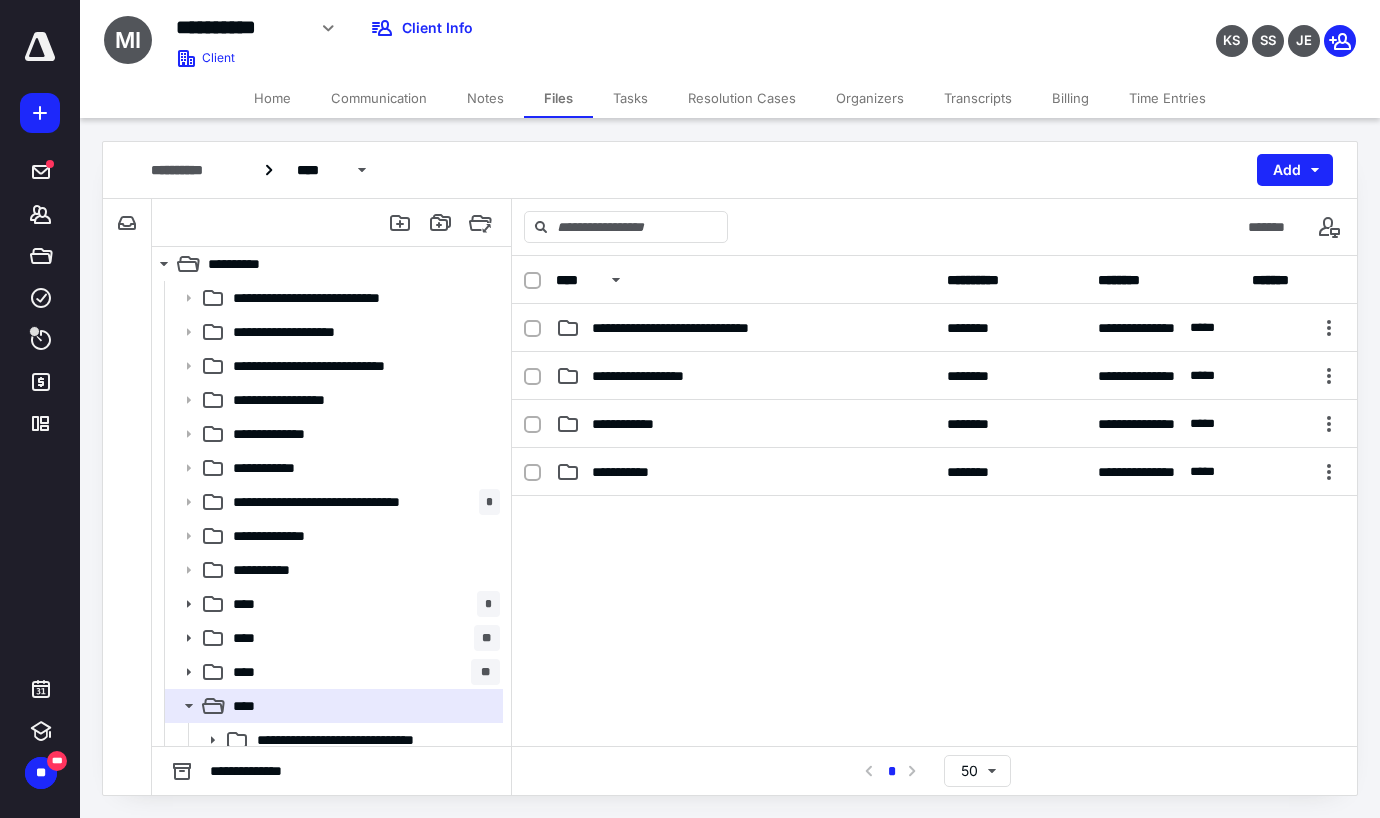 click on "Tasks" at bounding box center [630, 98] 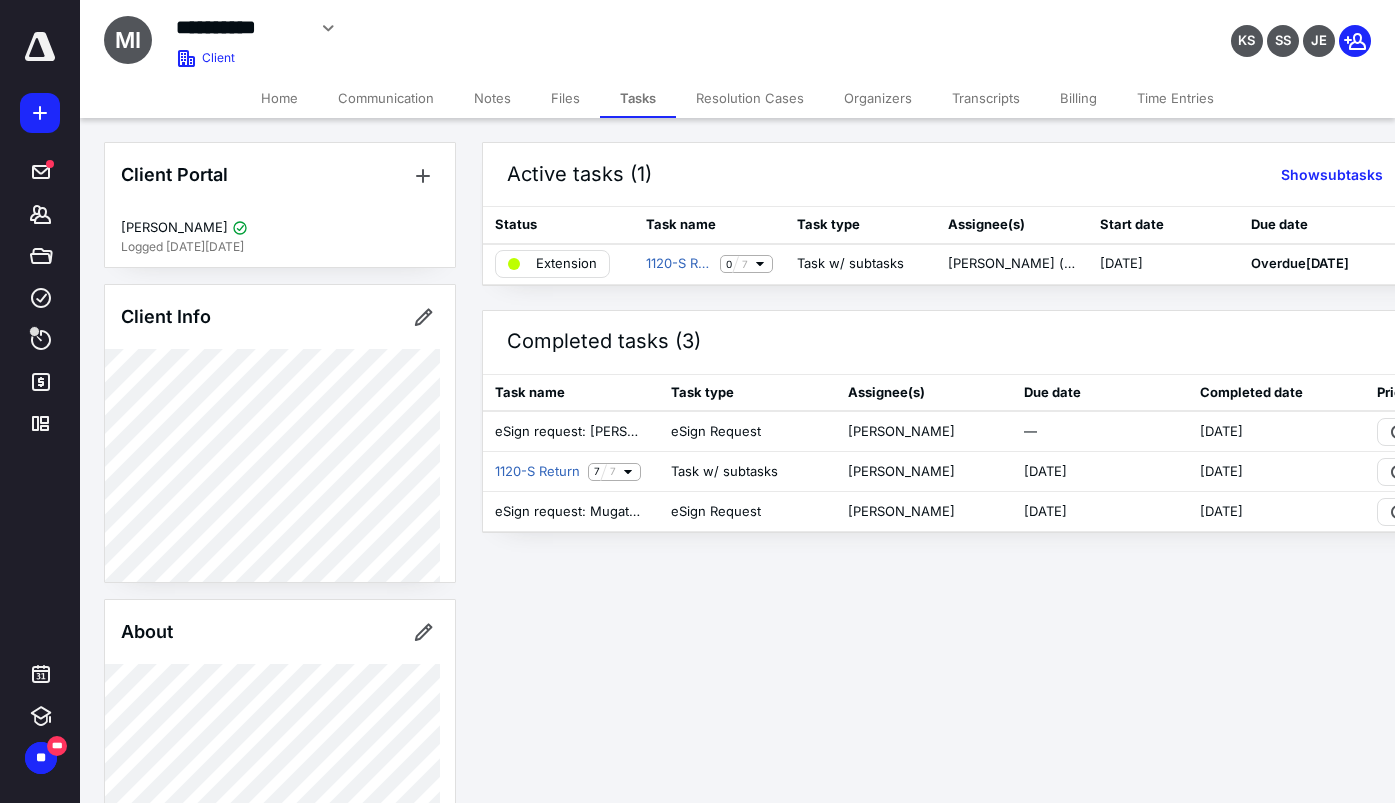 click on "Files" at bounding box center (565, 98) 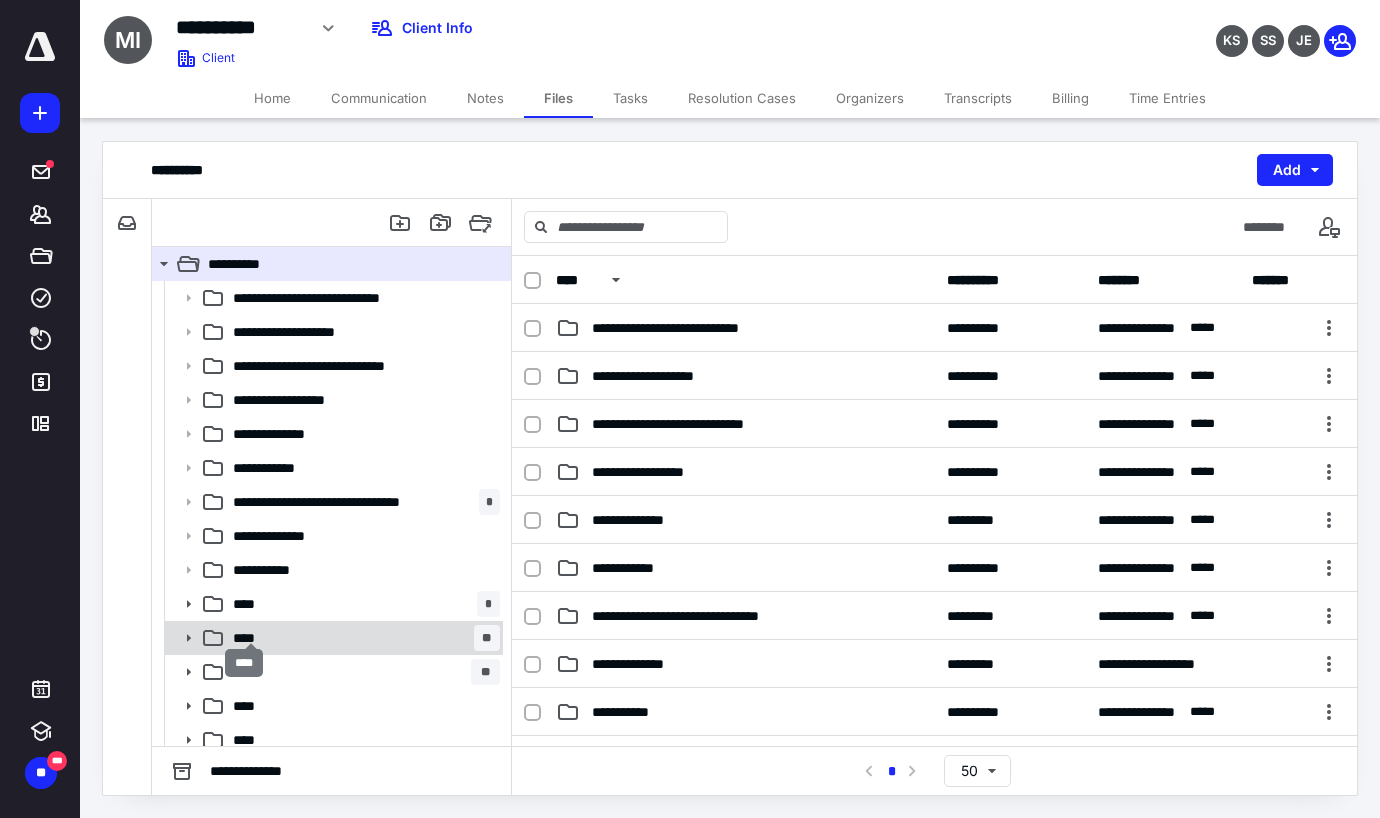 scroll, scrollTop: 11, scrollLeft: 0, axis: vertical 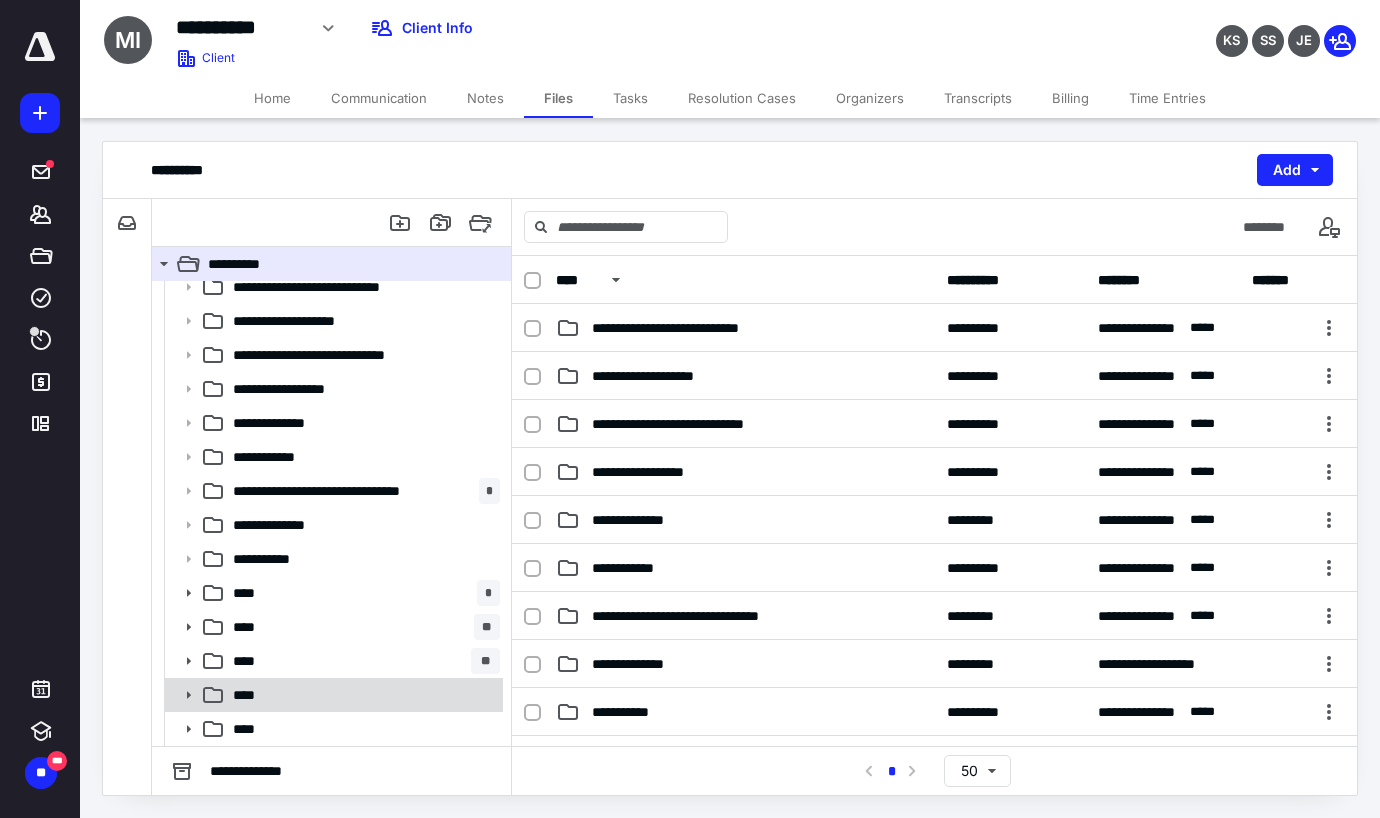 click on "****" at bounding box center (251, 695) 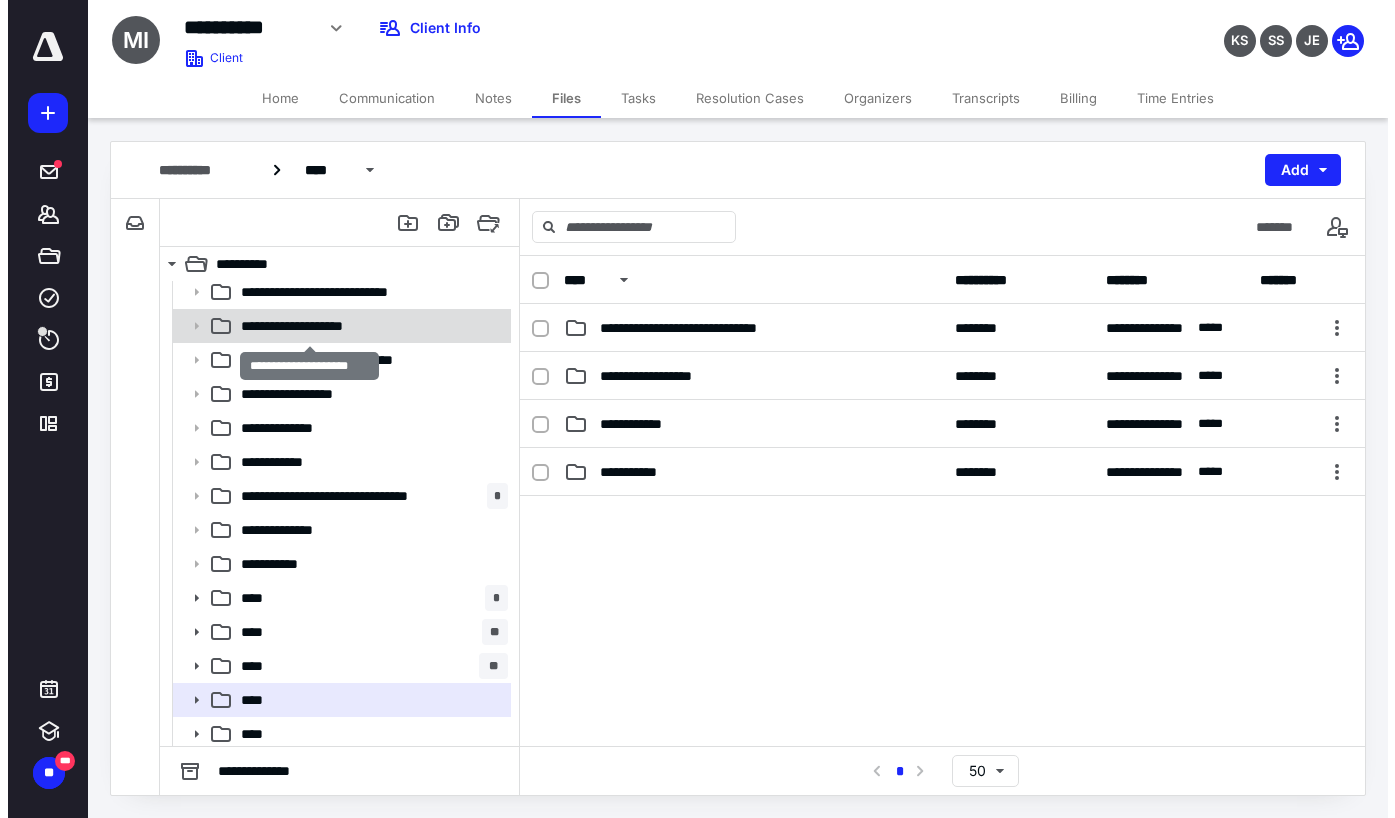 scroll, scrollTop: 0, scrollLeft: 0, axis: both 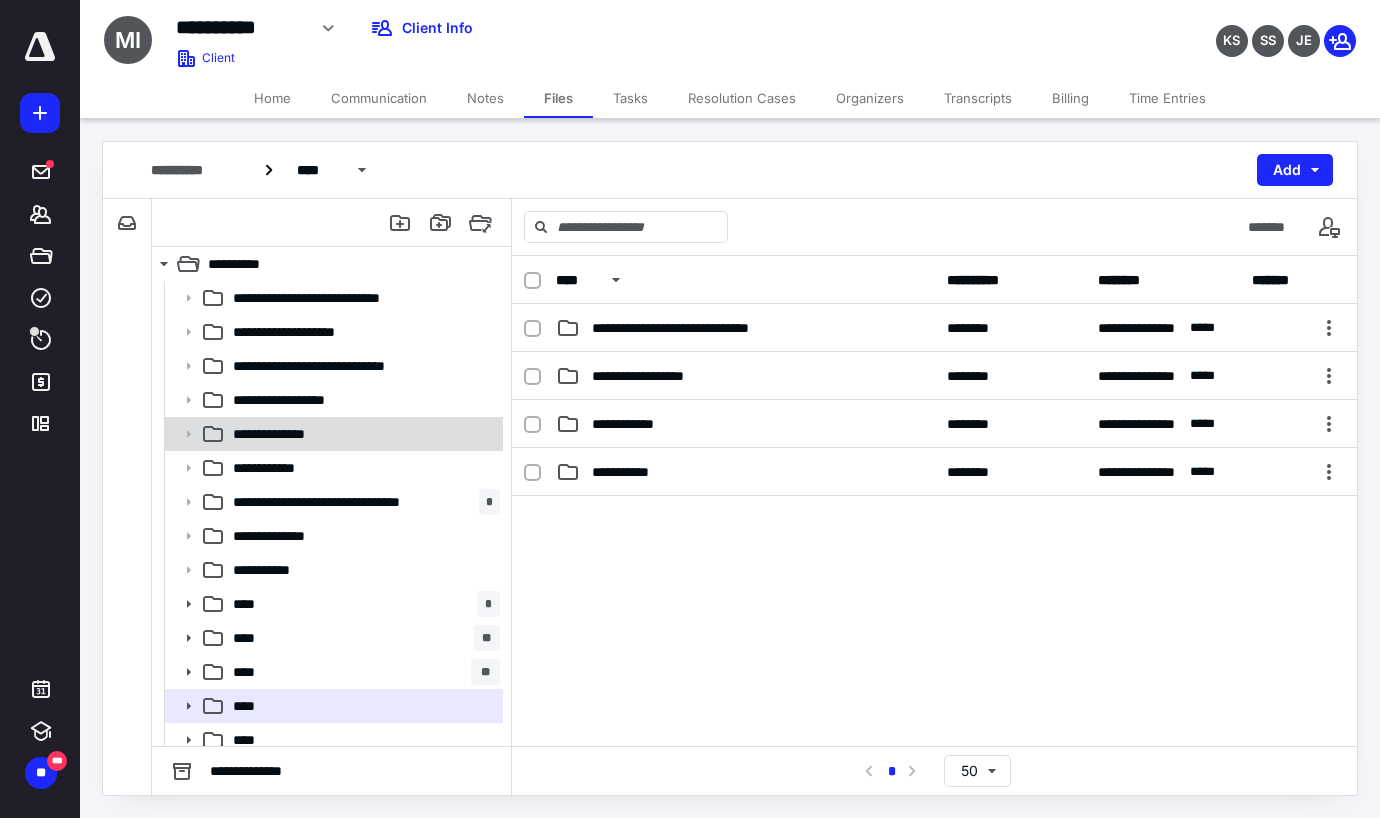 click on "**********" at bounding box center (288, 434) 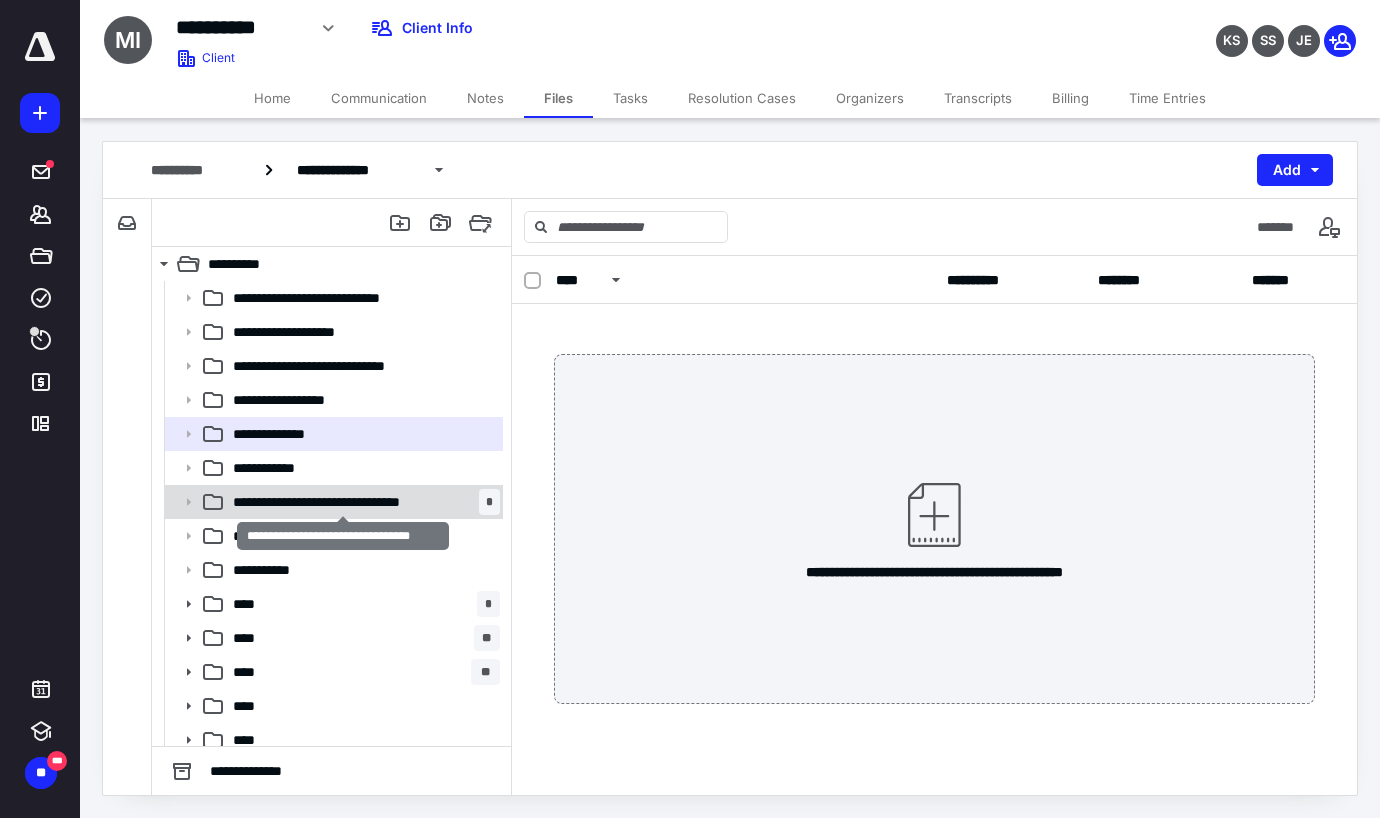 click on "**********" at bounding box center [343, 502] 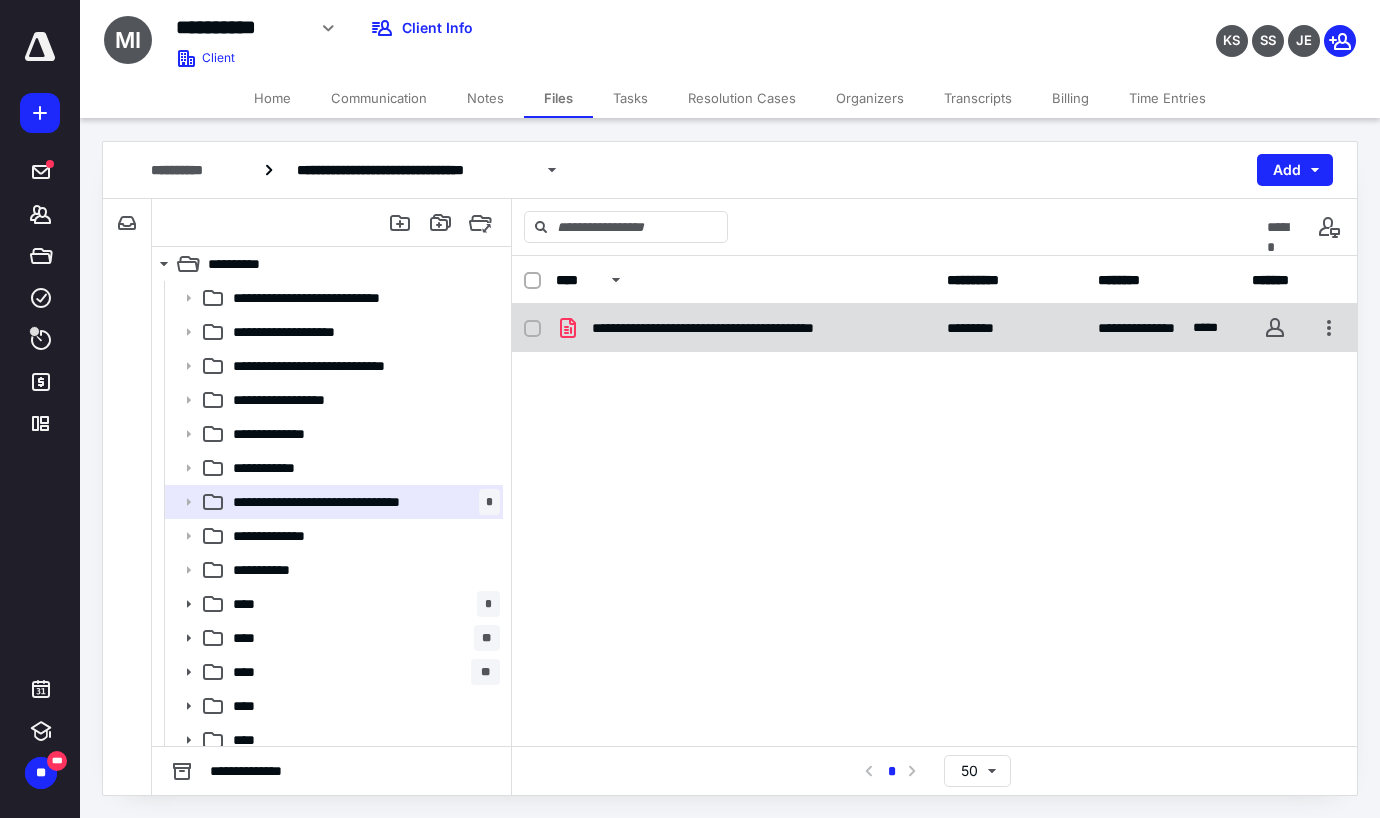 click on "**********" at bounding box center [736, 328] 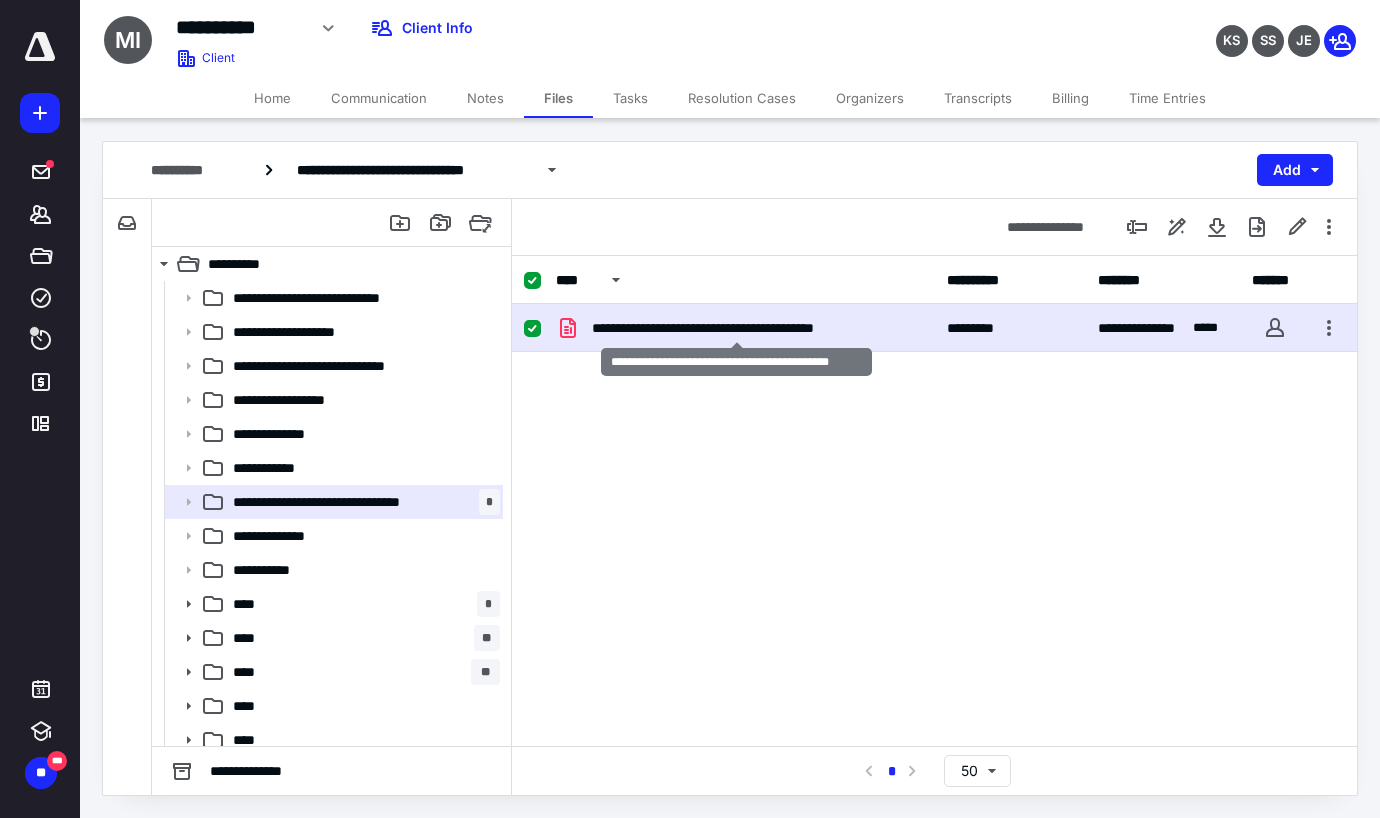 click on "**********" at bounding box center [736, 328] 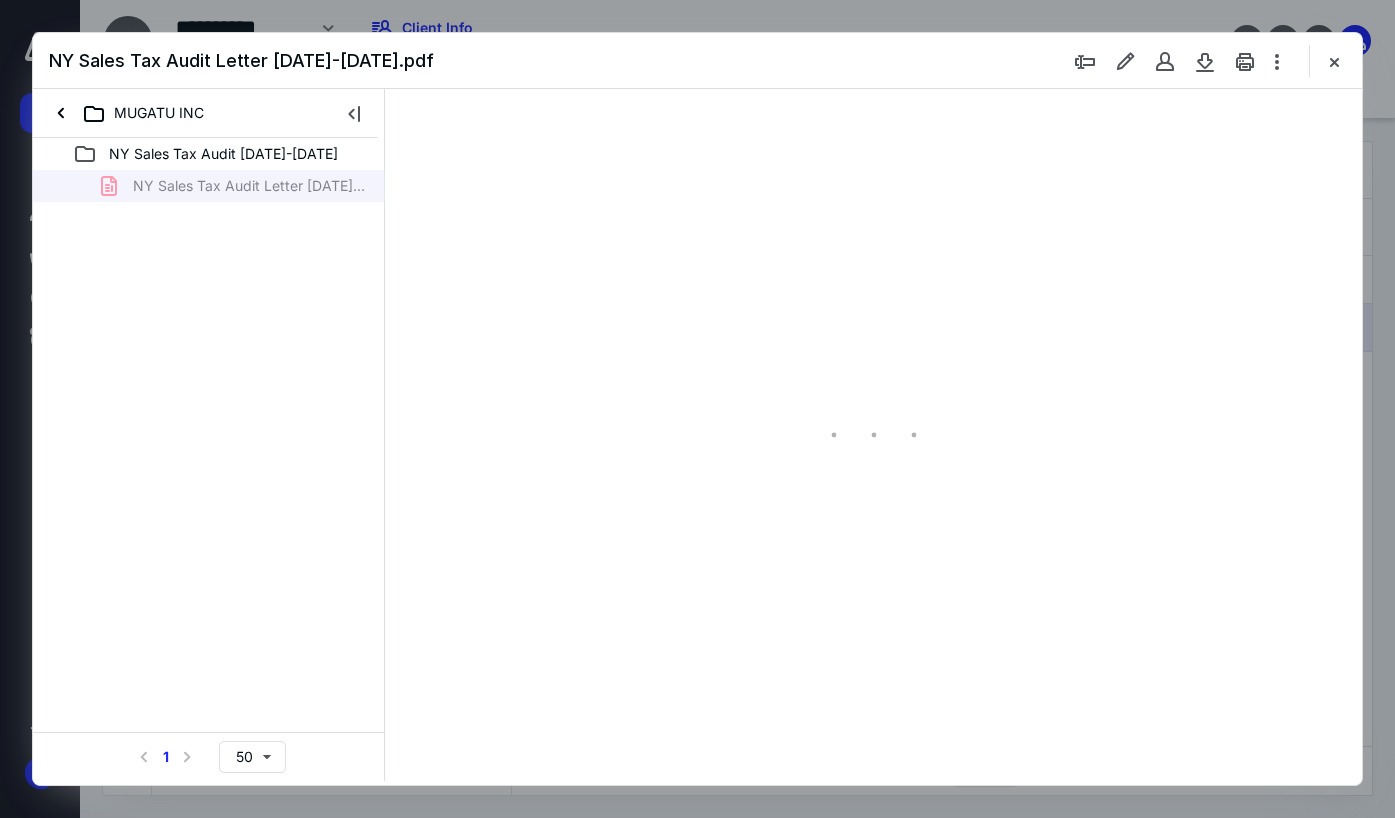 scroll, scrollTop: 0, scrollLeft: 0, axis: both 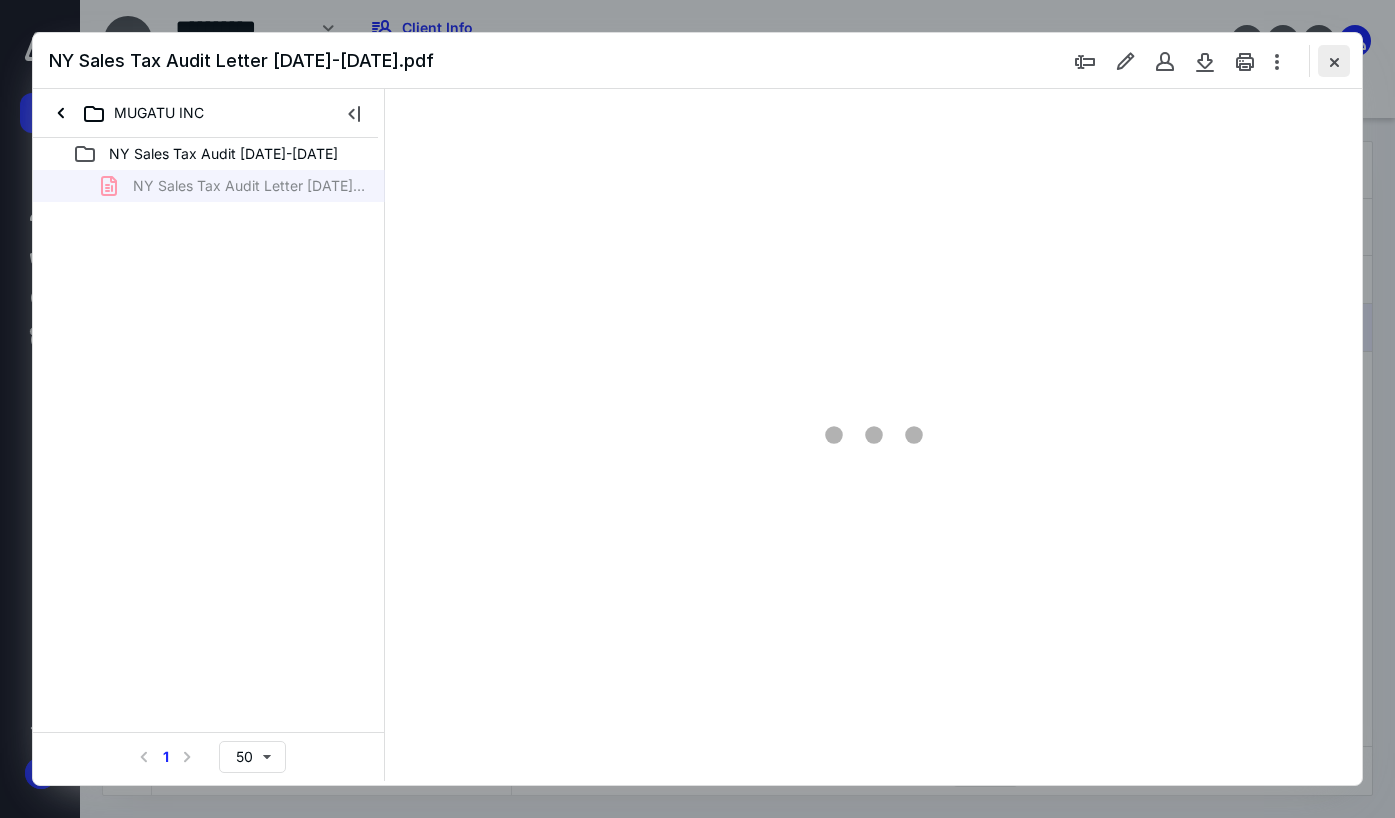 type on "156" 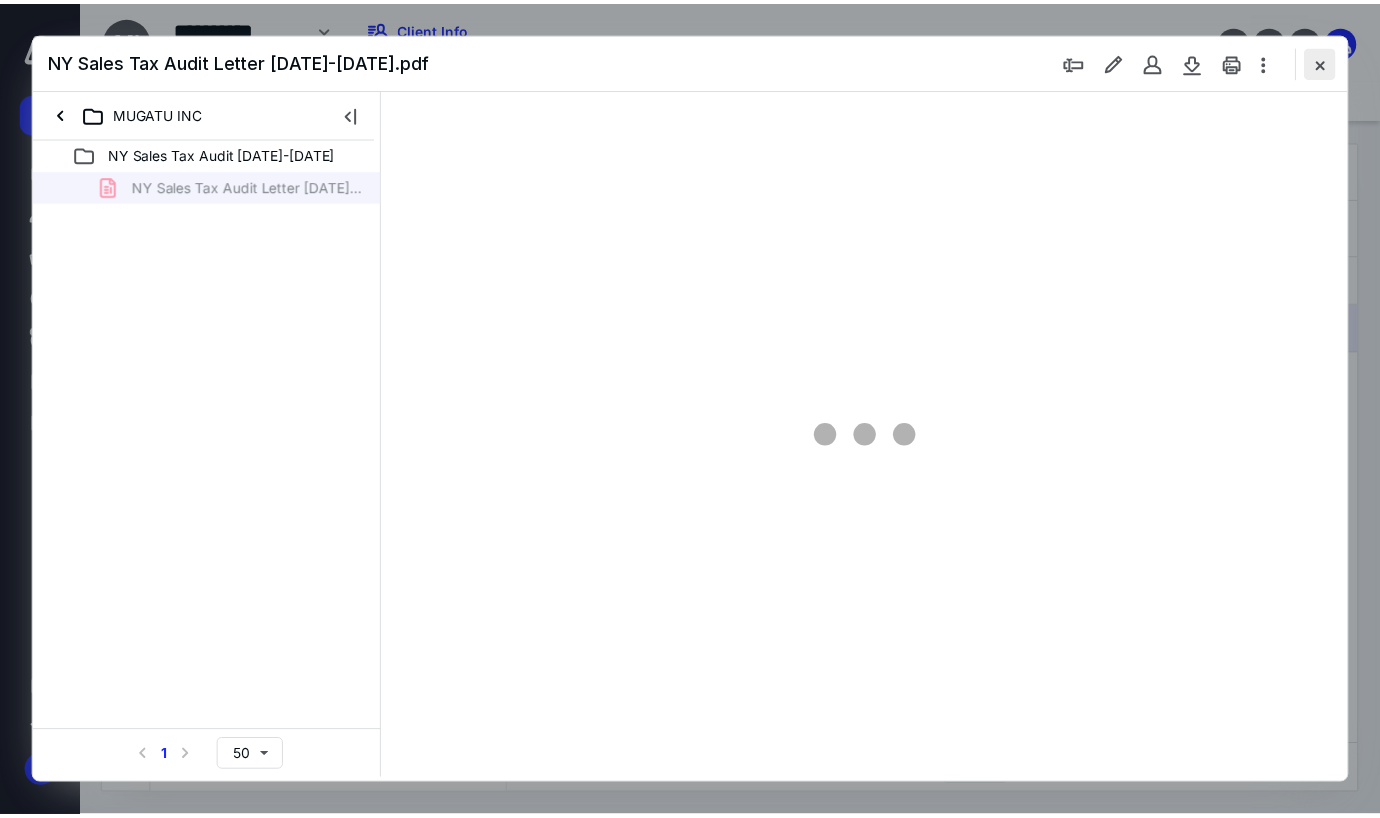 scroll, scrollTop: 82, scrollLeft: 0, axis: vertical 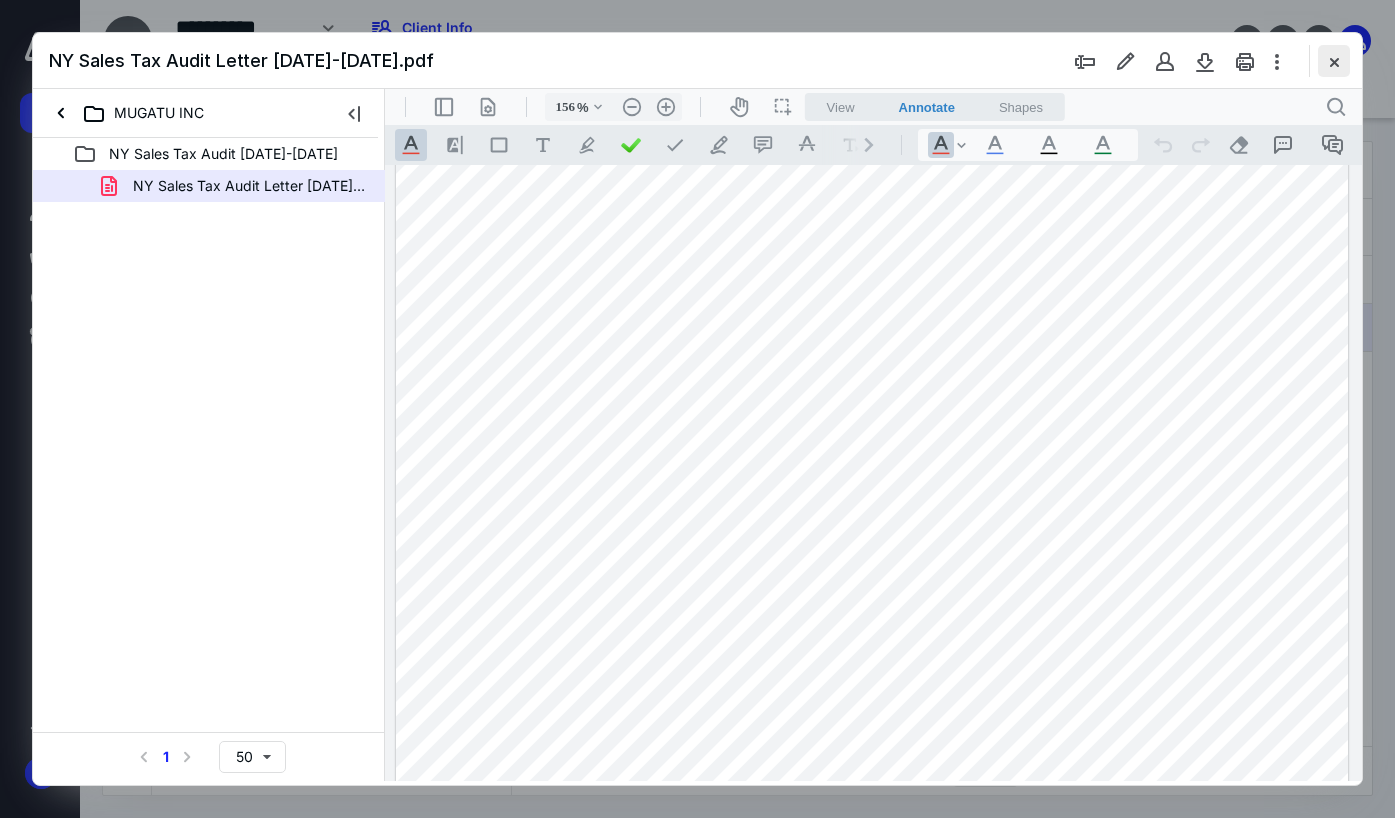 click at bounding box center (1334, 61) 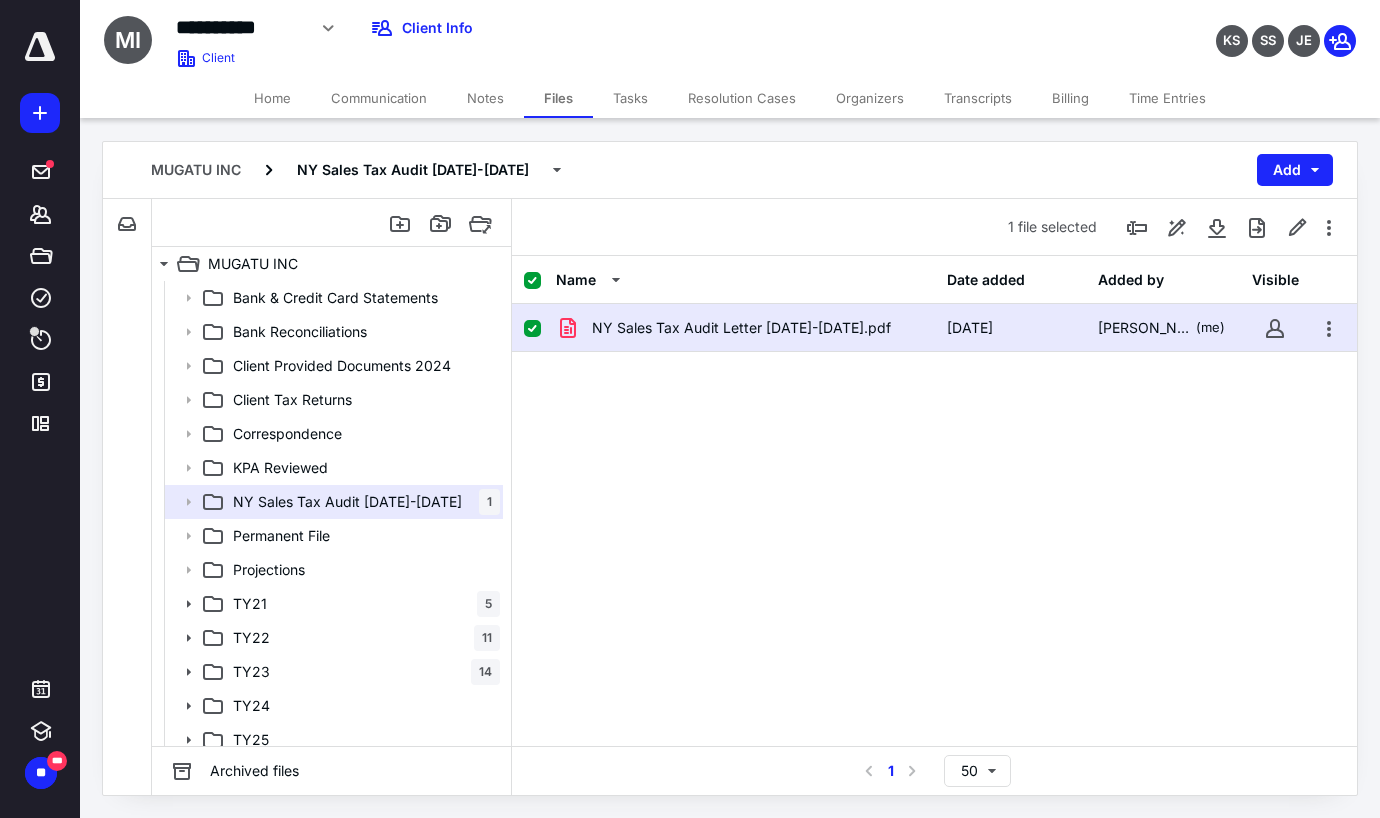 click on "NY Sales Tax Audit Letter [DATE]-[DATE].pdf [DATE] [PERSON_NAME]  (me)" at bounding box center (934, 454) 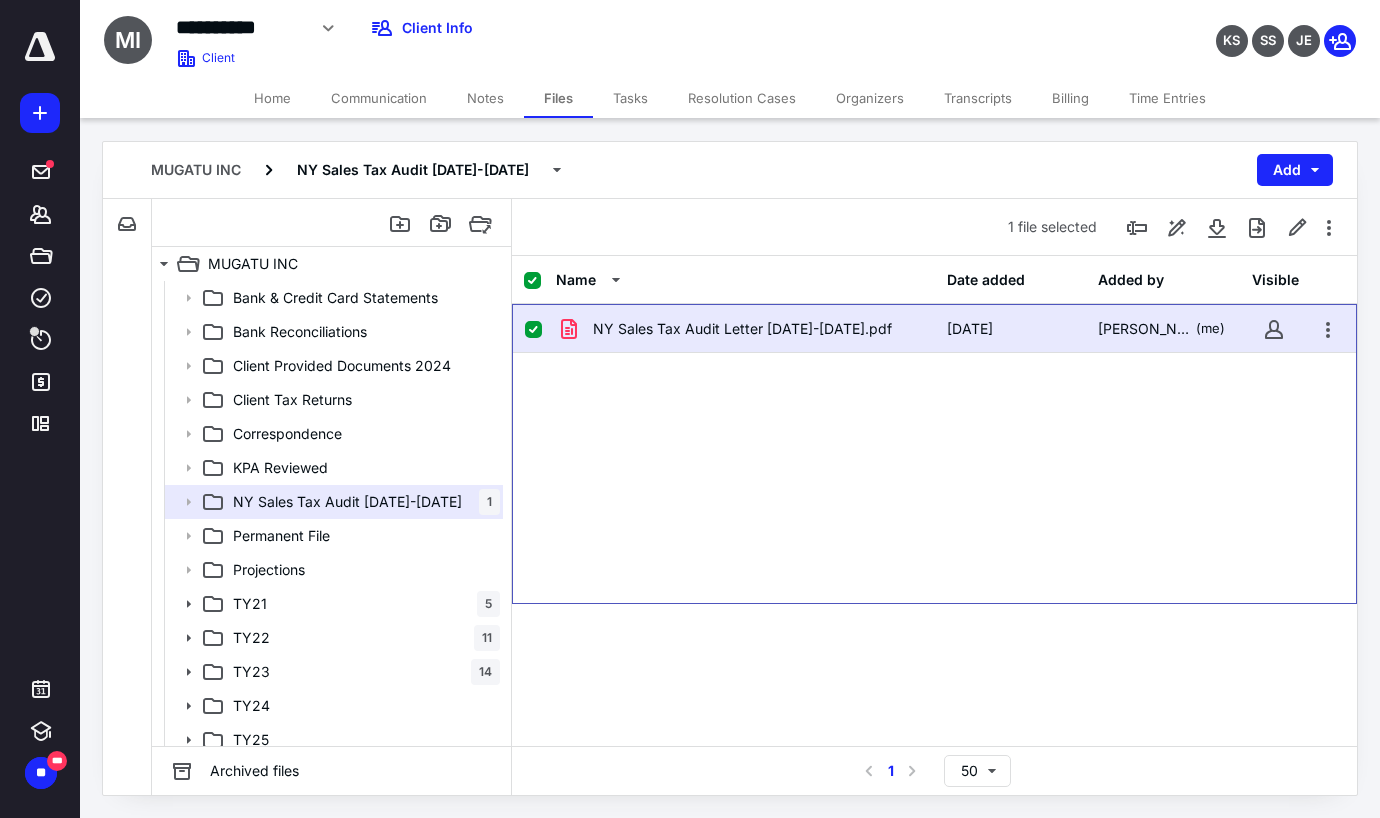 checkbox on "false" 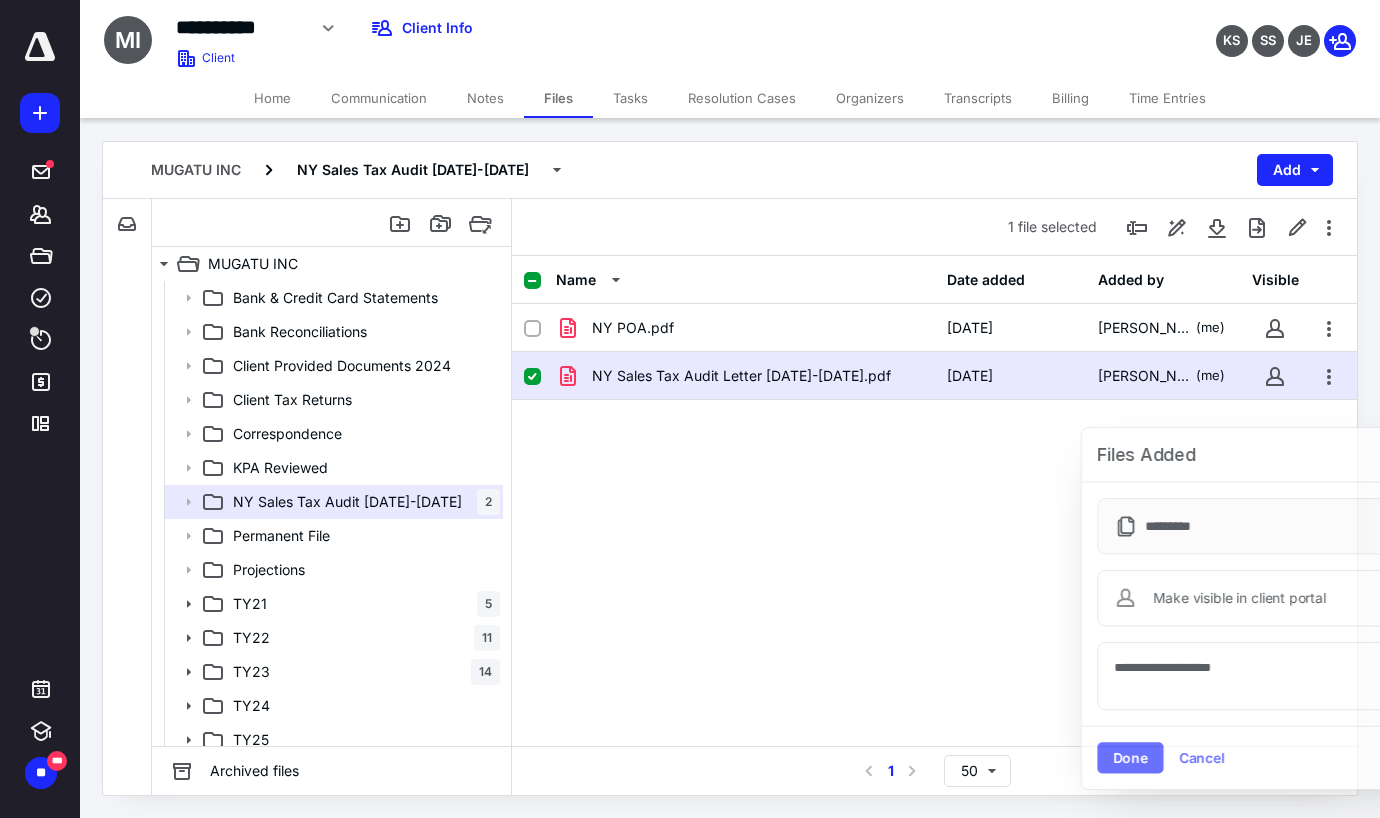 click on "NY POA.pdf" at bounding box center [633, 328] 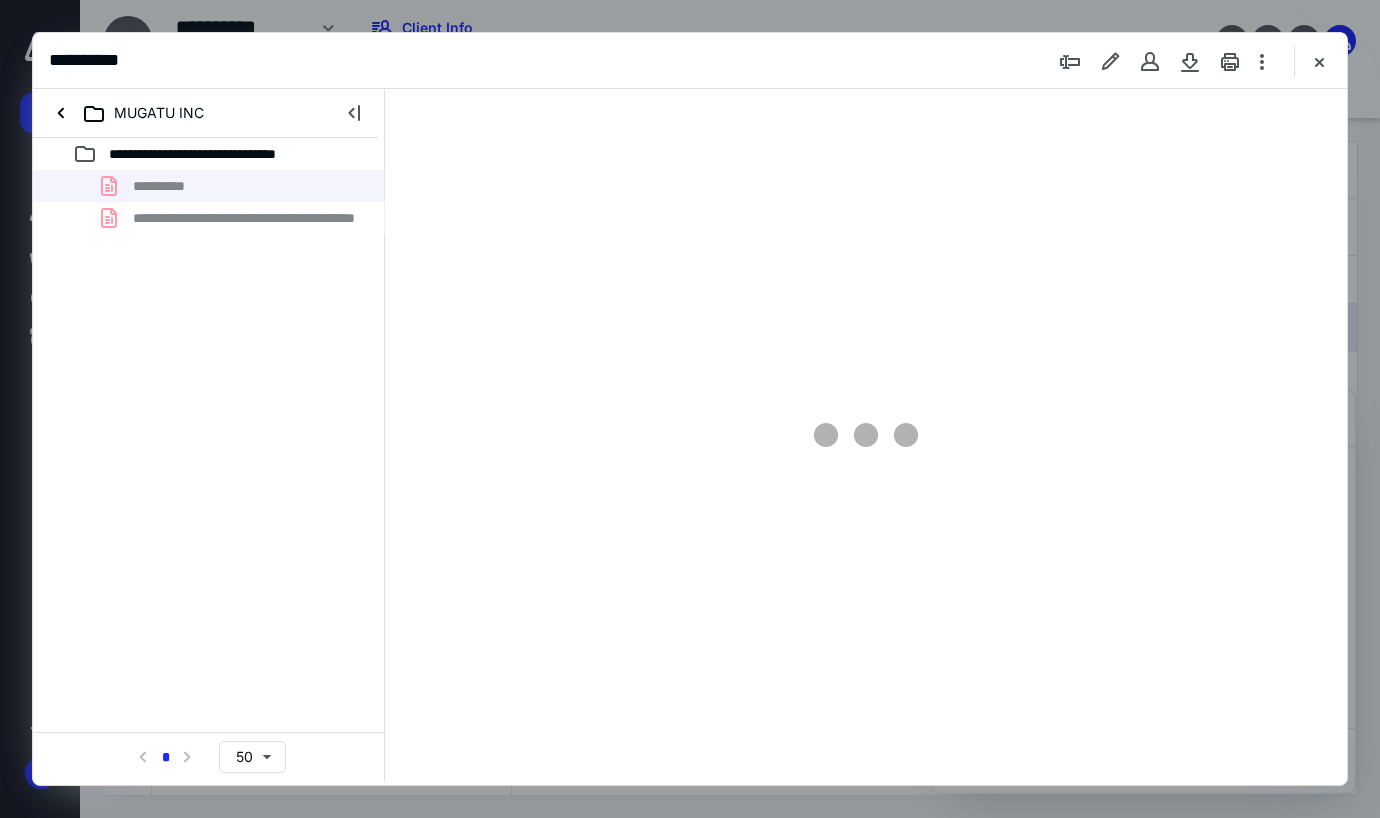 scroll, scrollTop: 0, scrollLeft: 0, axis: both 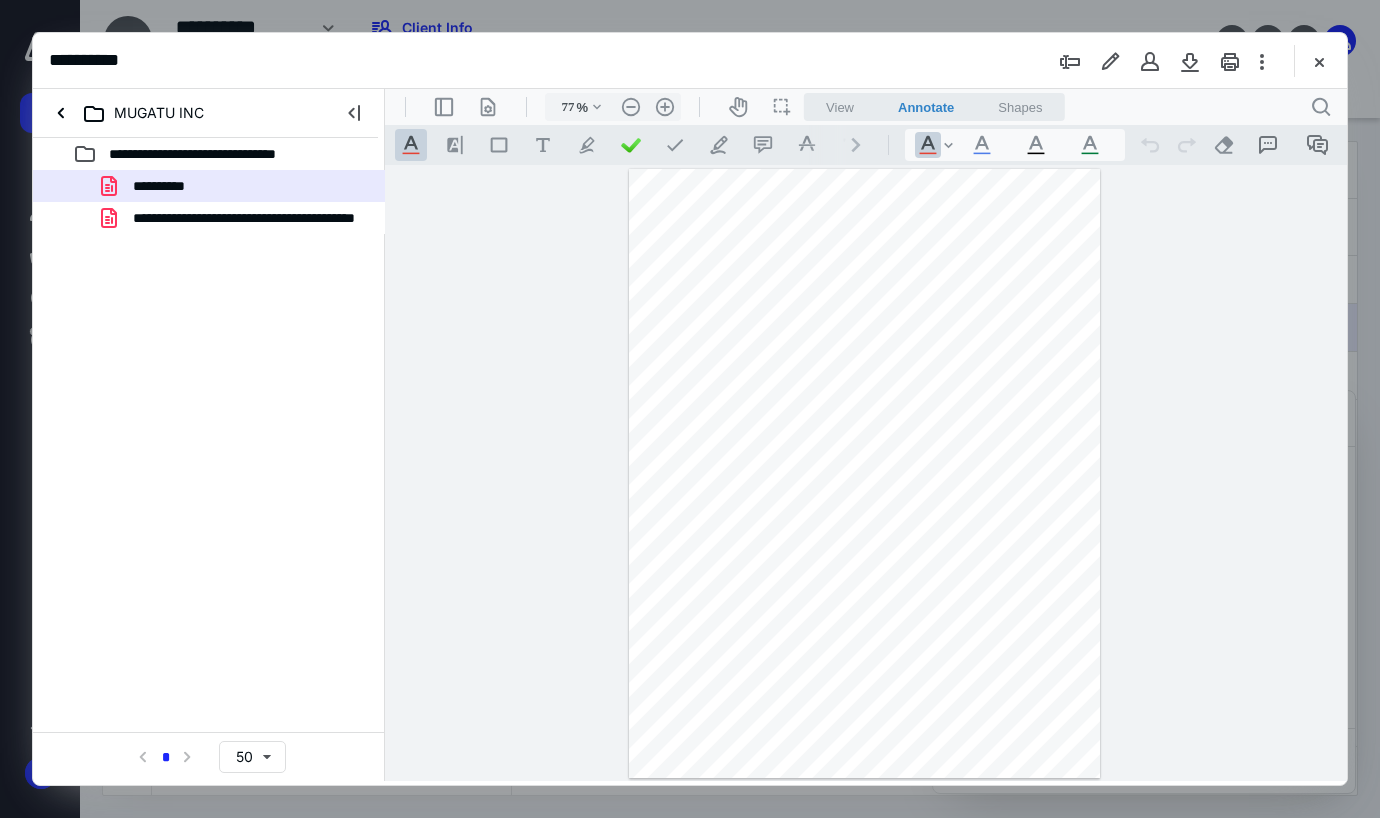 type on "154" 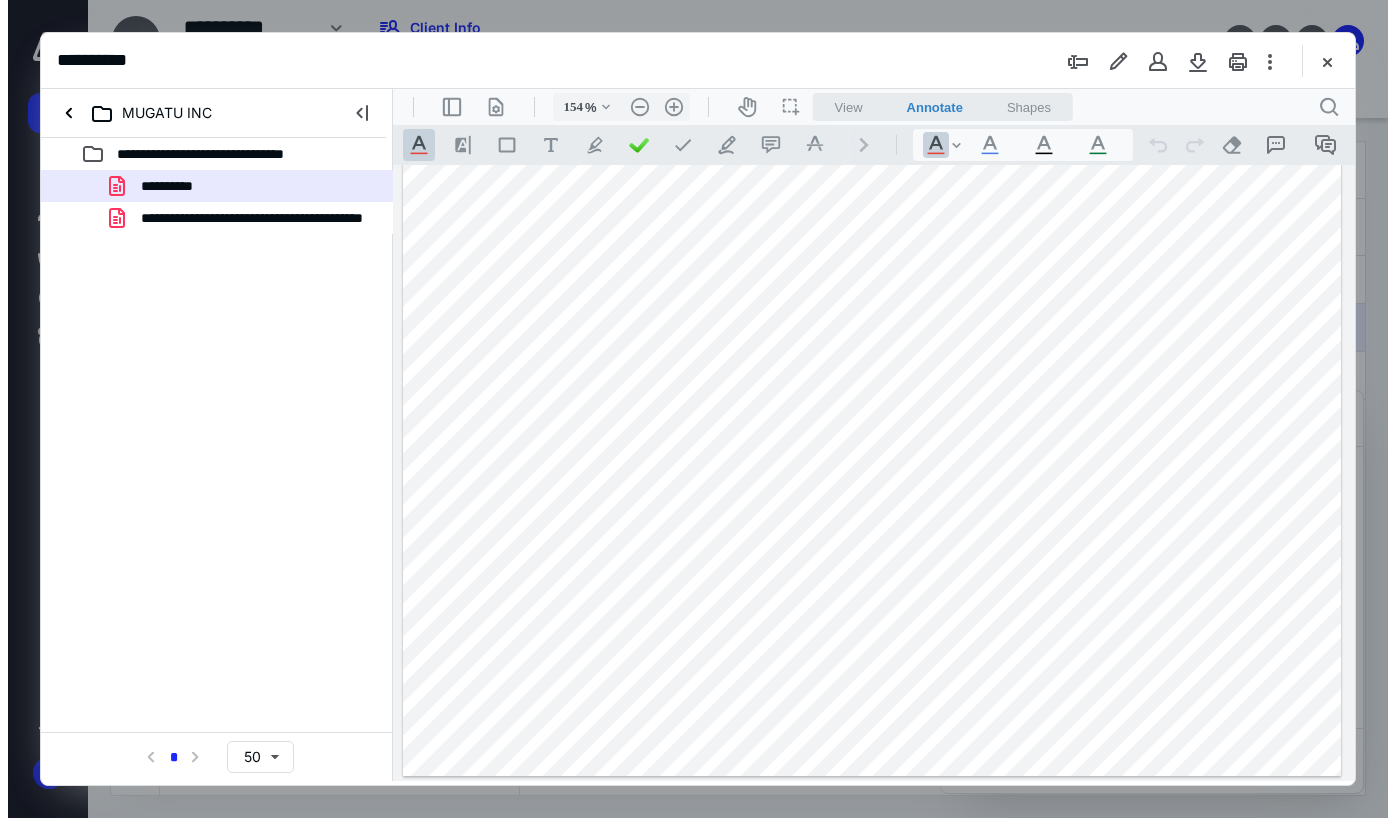 scroll, scrollTop: 610, scrollLeft: 0, axis: vertical 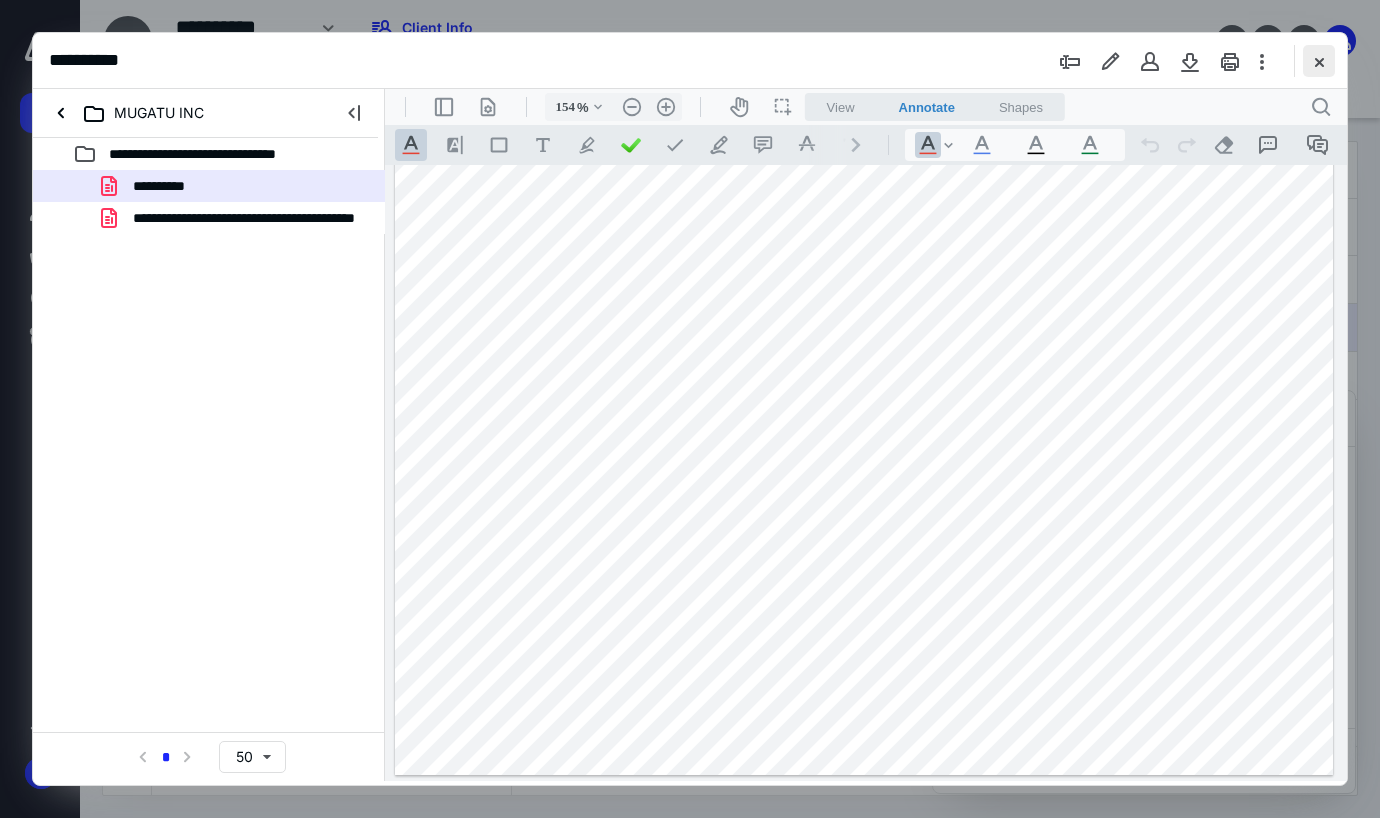 click at bounding box center (1319, 61) 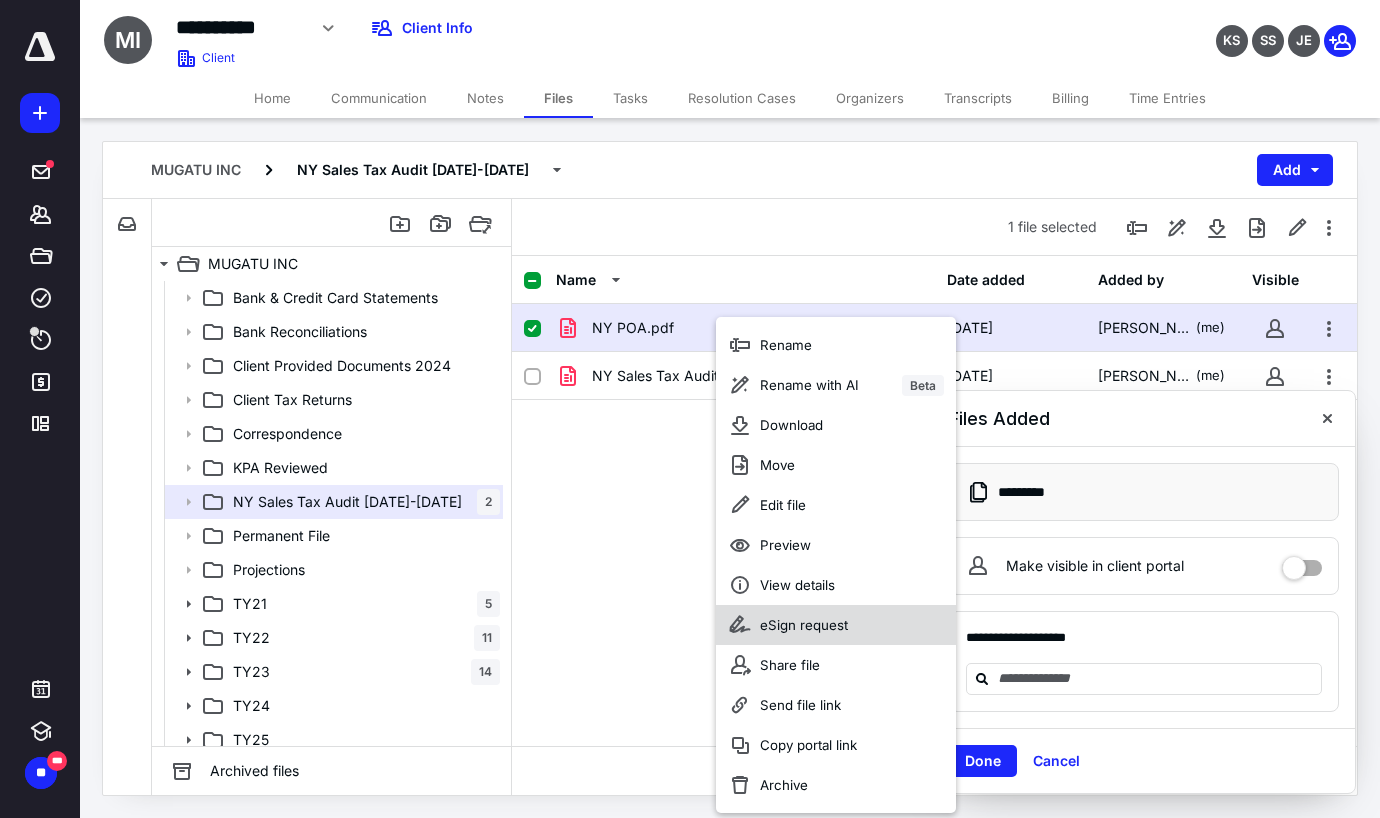 click on "eSign request" at bounding box center [804, 625] 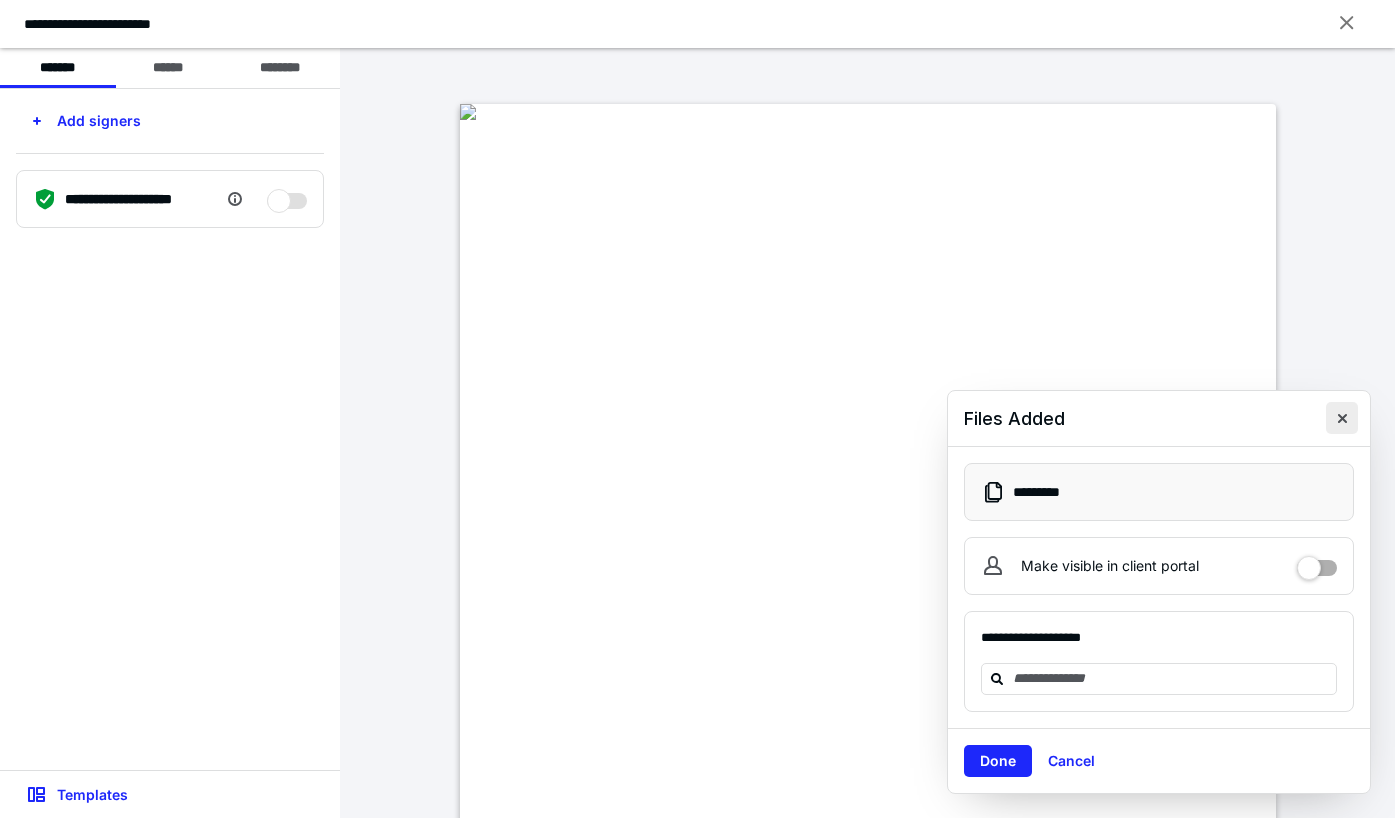 click at bounding box center [1342, 418] 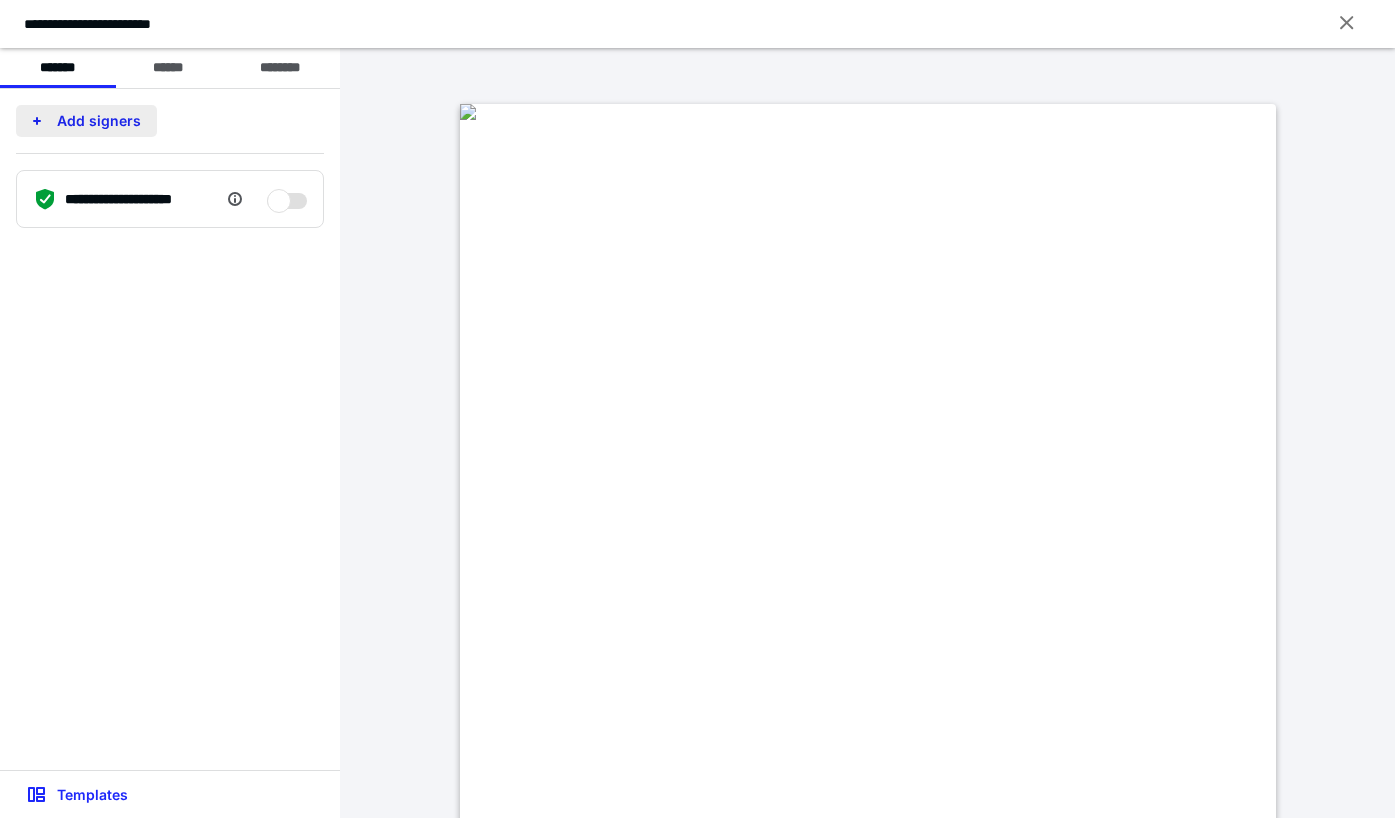 click on "Add signers" at bounding box center [86, 121] 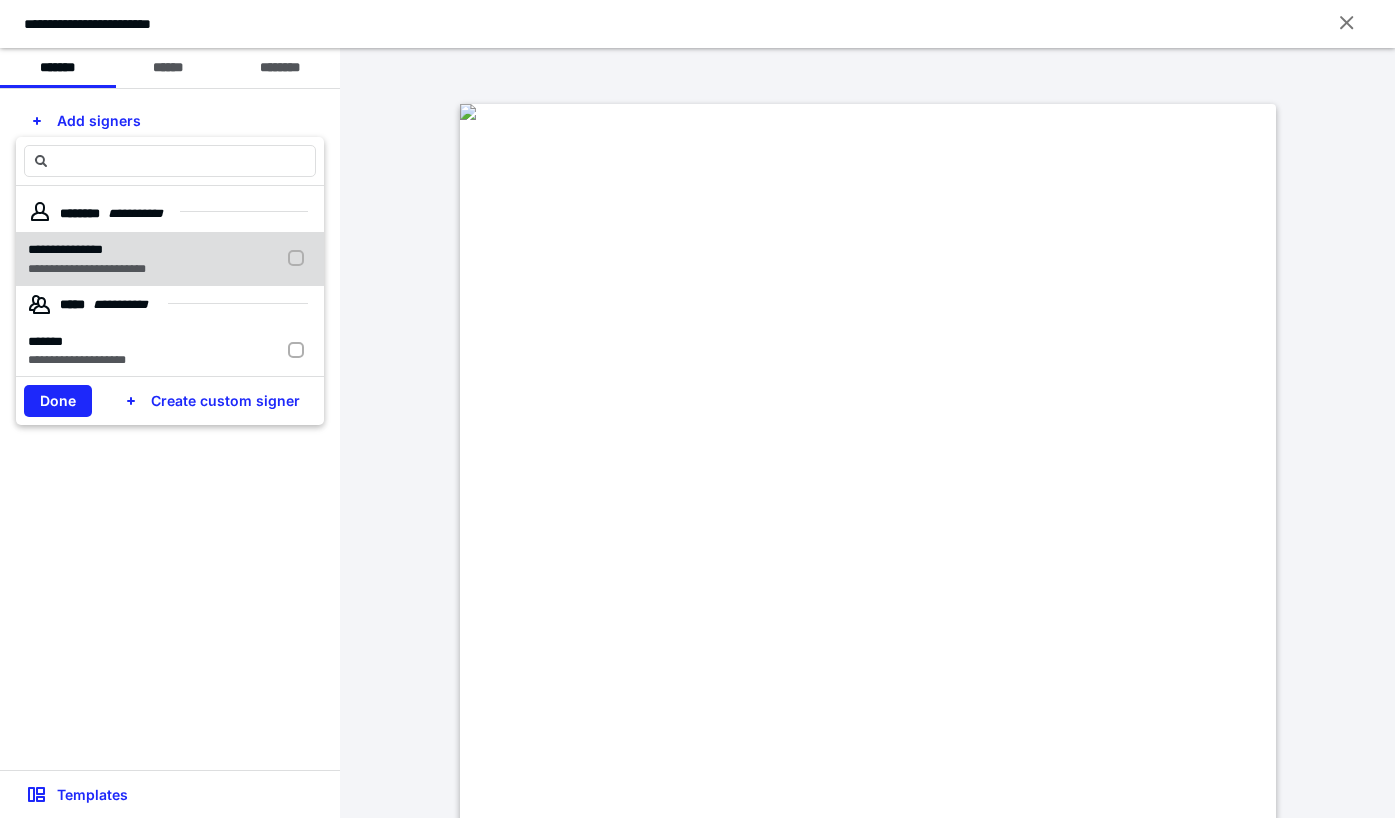 click at bounding box center (300, 259) 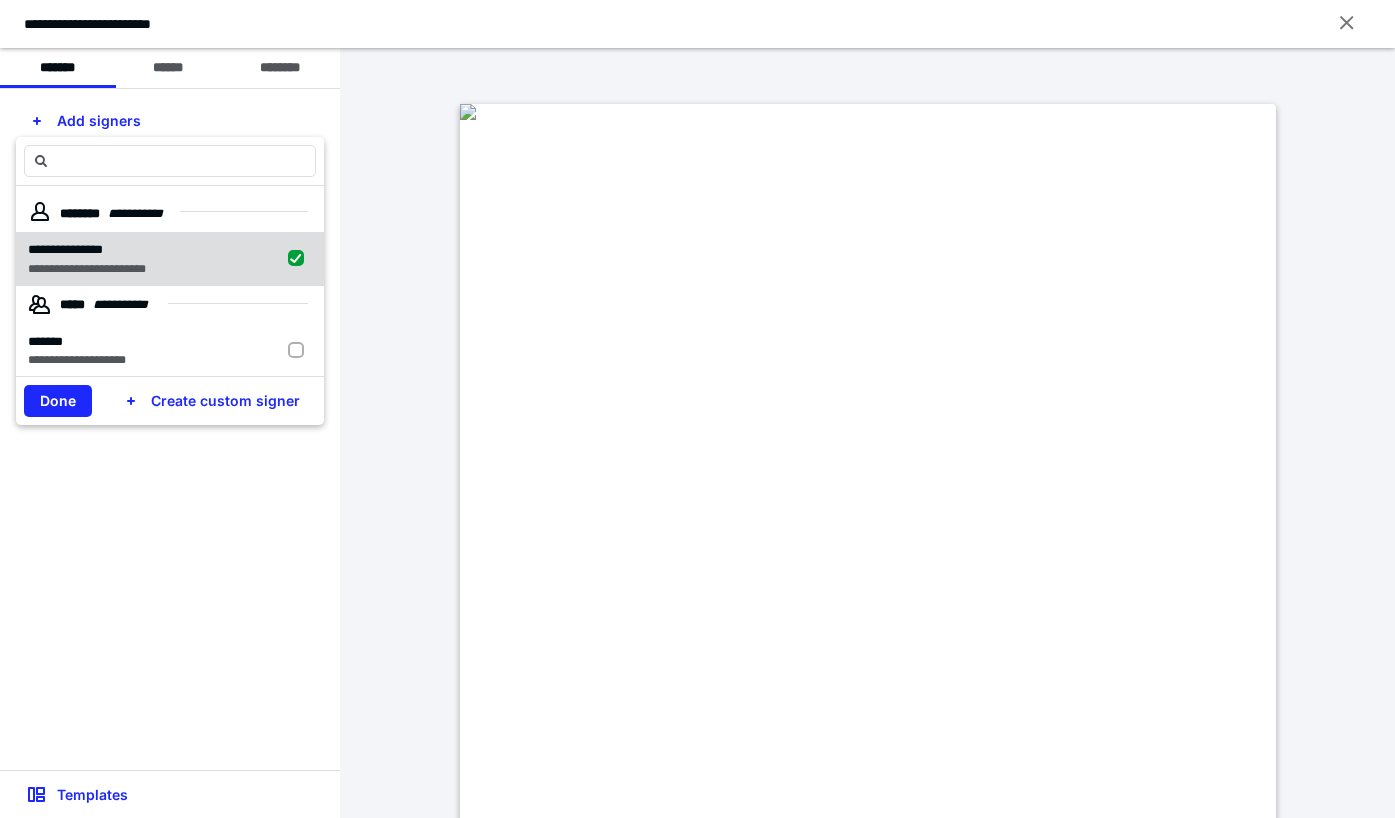 checkbox on "true" 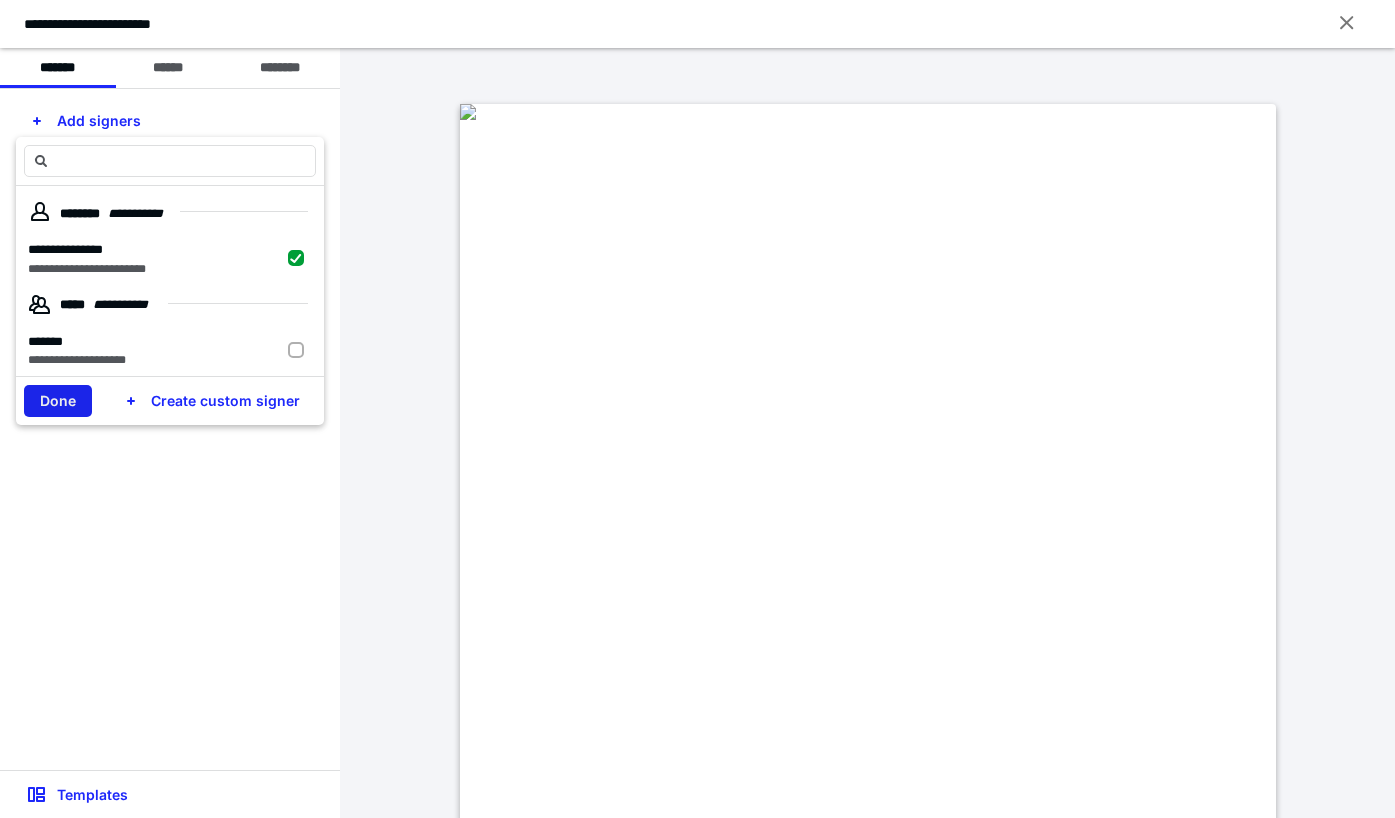 click on "Done" at bounding box center [58, 401] 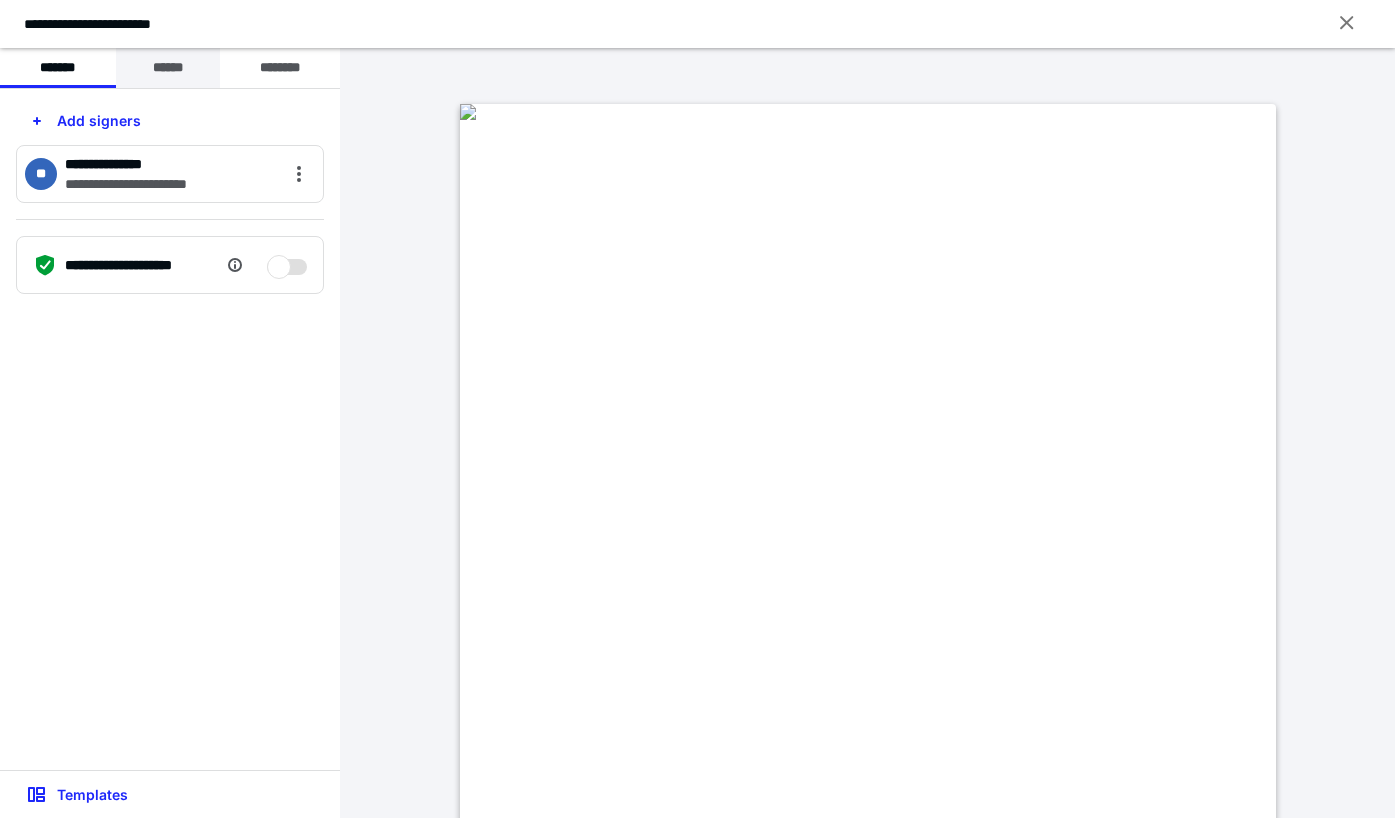 click on "******" at bounding box center (168, 68) 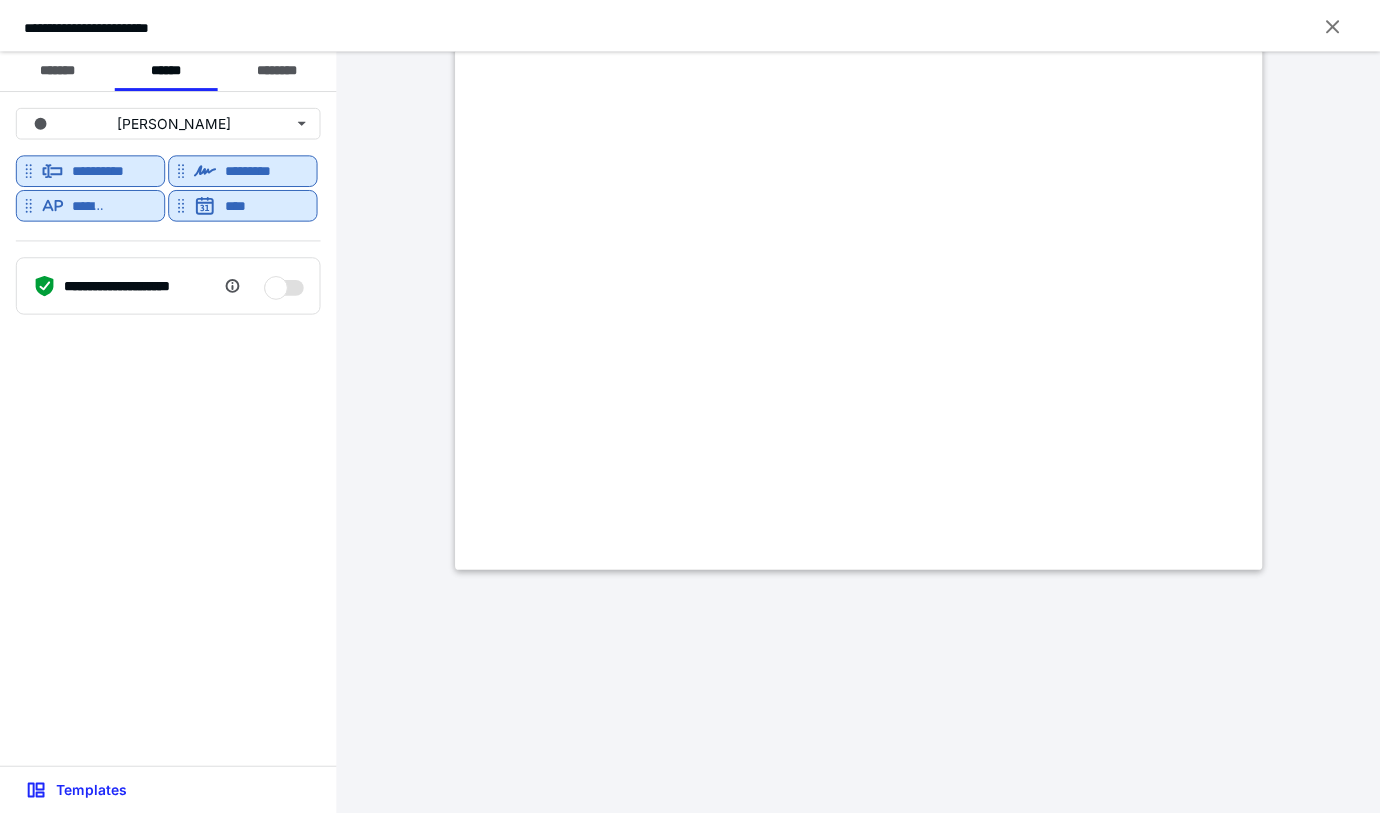 scroll, scrollTop: 598, scrollLeft: 0, axis: vertical 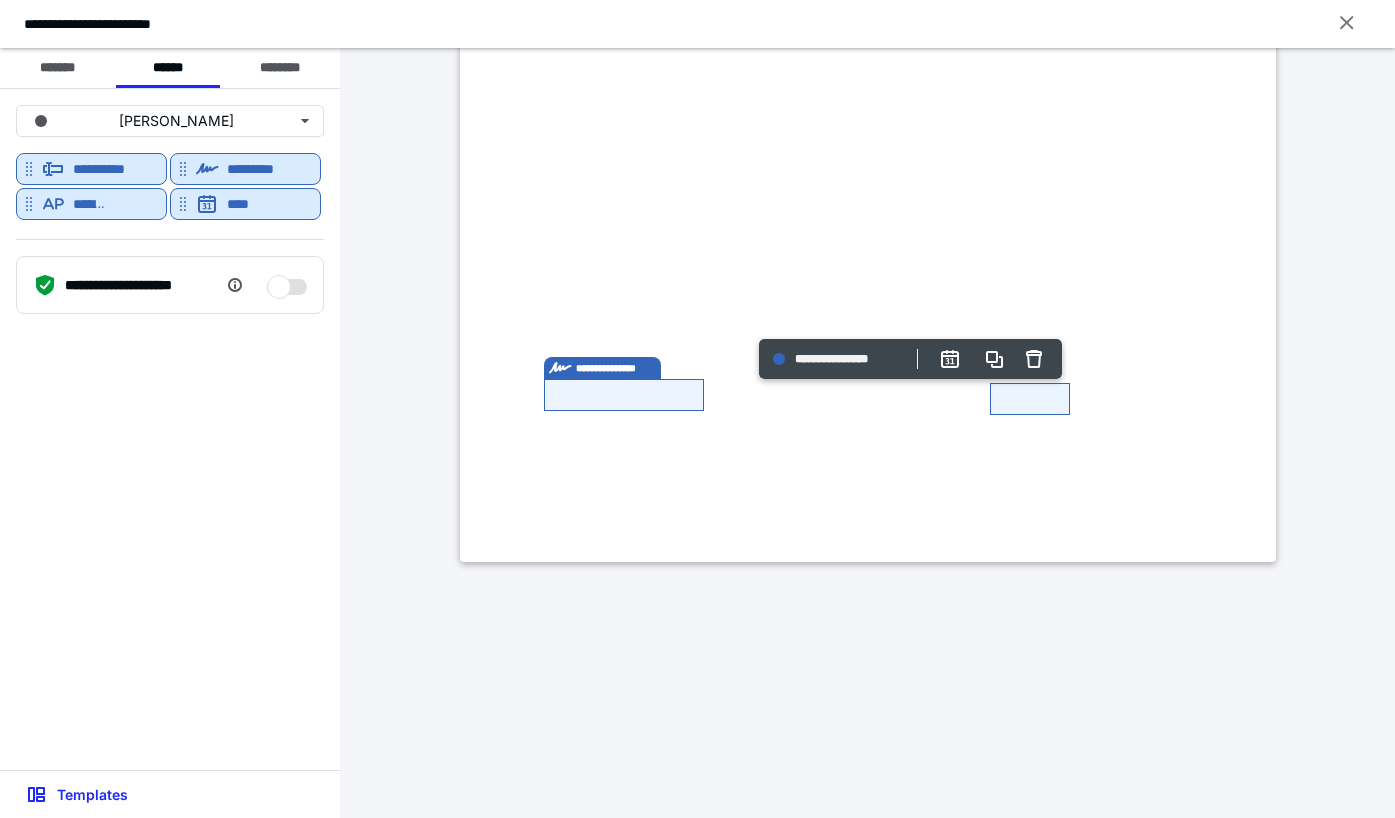 click at bounding box center [468, -486] 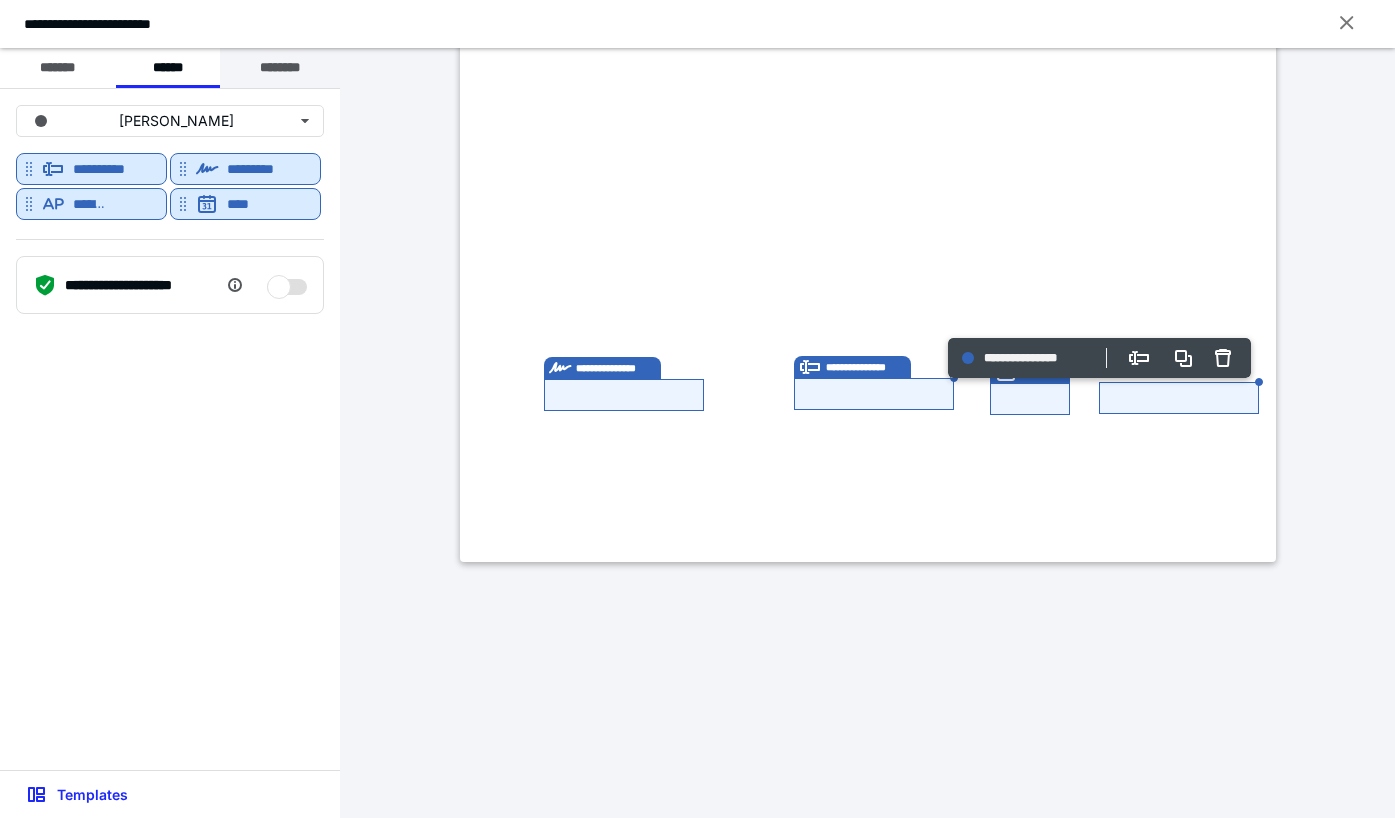 click on "********" at bounding box center (280, 68) 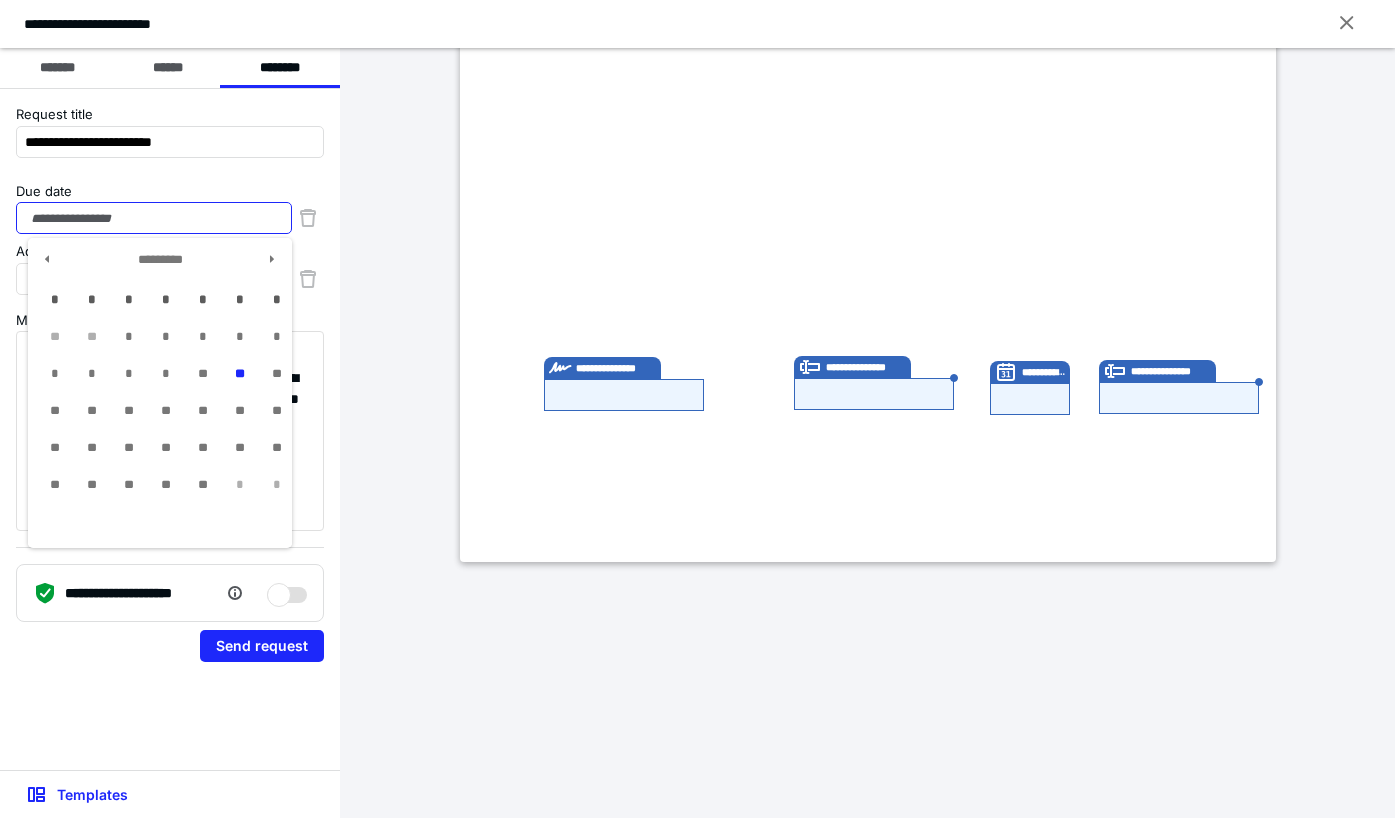 click on "Due date" at bounding box center [154, 218] 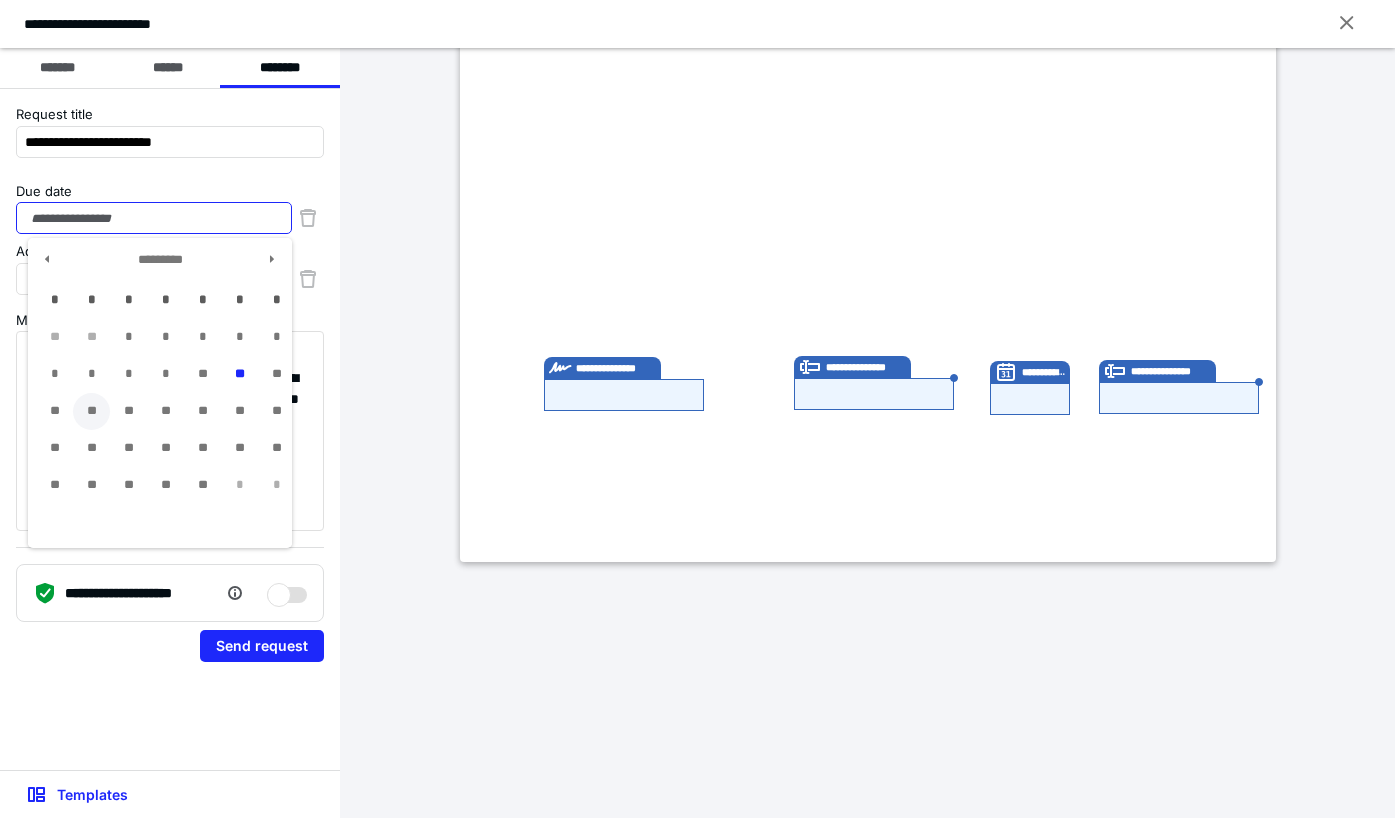 click on "**" at bounding box center (91, 411) 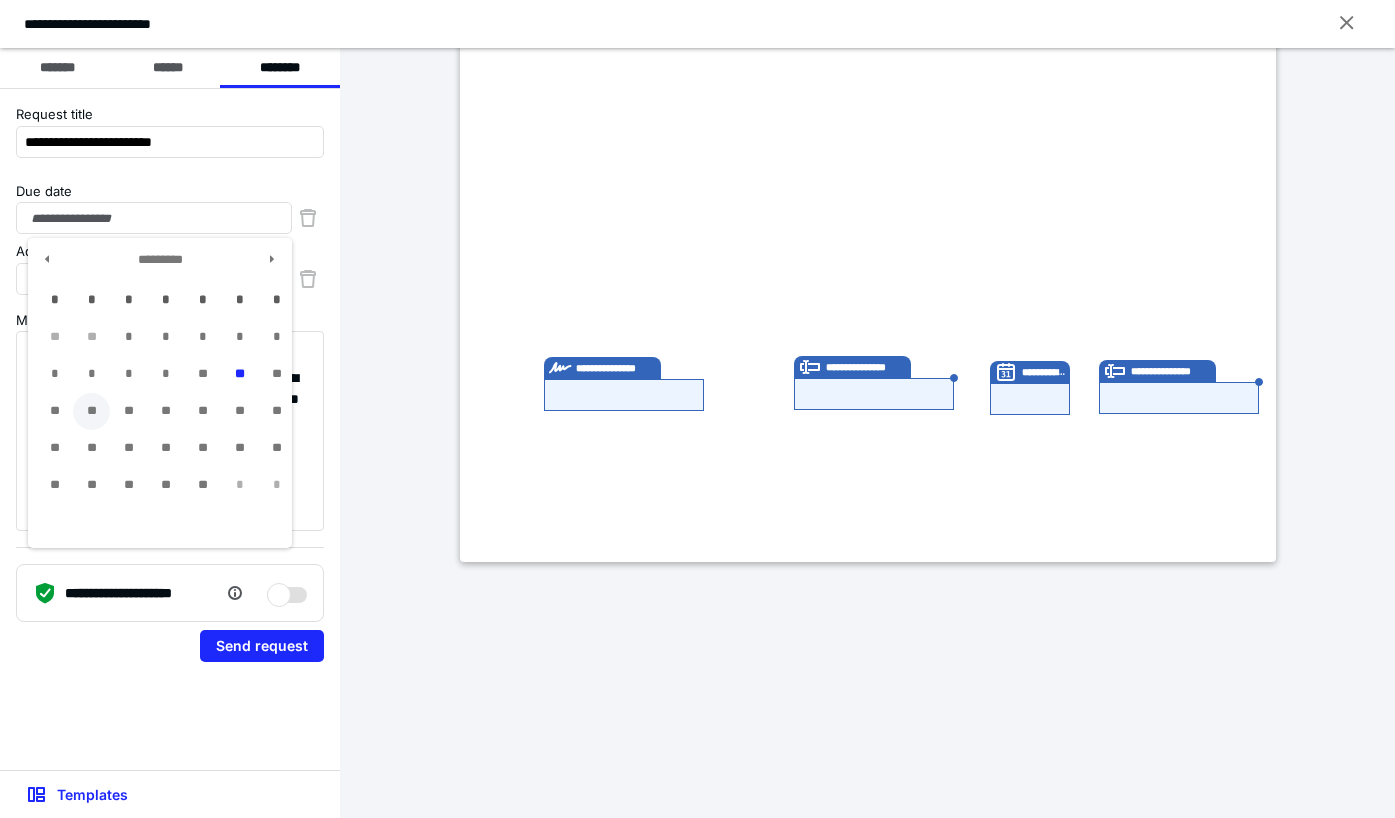 type on "**********" 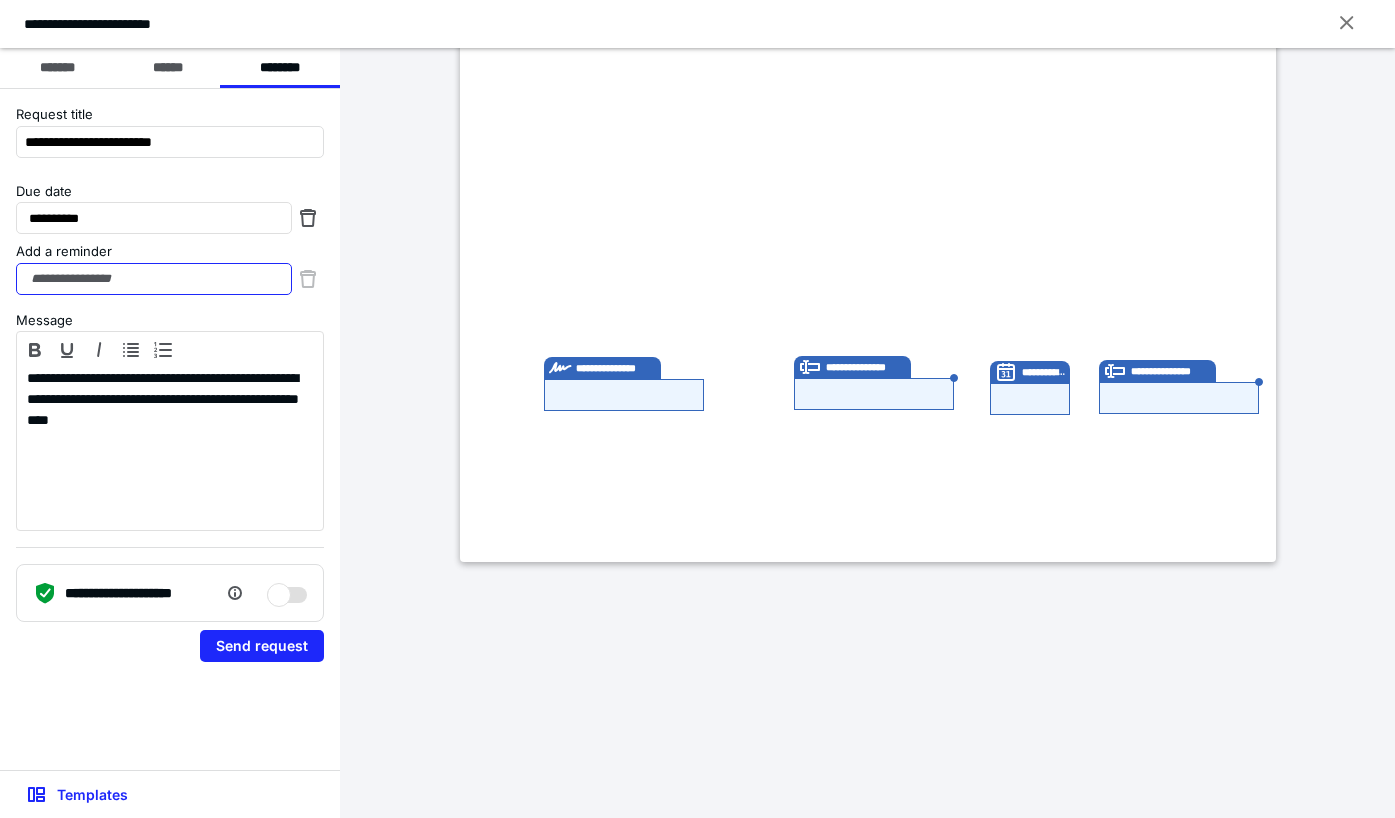 click on "Add a reminder" at bounding box center [154, 279] 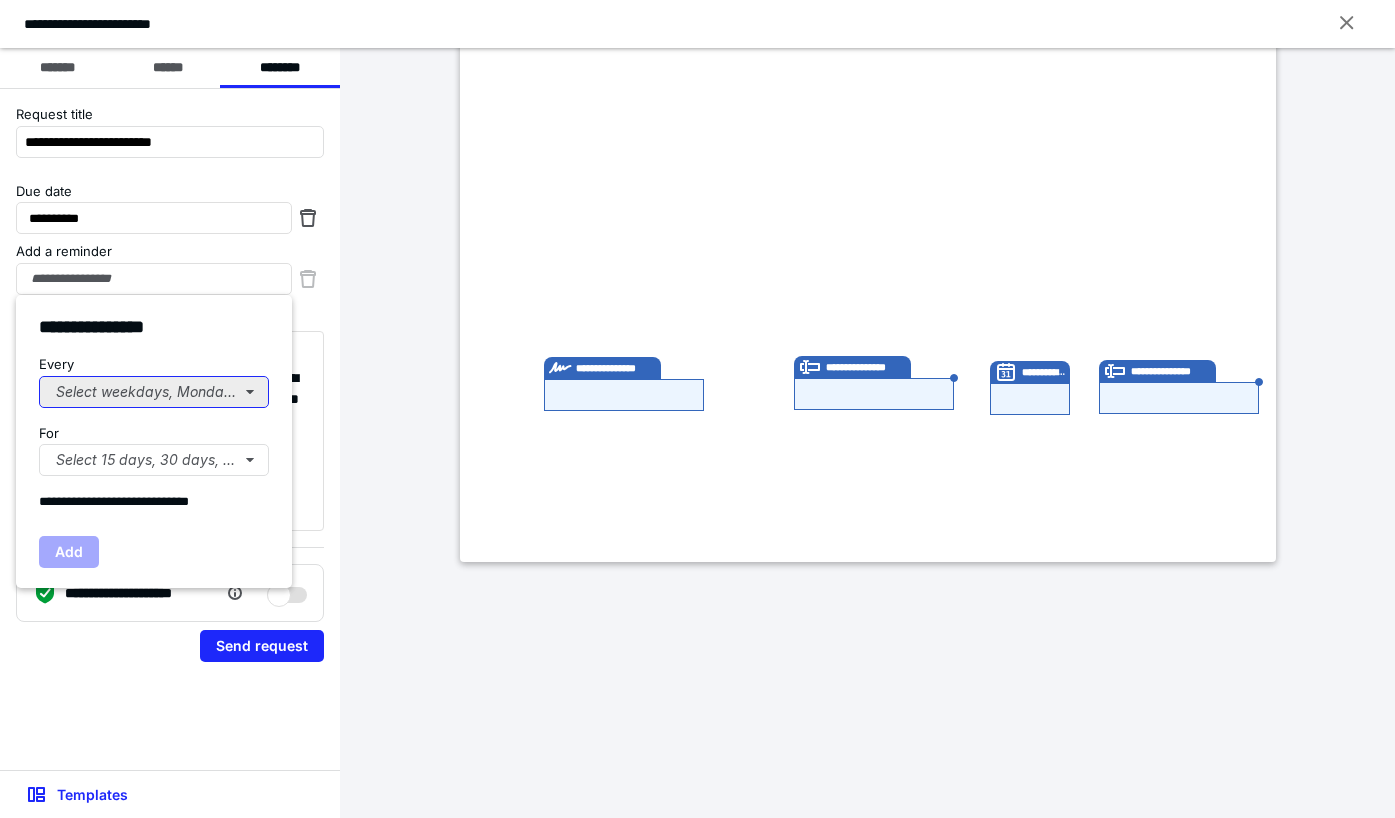 click on "Select weekdays, Mondays, or Tues..." at bounding box center [154, 392] 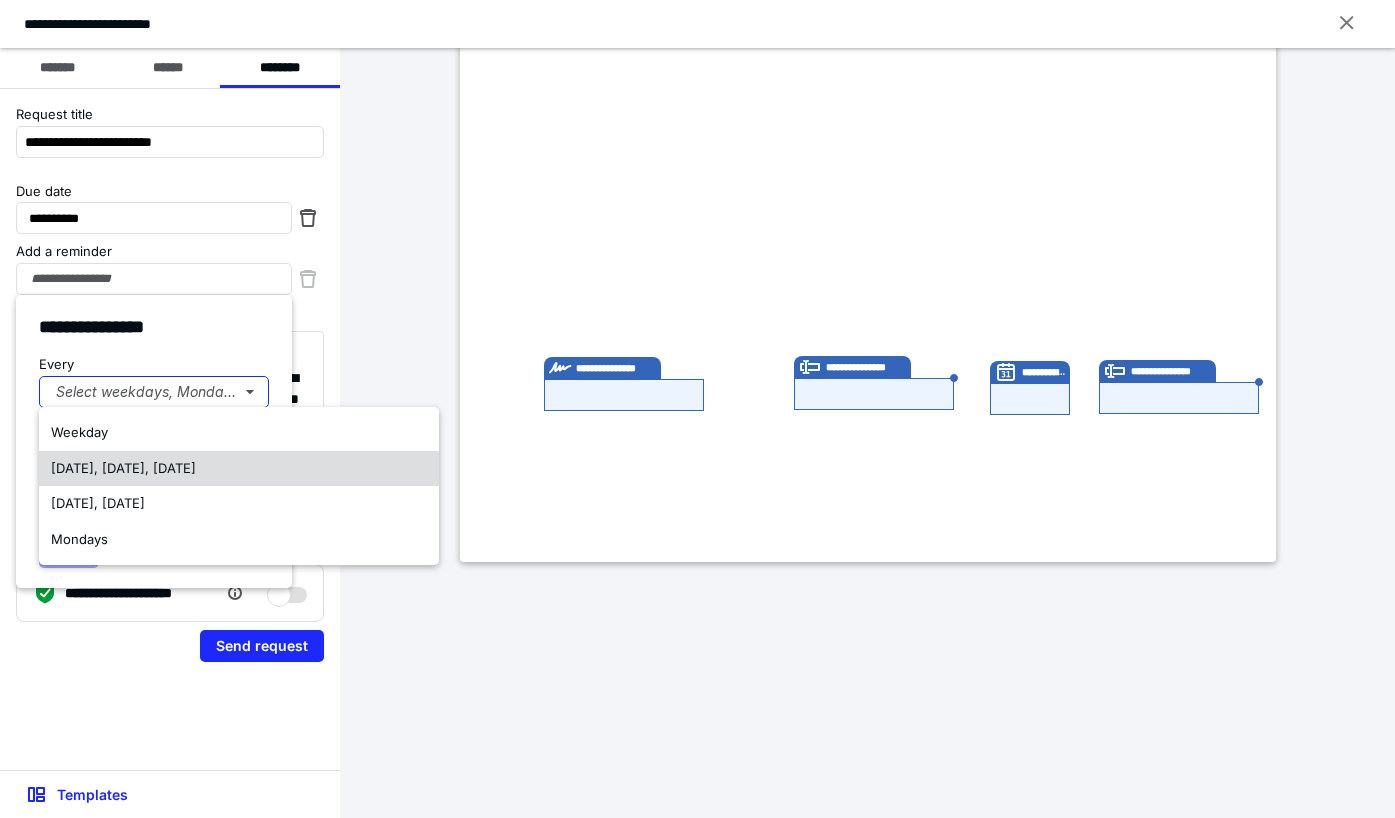 click on "[DATE], [DATE], [DATE]" at bounding box center [123, 468] 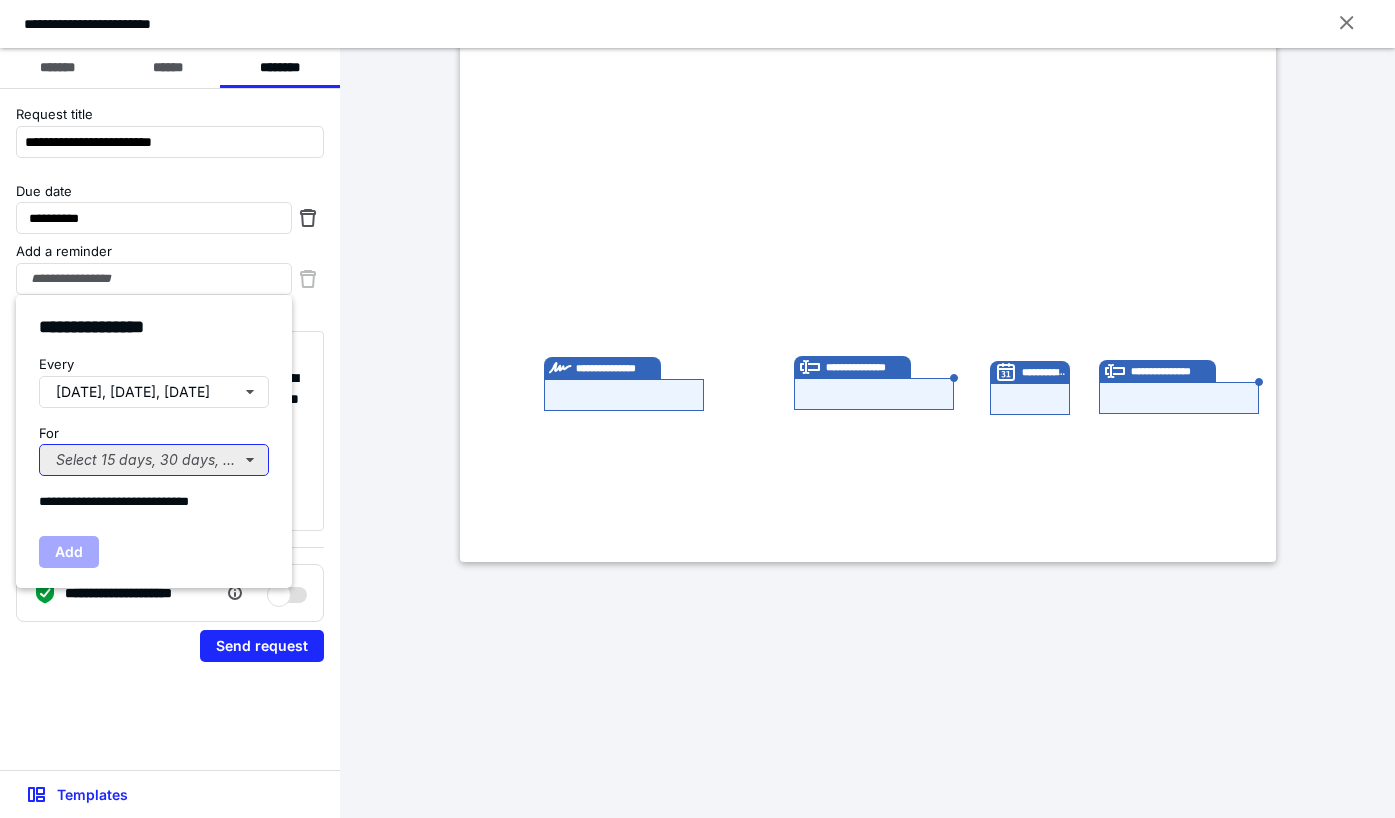 click on "Select 15 days, 30 days, or 45 days..." at bounding box center (154, 460) 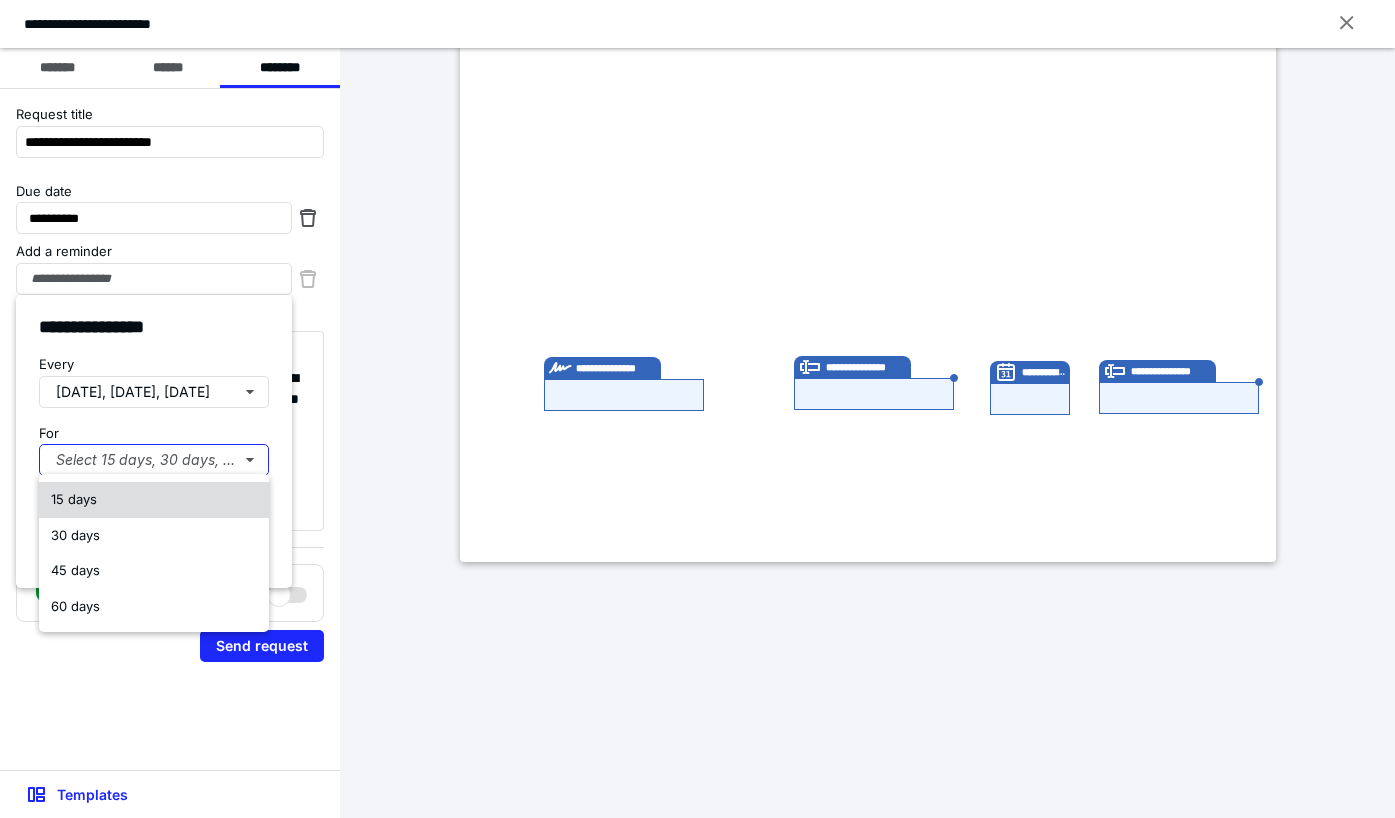 click on "15 days" at bounding box center (154, 500) 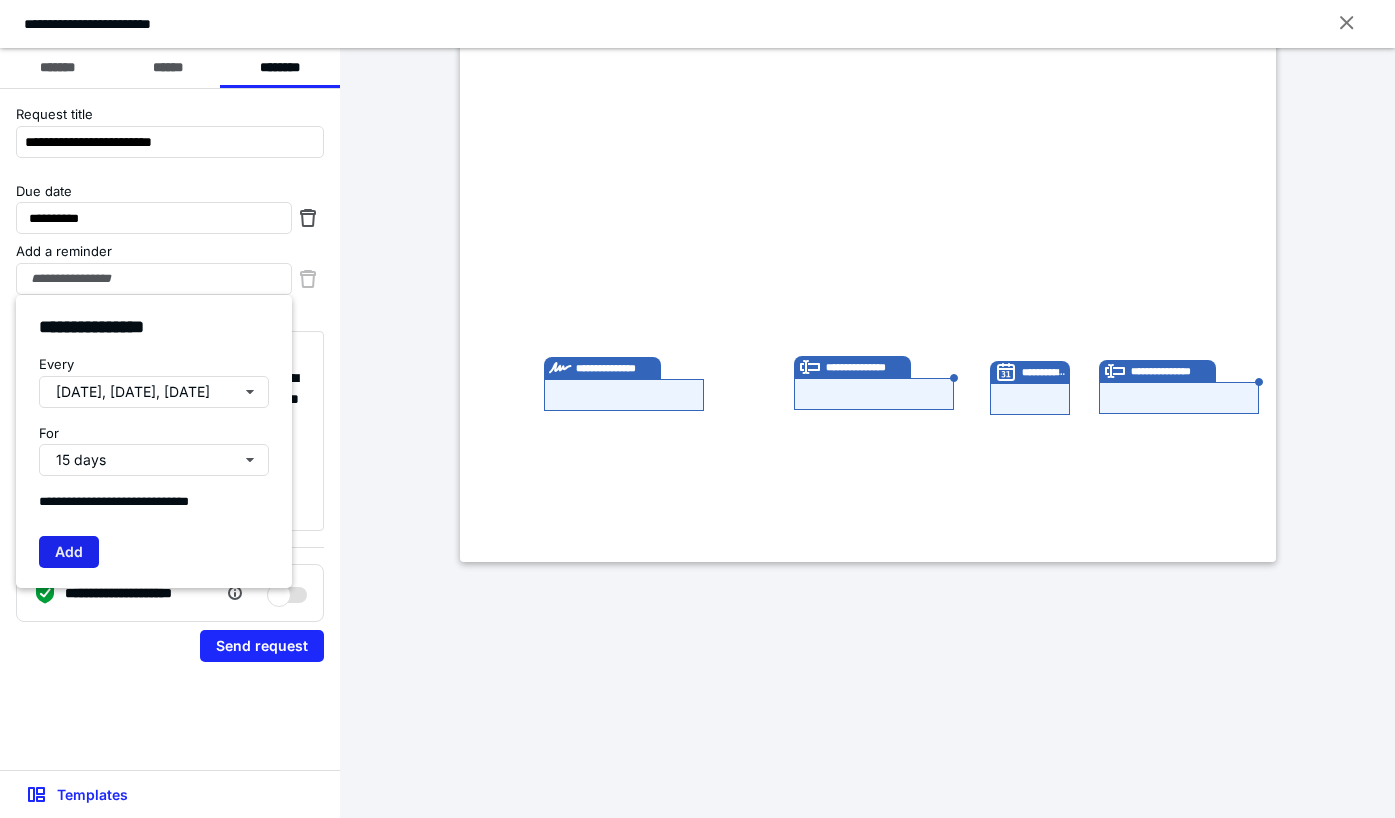 click on "Add" at bounding box center (69, 552) 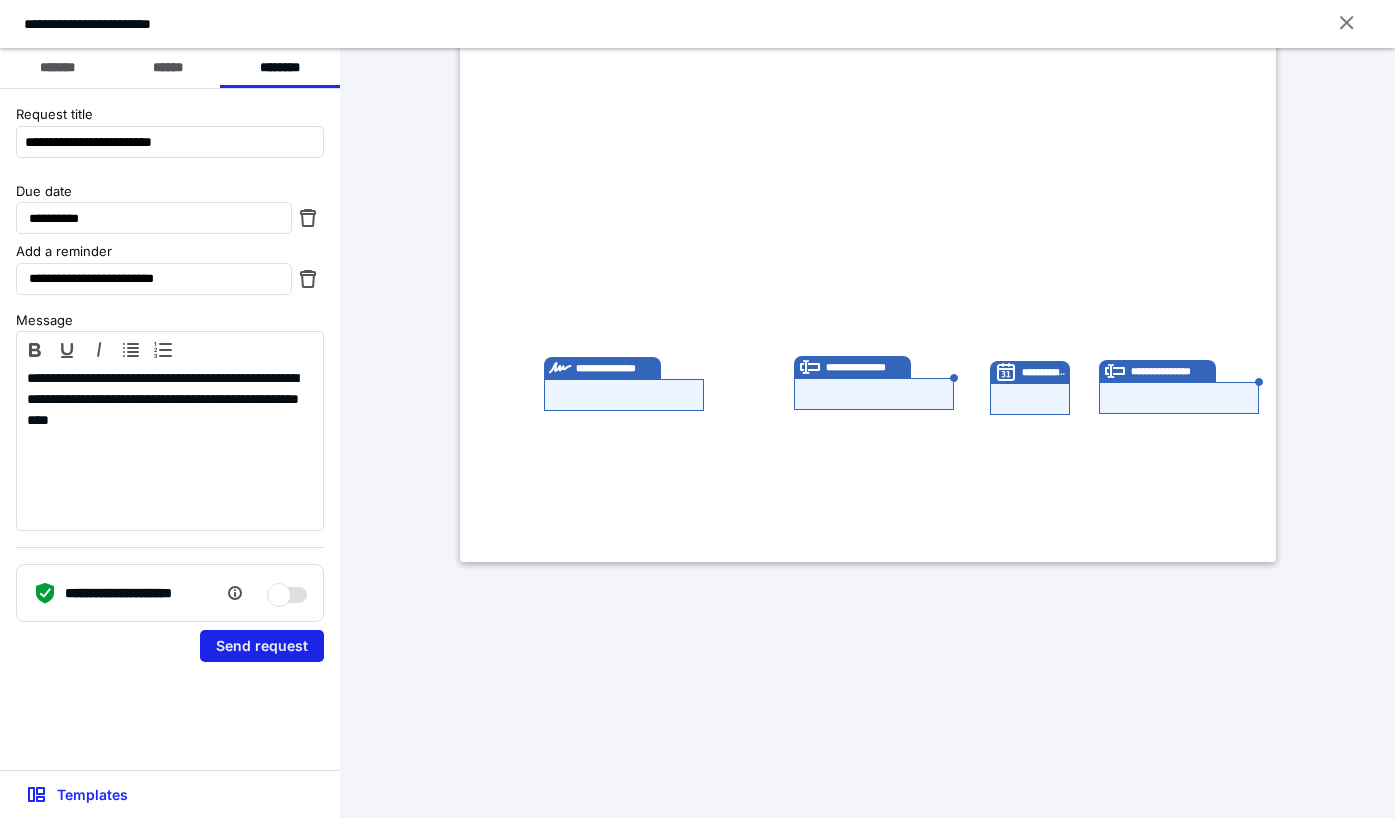 click on "Send request" at bounding box center [262, 646] 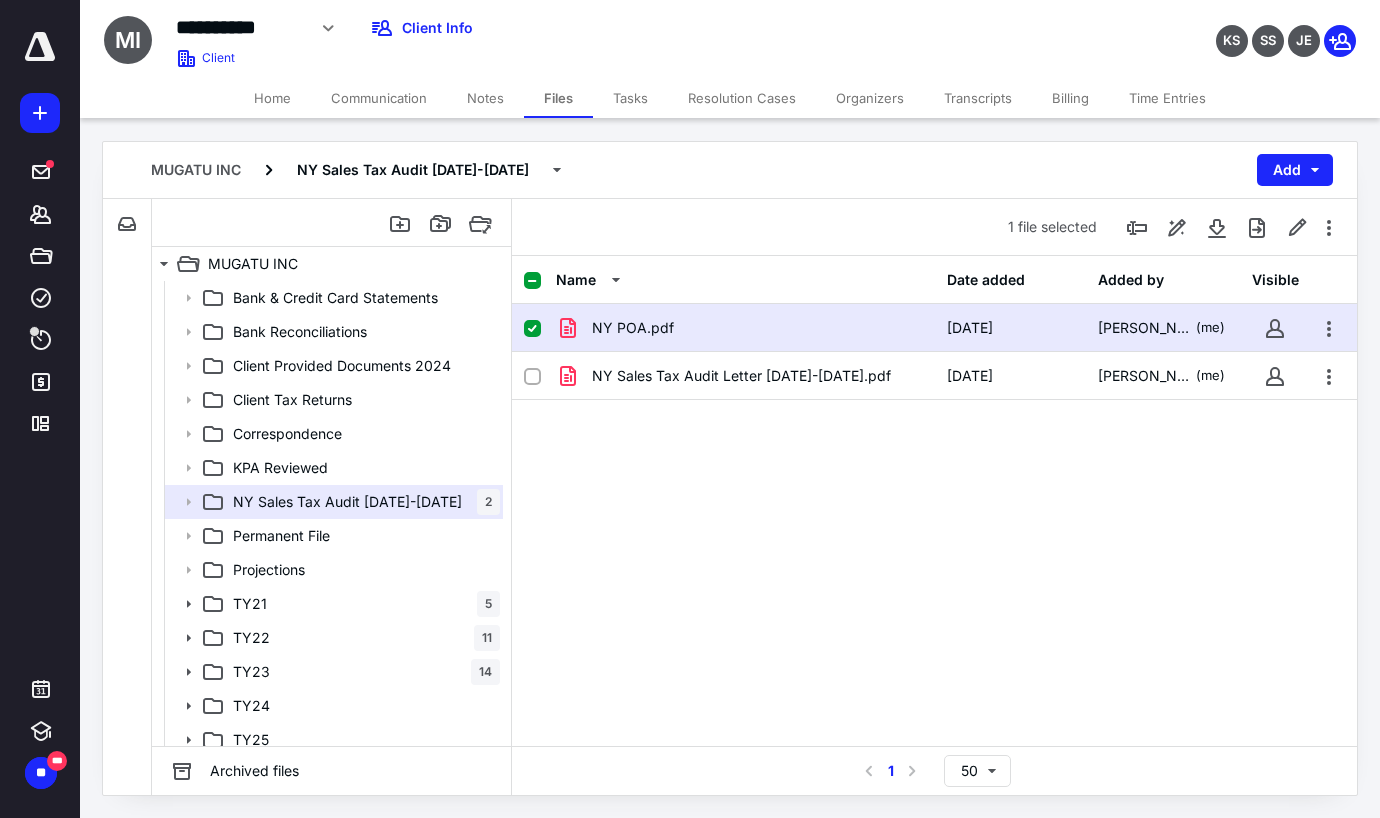 click on "MUGATU INC NY Sales Tax Audit [DATE]-[DATE]   Add File Inbox: MUGATU INC This inbox does not have any files MUGATU INC Bank & Credit Card Statements Bank Reconciliations Client Provided Documents 2024 Client Tax Returns Correspondence KPA Reviewed NY Sales Tax Audit [DATE]-[DATE] 2 Permanent File Projections TY21 5 TY22 11 TY23 14 TY24 TY25 Bank & Credit Card Statements Bank Reconciliations Client Provided Documents 2024 Client Tax Returns Correspondence KPA Reviewed NY Sales Tax Audit [DATE]-[DATE] 2 Permanent File Projections TY21 5 TY22 11 TY23 14 TY24 TY25 Archived files 1 file selected Name Date added Added by Visible NY POA.pdf [DATE] [PERSON_NAME]  (me) NY Sales Tax Audit Letter [DATE]-[DATE].pdf [DATE] [PERSON_NAME]  (me) Select a page number for more results 1 50" at bounding box center [730, 468] 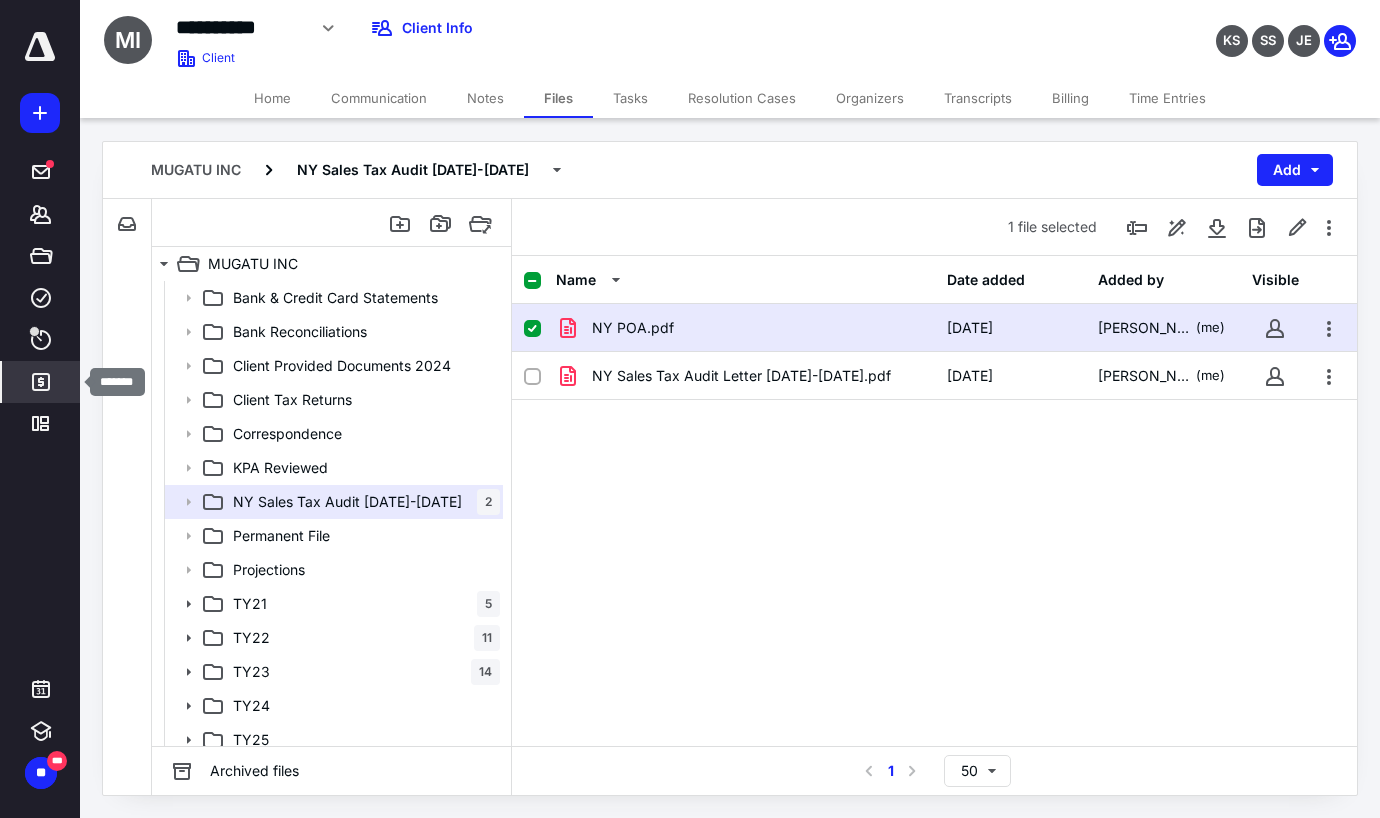 click 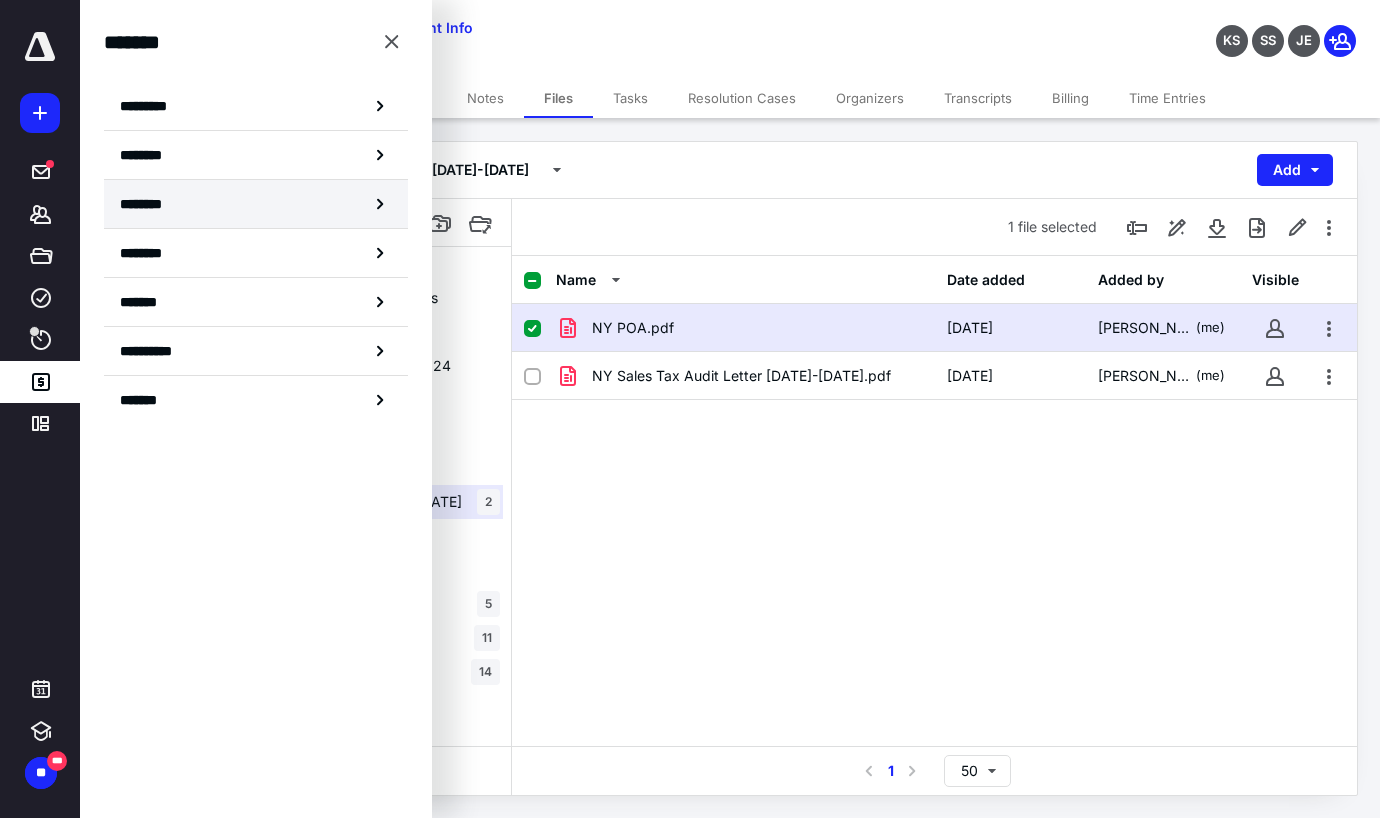 click on "********" at bounding box center (153, 204) 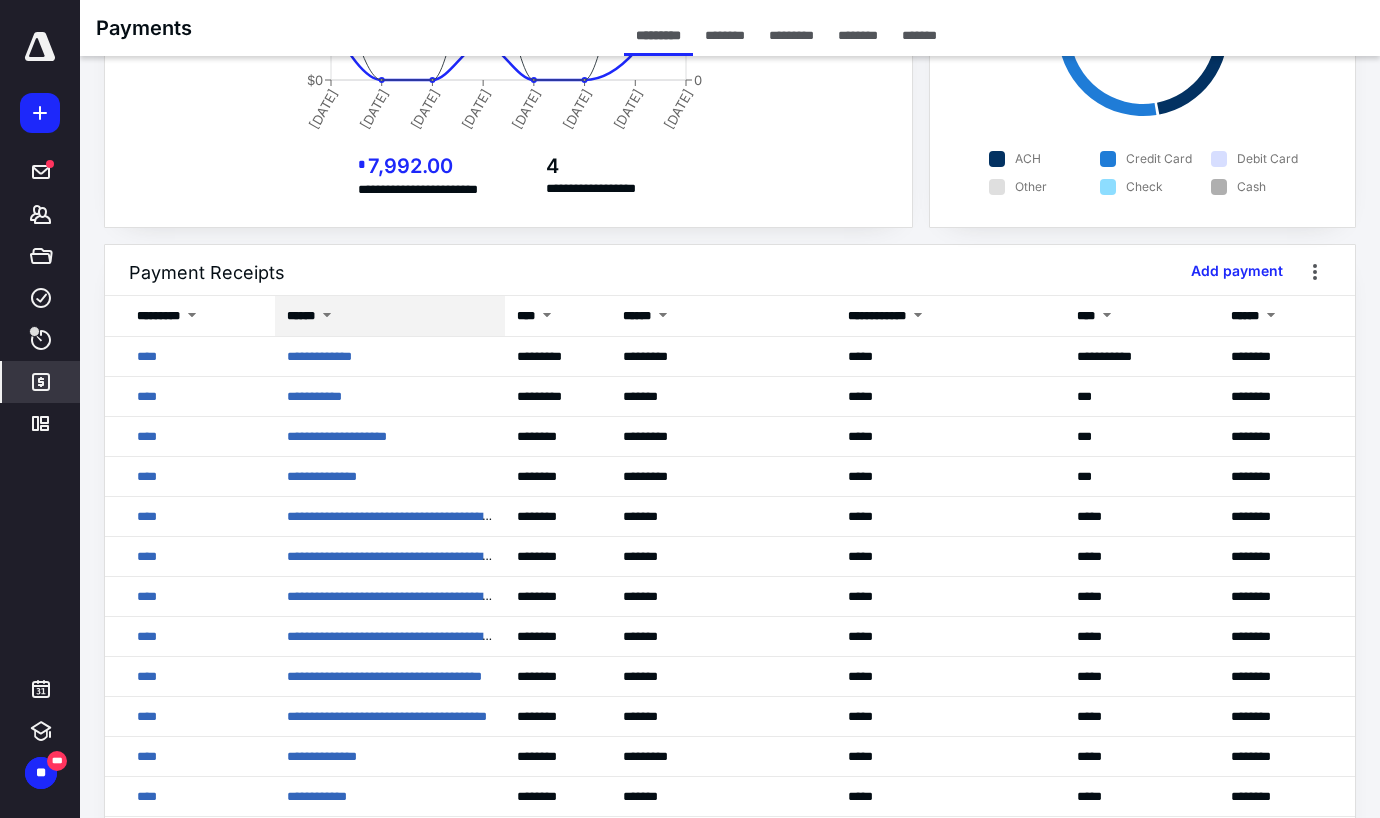 scroll, scrollTop: 300, scrollLeft: 0, axis: vertical 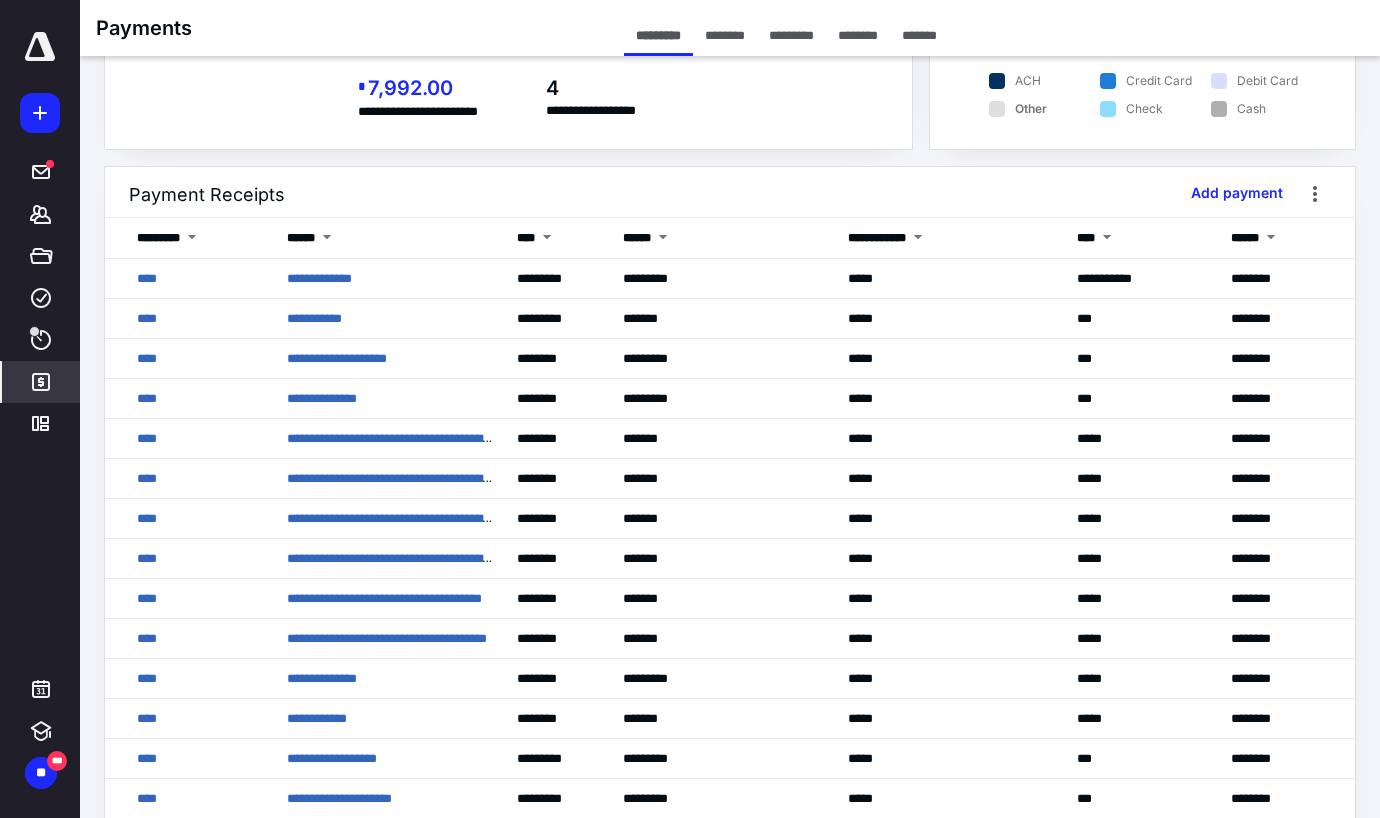 click on "********" at bounding box center (858, 35) 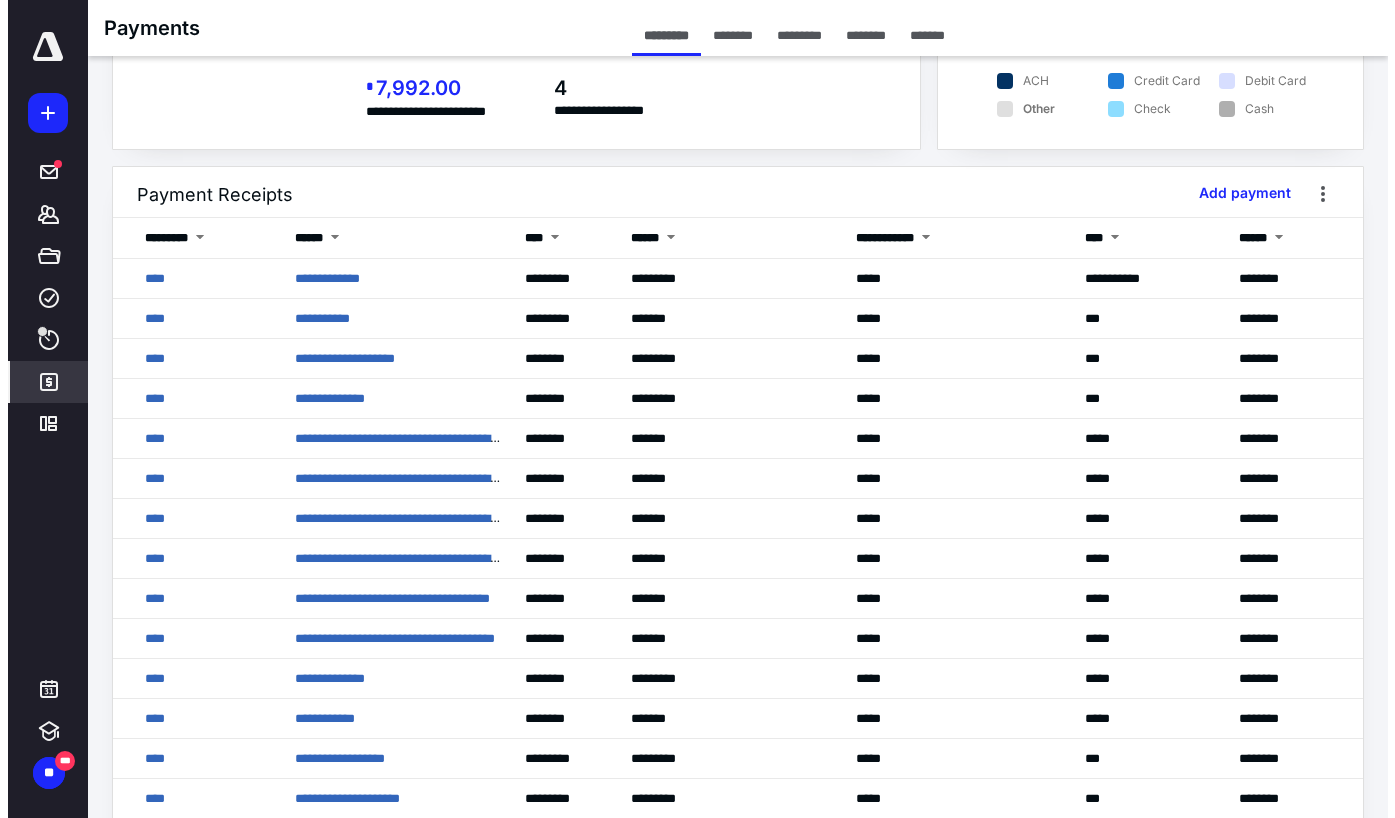 scroll, scrollTop: 0, scrollLeft: 0, axis: both 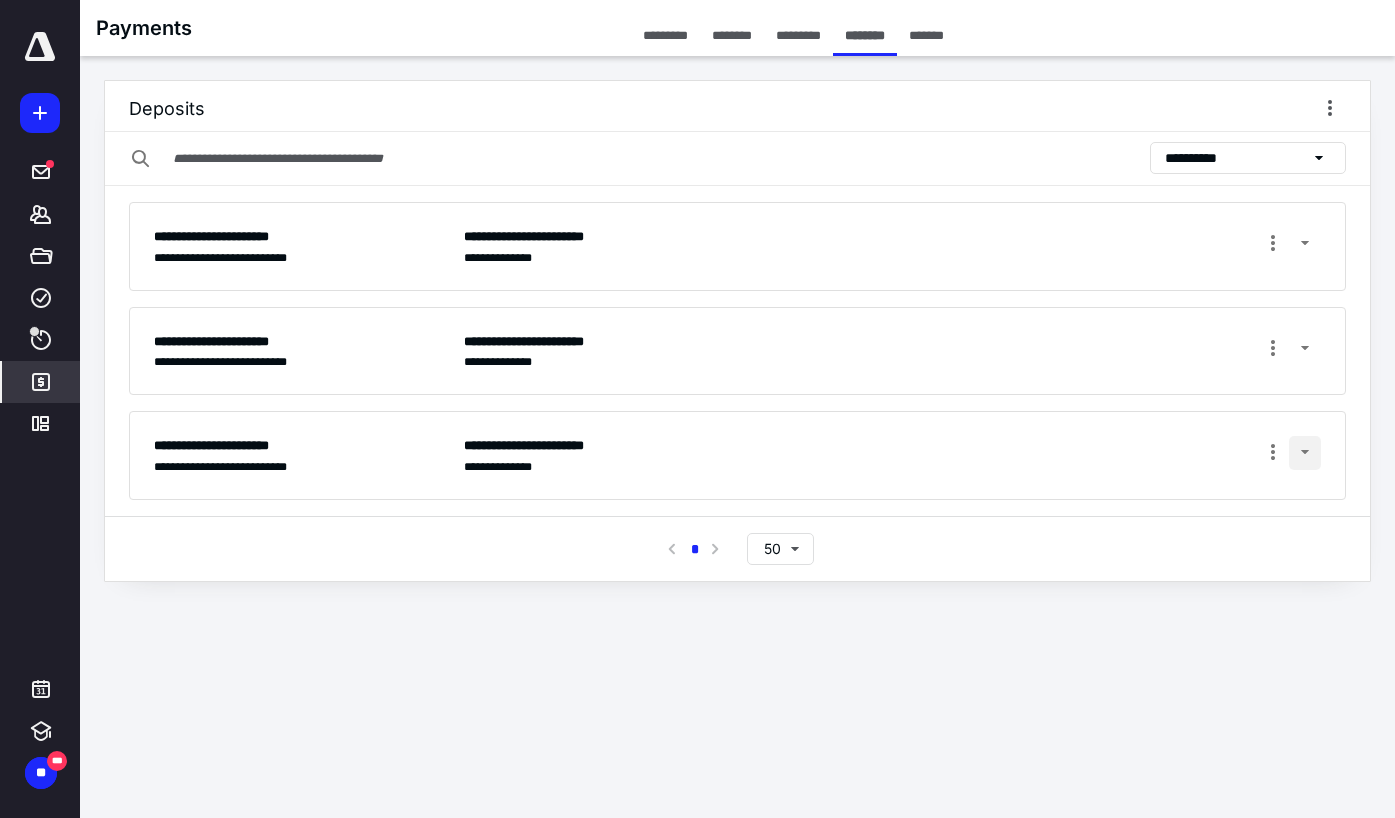 click at bounding box center [1305, 453] 